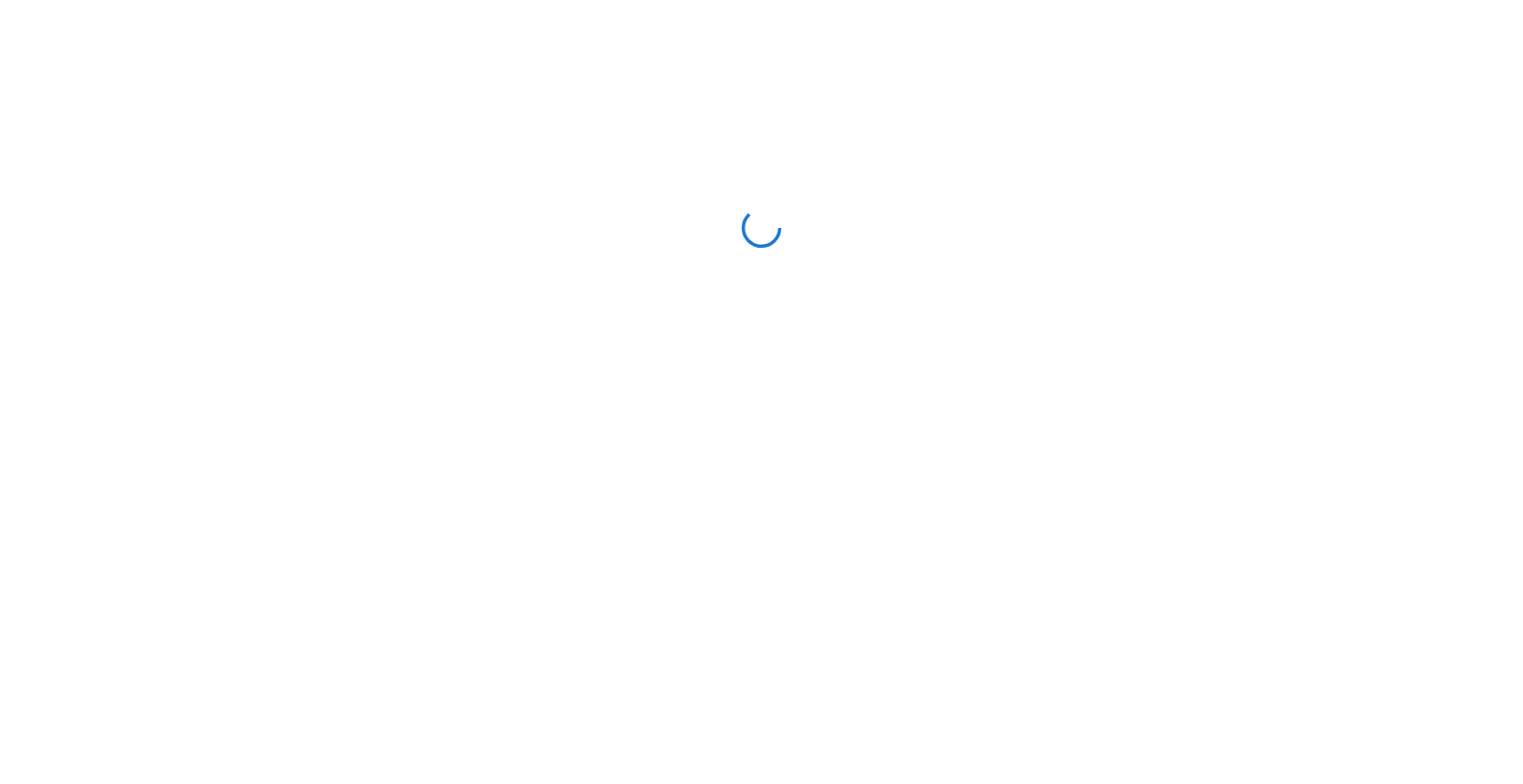 scroll, scrollTop: 0, scrollLeft: 0, axis: both 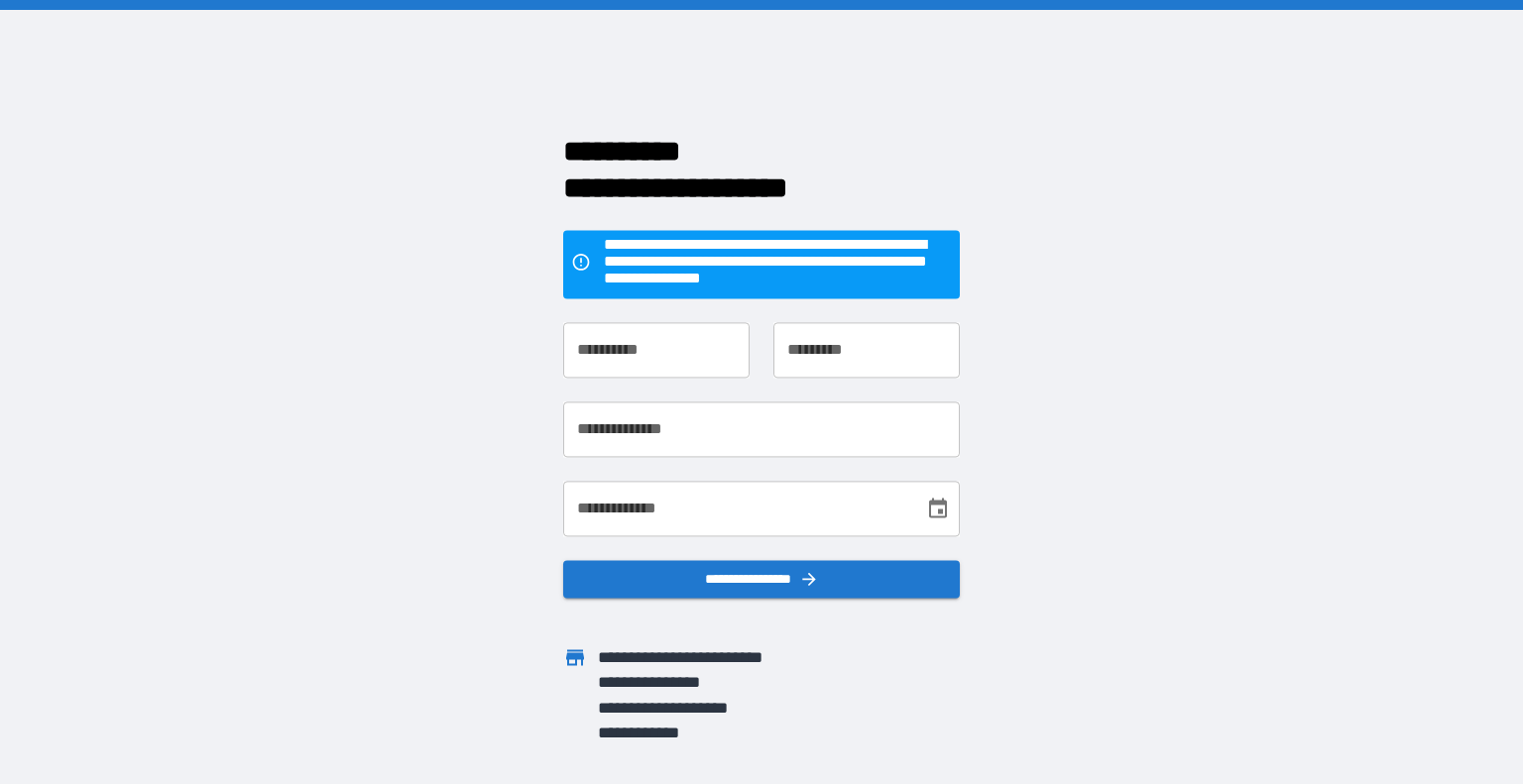 click on "**********" at bounding box center (750, 418) 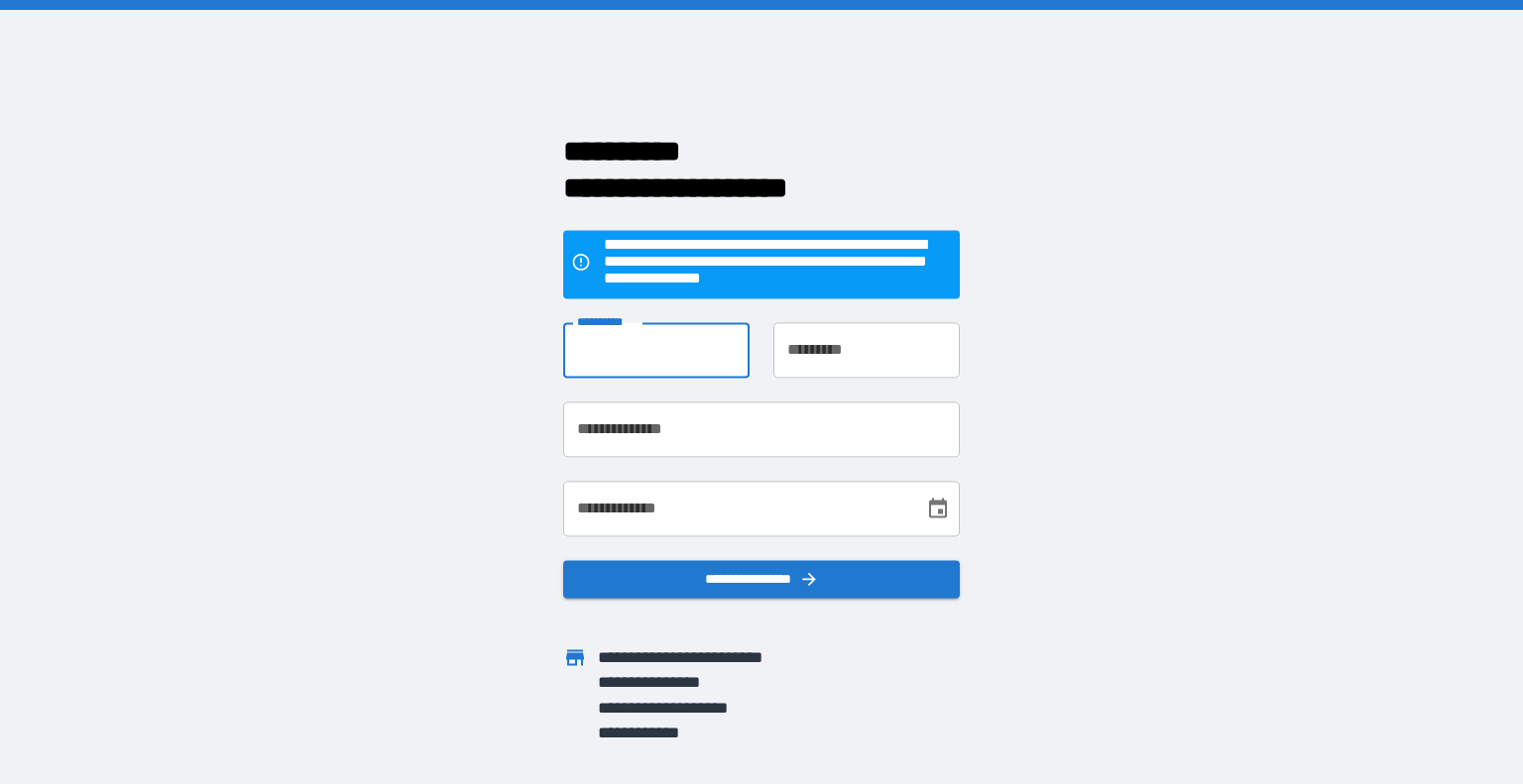 click on "**********" at bounding box center [656, 351] 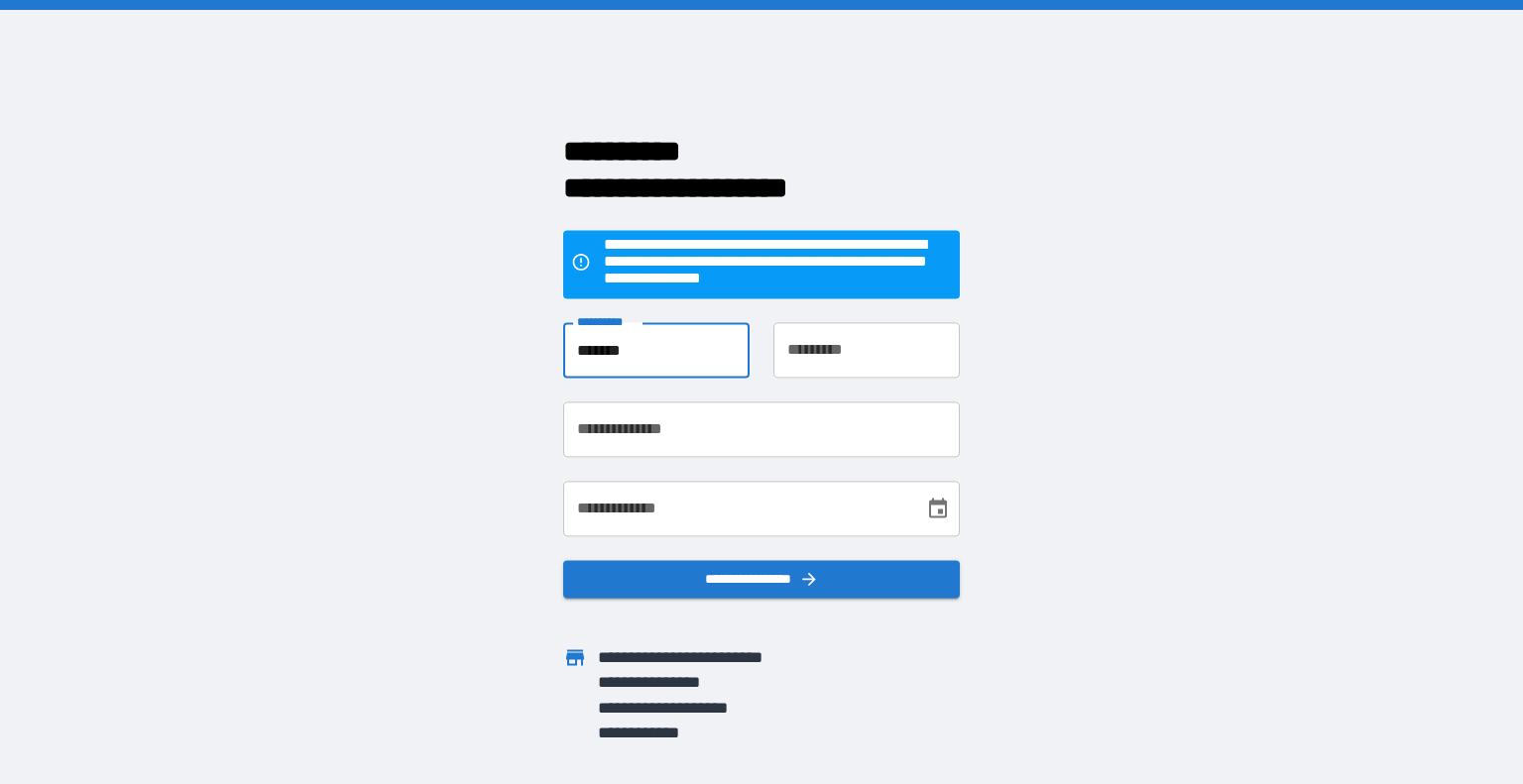type on "********" 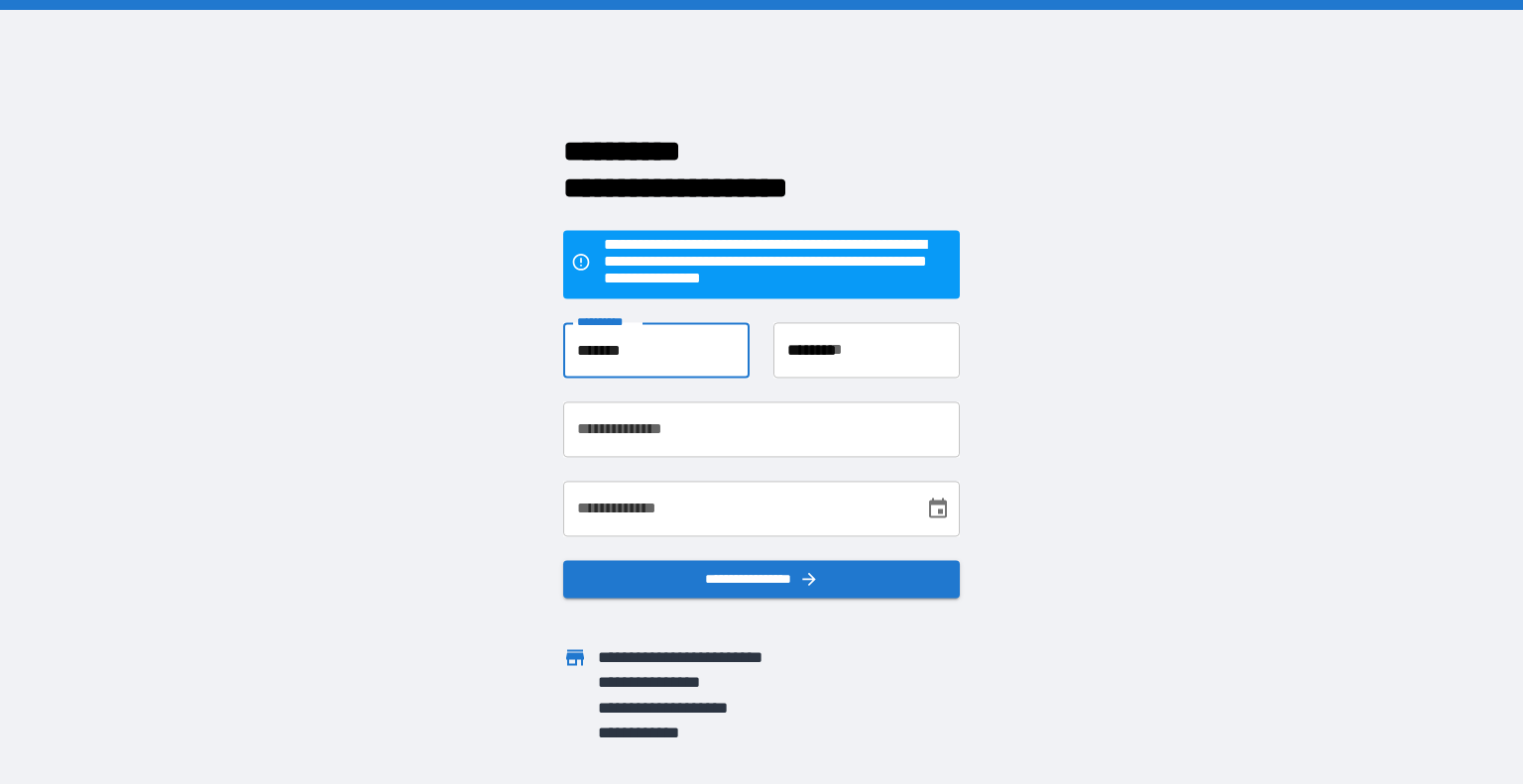type on "**********" 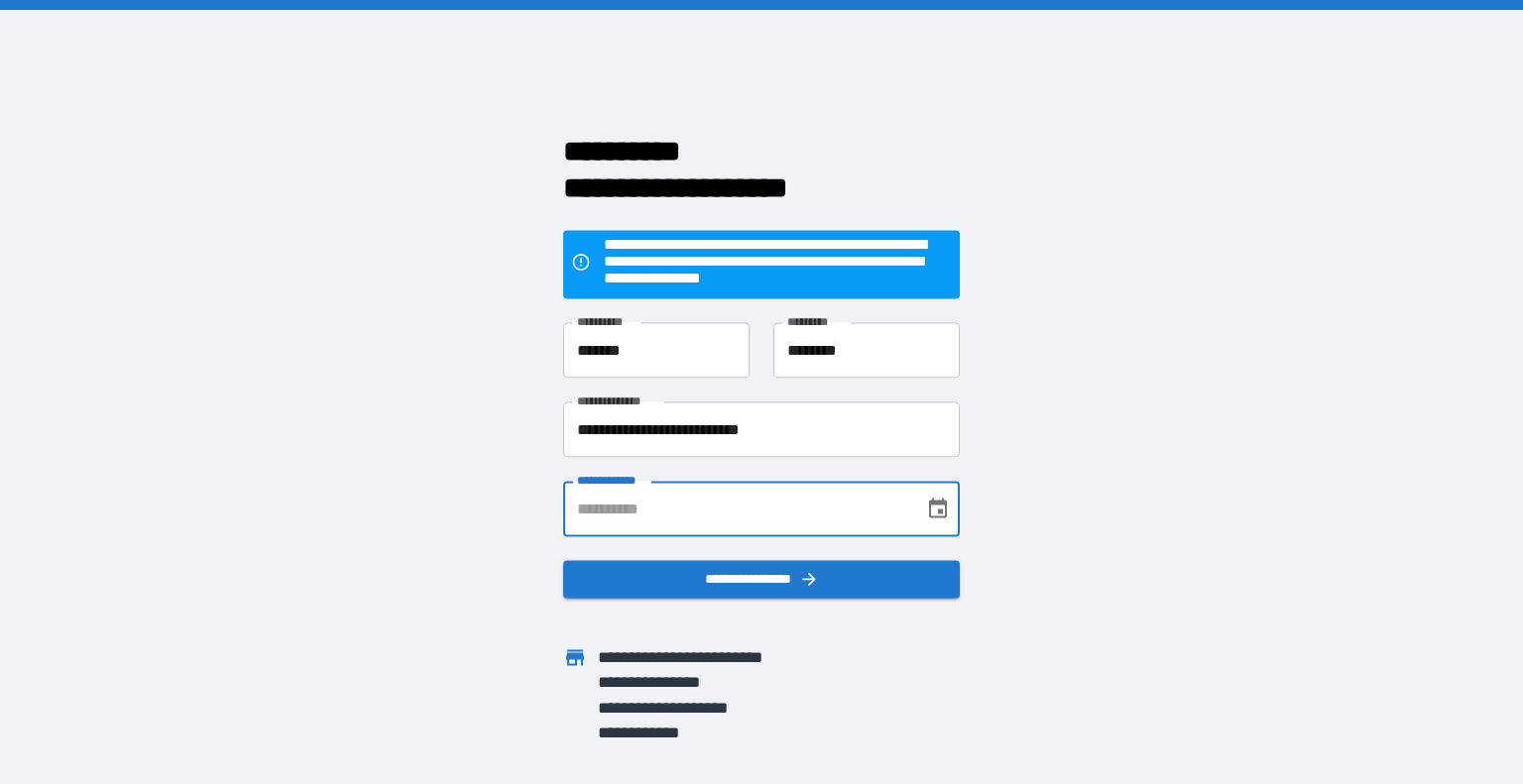 click on "**********" at bounding box center [737, 509] 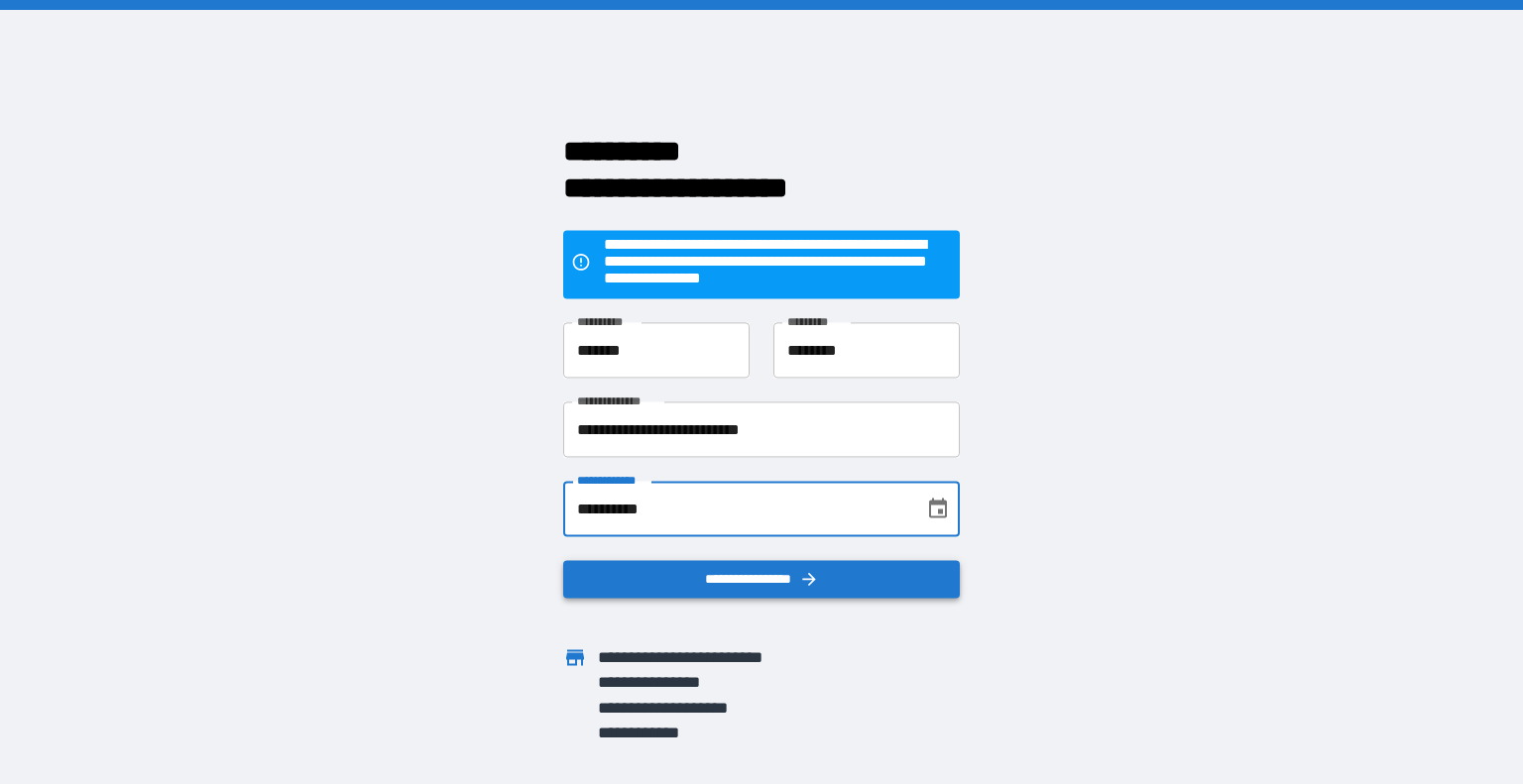 type on "**********" 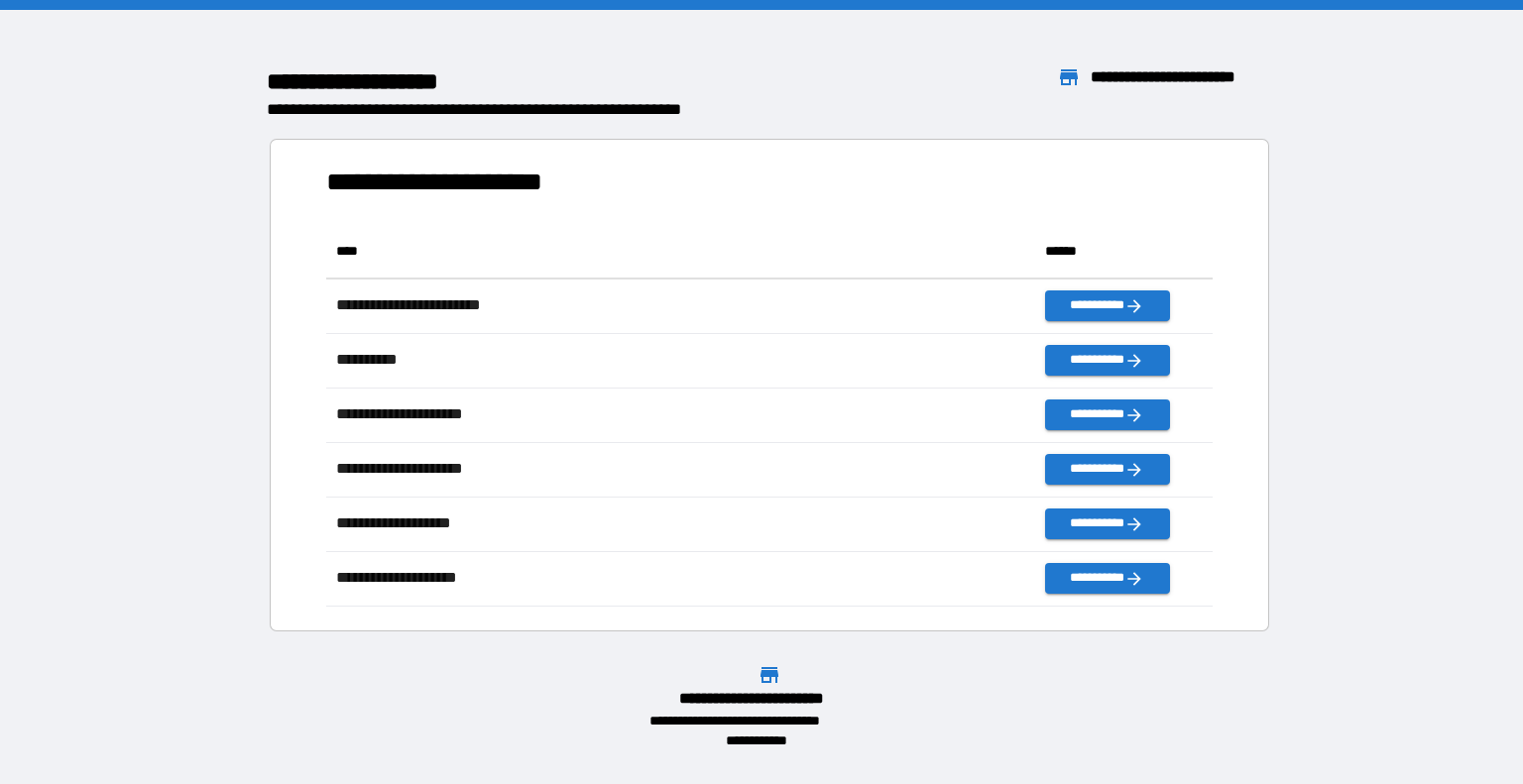 scroll, scrollTop: 16, scrollLeft: 16, axis: both 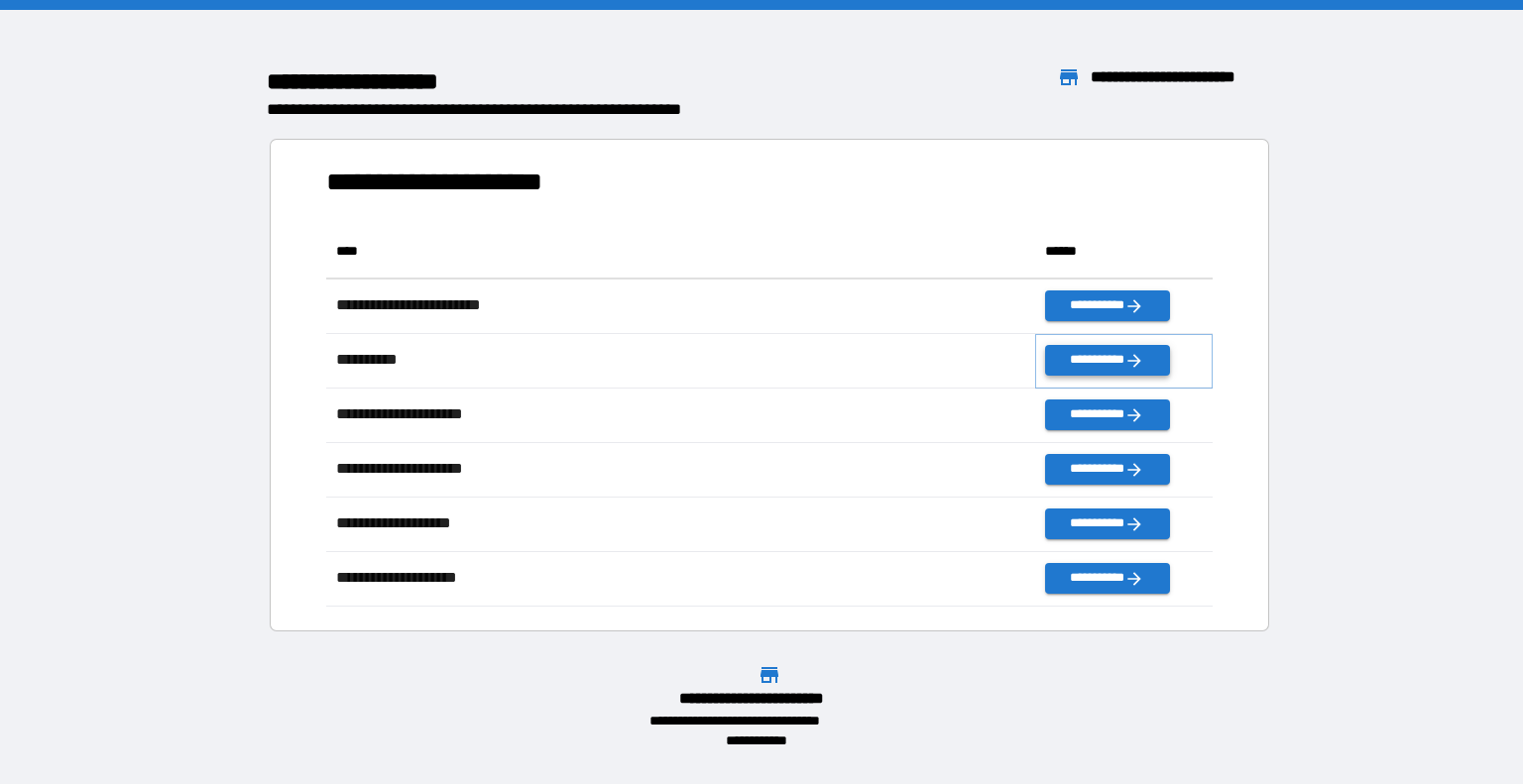 click on "**********" at bounding box center [1107, 360] 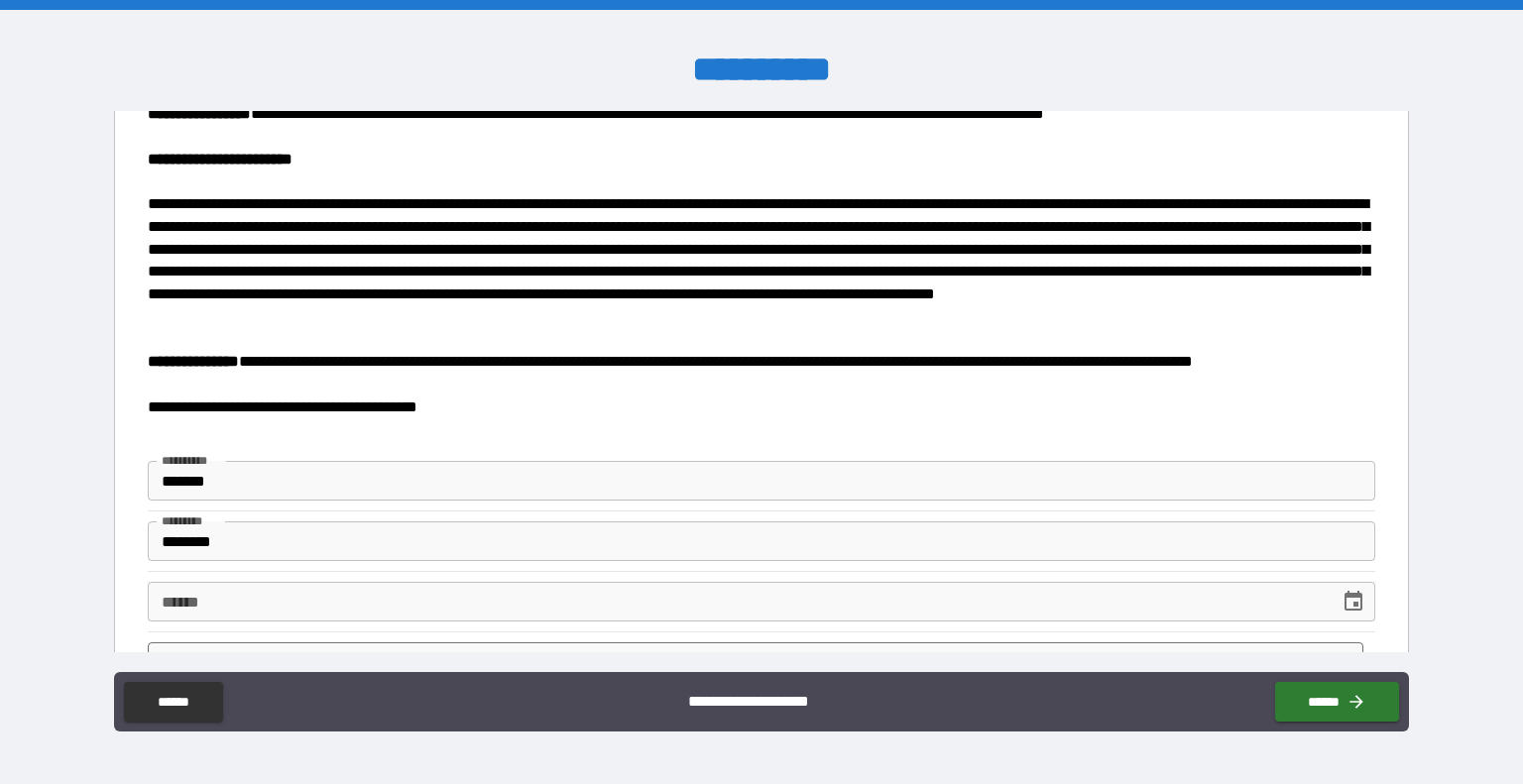 scroll, scrollTop: 1641, scrollLeft: 0, axis: vertical 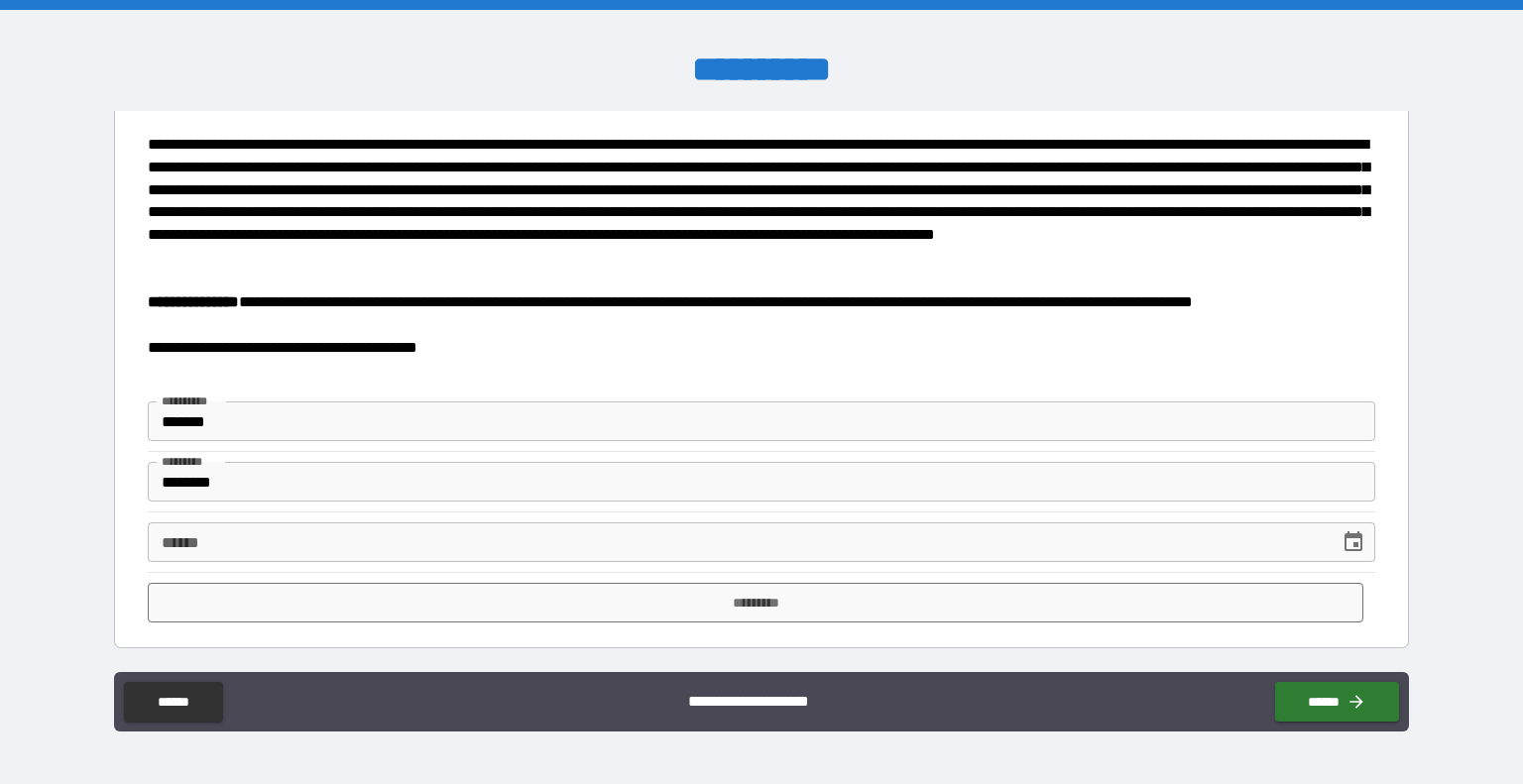 click on "****   *" at bounding box center (737, 542) 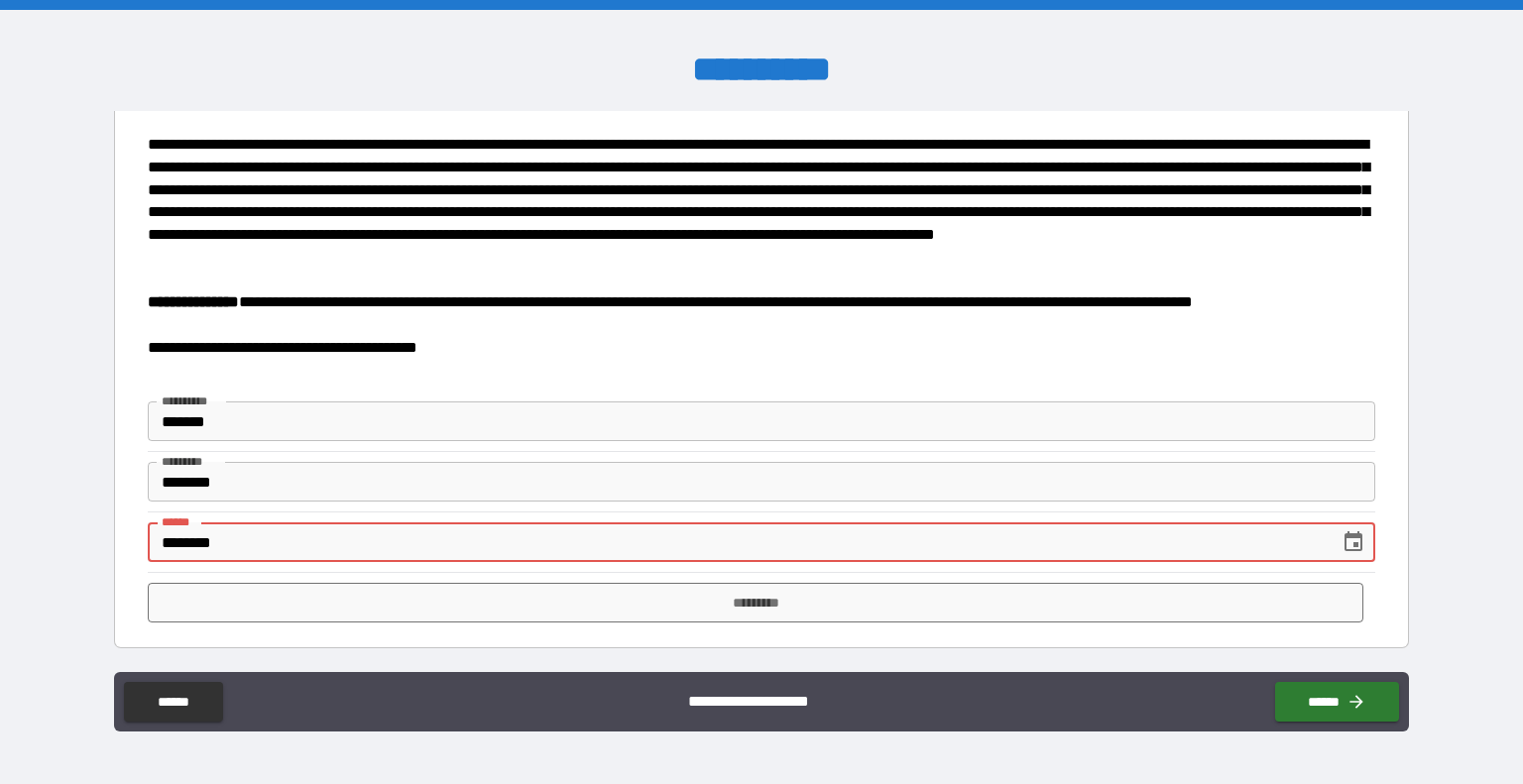 type on "********" 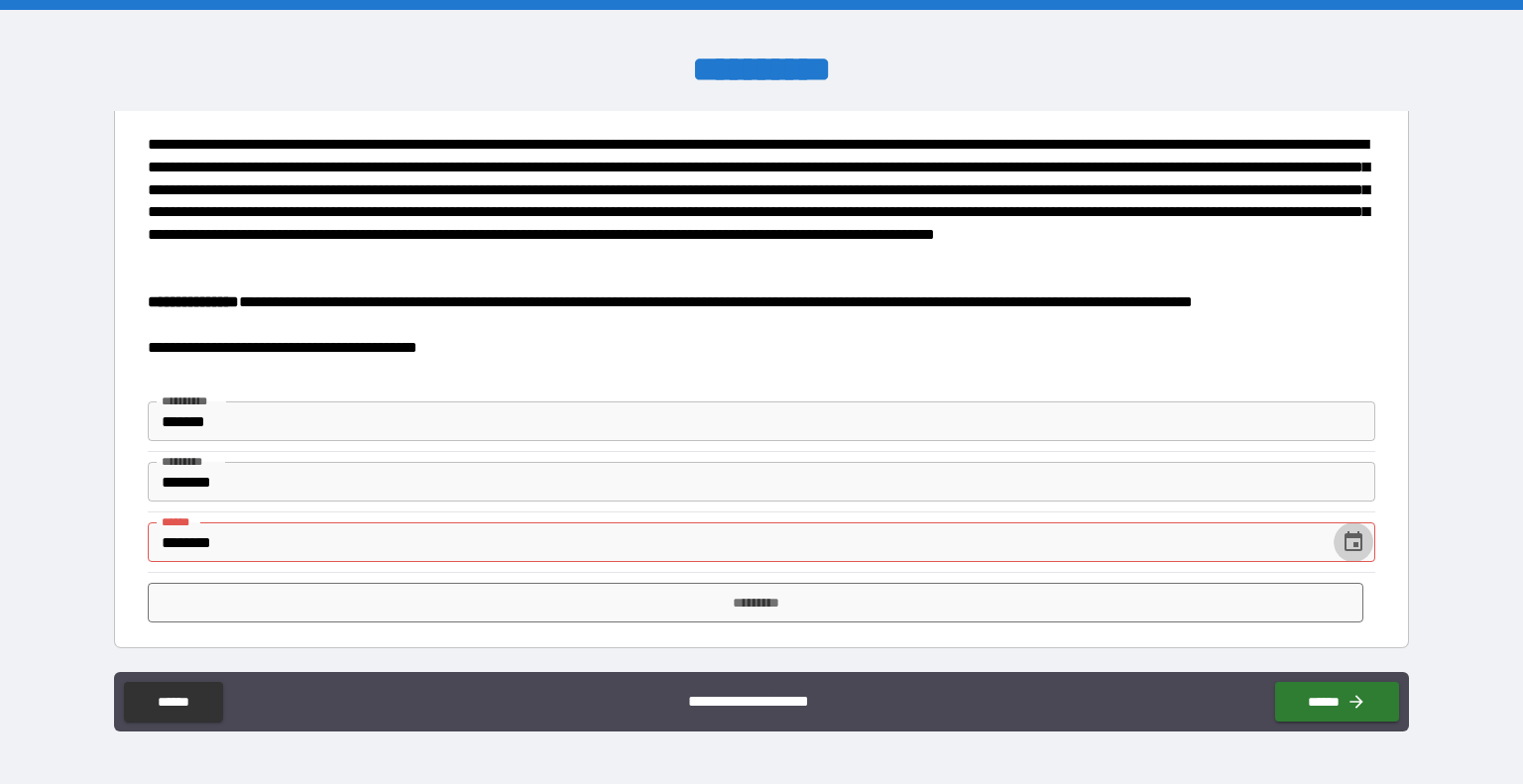 type 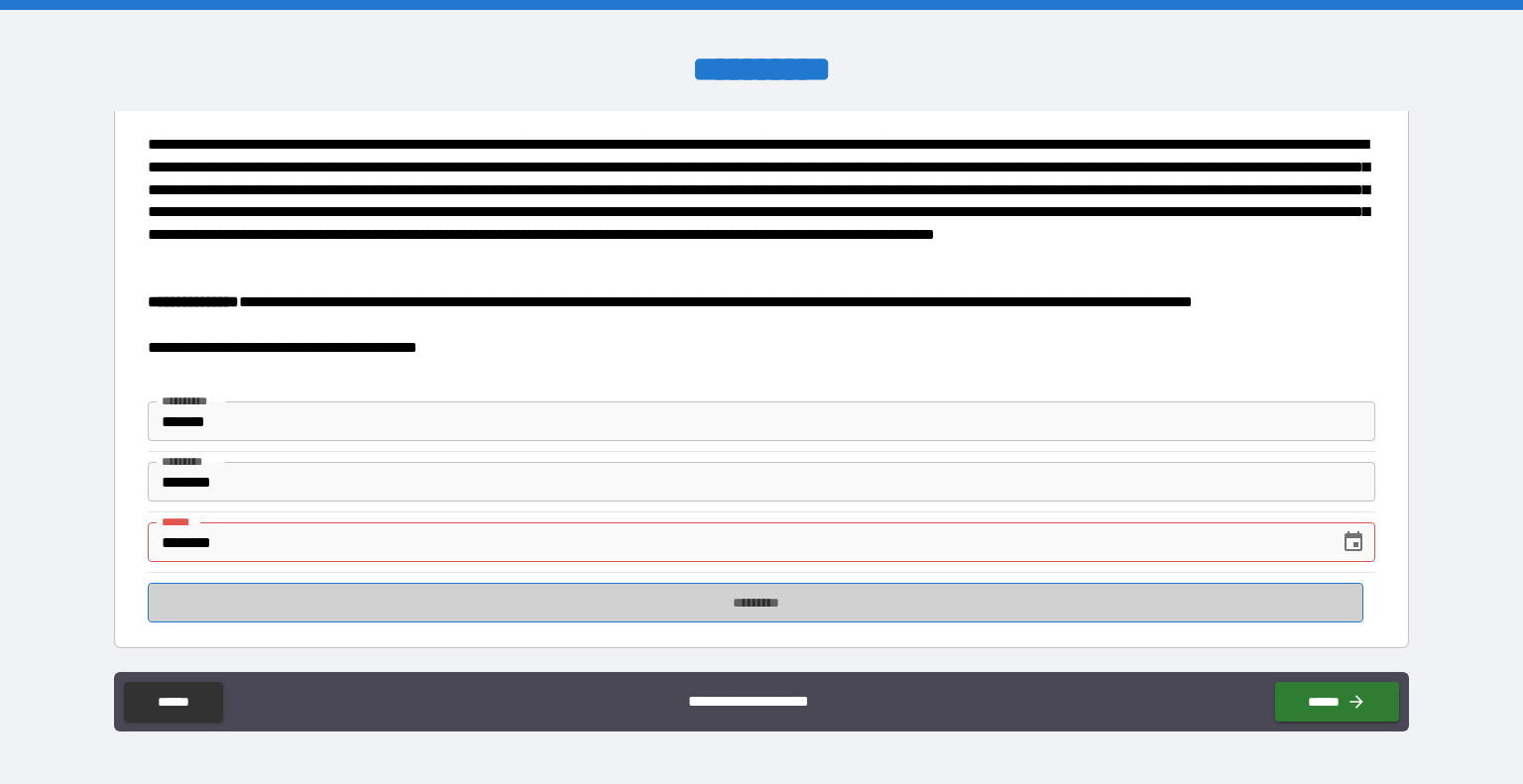 click on "*********" at bounding box center (756, 603) 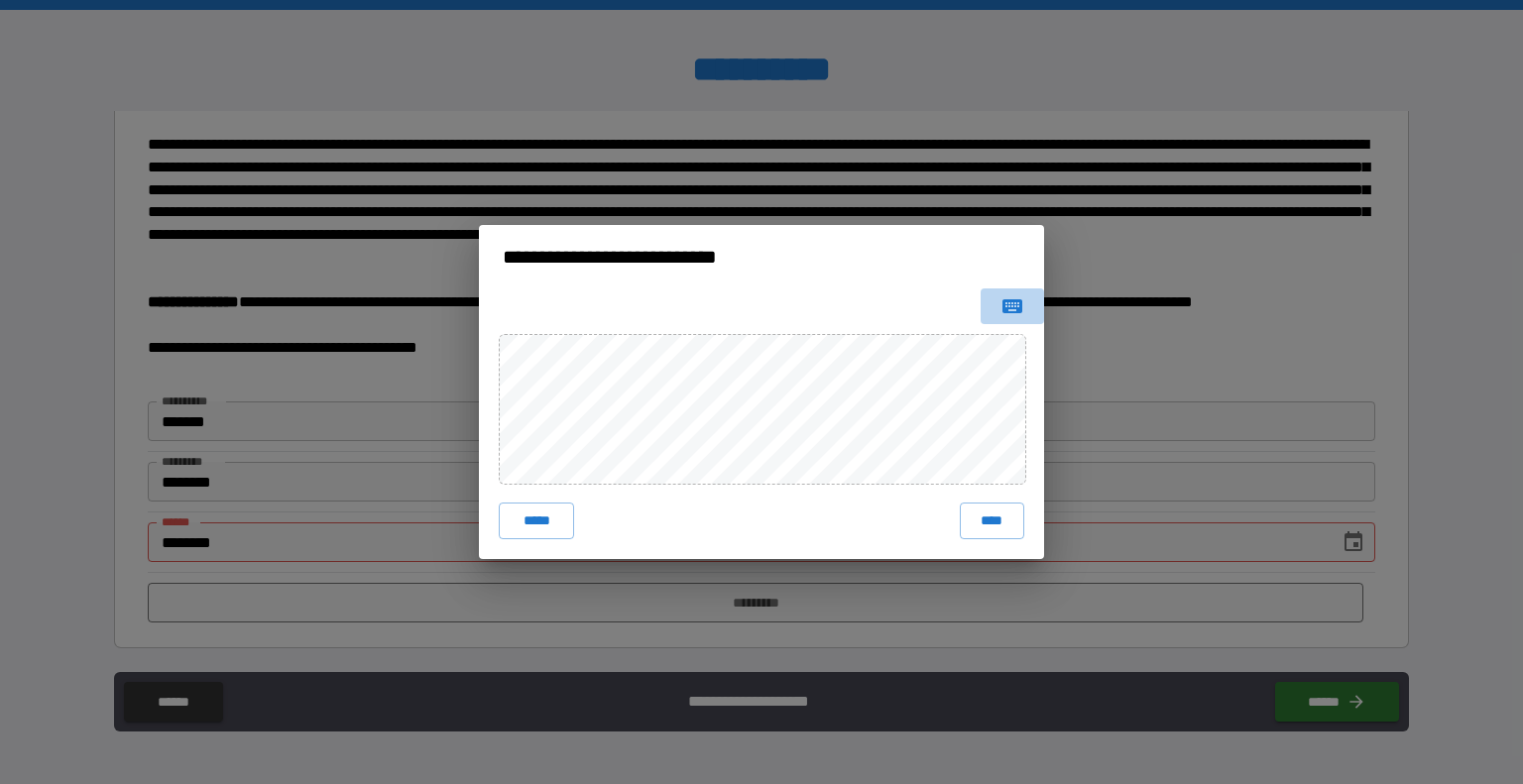 drag, startPoint x: 664, startPoint y: 329, endPoint x: 996, endPoint y: 322, distance: 332.07379 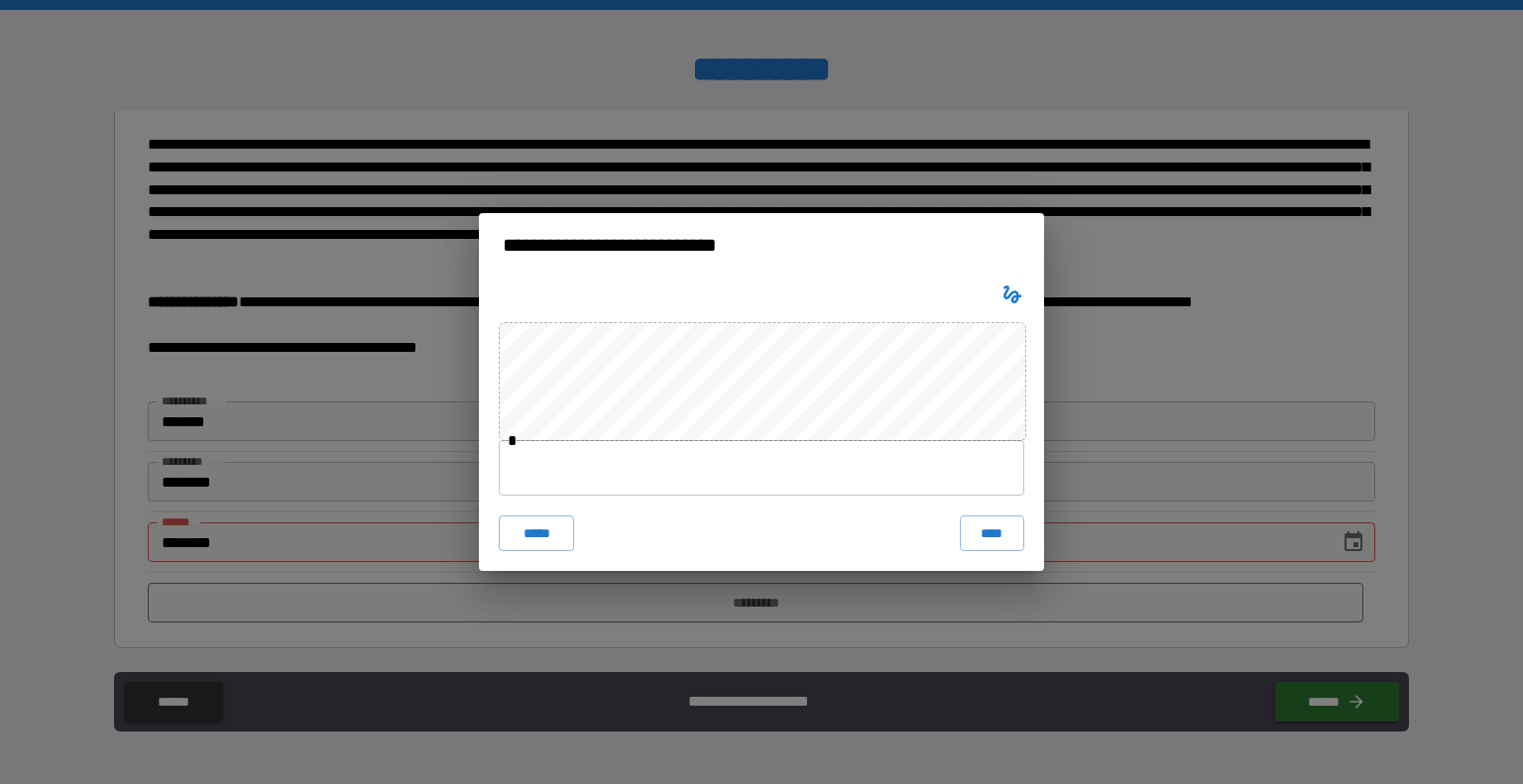 click 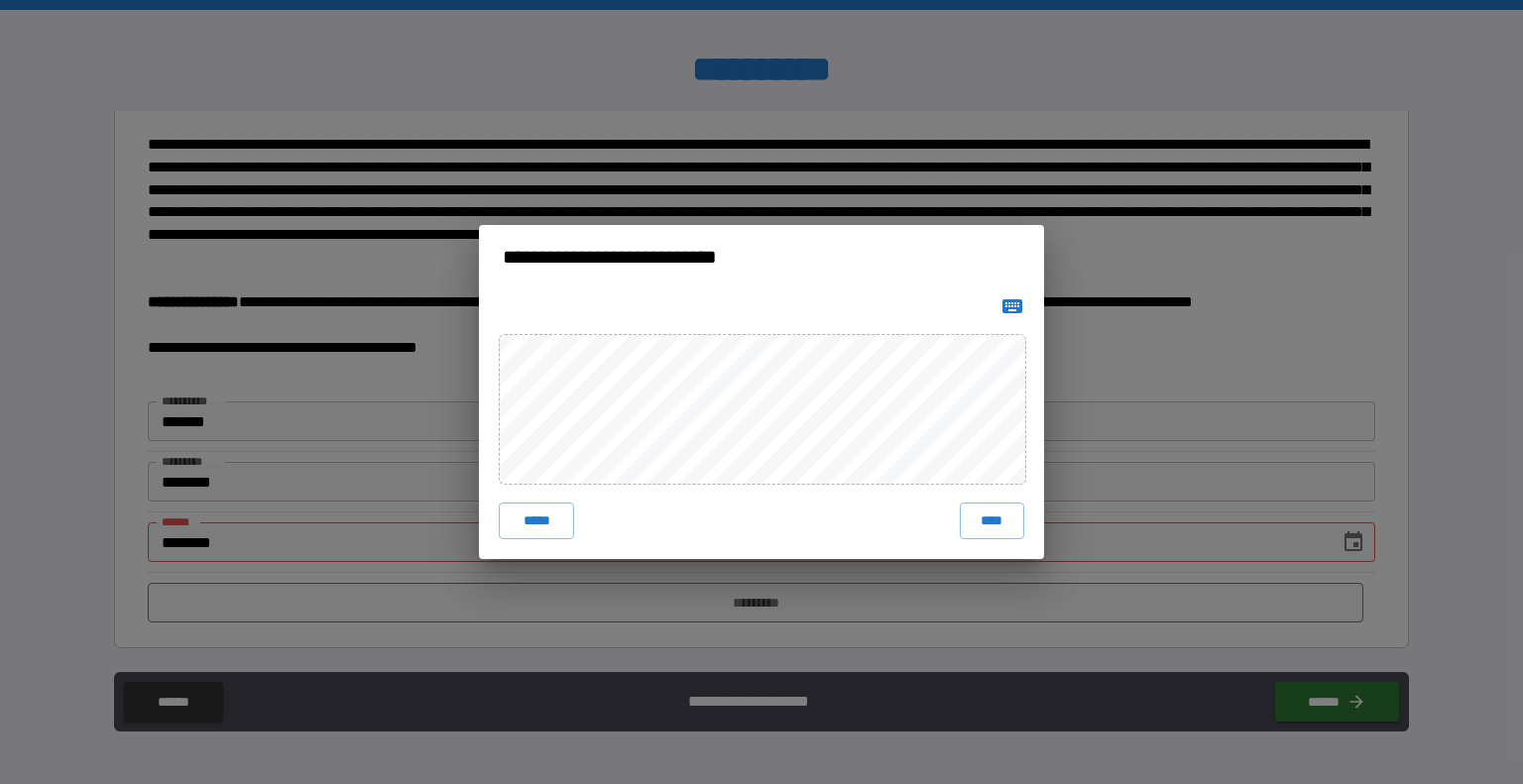click on "***** ****" at bounding box center [762, 423] 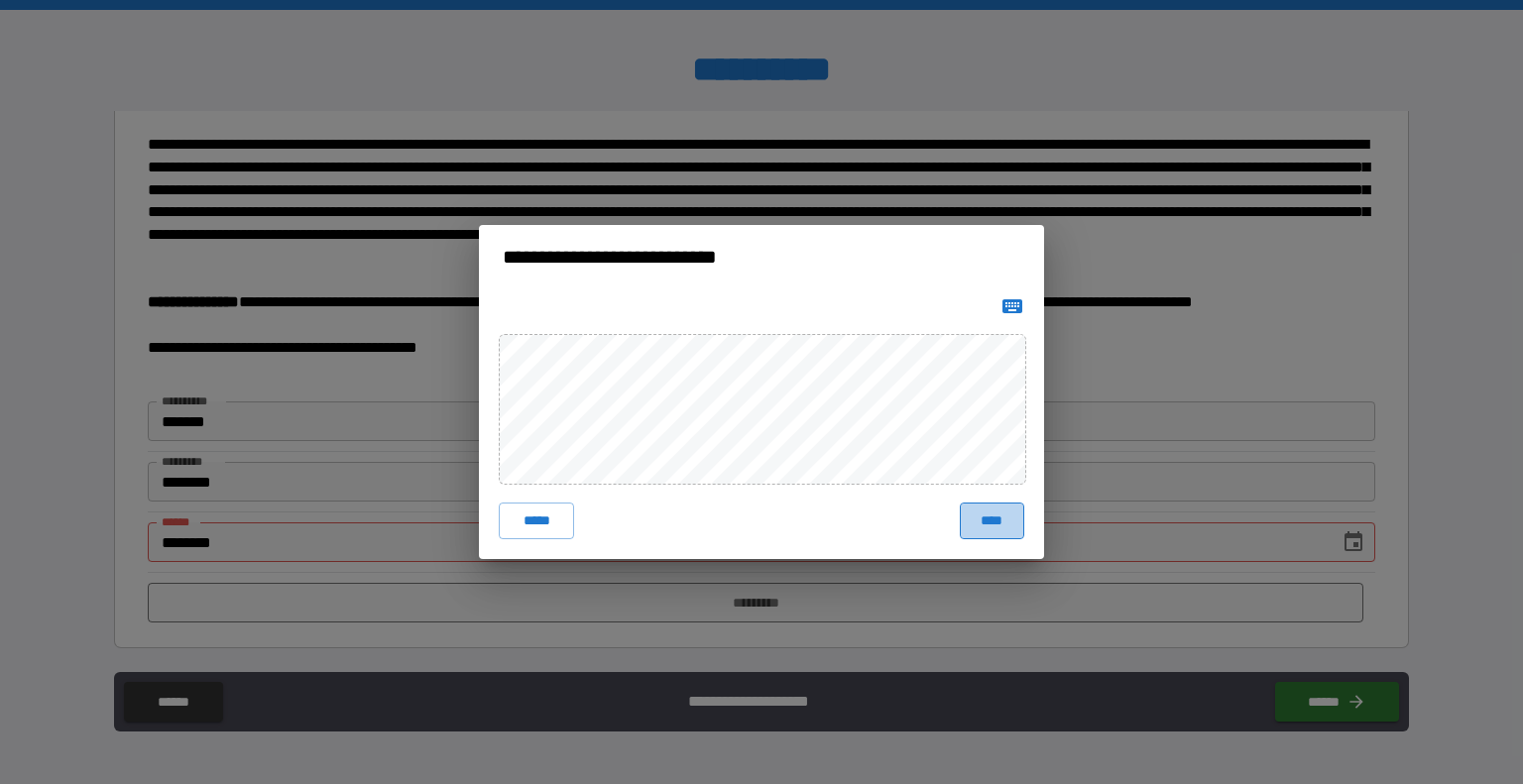 click on "****" at bounding box center [992, 520] 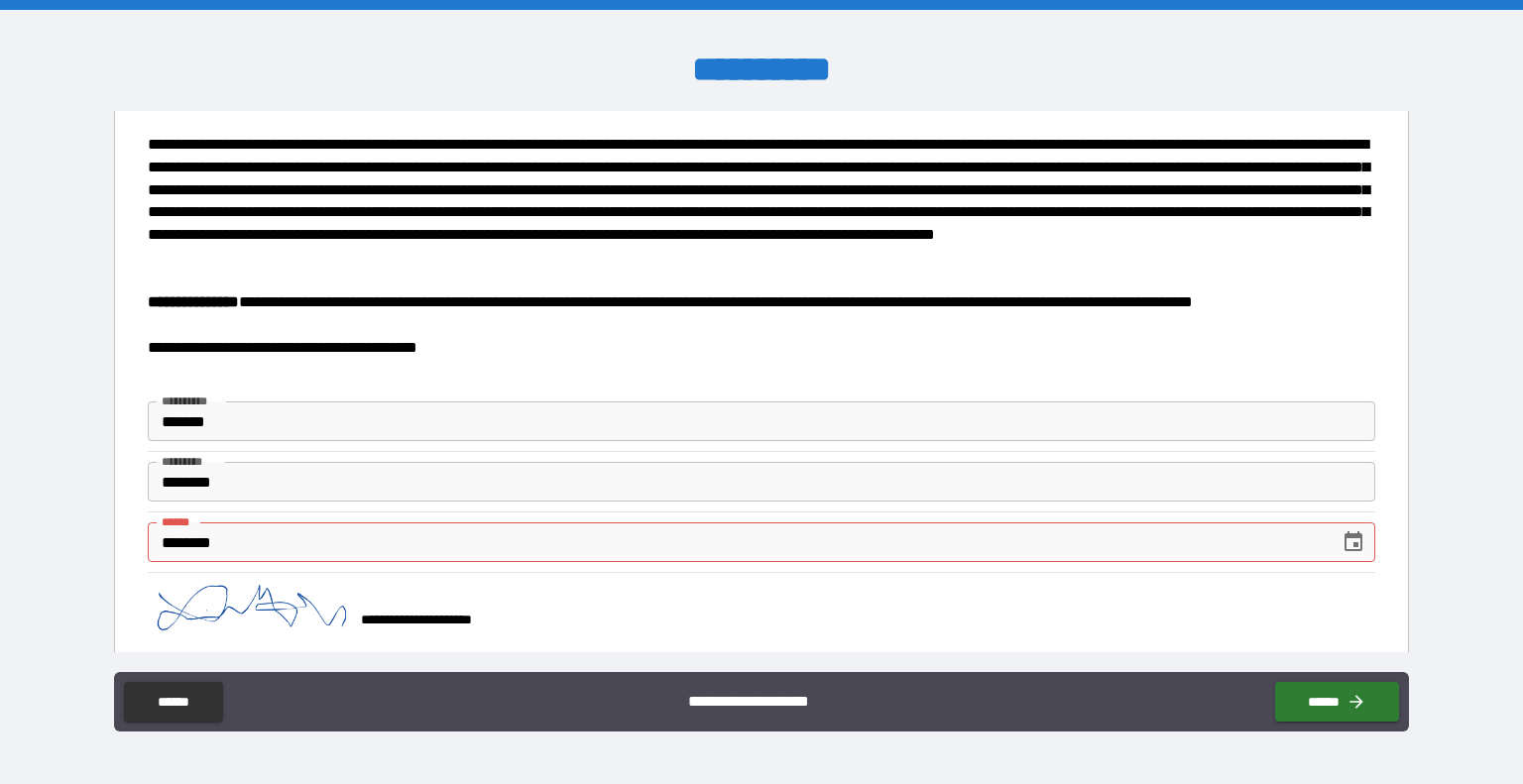 scroll, scrollTop: 1657, scrollLeft: 0, axis: vertical 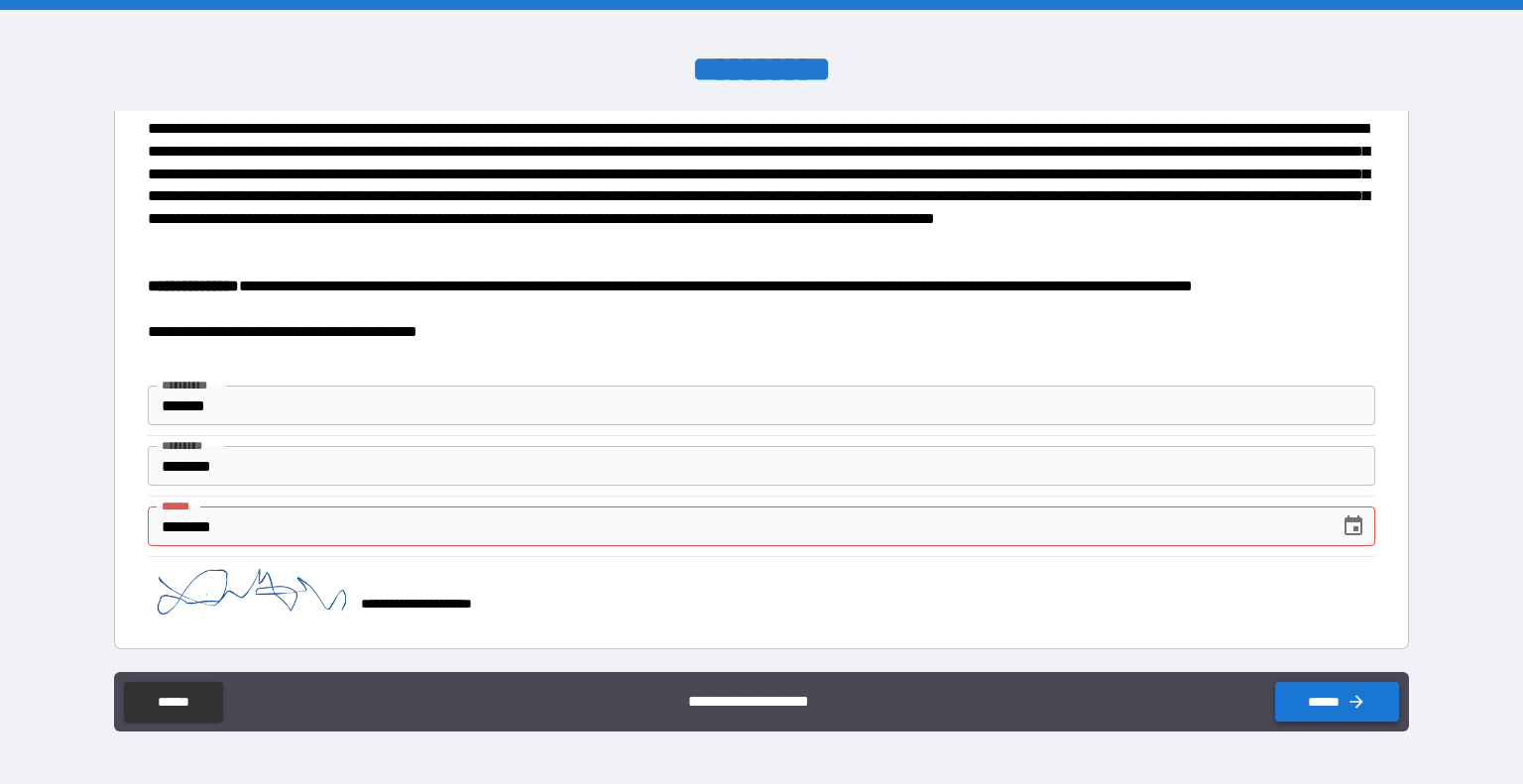click on "******" at bounding box center (1337, 702) 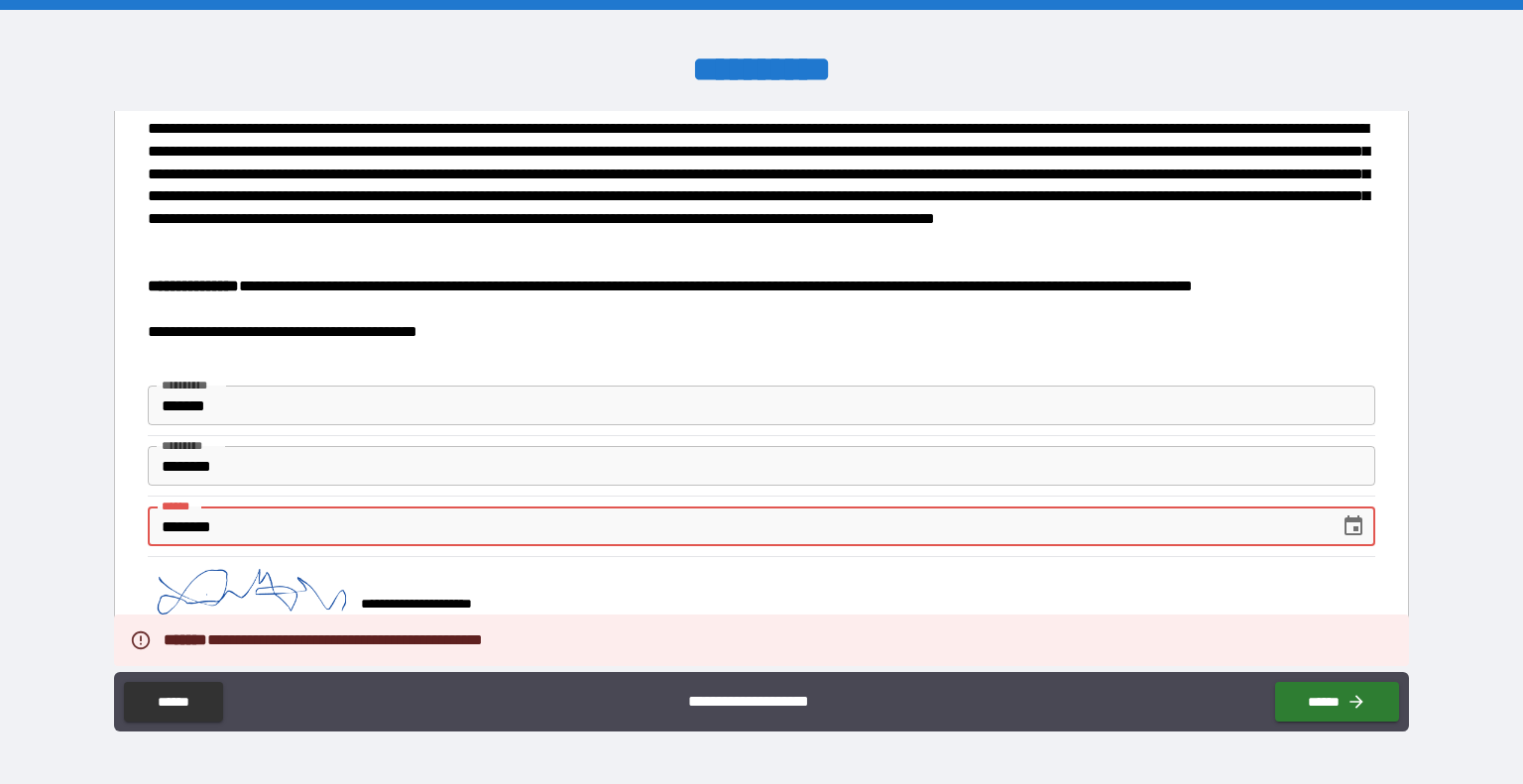 click on "********" at bounding box center (737, 526) 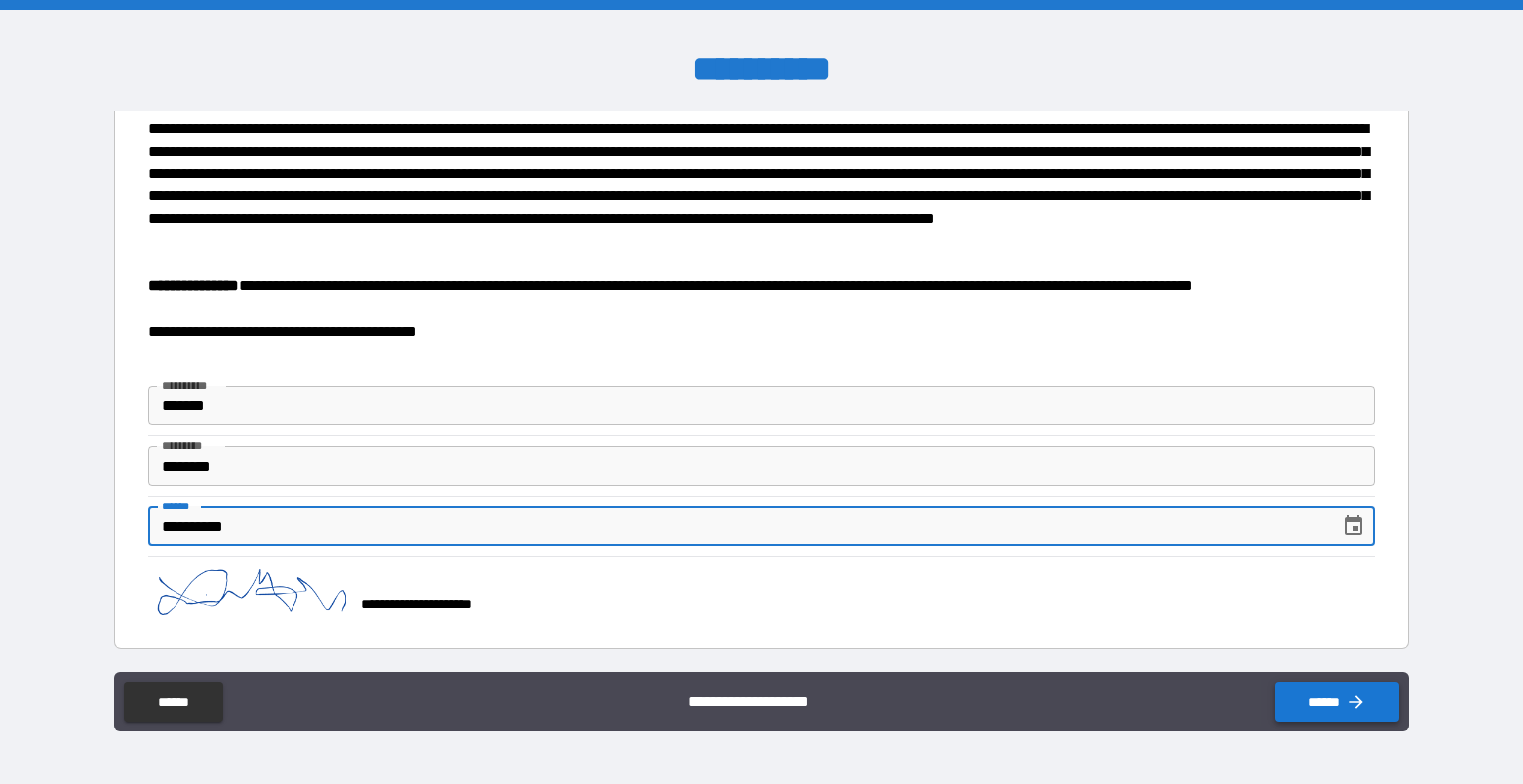 type on "**********" 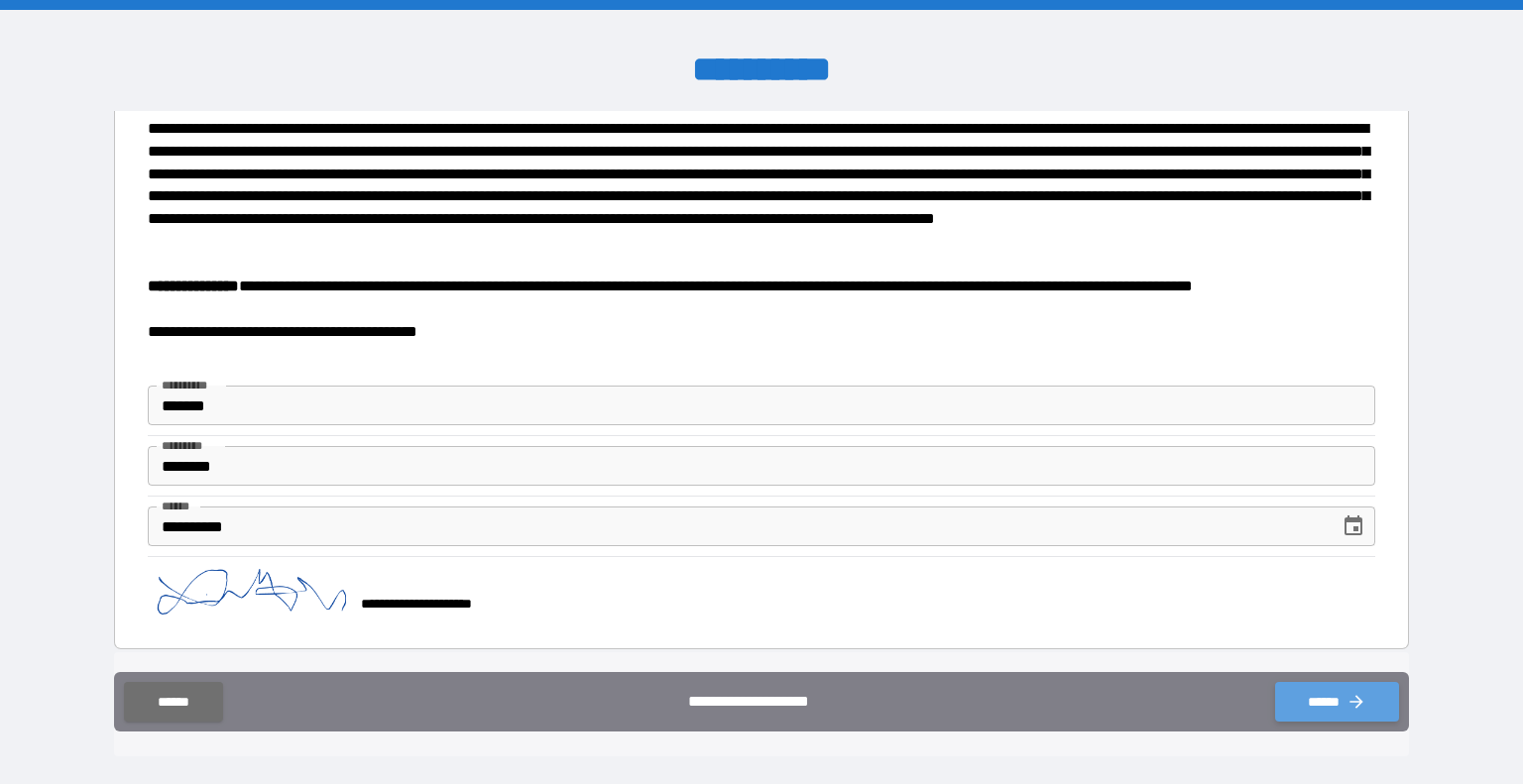 click on "******" at bounding box center [1337, 702] 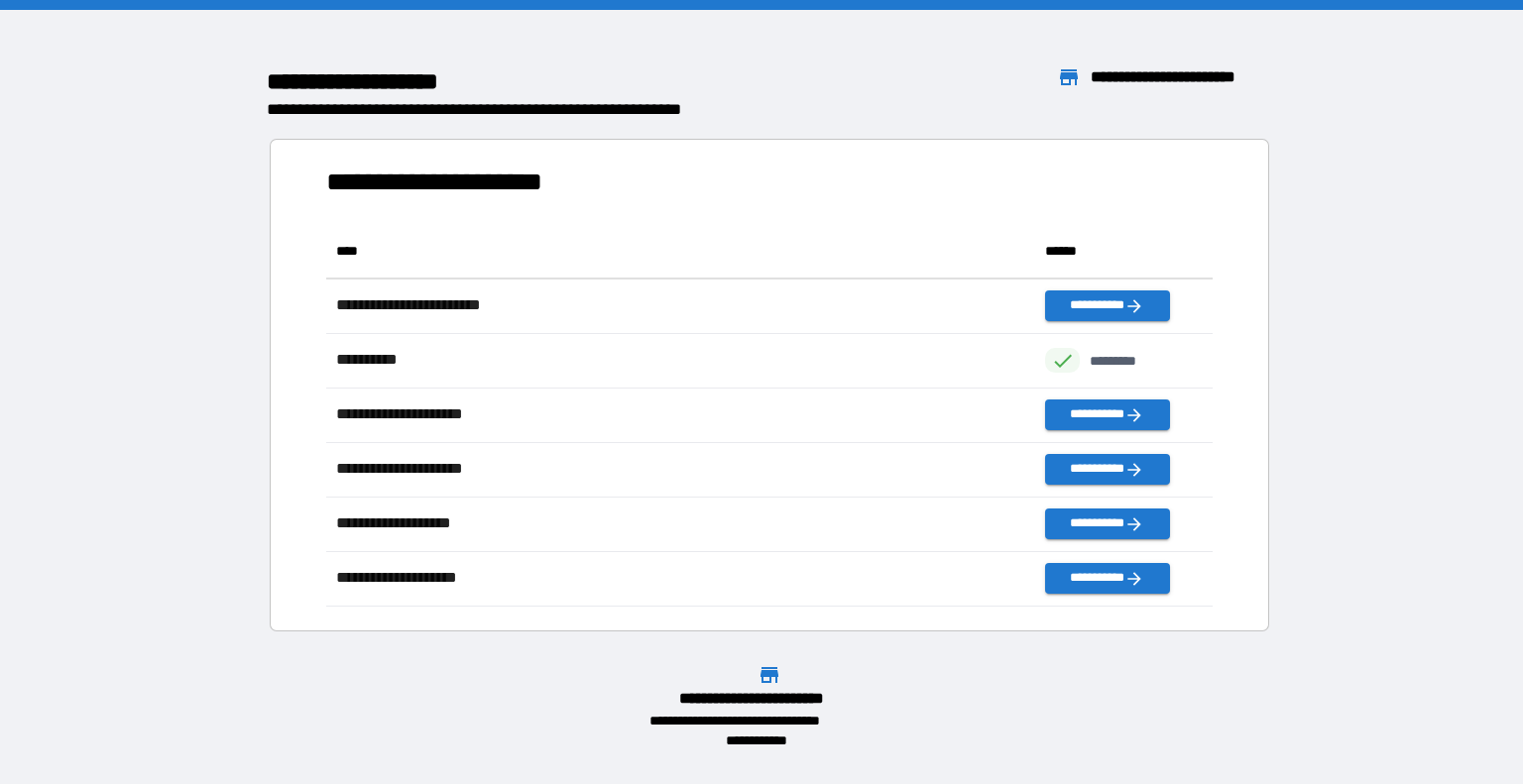 scroll, scrollTop: 16, scrollLeft: 16, axis: both 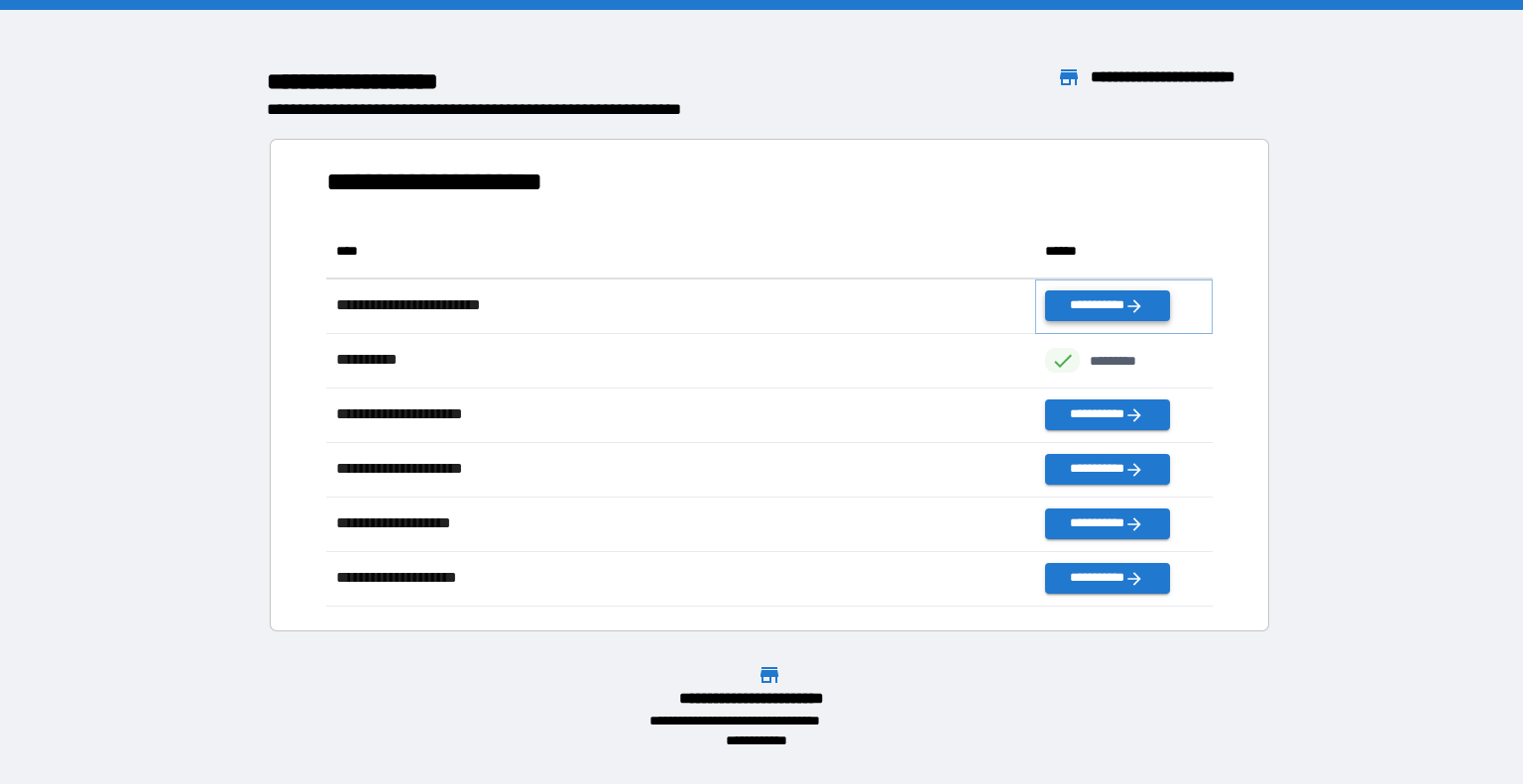 click on "**********" at bounding box center [1107, 305] 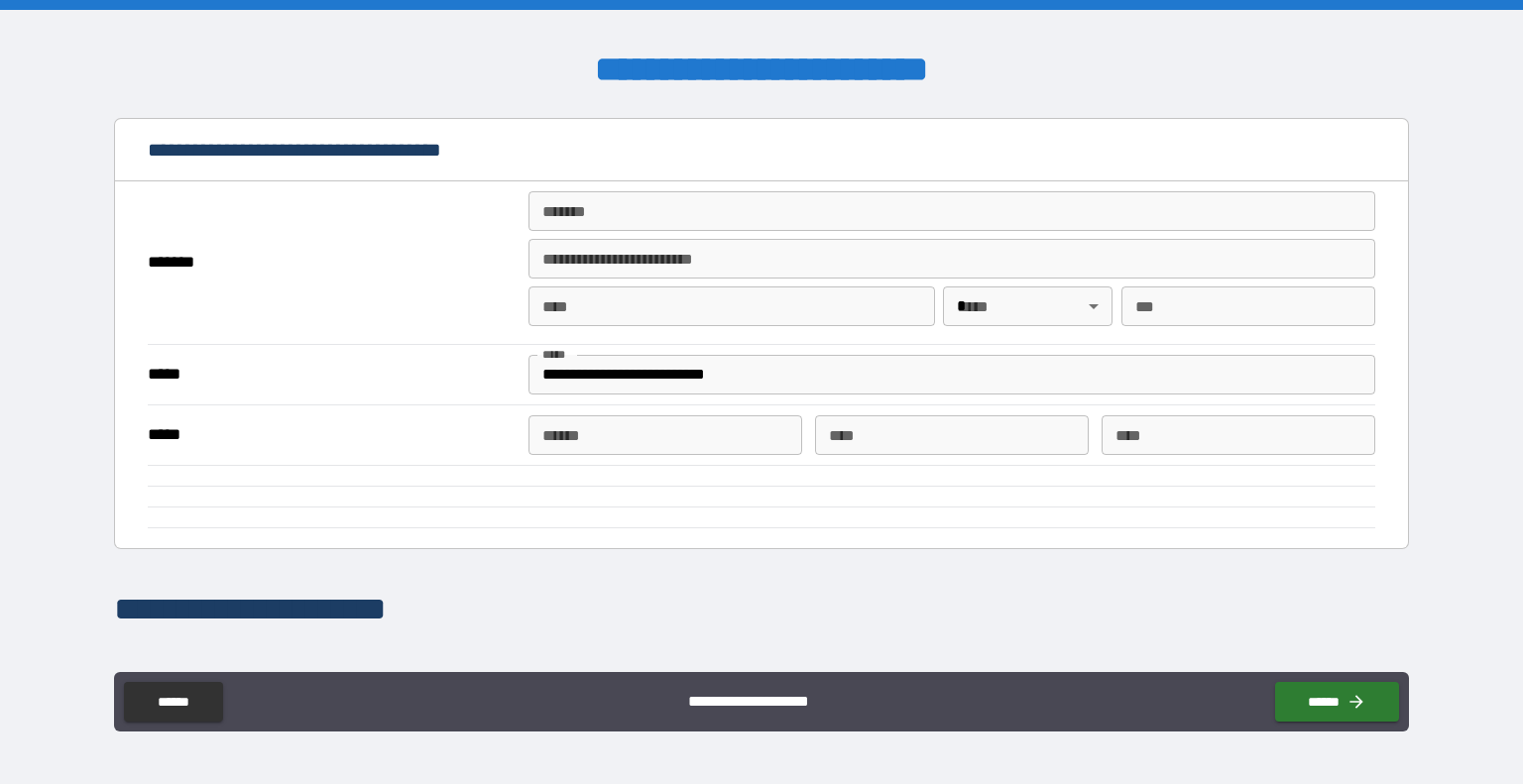 scroll, scrollTop: 1646, scrollLeft: 0, axis: vertical 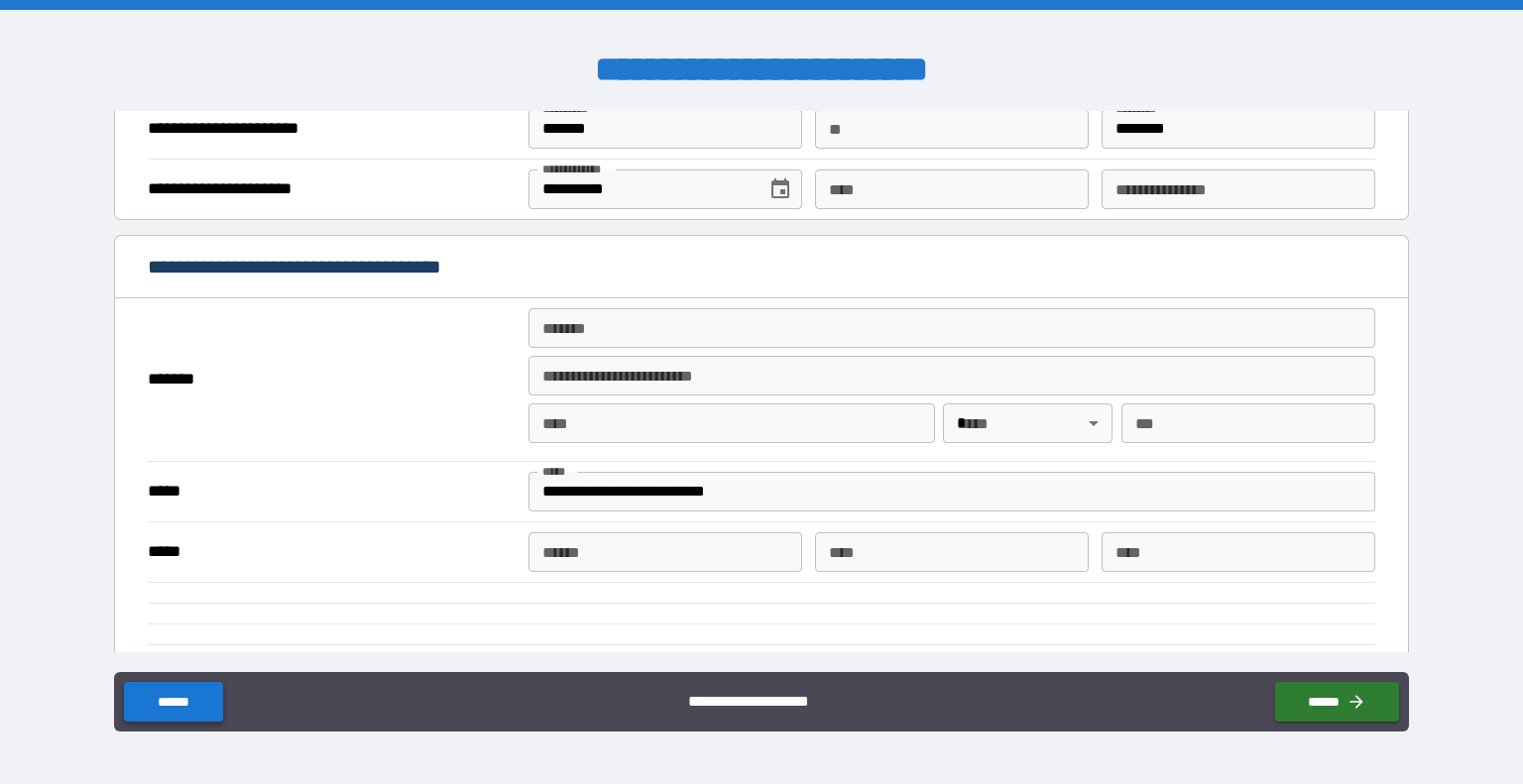 click on "******" at bounding box center [173, 702] 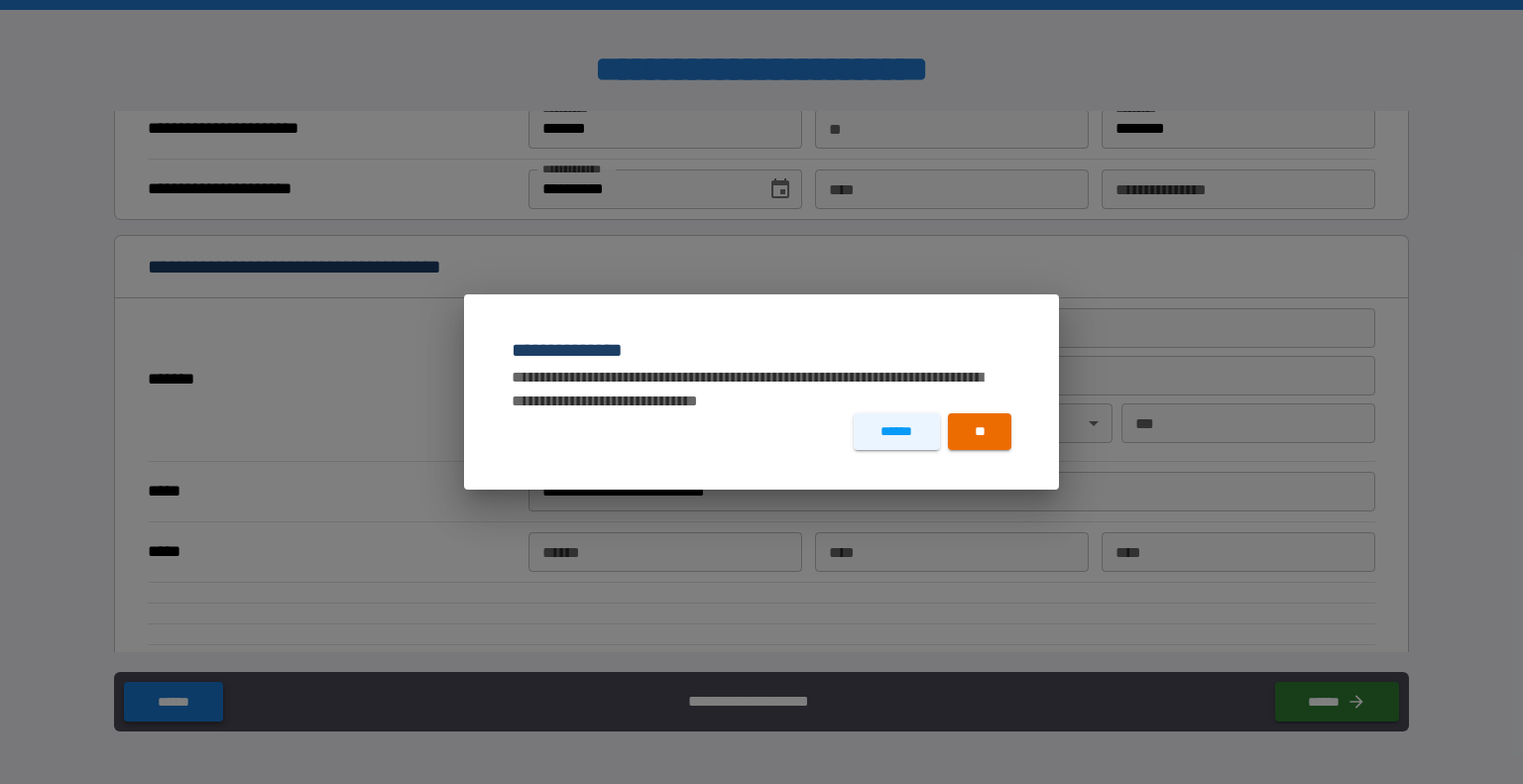 type on "*" 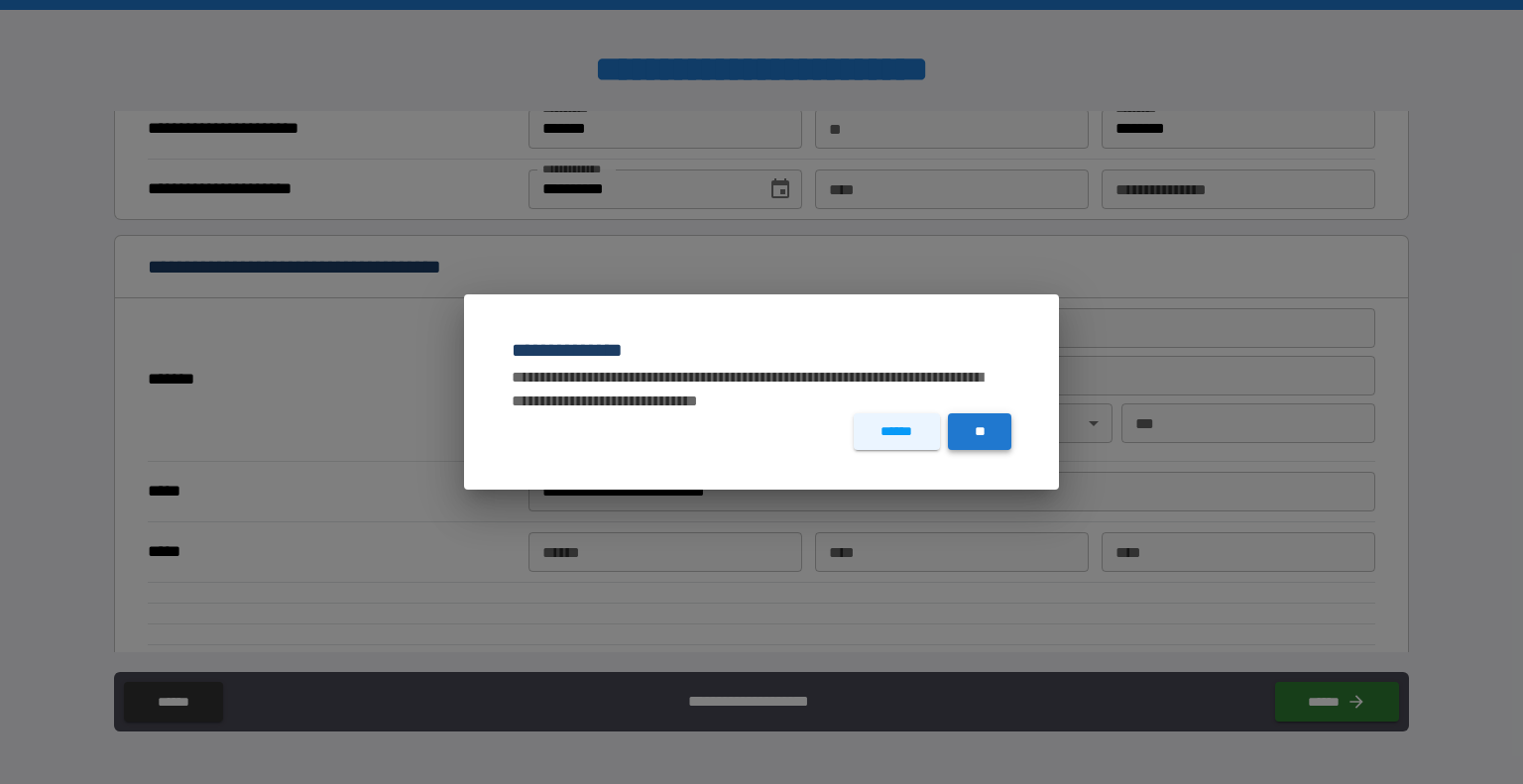 click on "**" at bounding box center (980, 431) 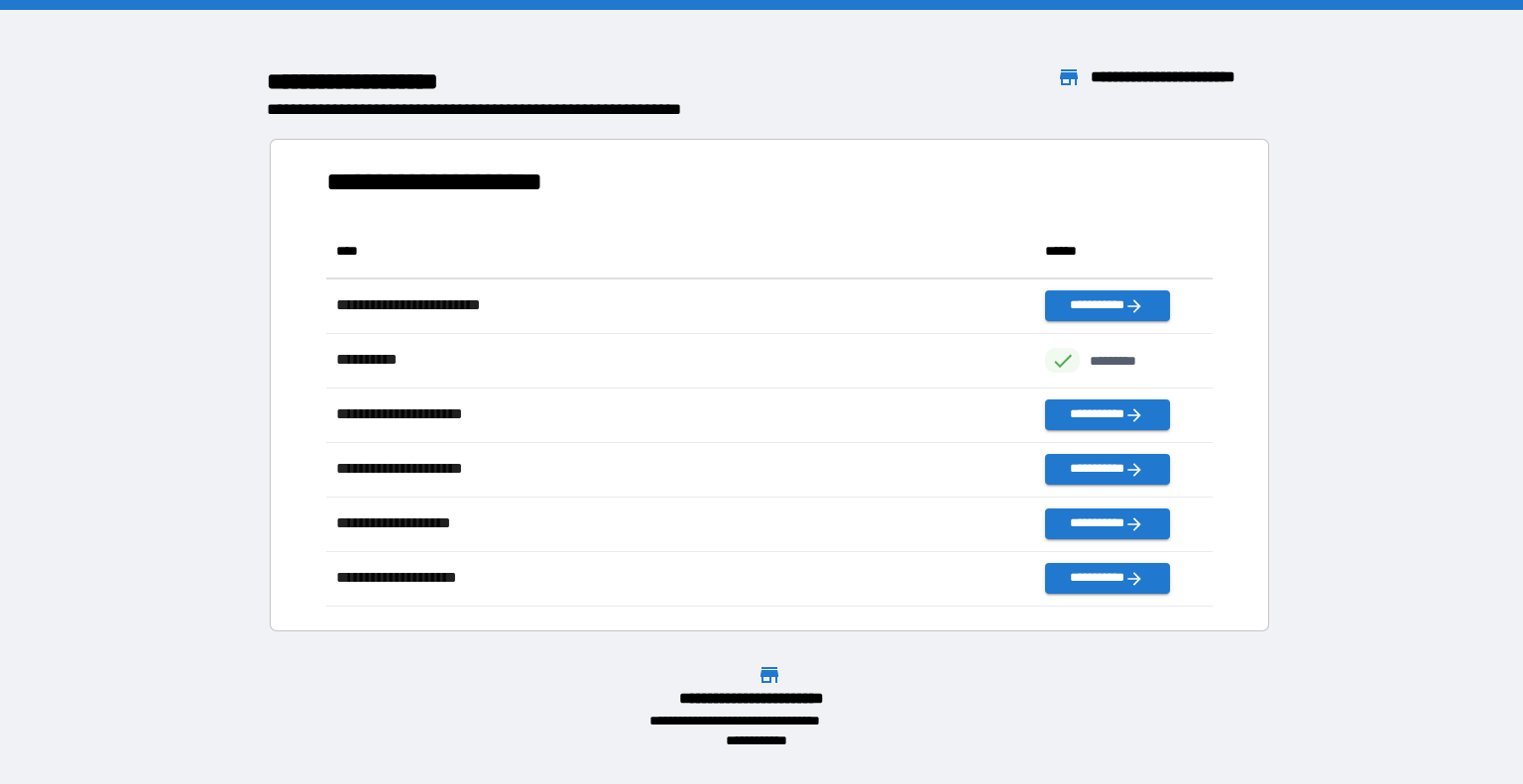 scroll, scrollTop: 16, scrollLeft: 16, axis: both 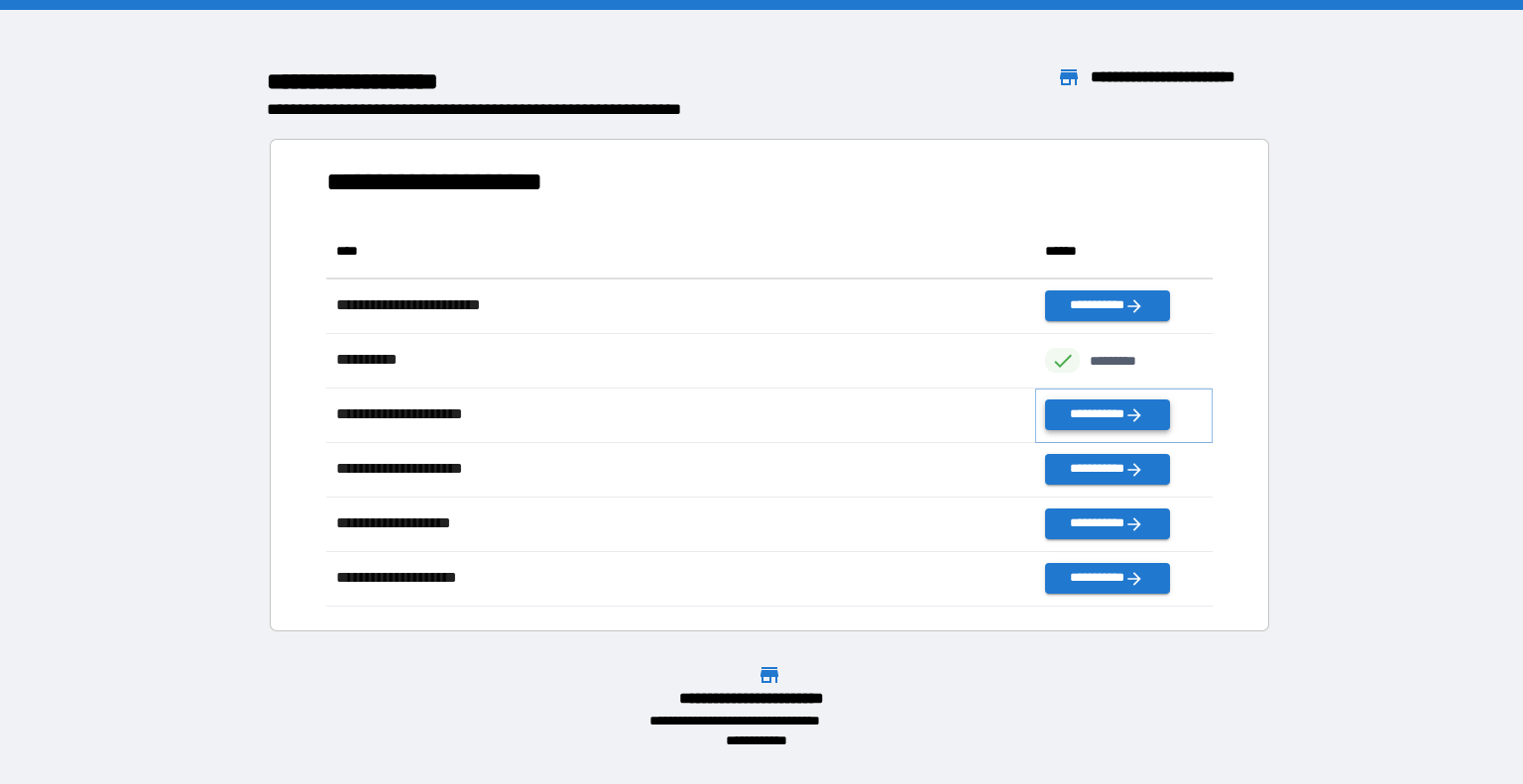 click on "**********" at bounding box center (1107, 414) 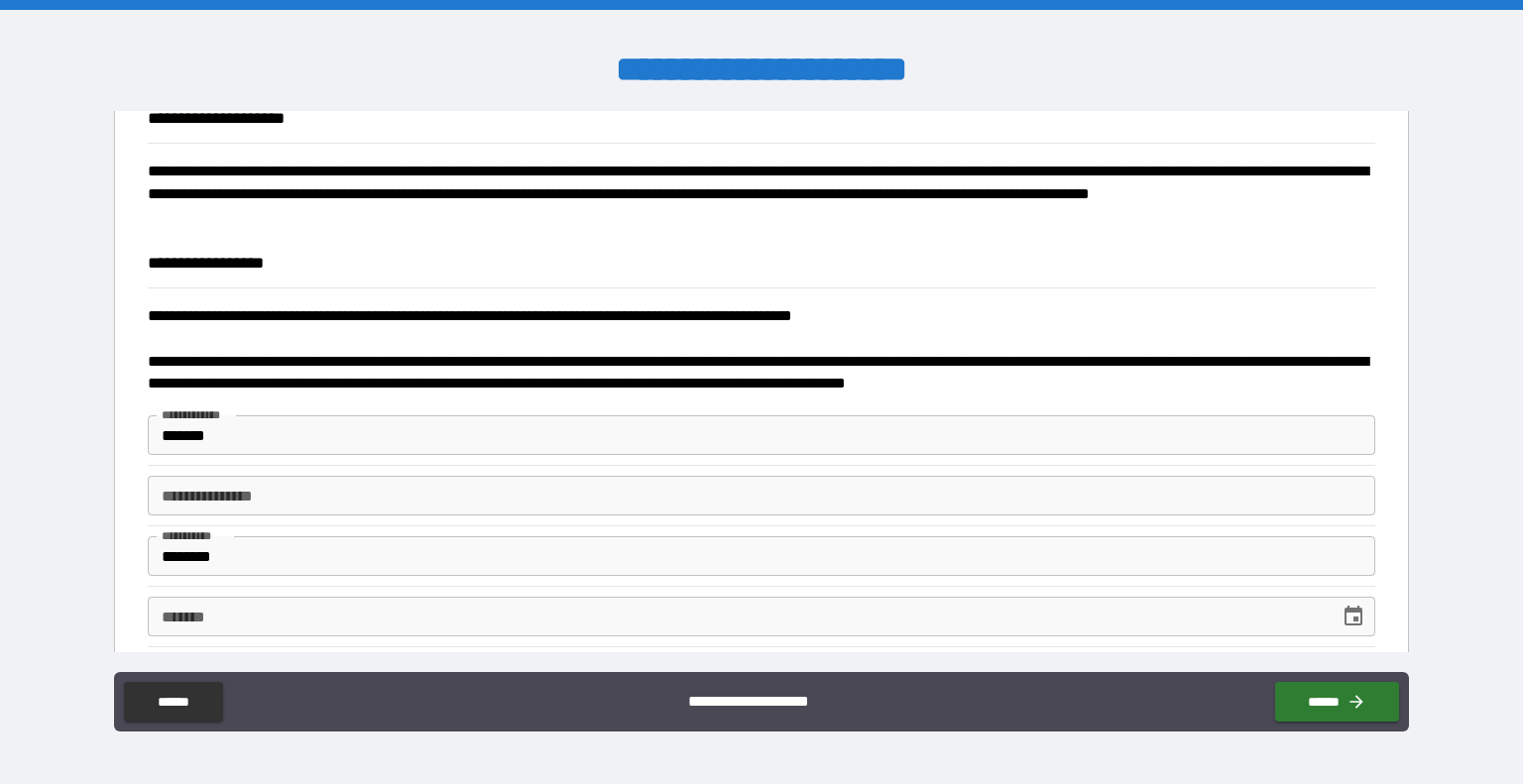 scroll, scrollTop: 762, scrollLeft: 0, axis: vertical 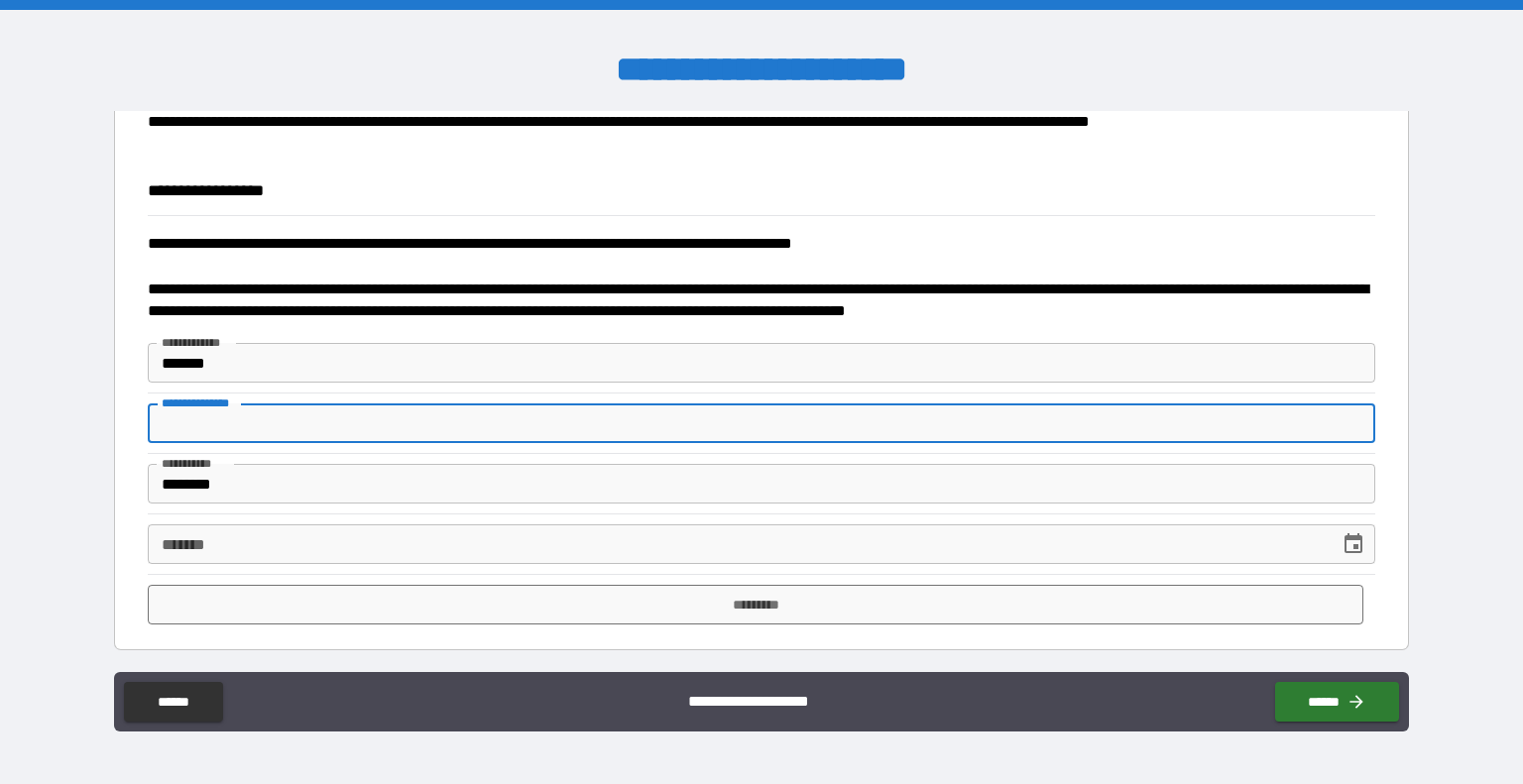 click on "**********" at bounding box center (762, 423) 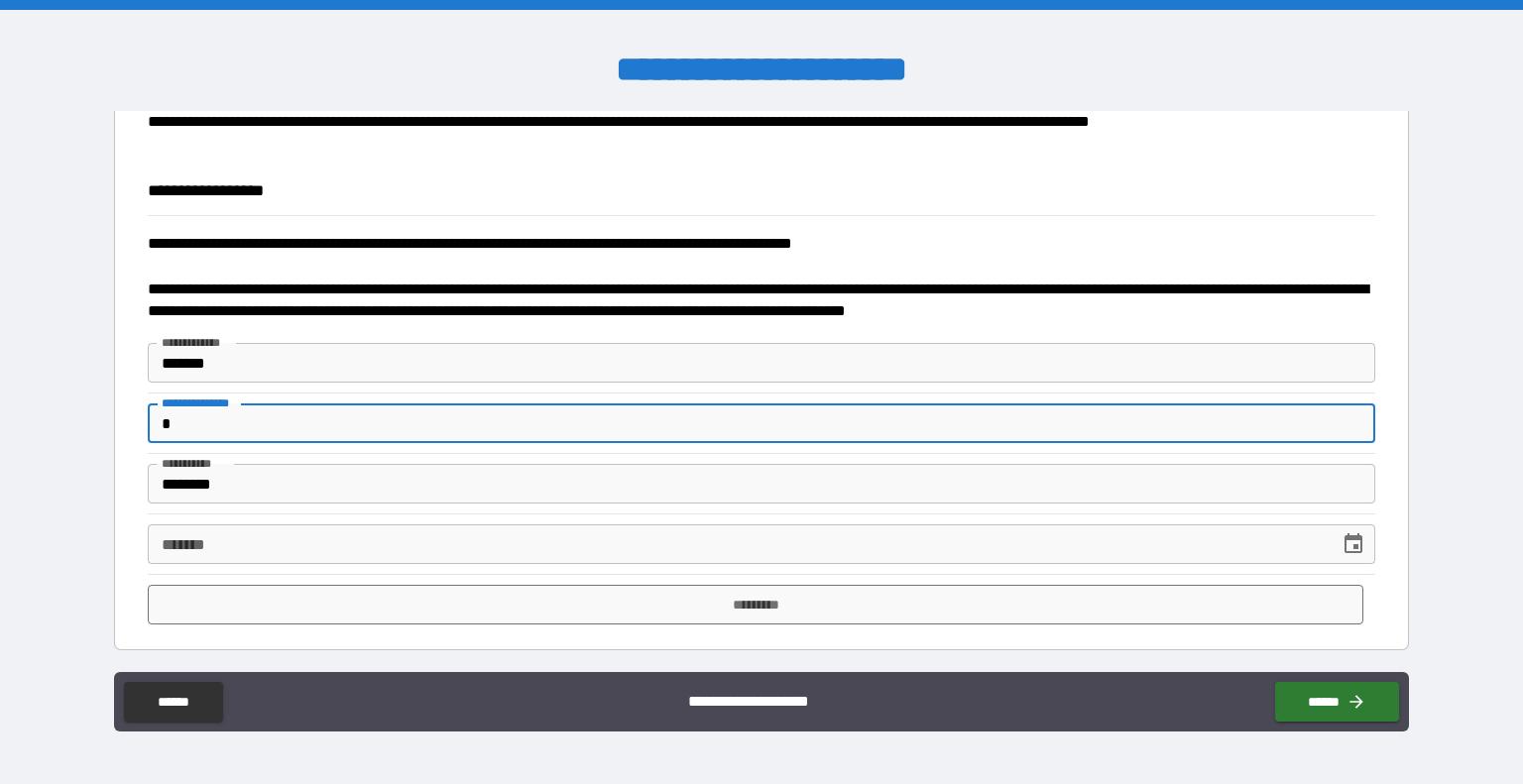type on "*" 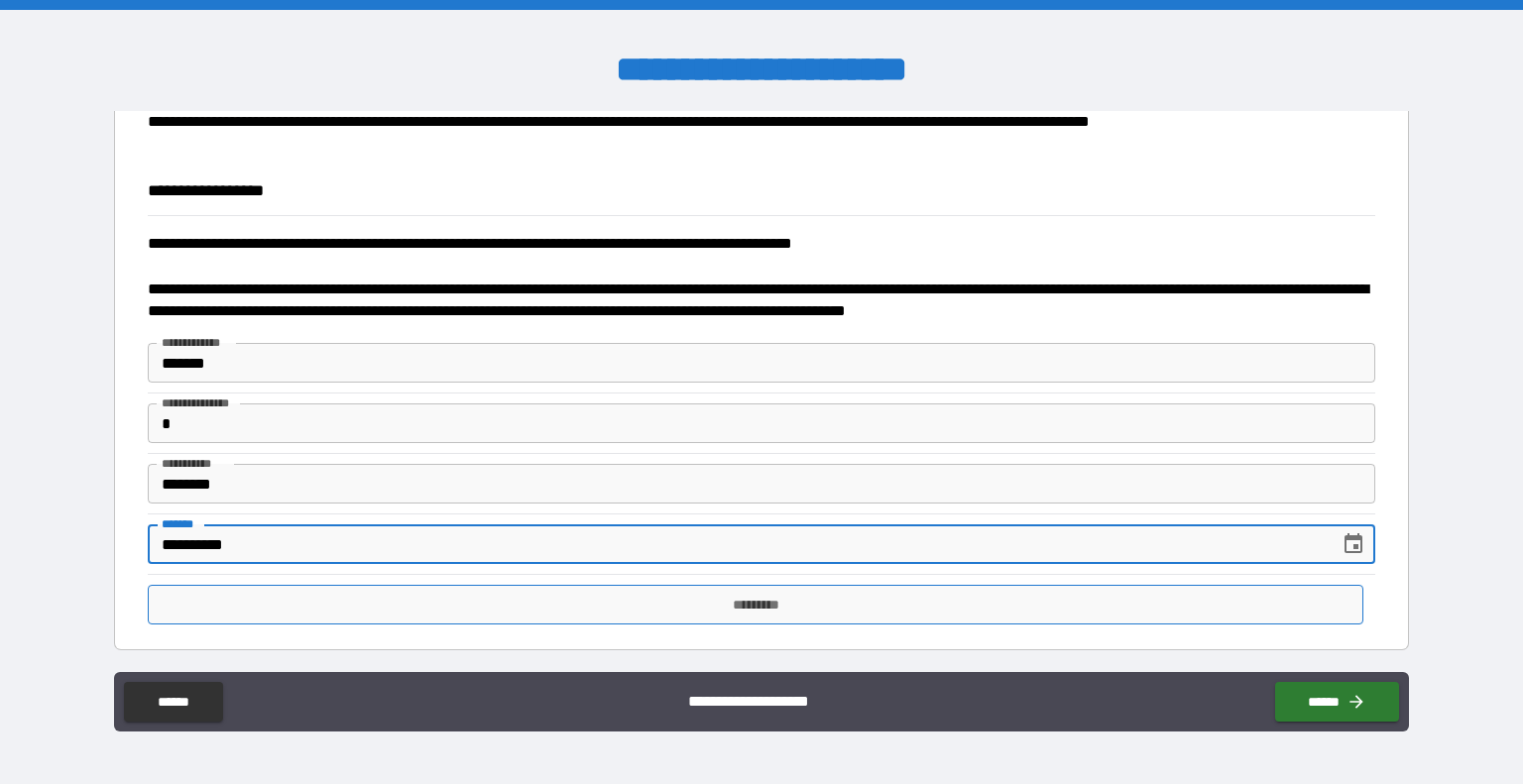 type on "**********" 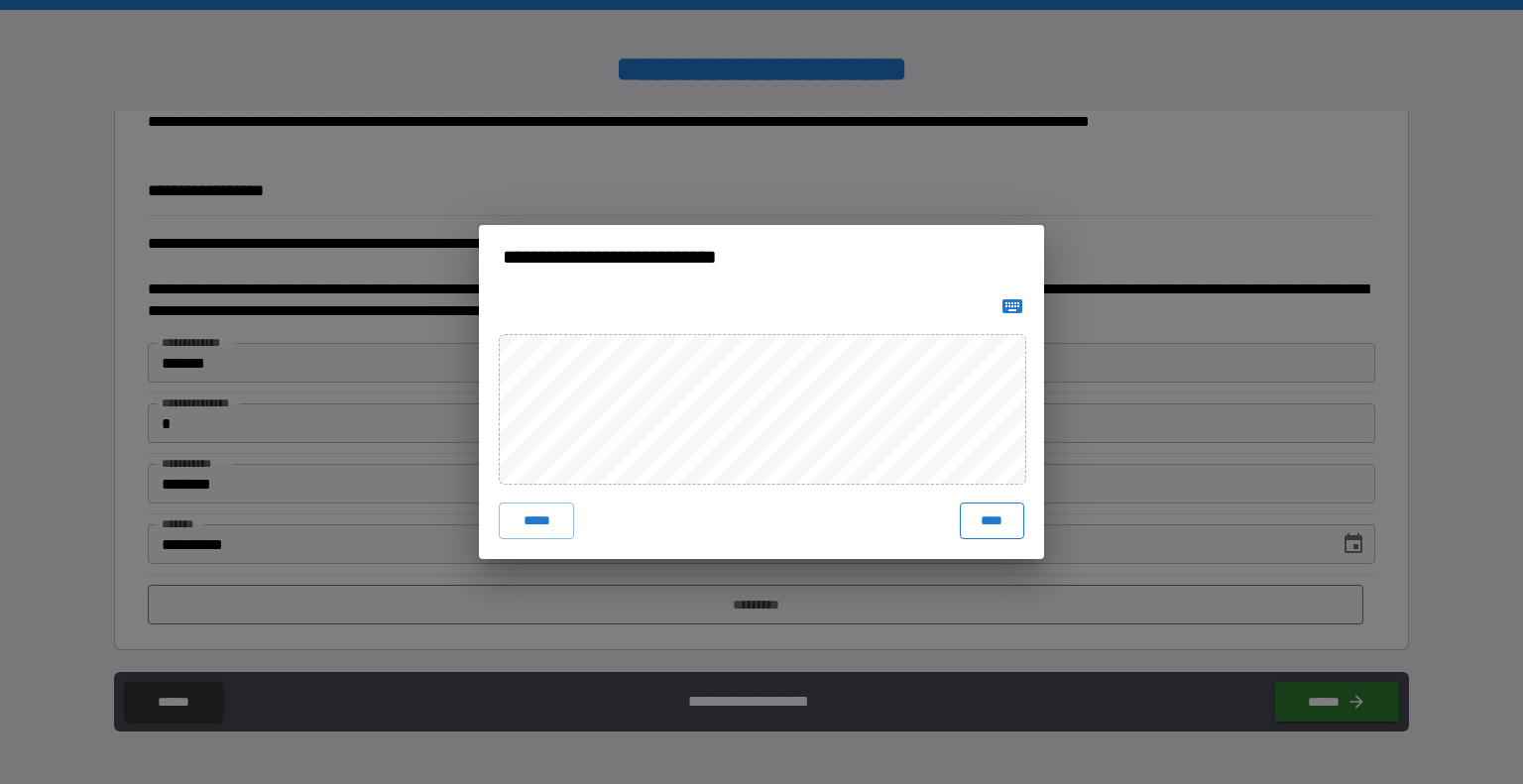 click on "****" at bounding box center [992, 520] 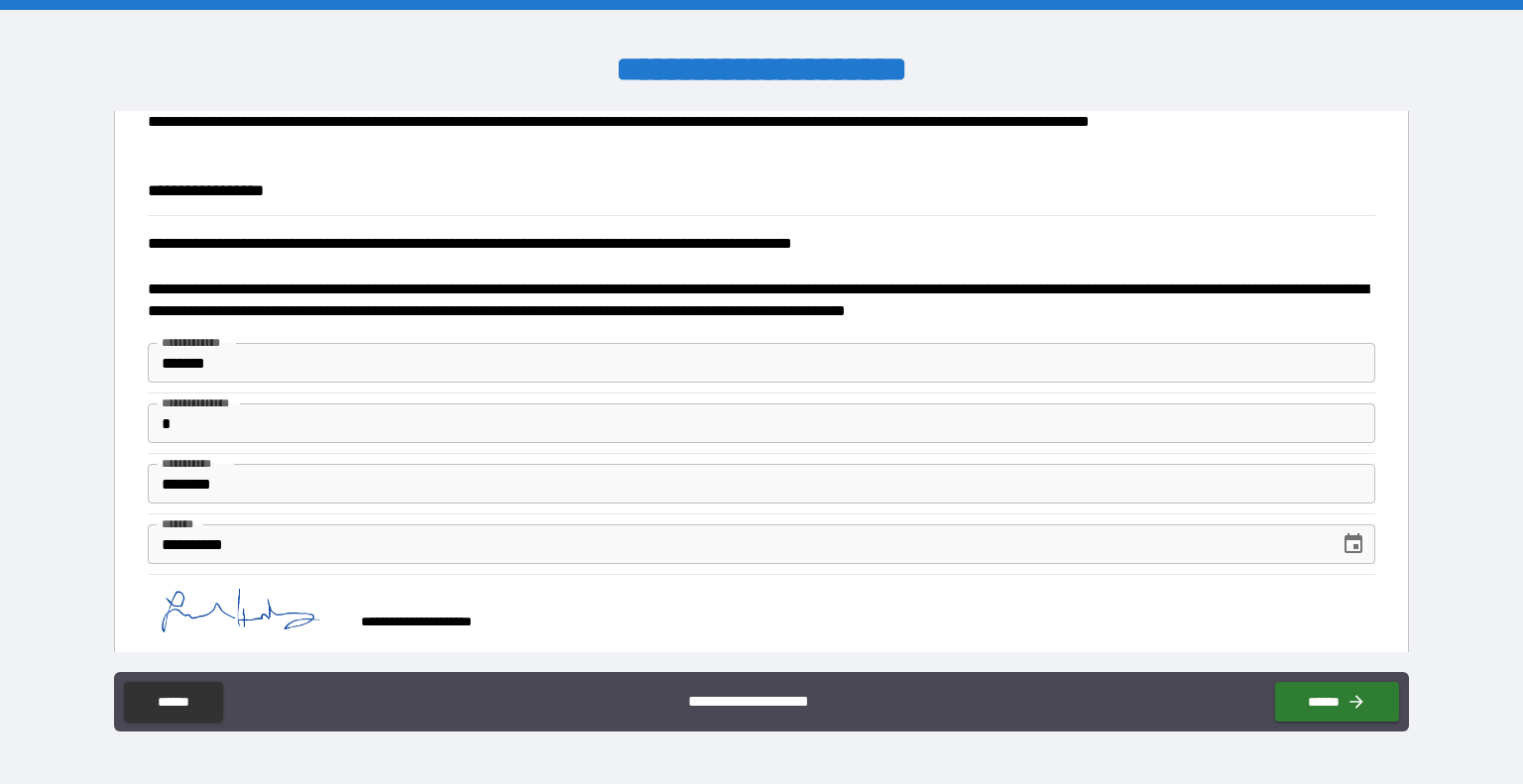 scroll, scrollTop: 779, scrollLeft: 0, axis: vertical 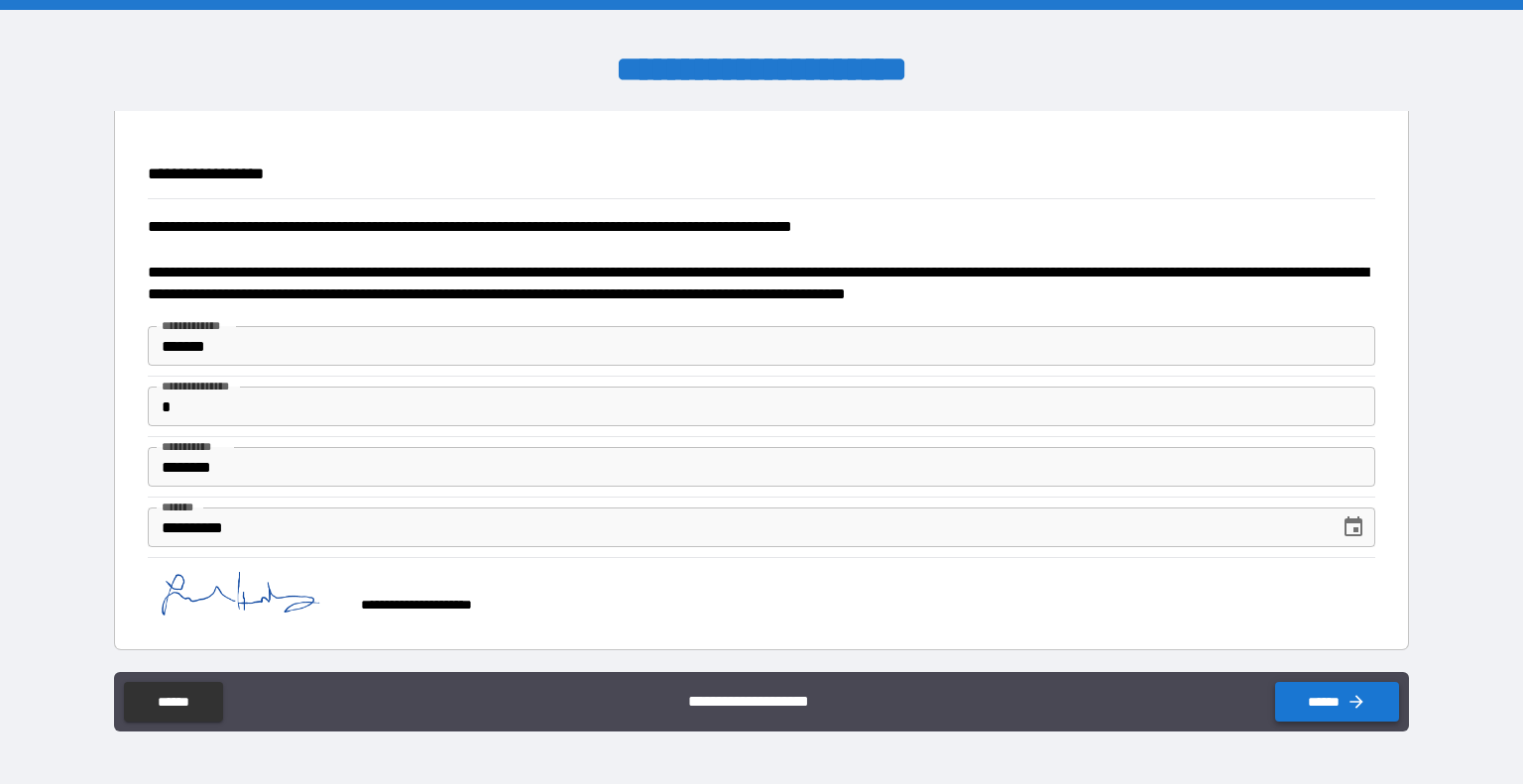 click on "******" at bounding box center [1337, 702] 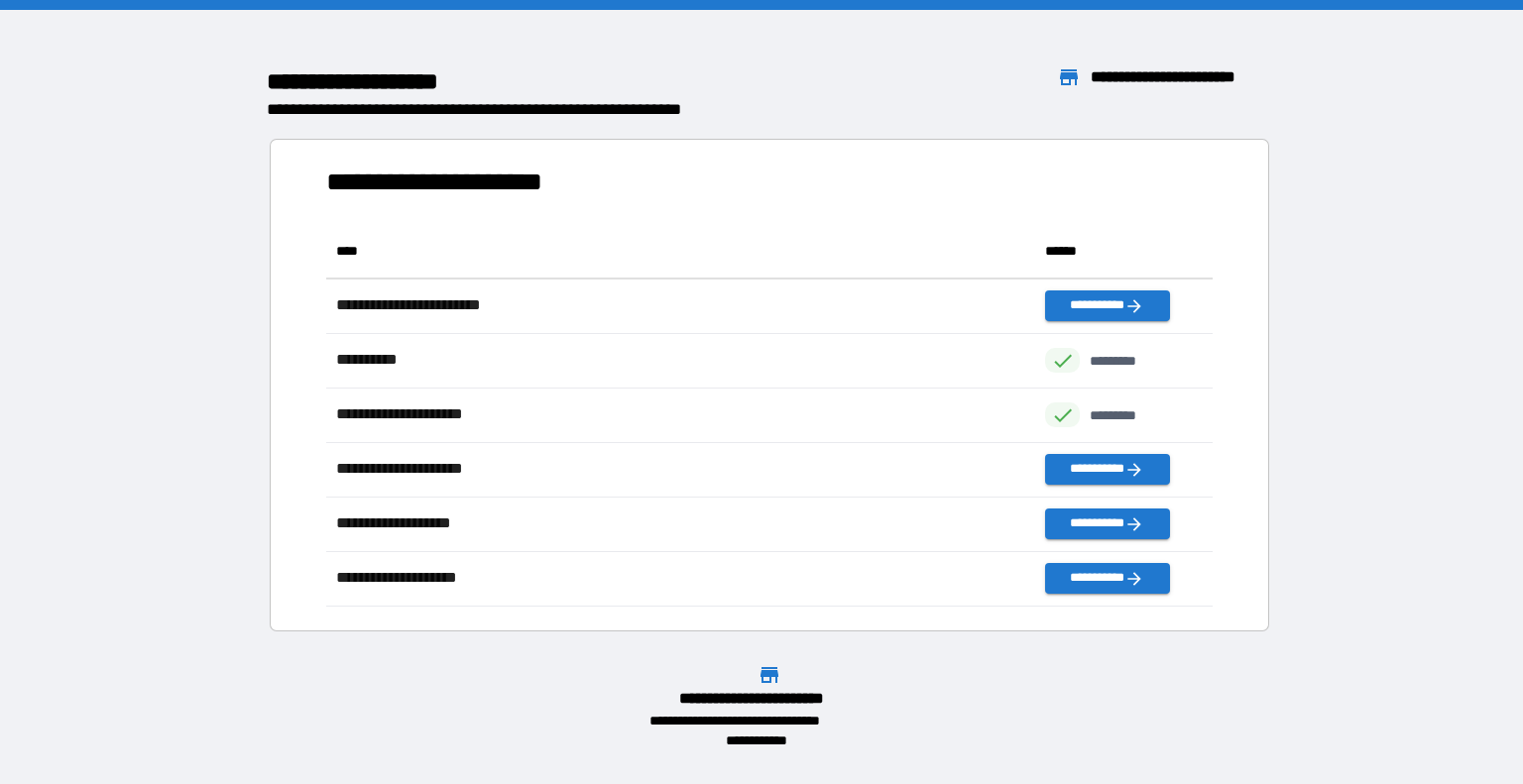 scroll, scrollTop: 16, scrollLeft: 16, axis: both 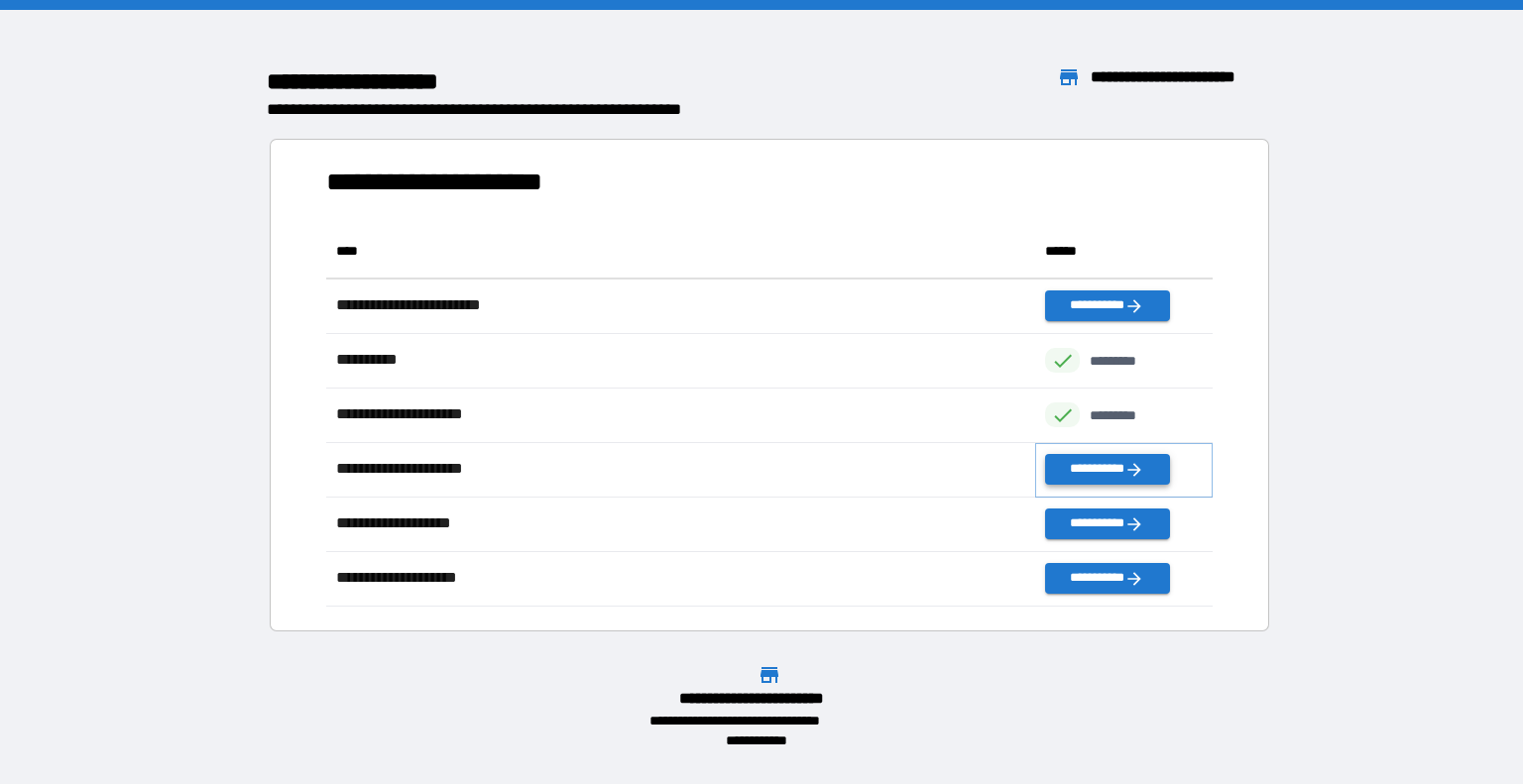 click on "**********" at bounding box center (1107, 469) 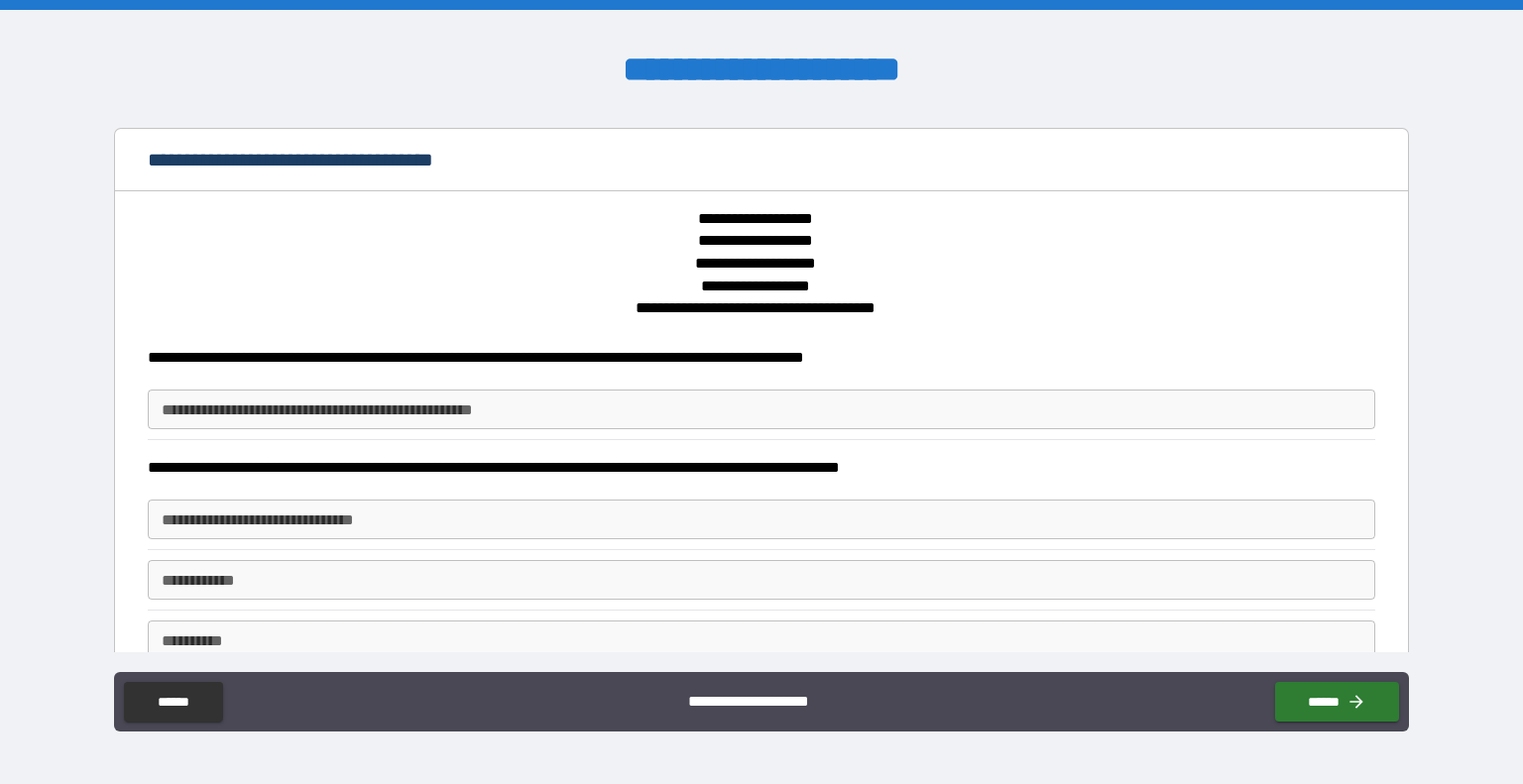 scroll, scrollTop: 62, scrollLeft: 0, axis: vertical 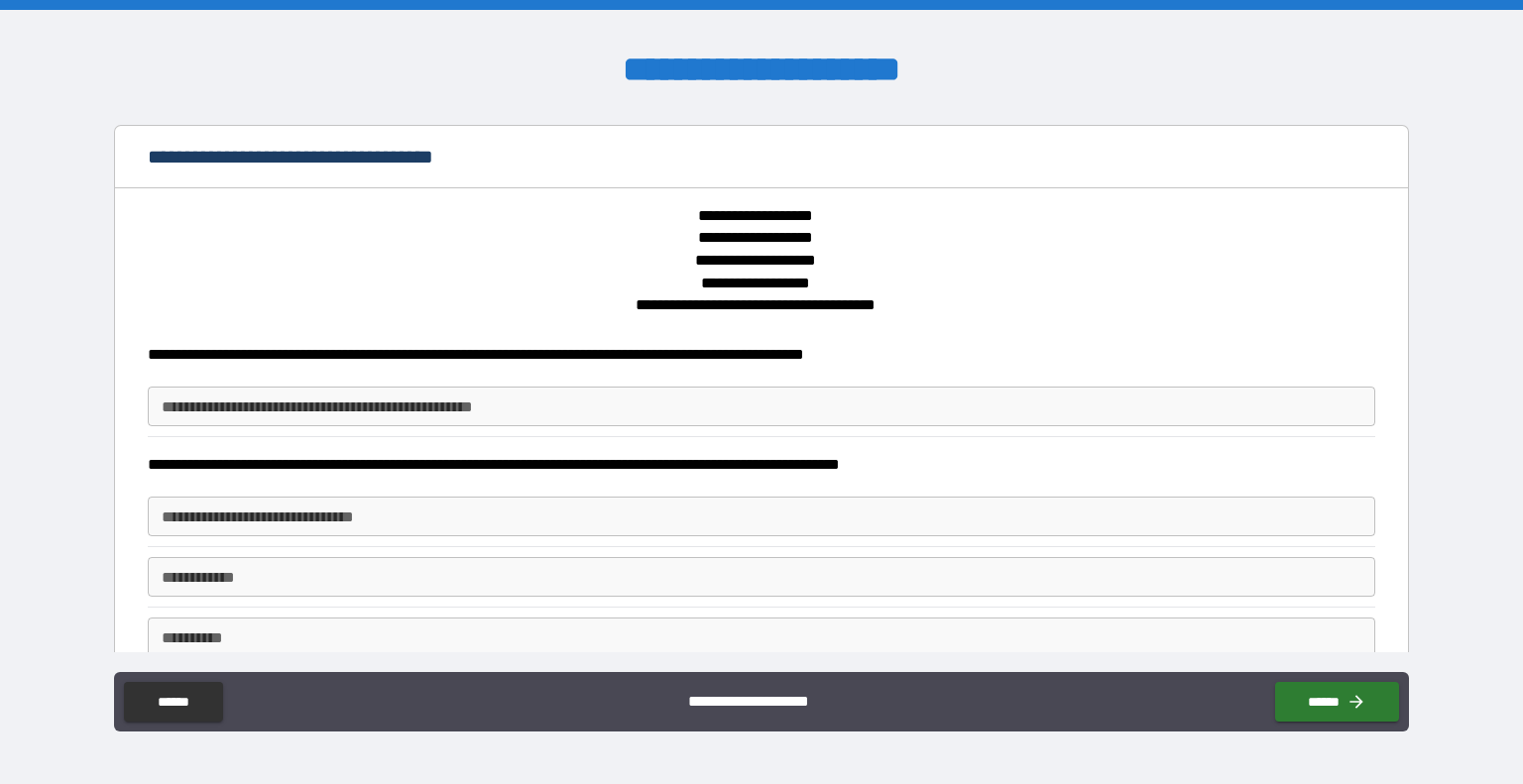 click on "**********" at bounding box center [762, 406] 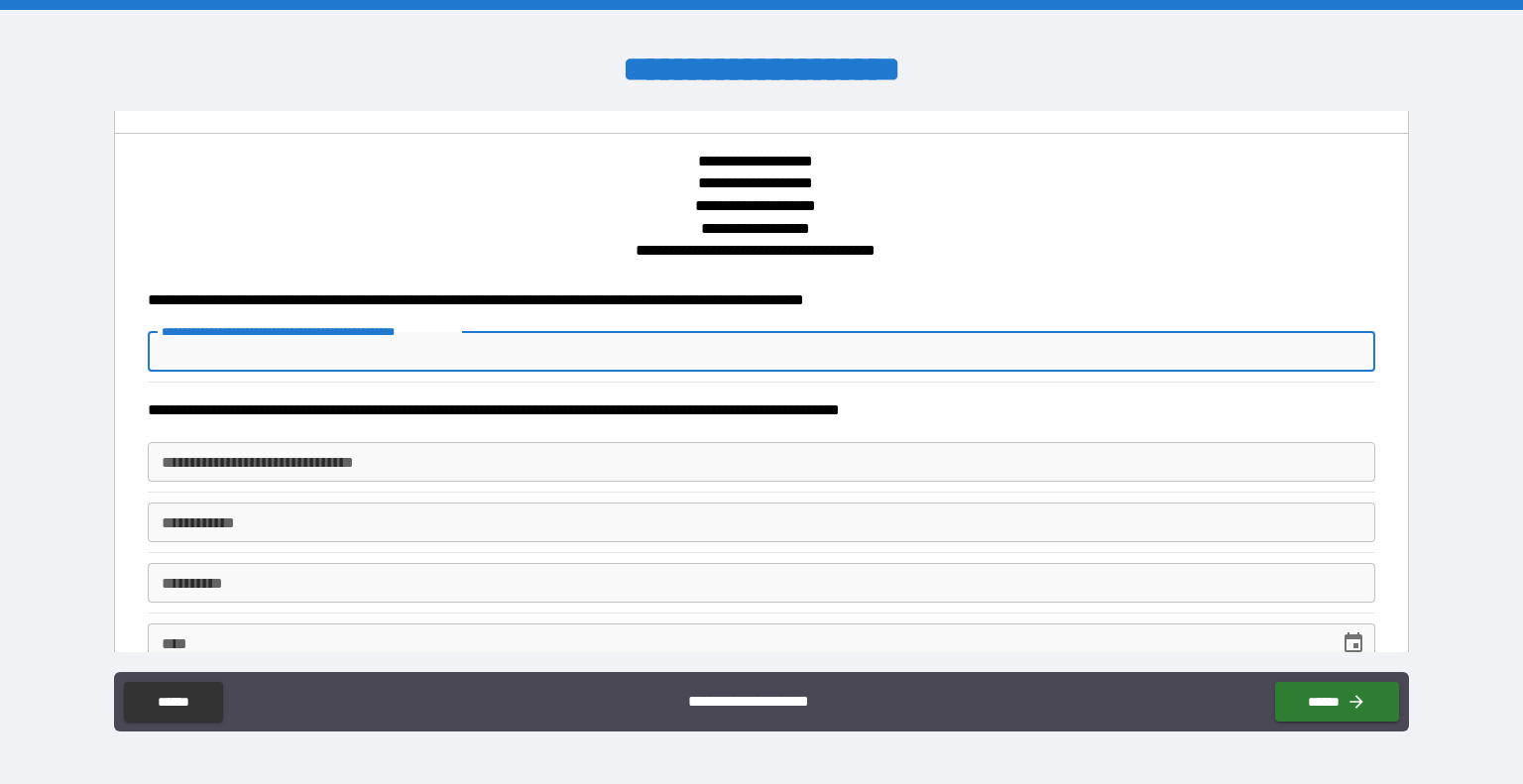 scroll, scrollTop: 122, scrollLeft: 0, axis: vertical 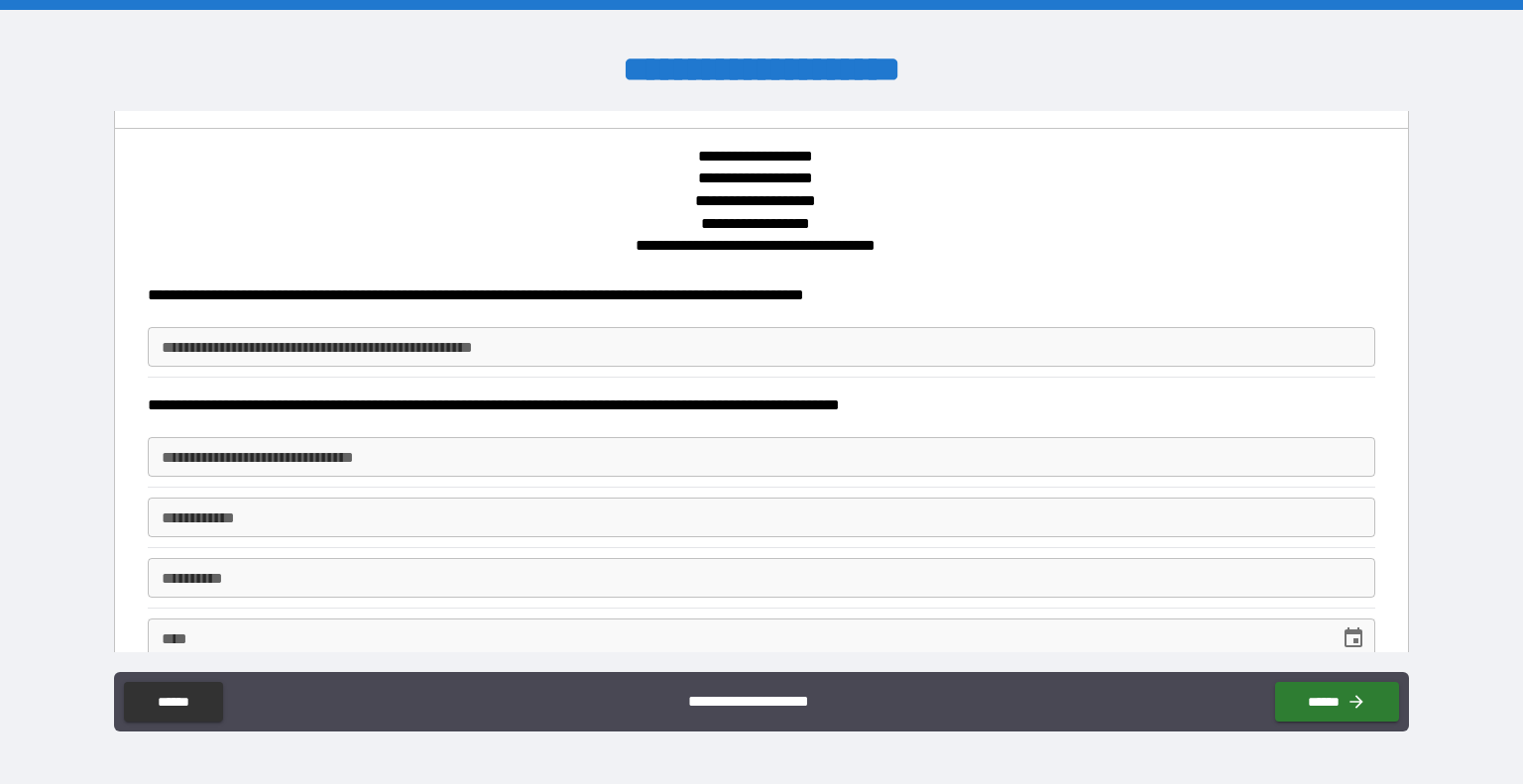 drag, startPoint x: 252, startPoint y: 232, endPoint x: 194, endPoint y: 205, distance: 63.97656 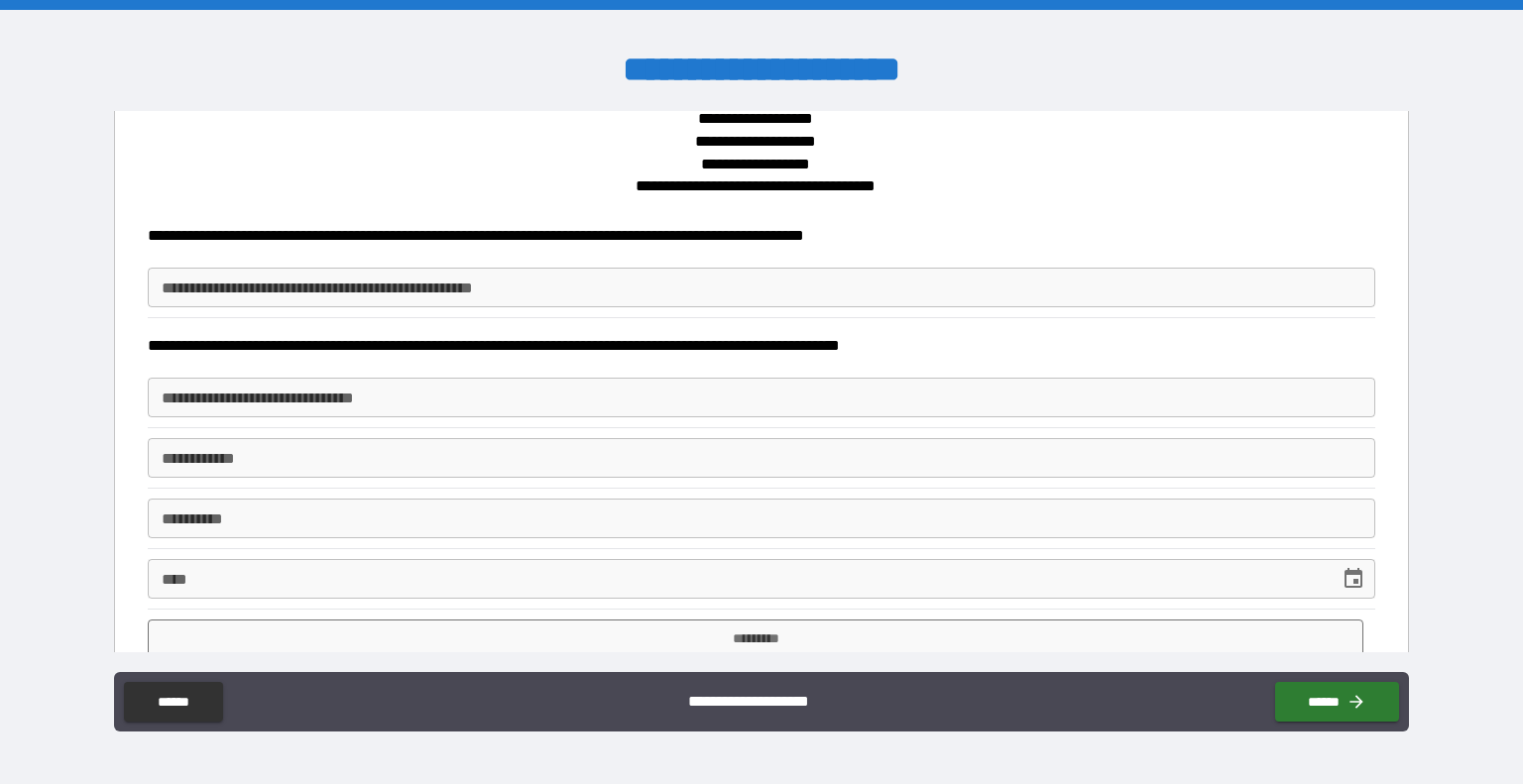 scroll, scrollTop: 217, scrollLeft: 0, axis: vertical 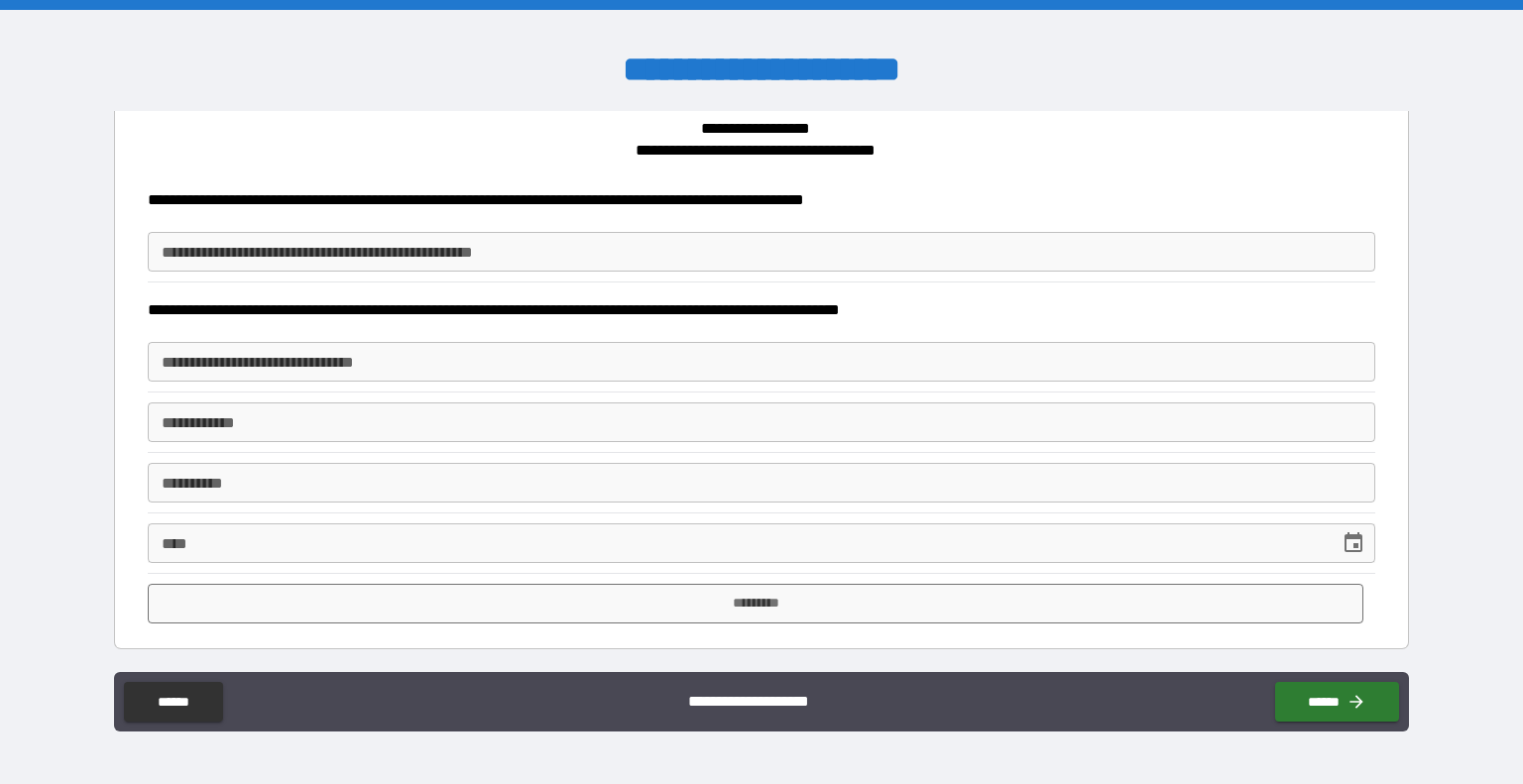 click on "**********" at bounding box center (762, 362) 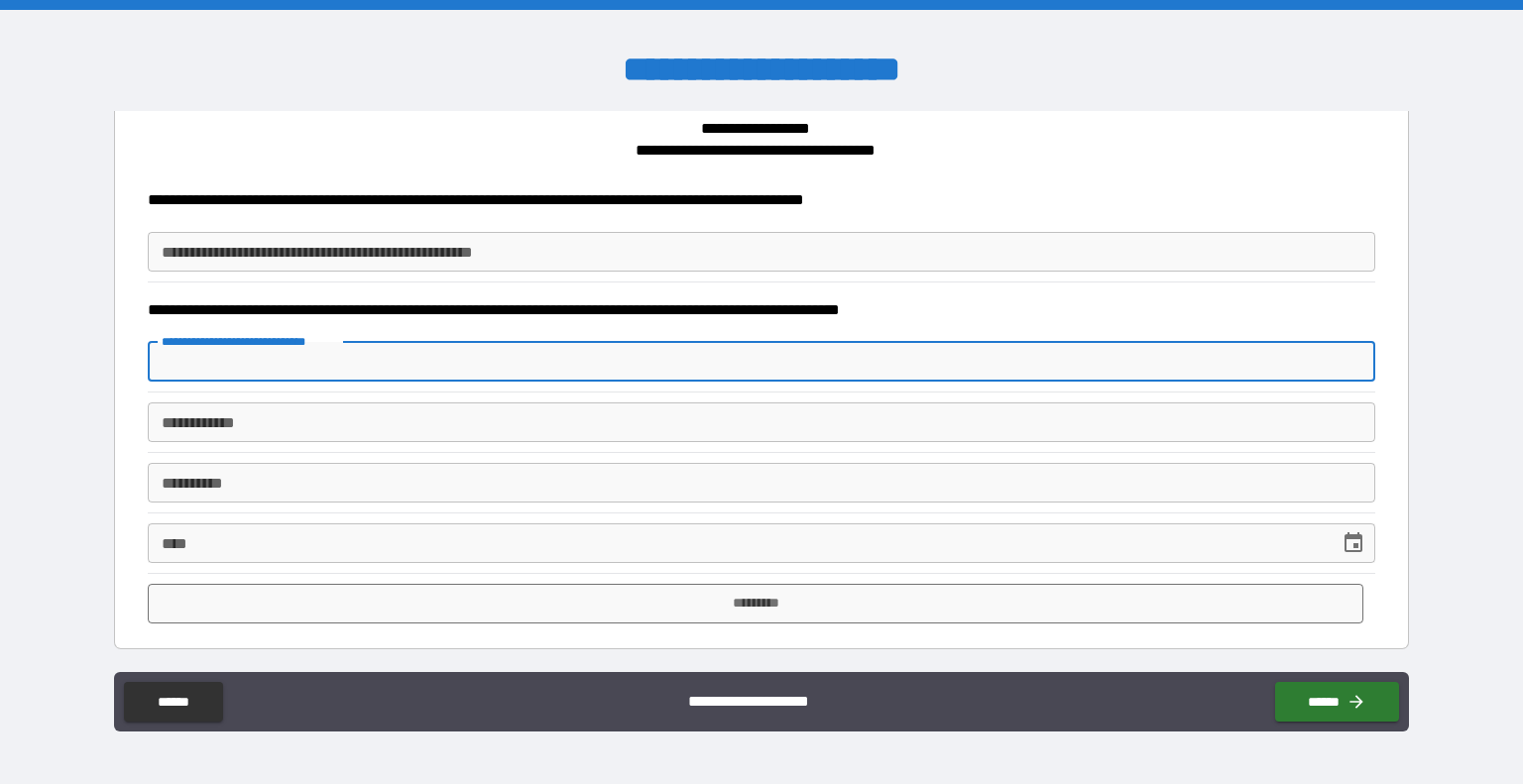 click on "**********" at bounding box center [762, 252] 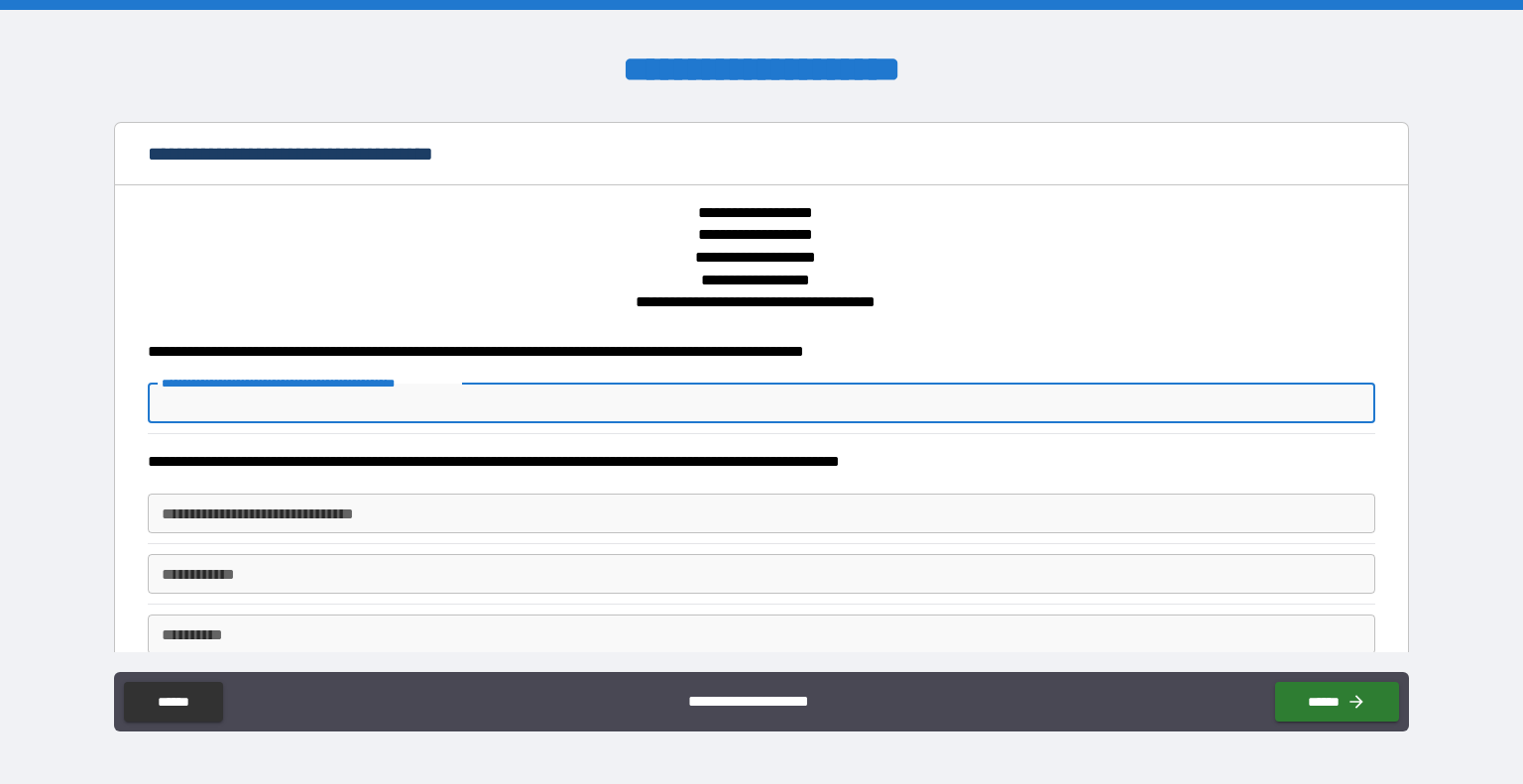 scroll, scrollTop: 64, scrollLeft: 0, axis: vertical 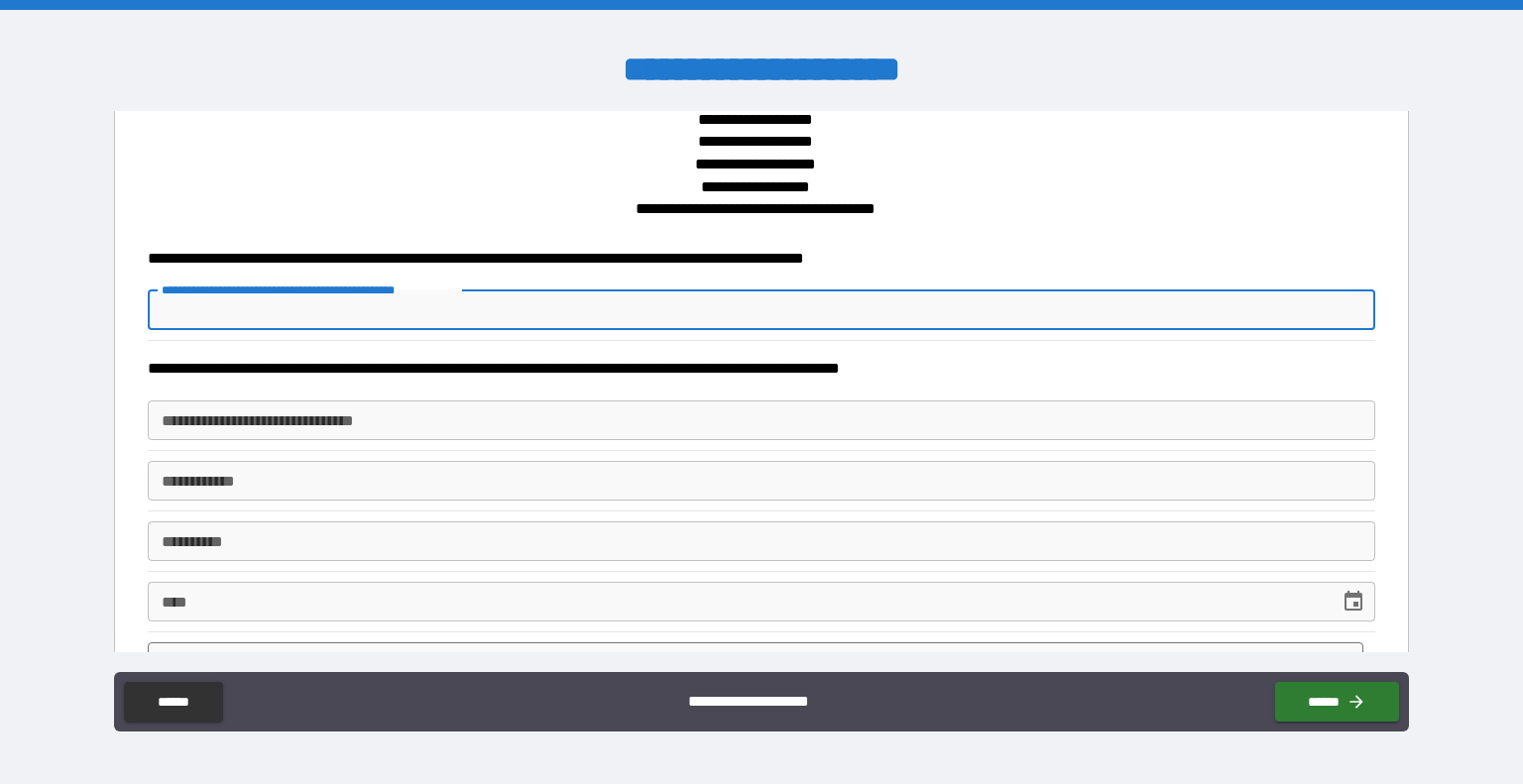 click on "**********" at bounding box center [762, 420] 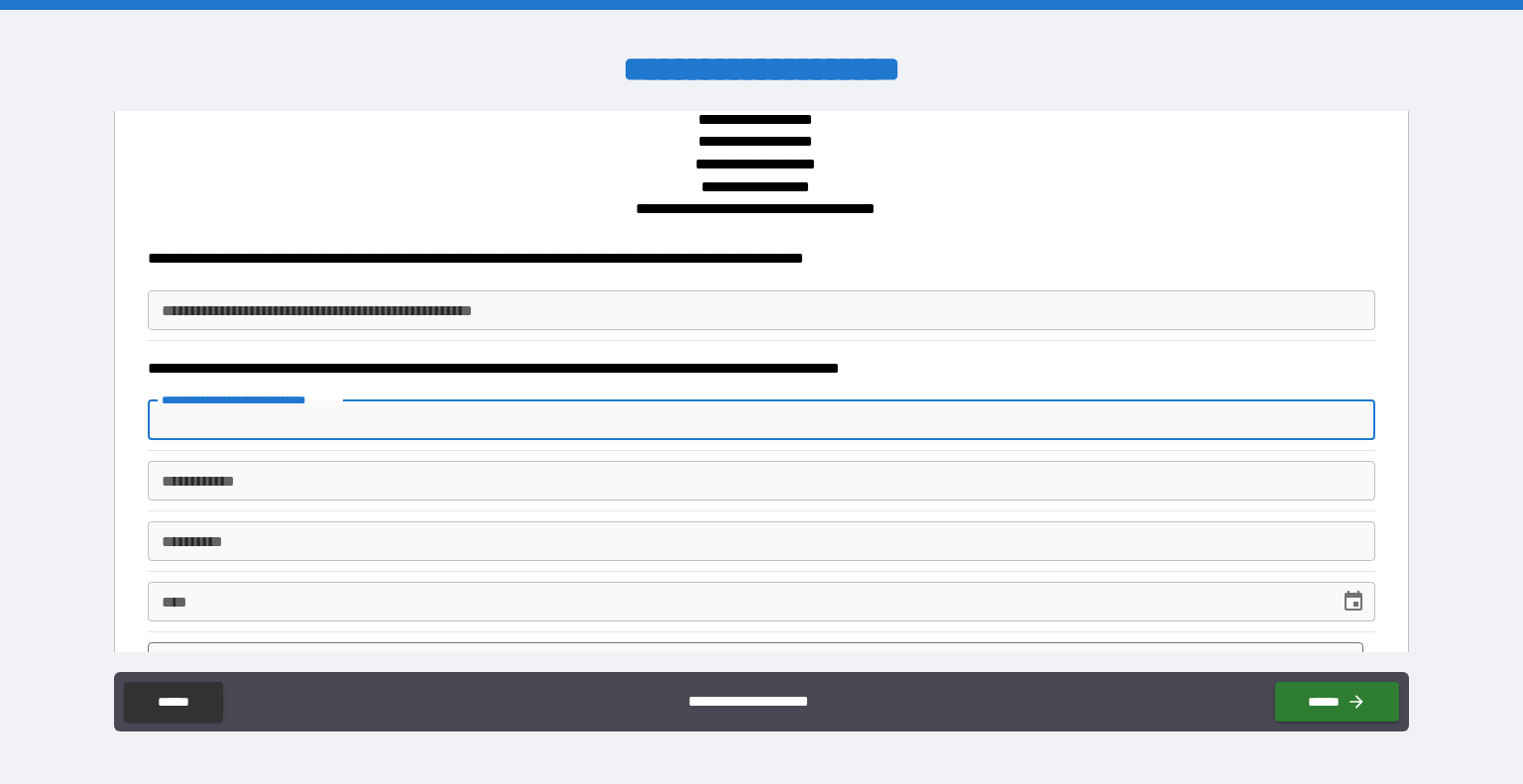 click on "**********" at bounding box center (762, 420) 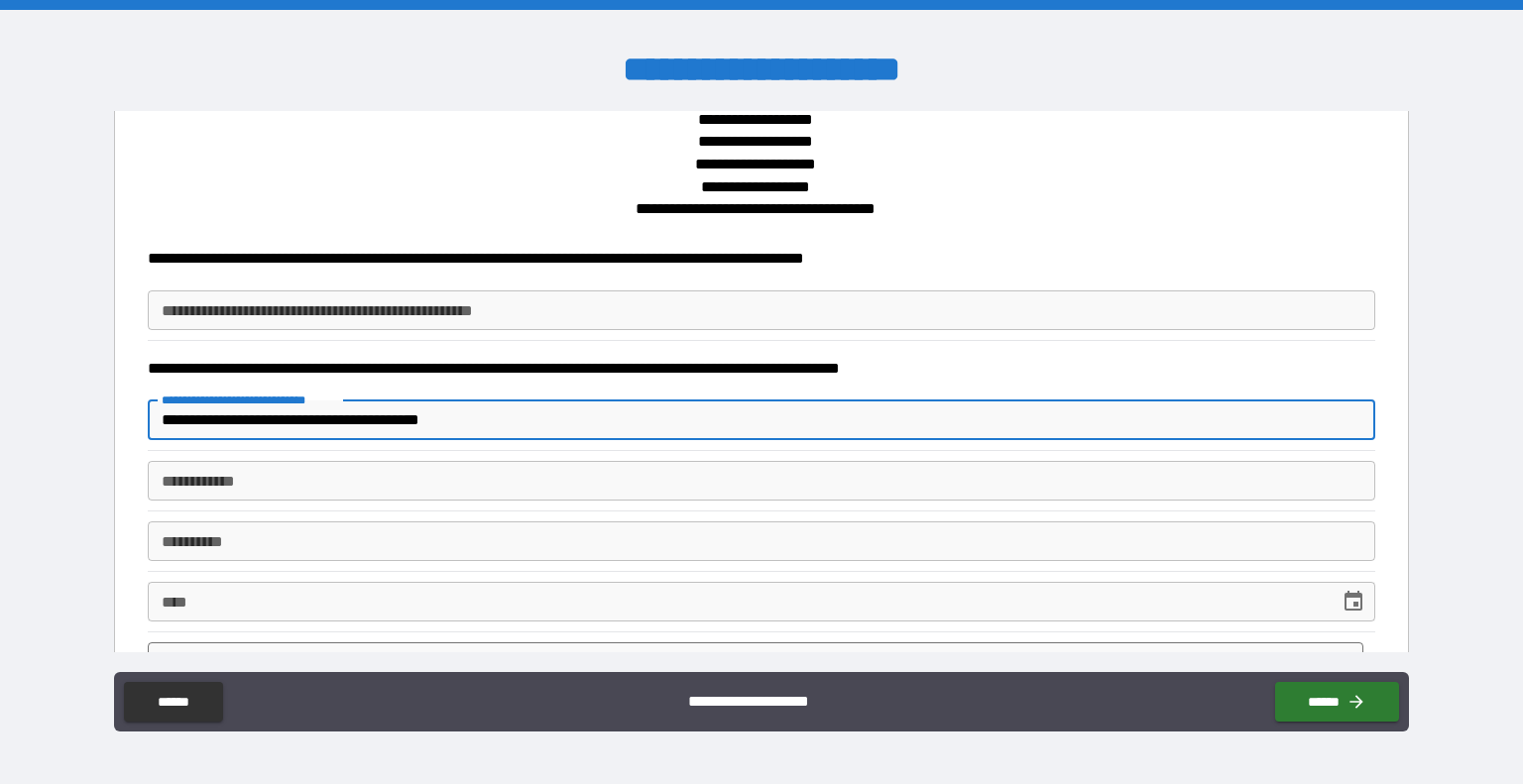 scroll, scrollTop: 217, scrollLeft: 0, axis: vertical 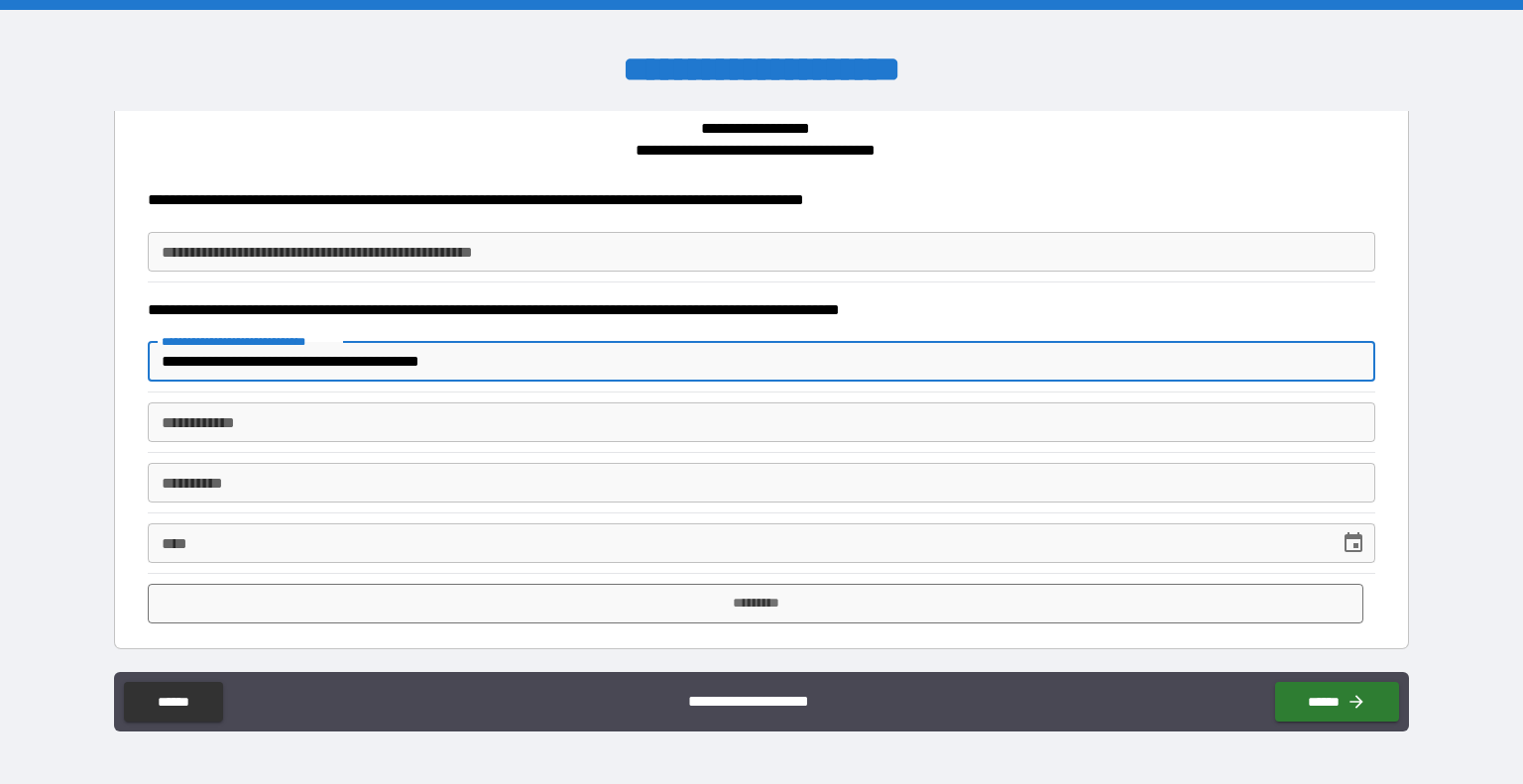 type on "**********" 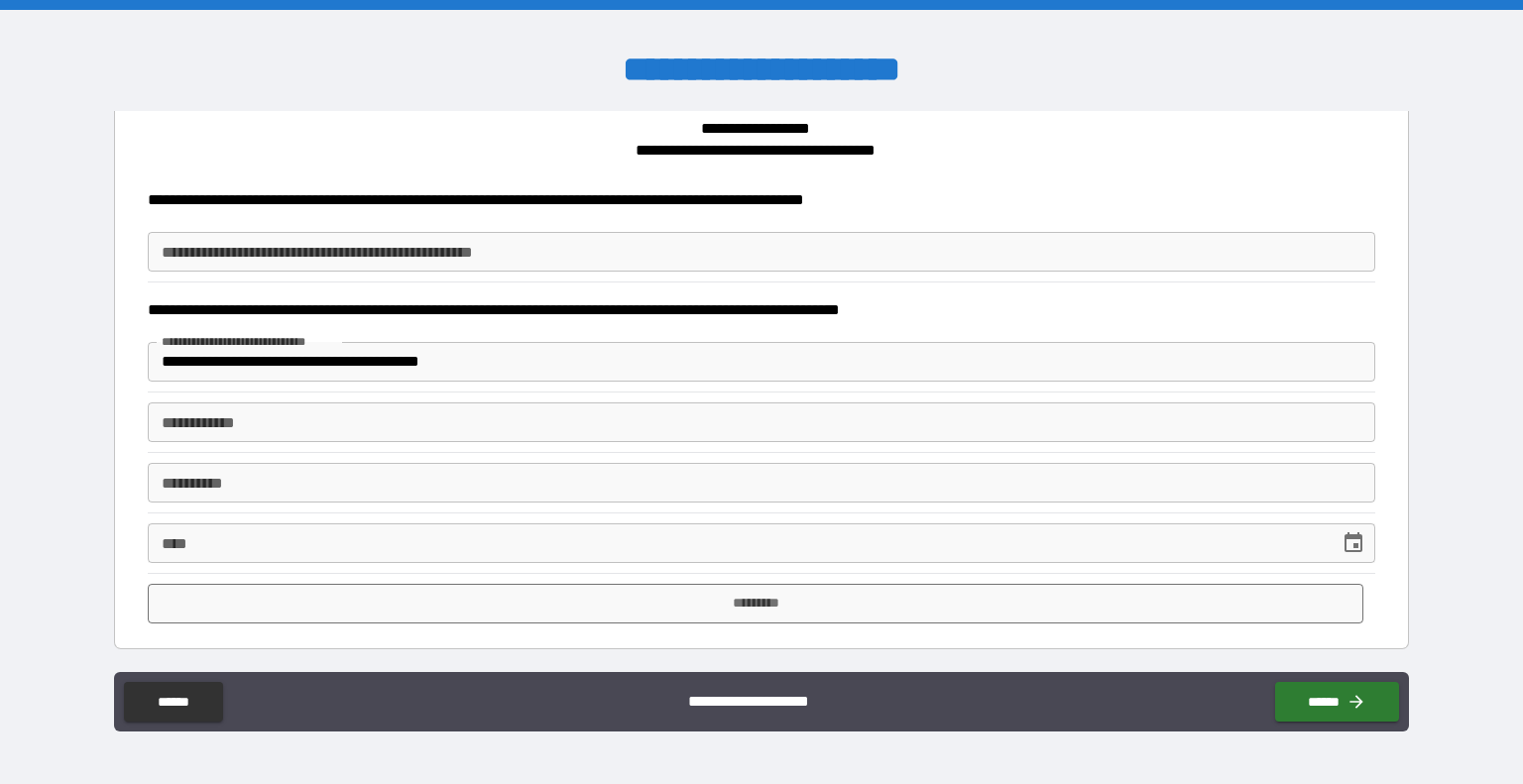 type on "*" 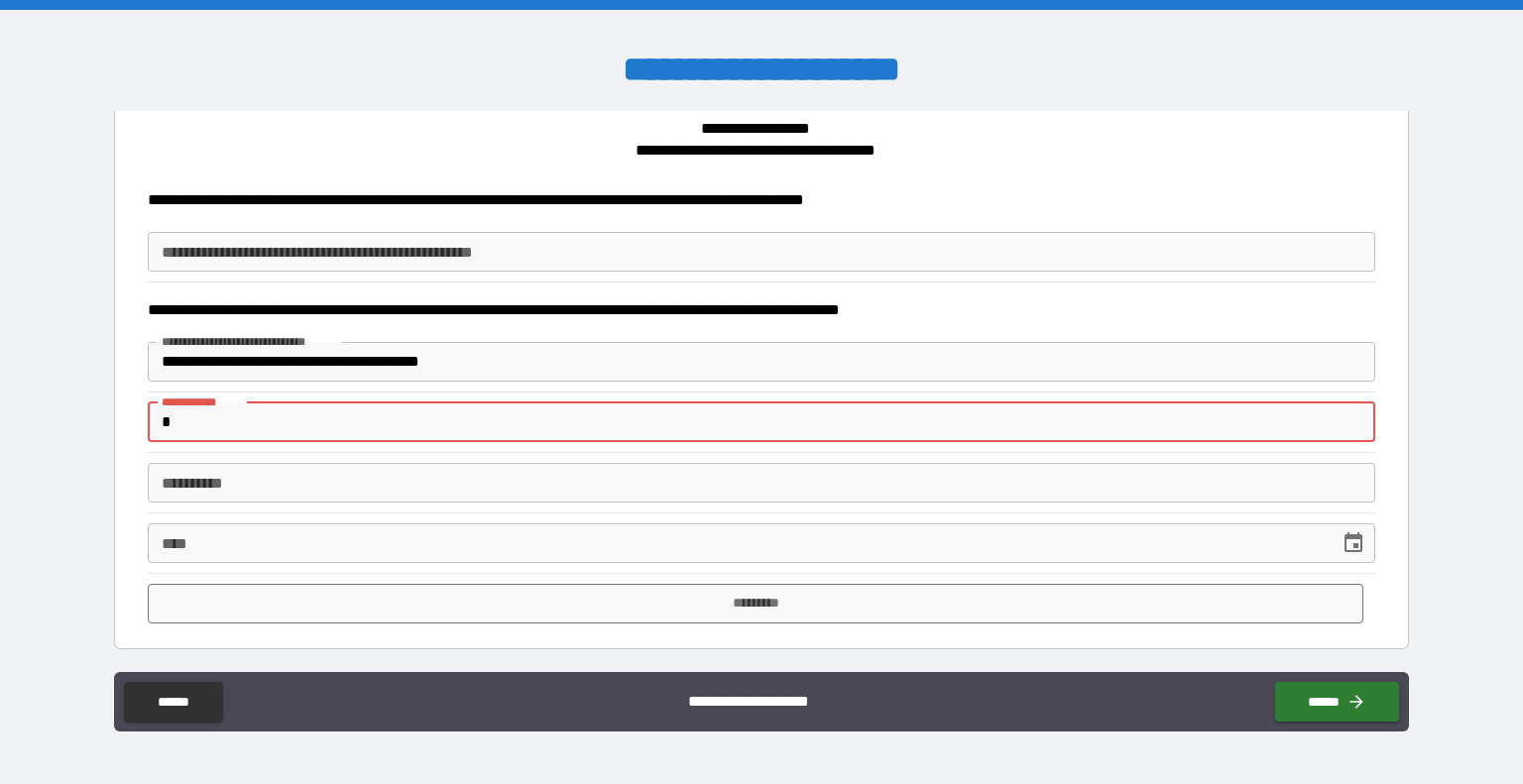 click on "*" at bounding box center [762, 422] 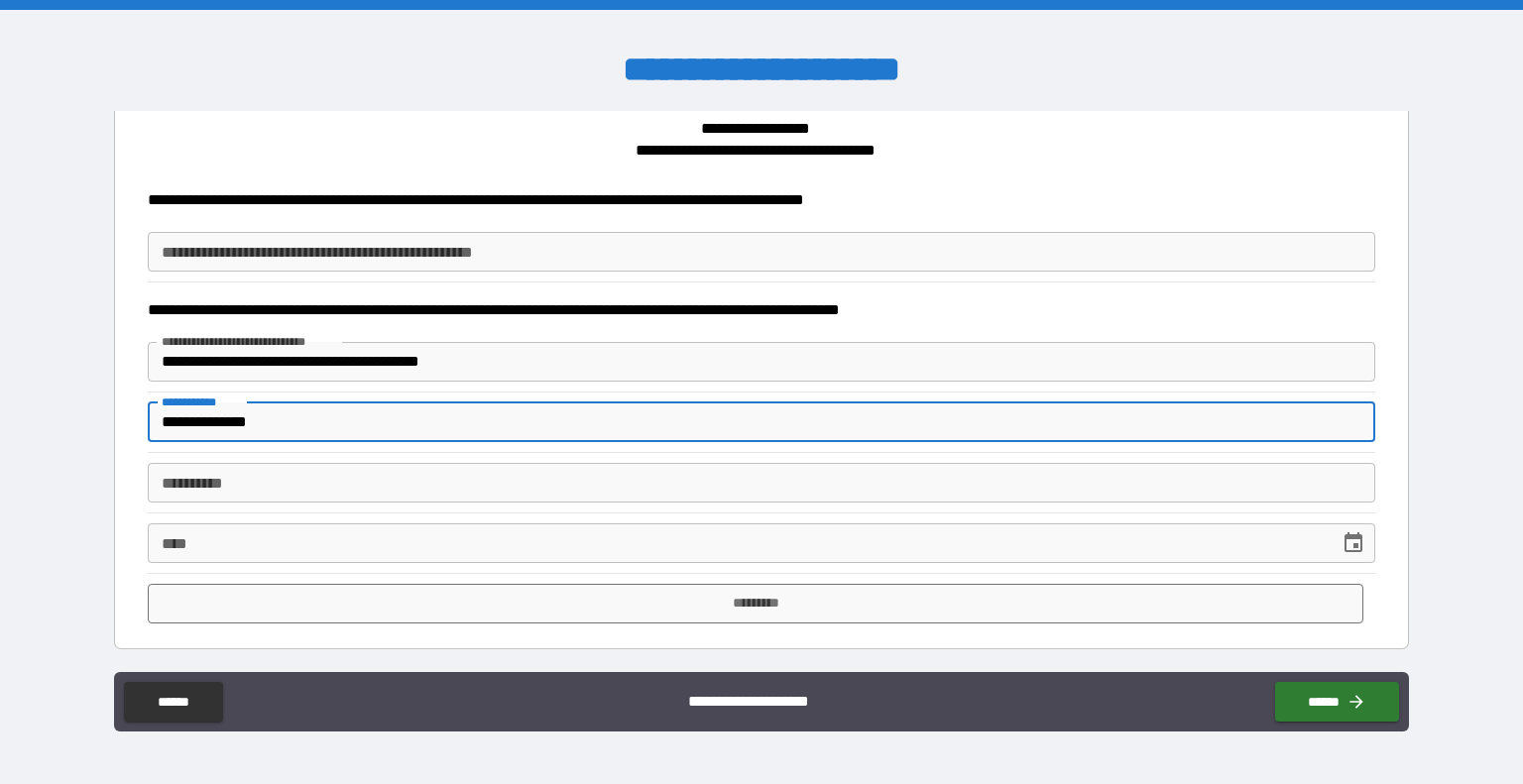 type on "**********" 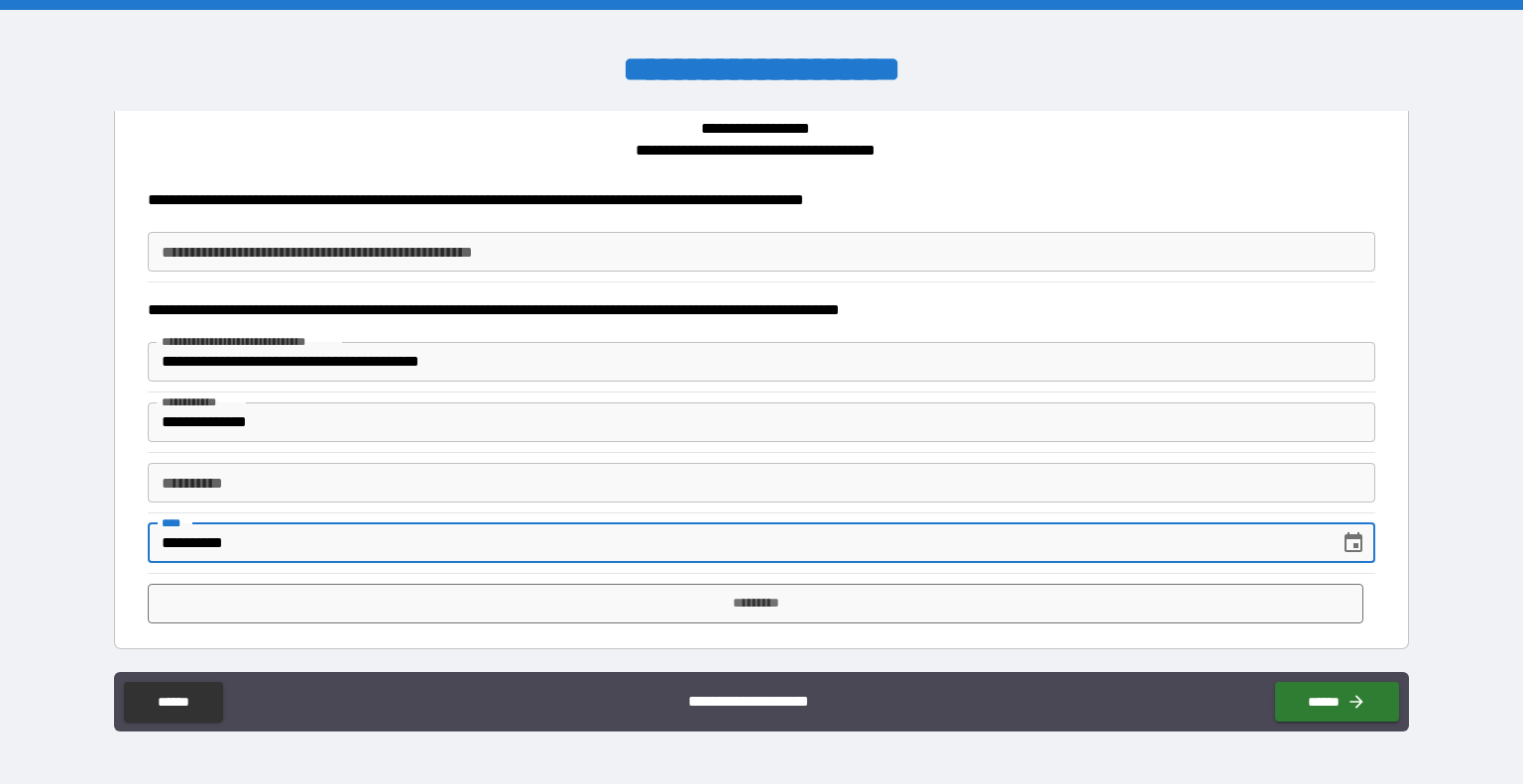 type on "**********" 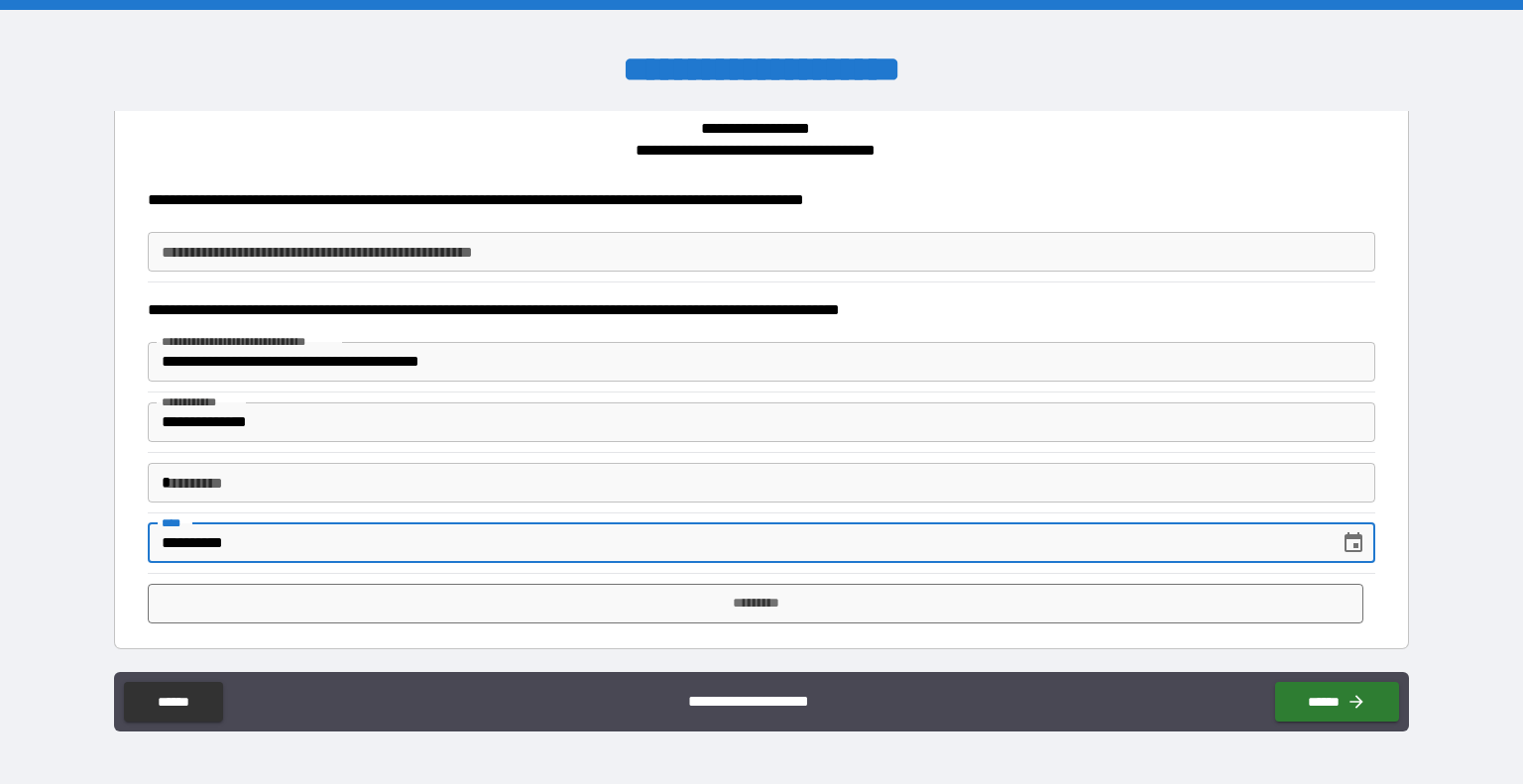 click on "*" at bounding box center [762, 483] 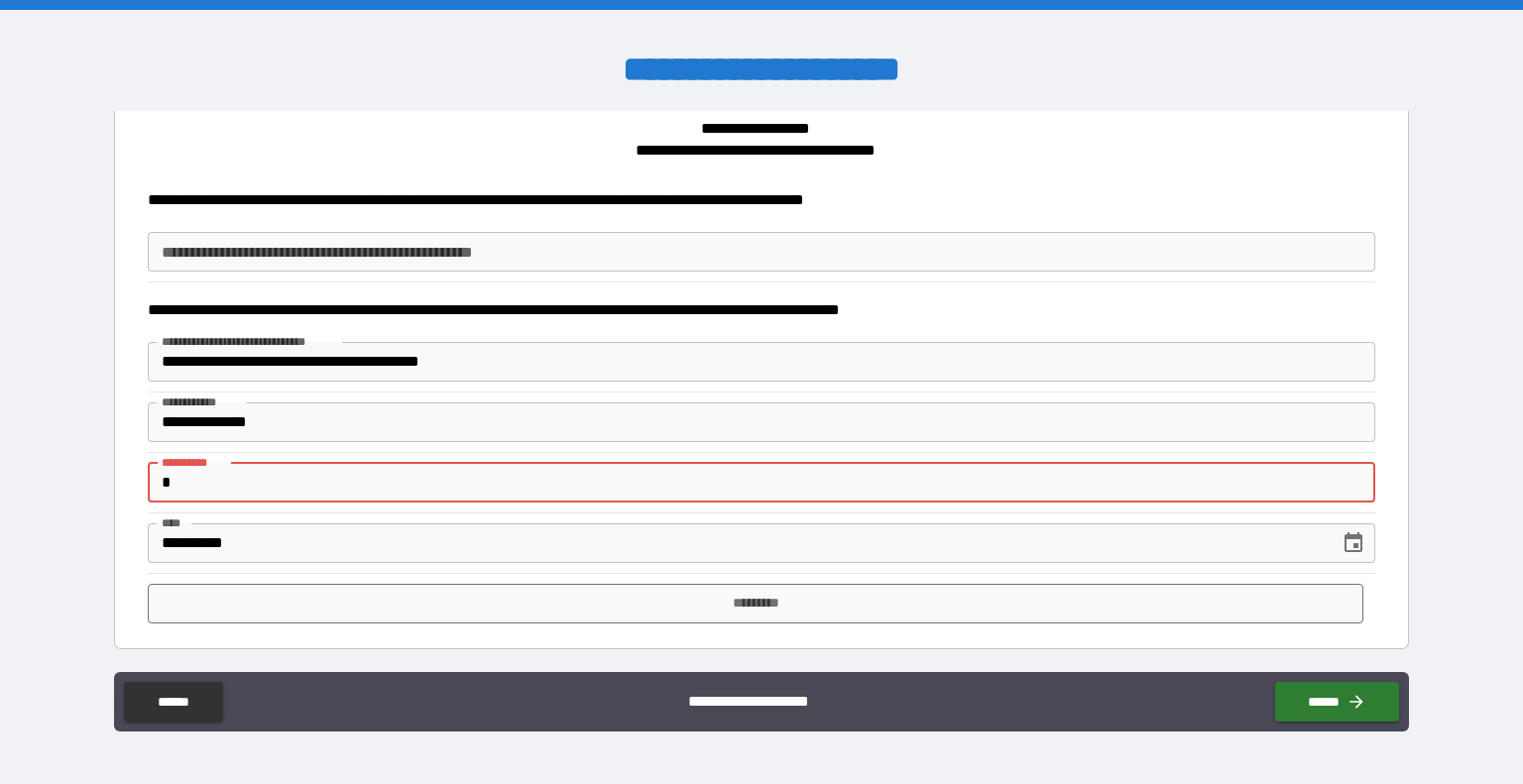 type 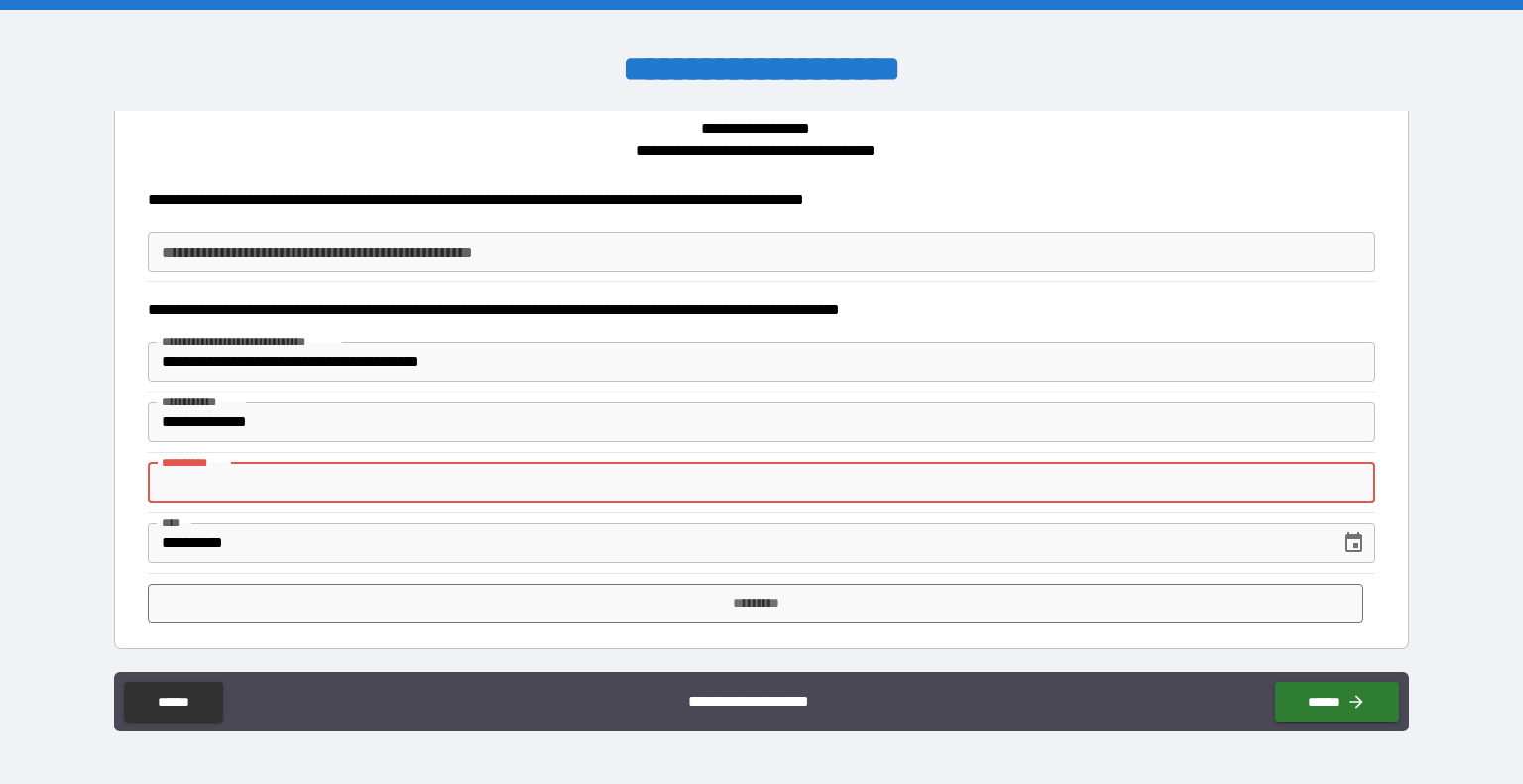 click on "**********" at bounding box center (762, 252) 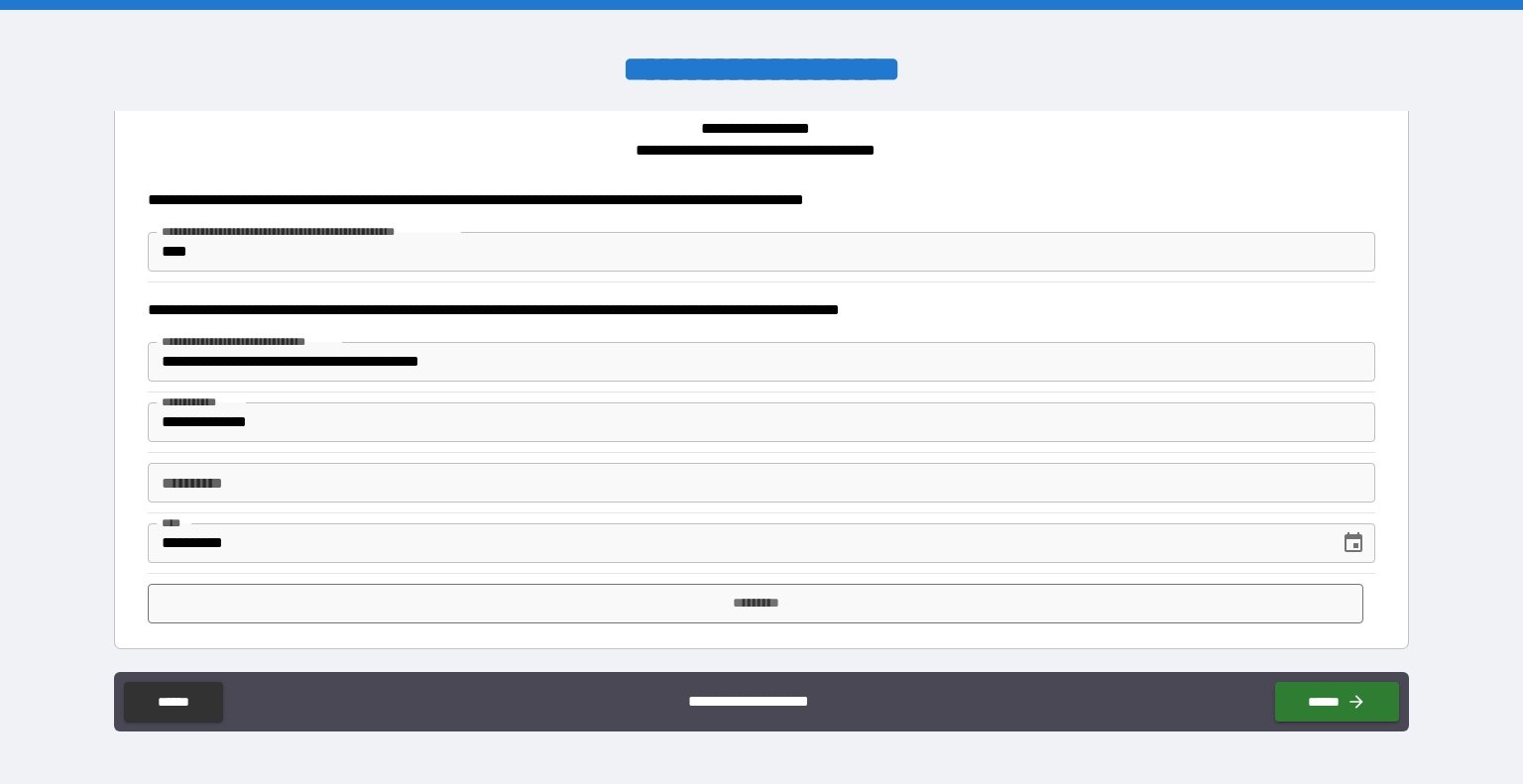 click on "**********" at bounding box center [307, 231] 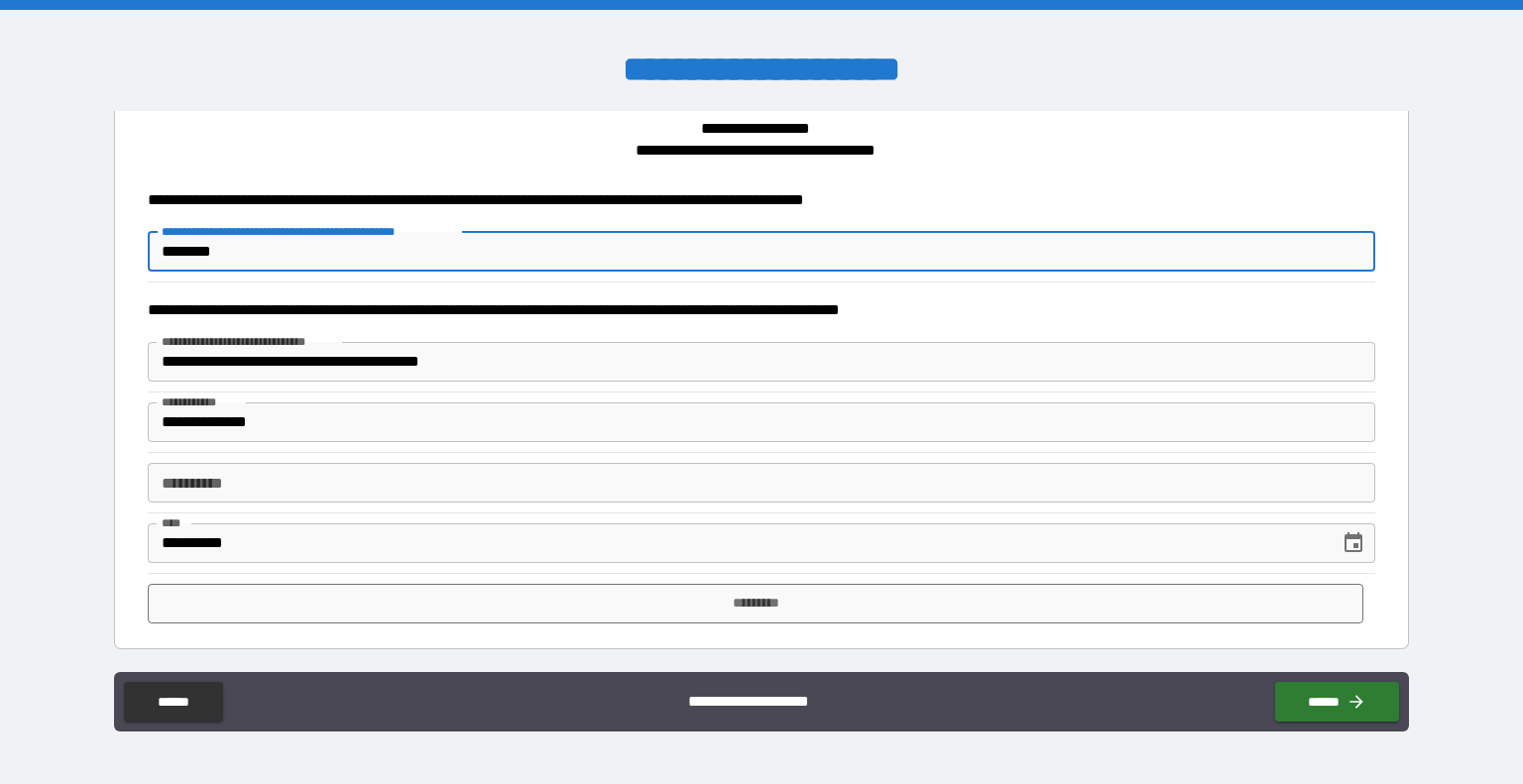 click on "*******" at bounding box center (762, 252) 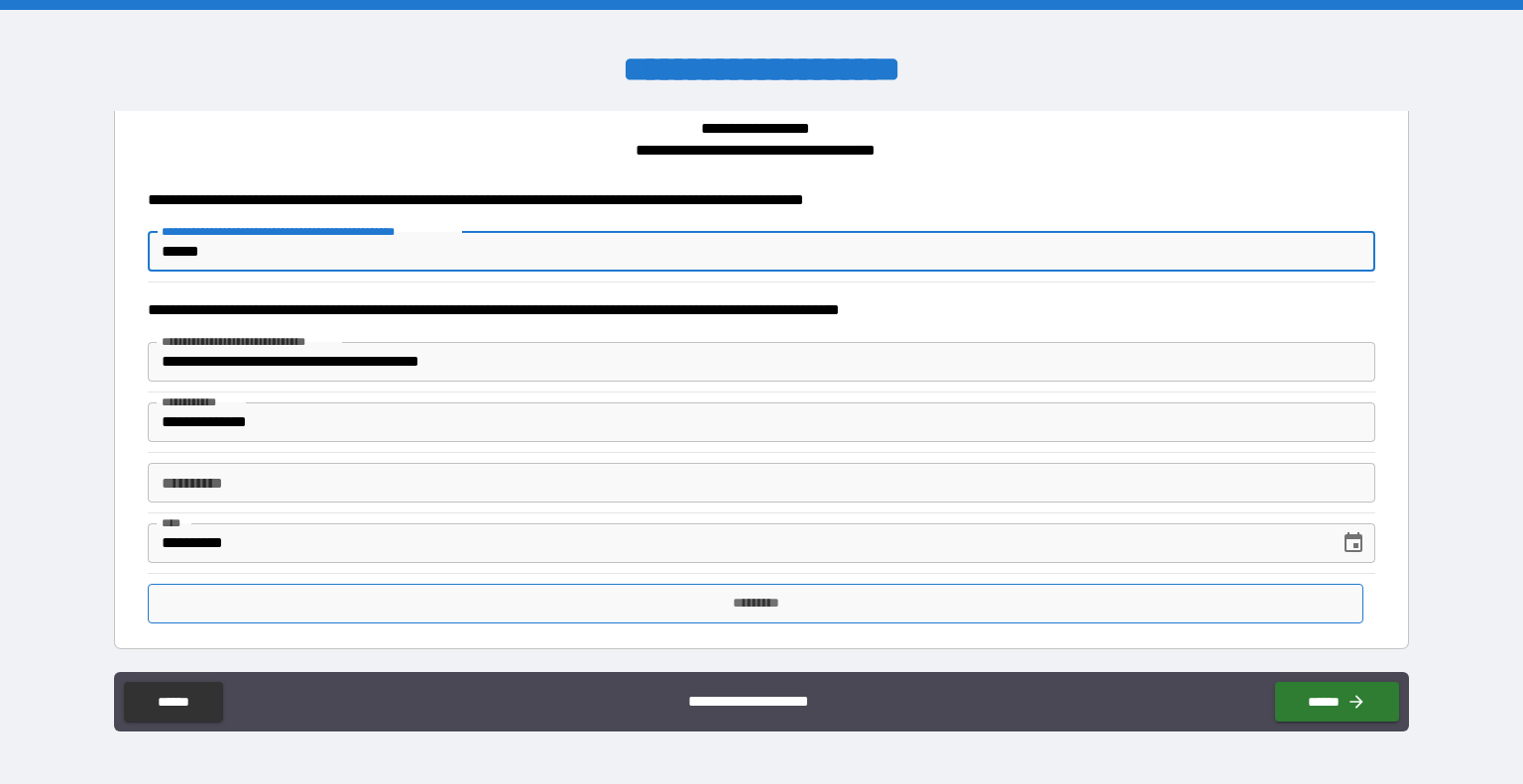 type on "******" 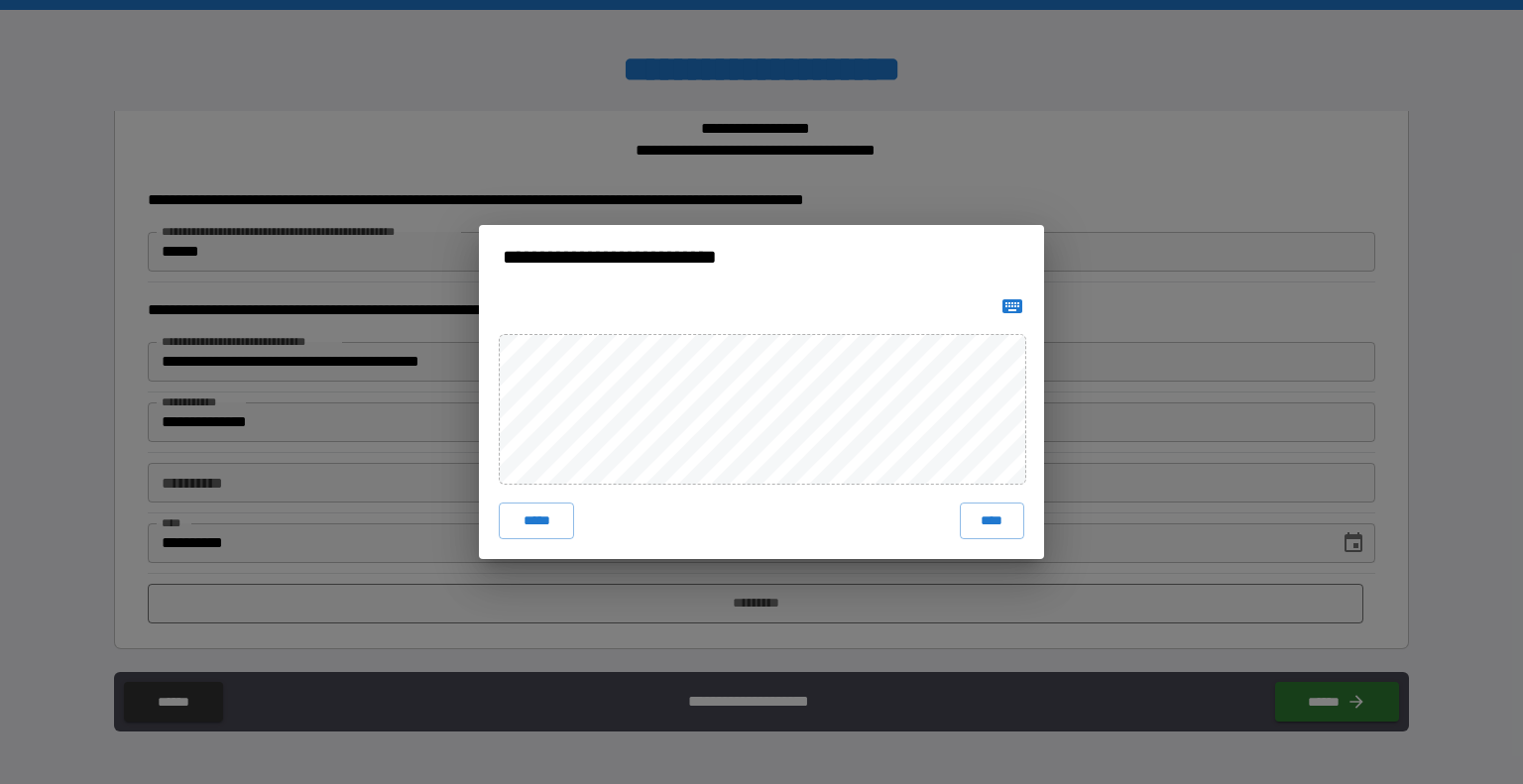click on "***** ****" at bounding box center [762, 423] 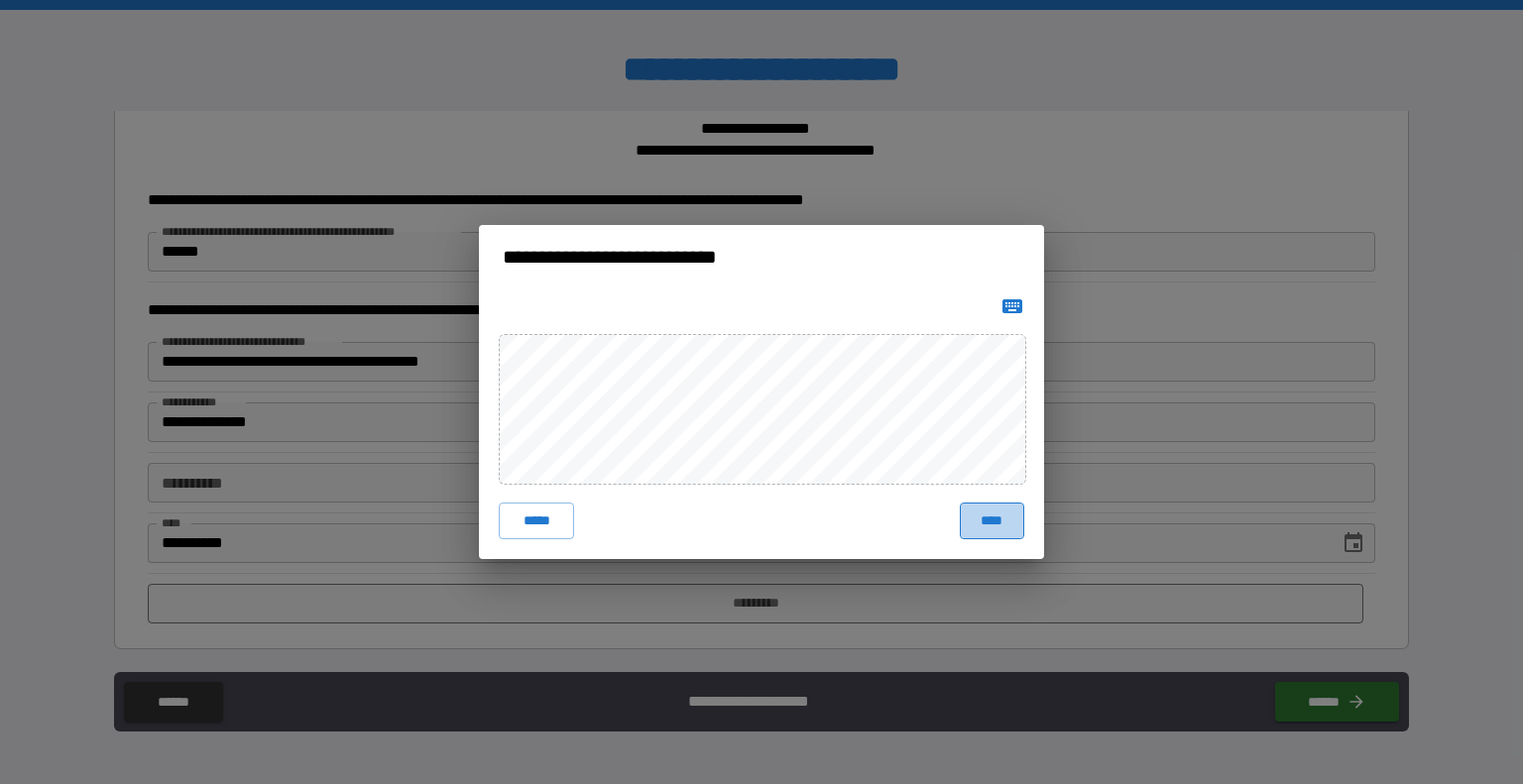 click on "****" at bounding box center (992, 520) 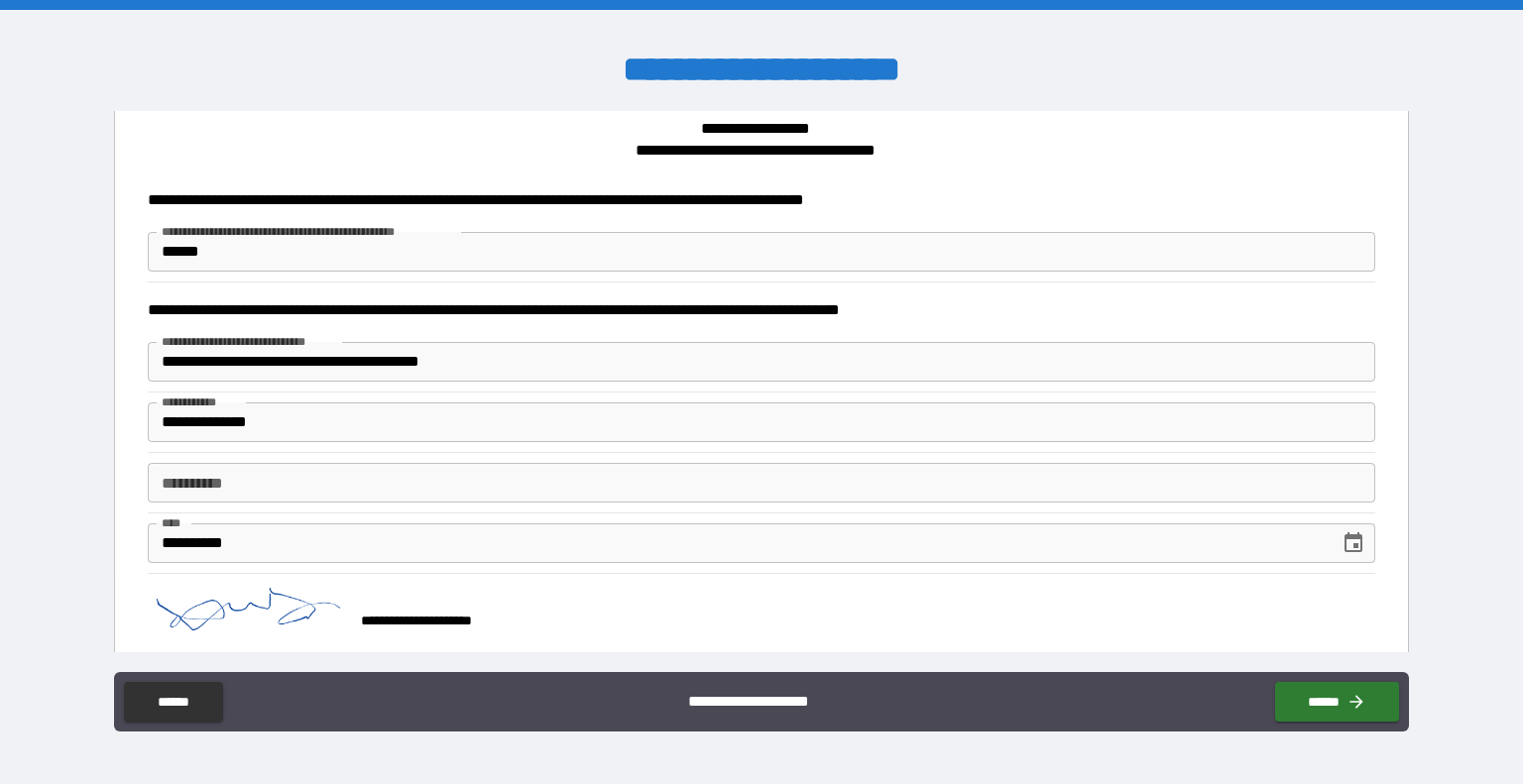 click on "**********" at bounding box center [762, 702] 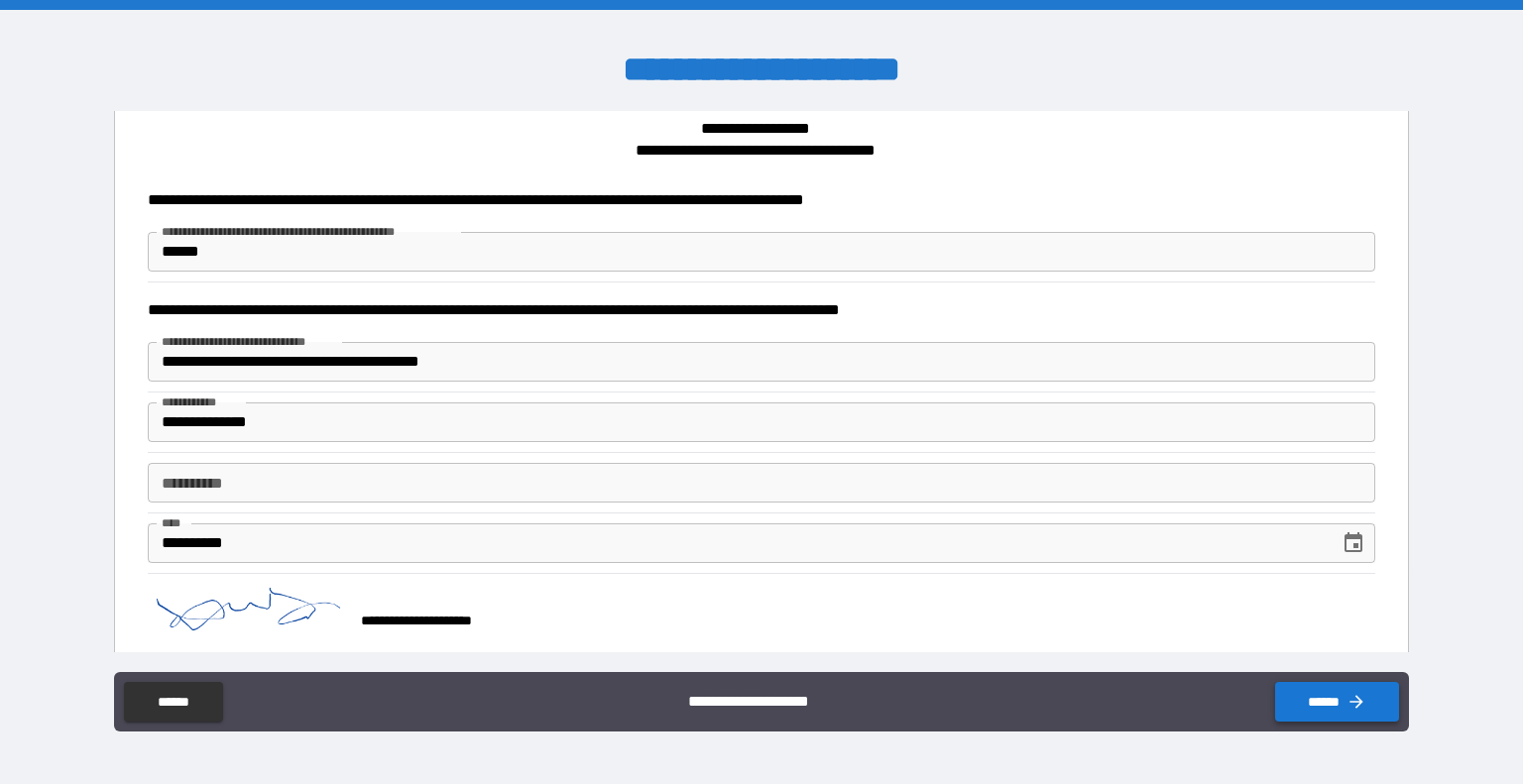 click on "******" at bounding box center (1337, 702) 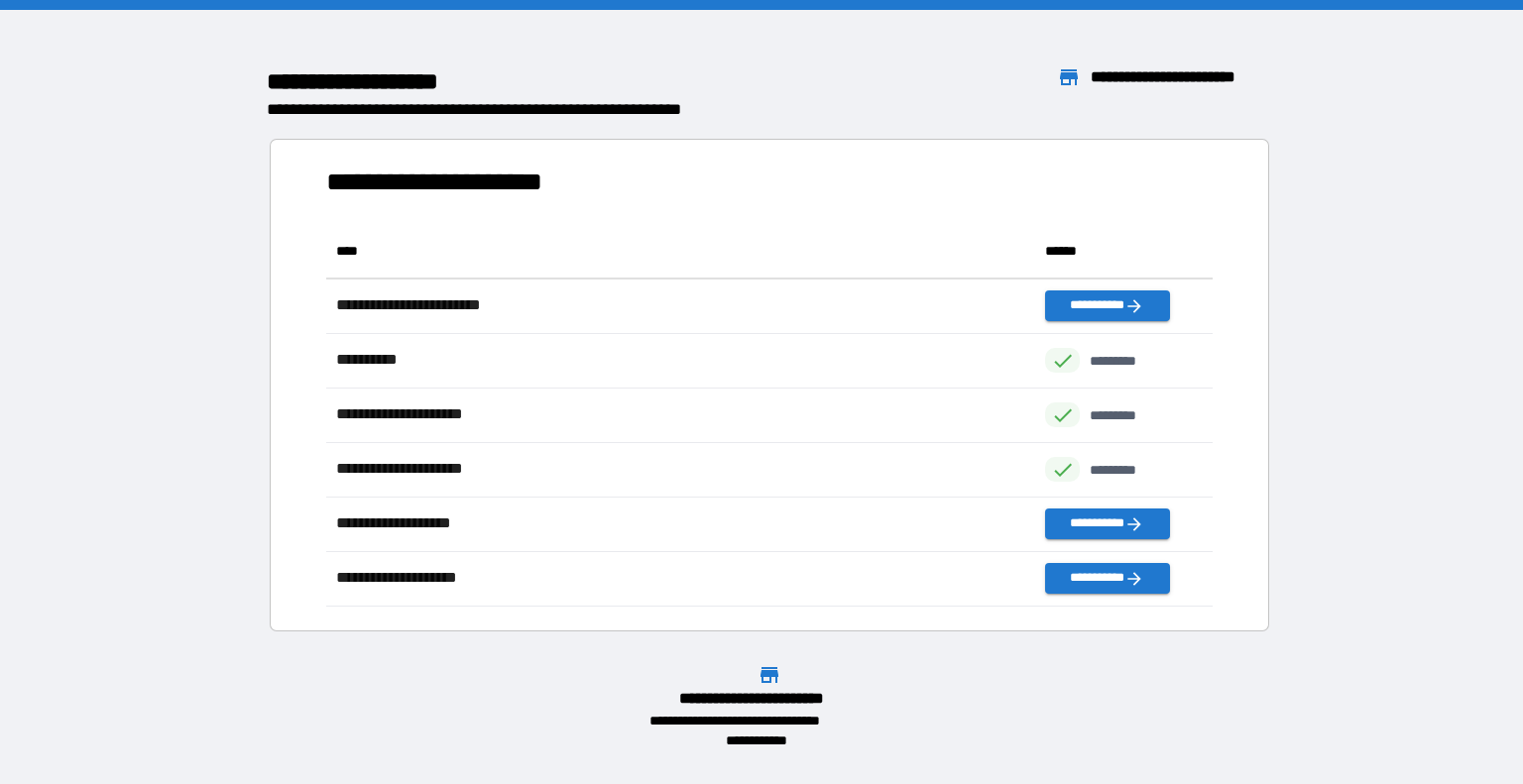 scroll, scrollTop: 16, scrollLeft: 16, axis: both 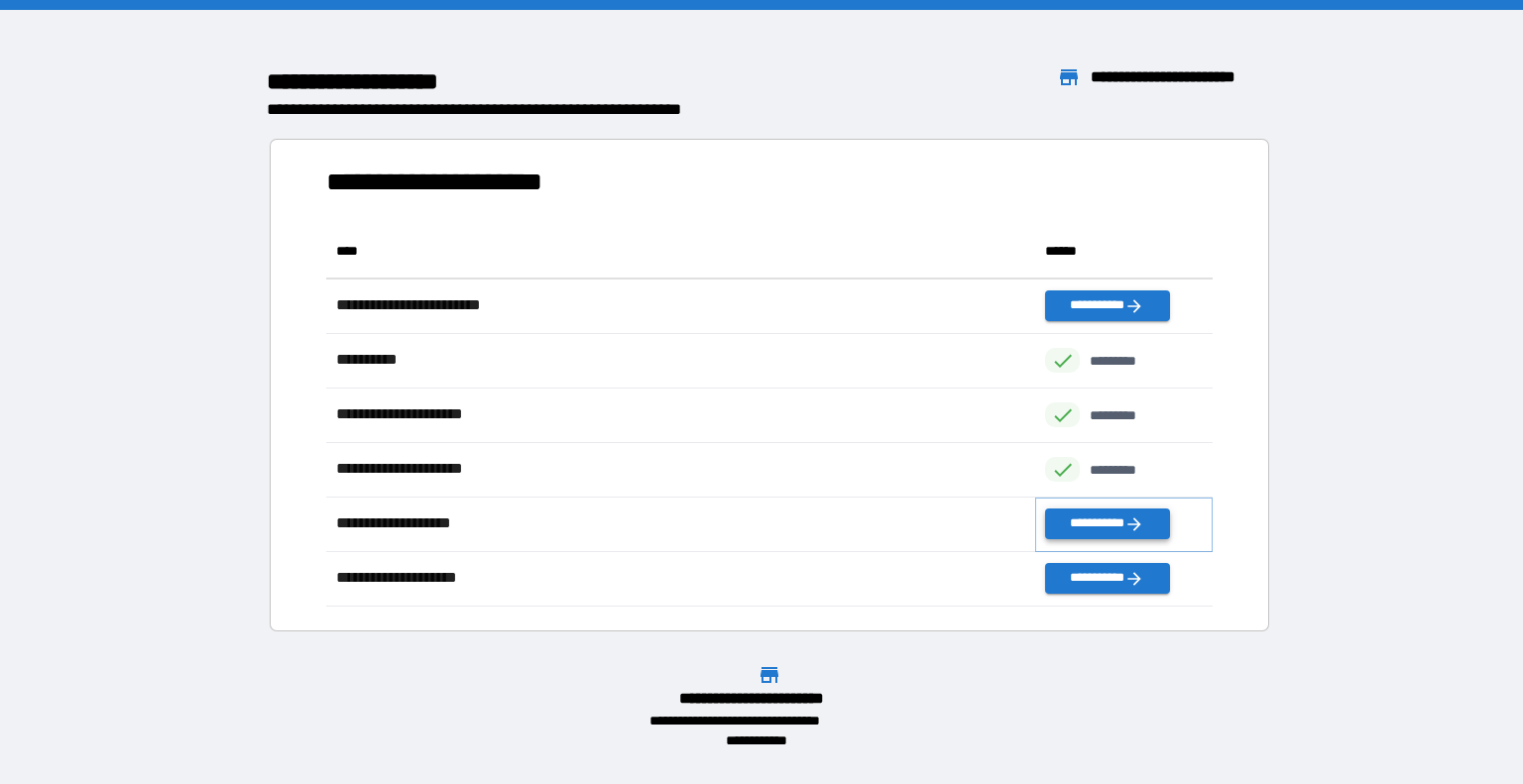 click on "**********" at bounding box center (1107, 523) 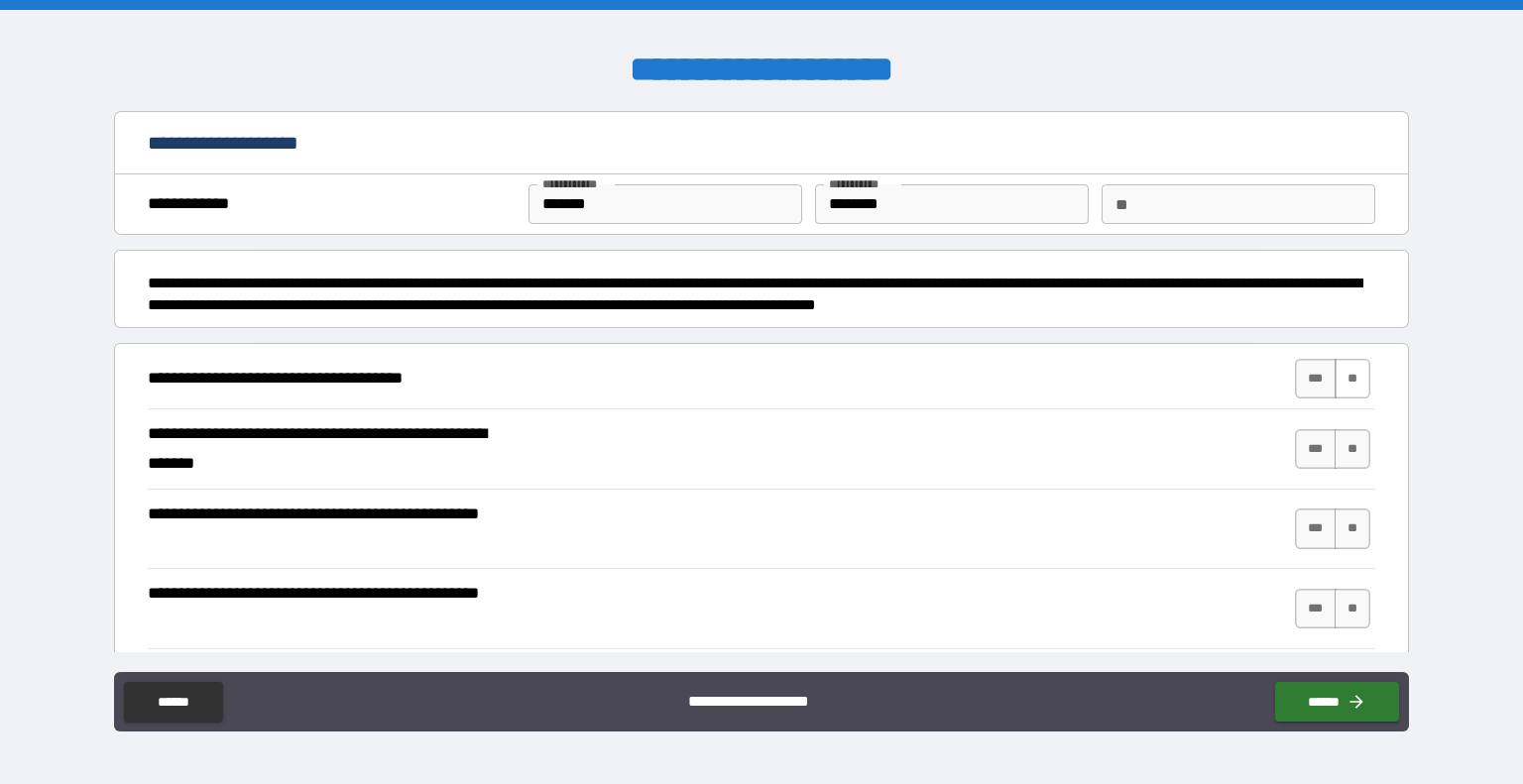 click on "**" at bounding box center (1352, 379) 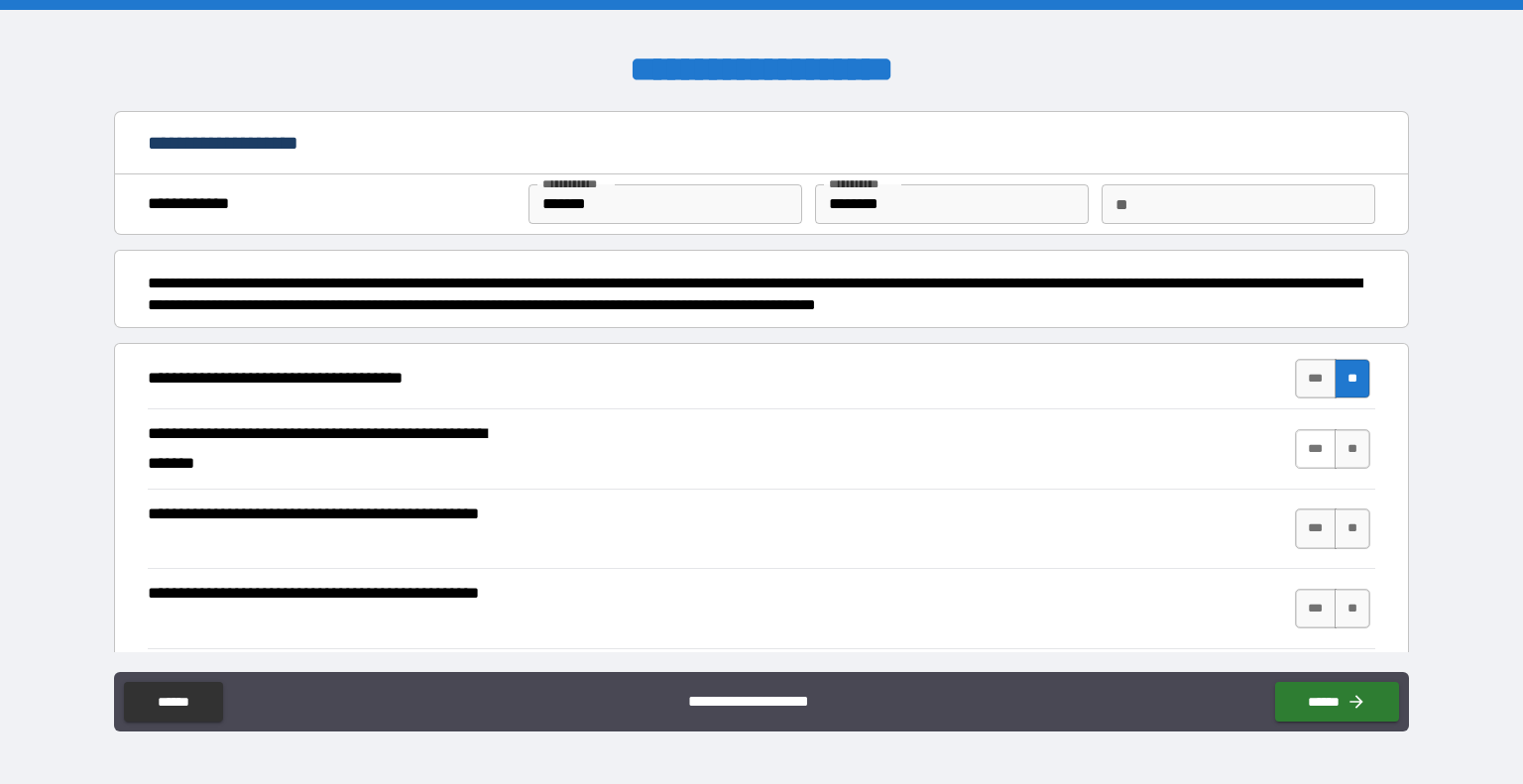 click on "***" at bounding box center [1316, 449] 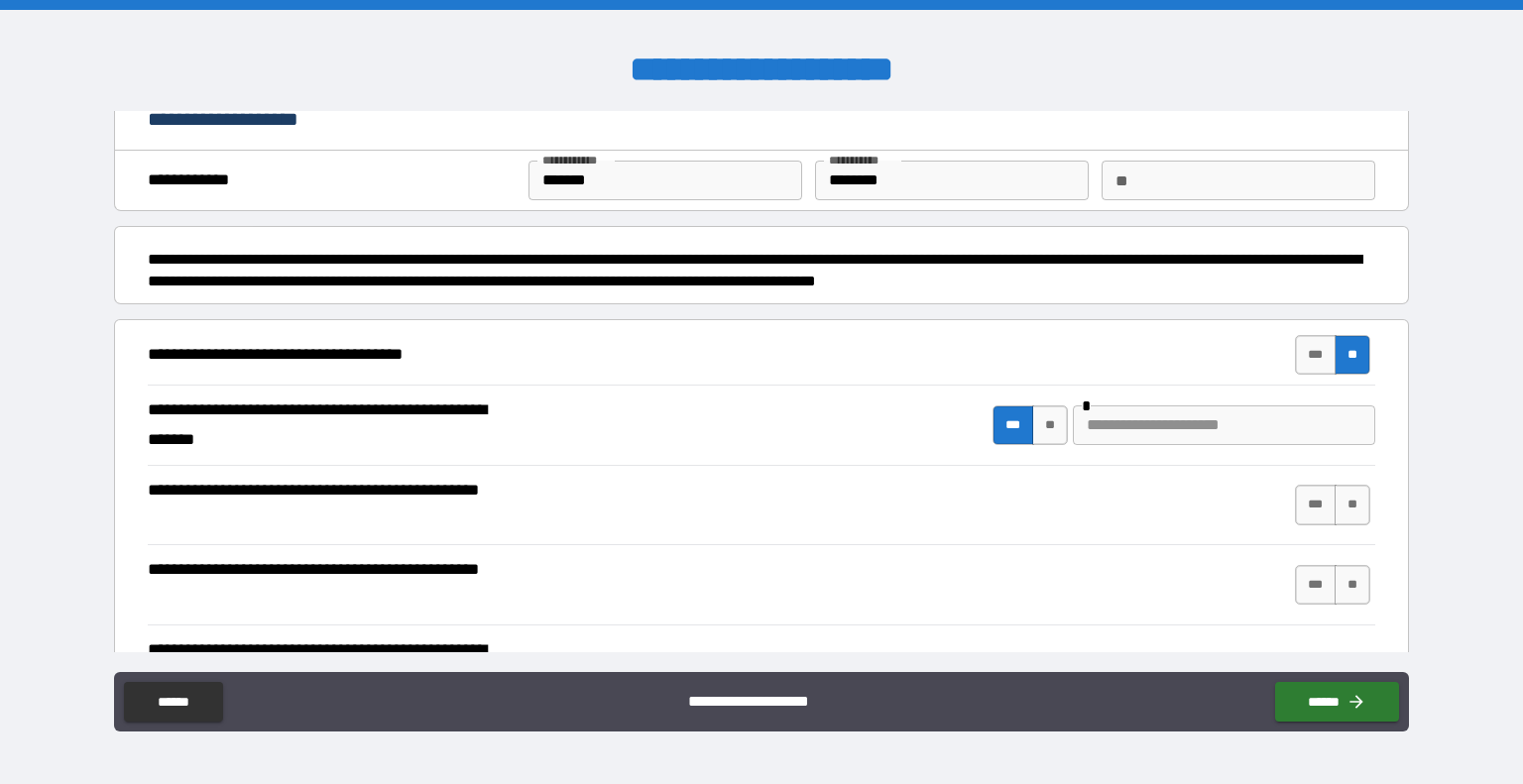 scroll, scrollTop: 26, scrollLeft: 0, axis: vertical 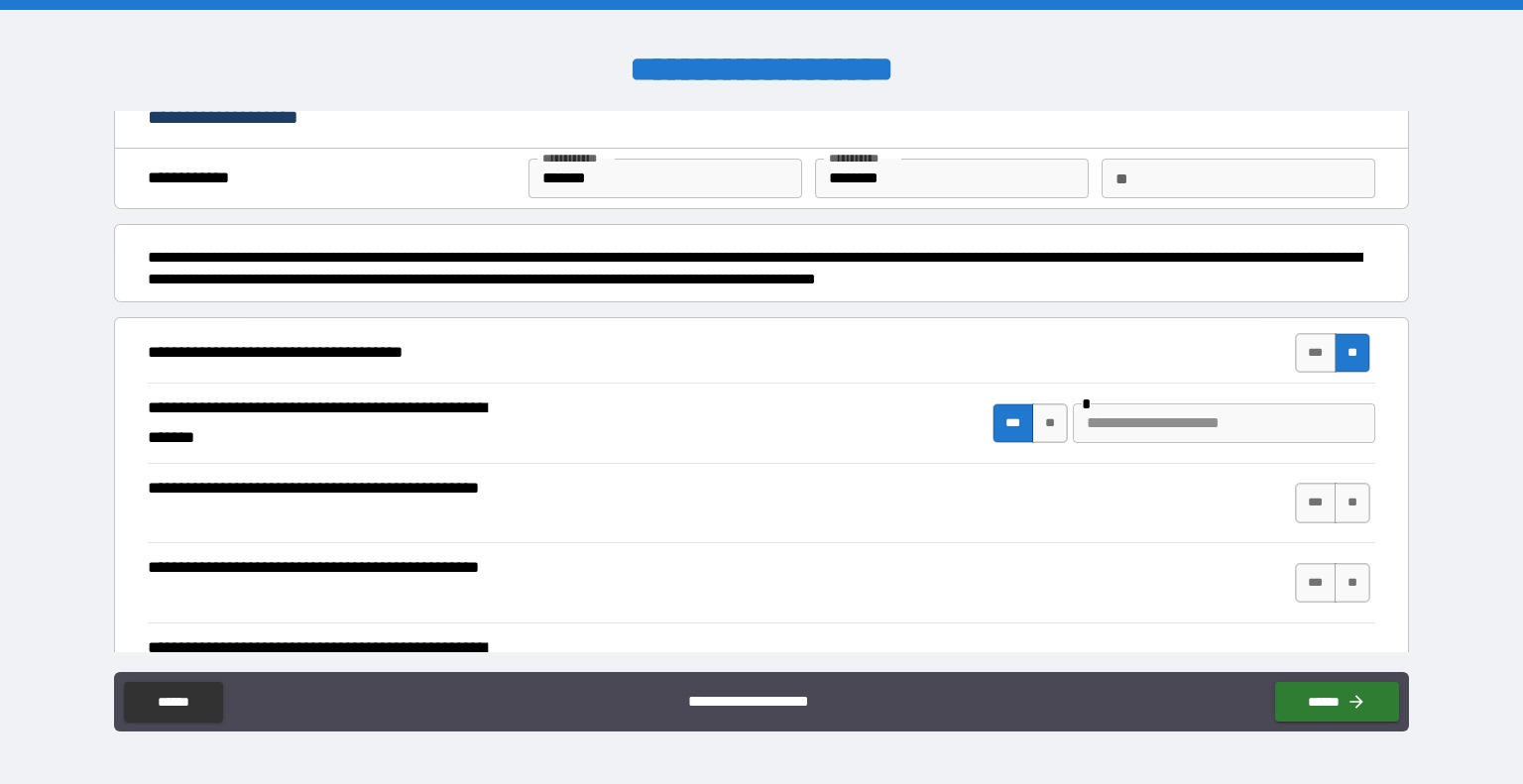 click at bounding box center [1224, 423] 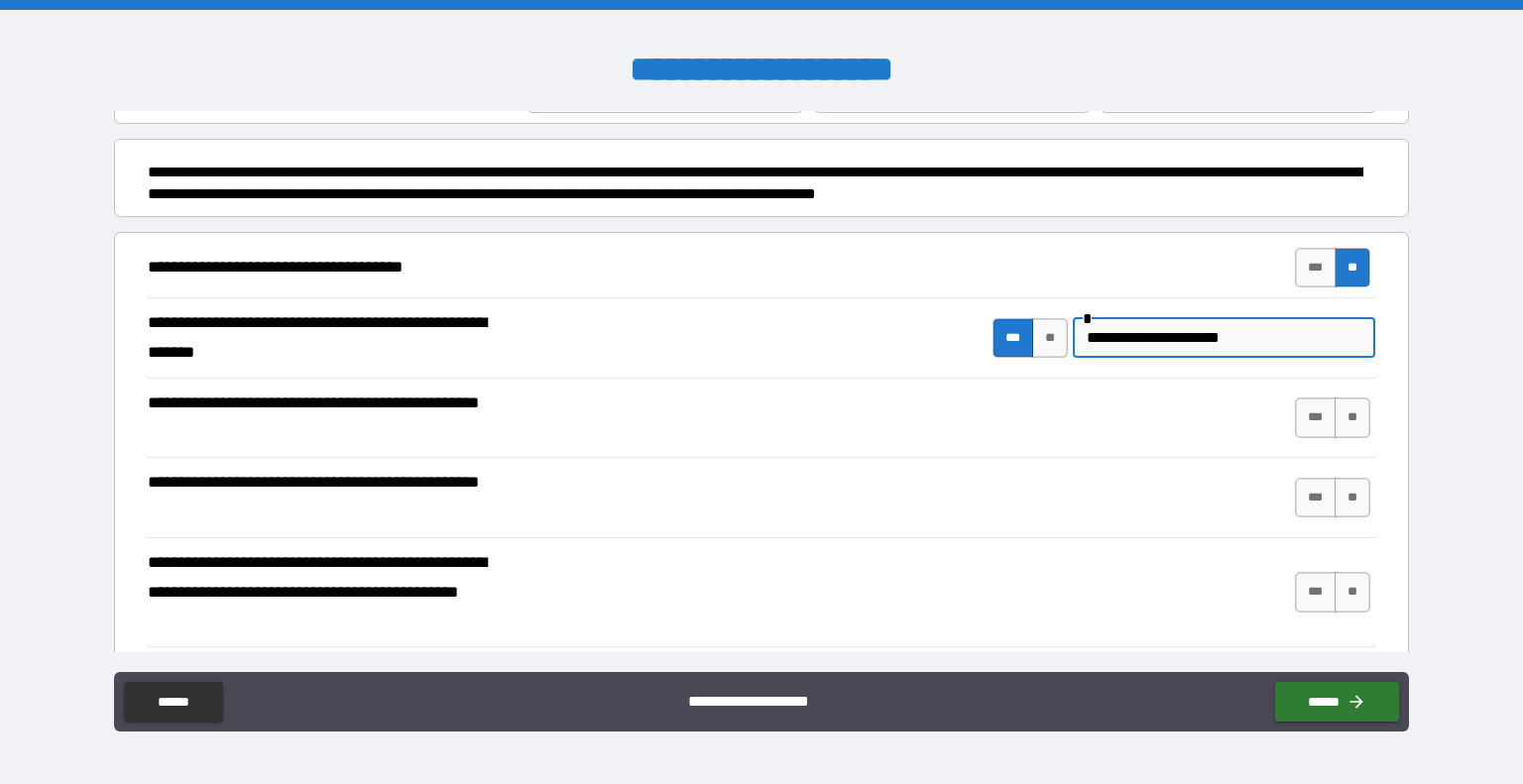scroll, scrollTop: 129, scrollLeft: 0, axis: vertical 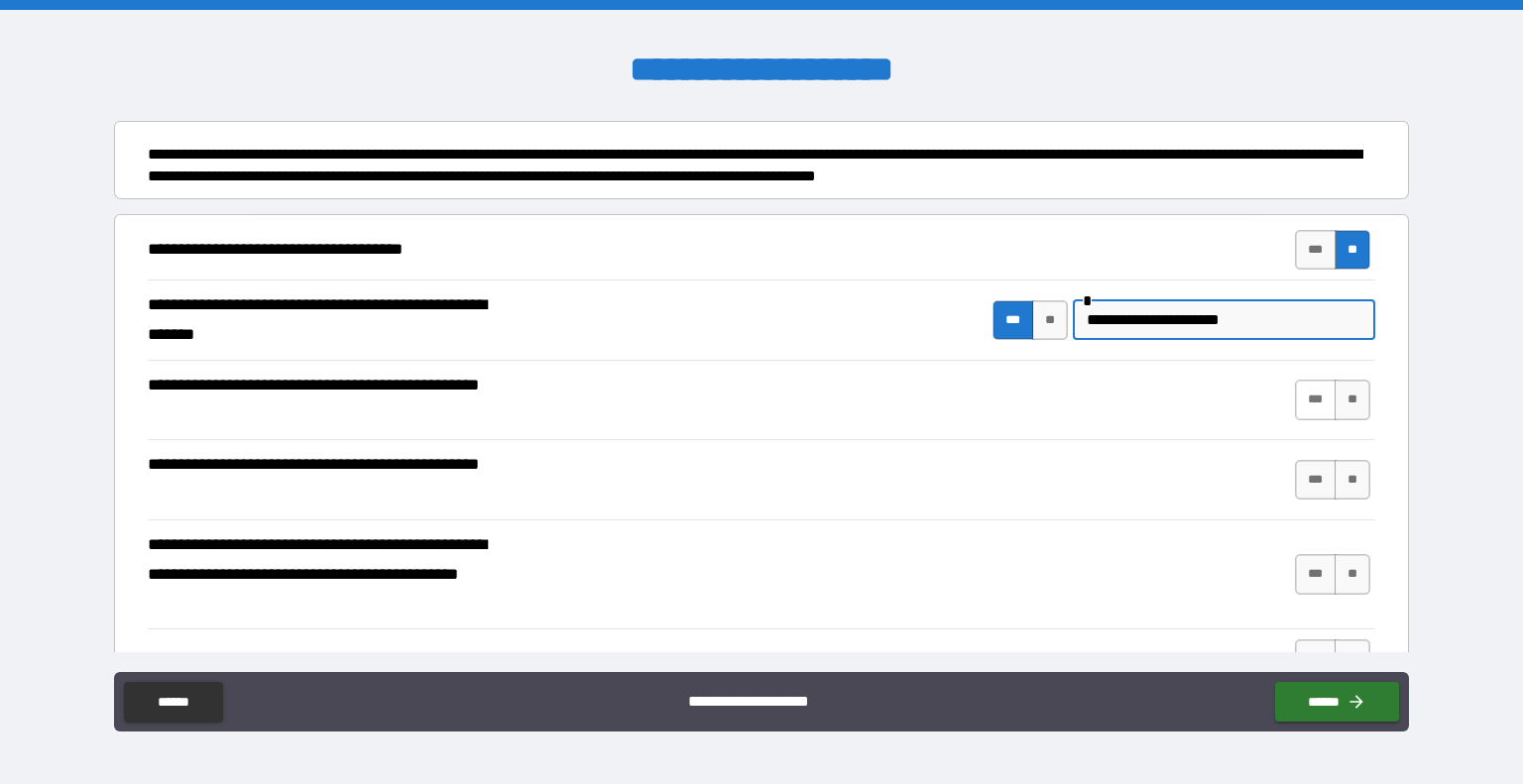 type on "**********" 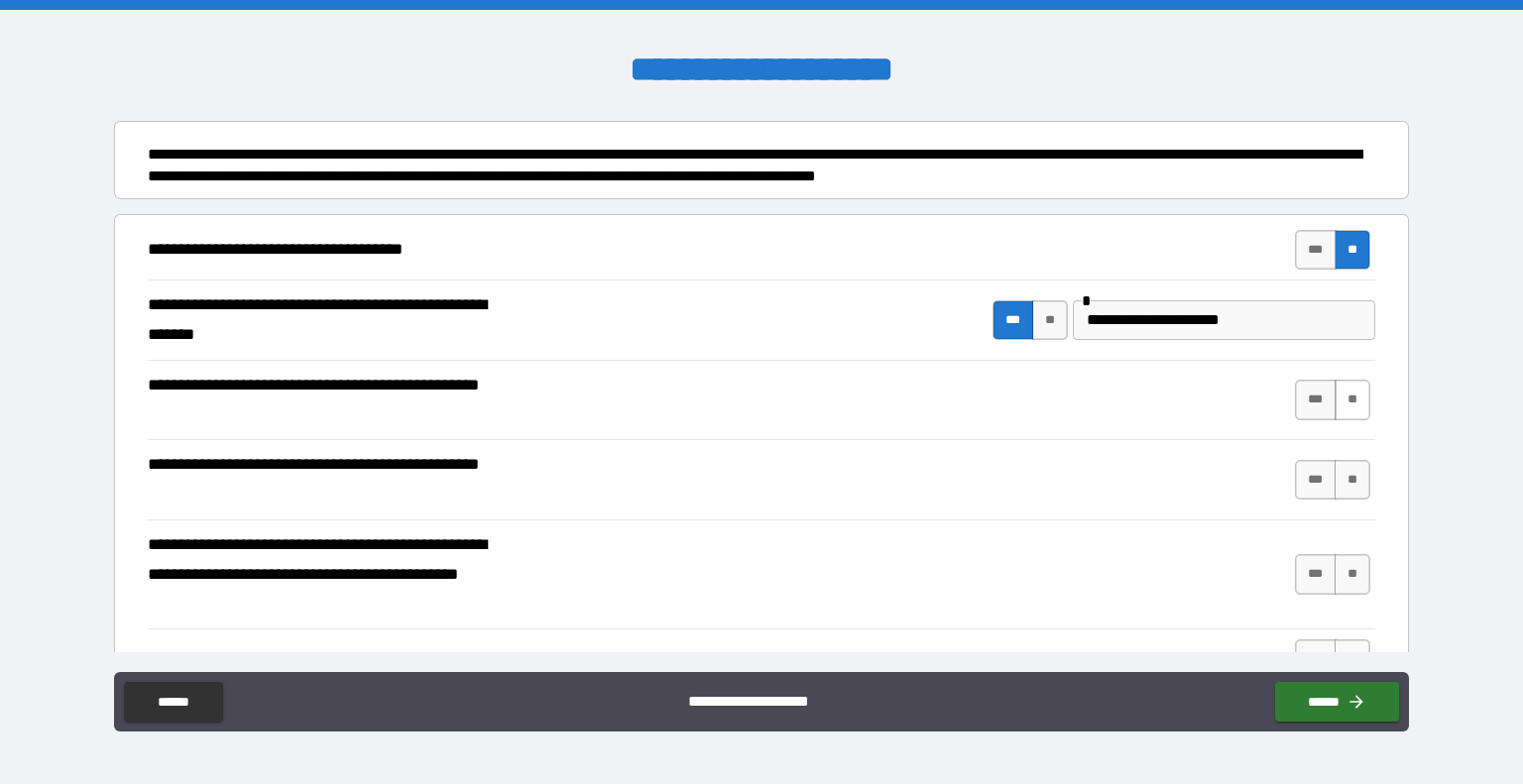 drag, startPoint x: 1316, startPoint y: 395, endPoint x: 1349, endPoint y: 403, distance: 33.955854 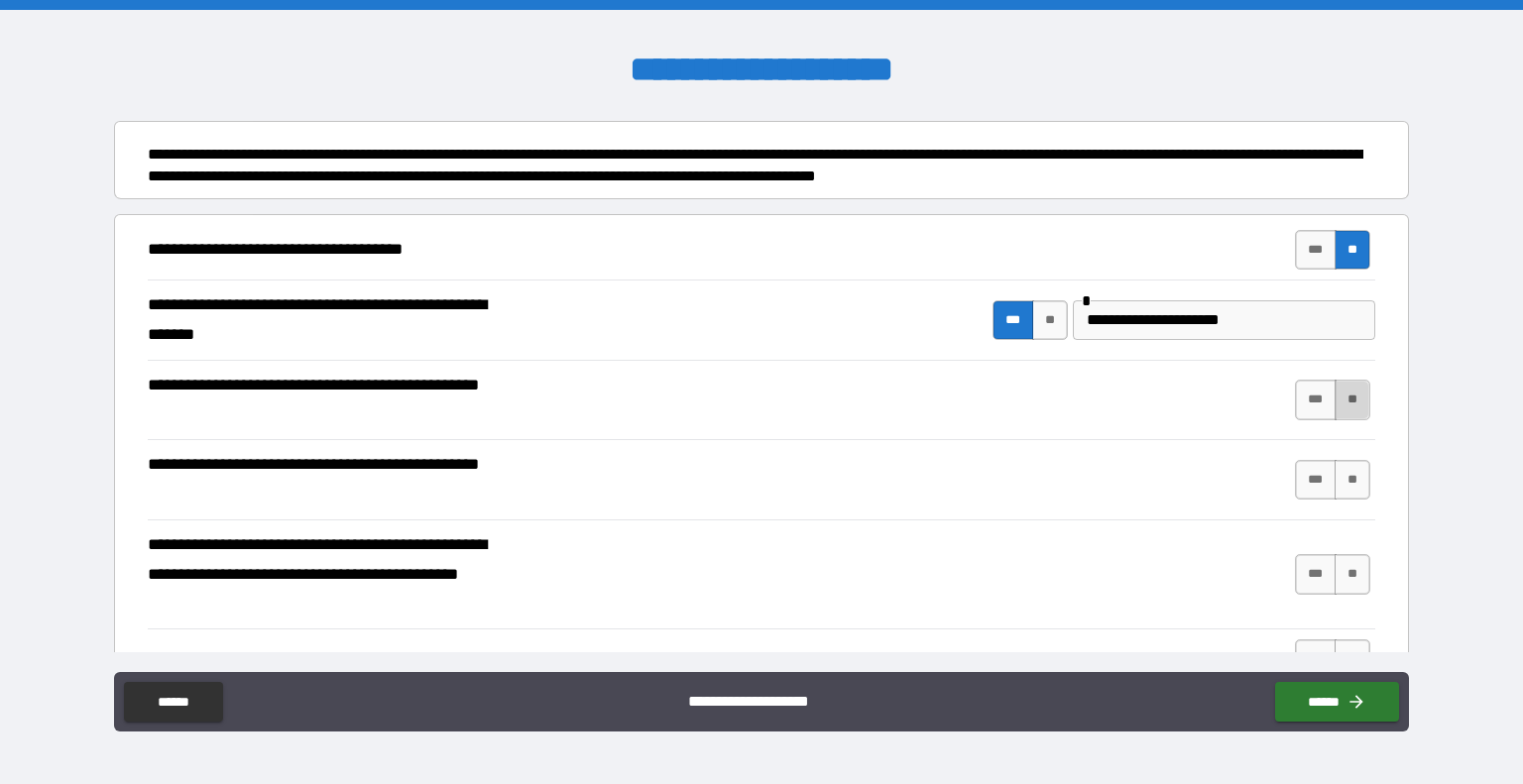 click on "**" at bounding box center [1352, 399] 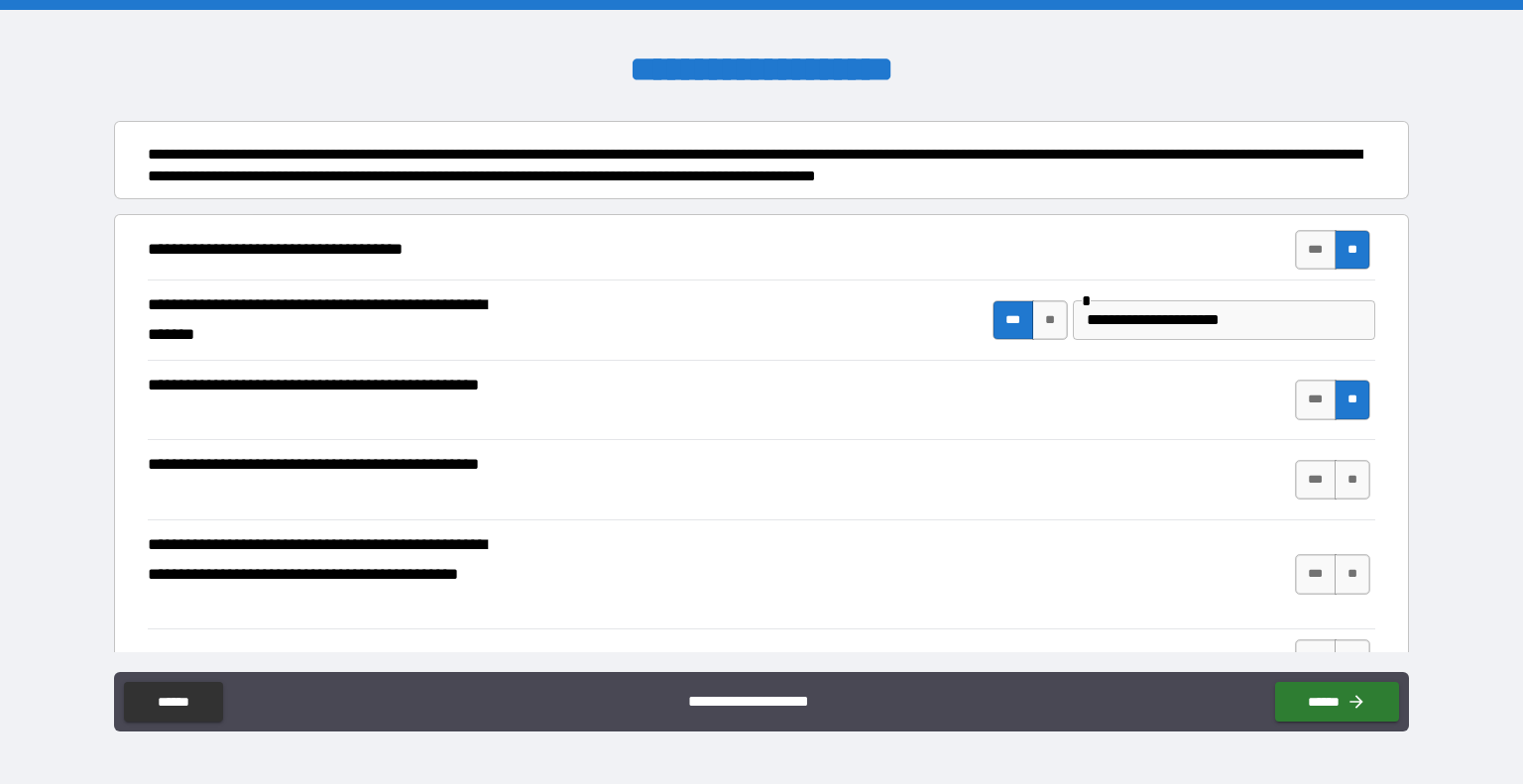 click on "**" at bounding box center [1352, 399] 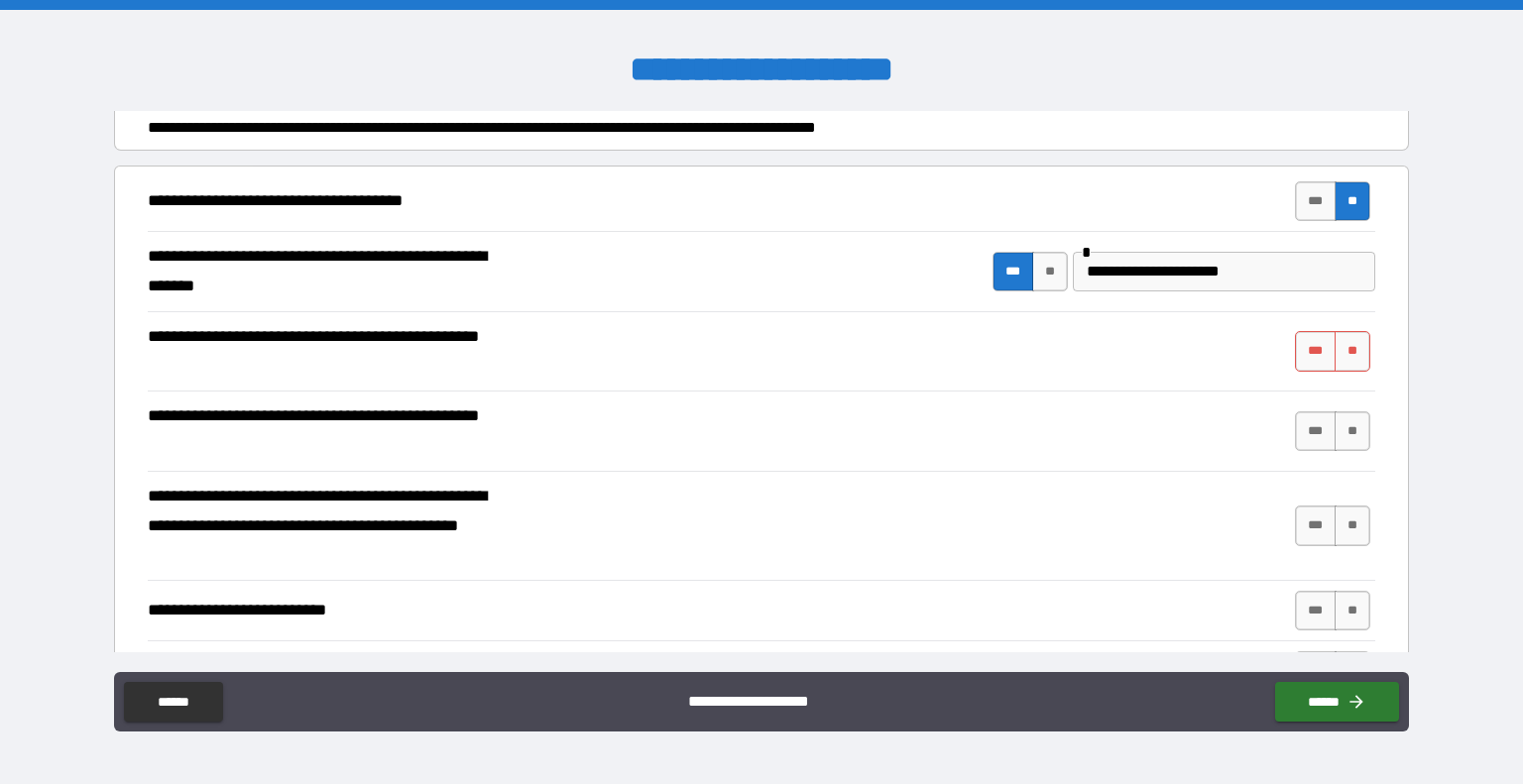 scroll, scrollTop: 181, scrollLeft: 0, axis: vertical 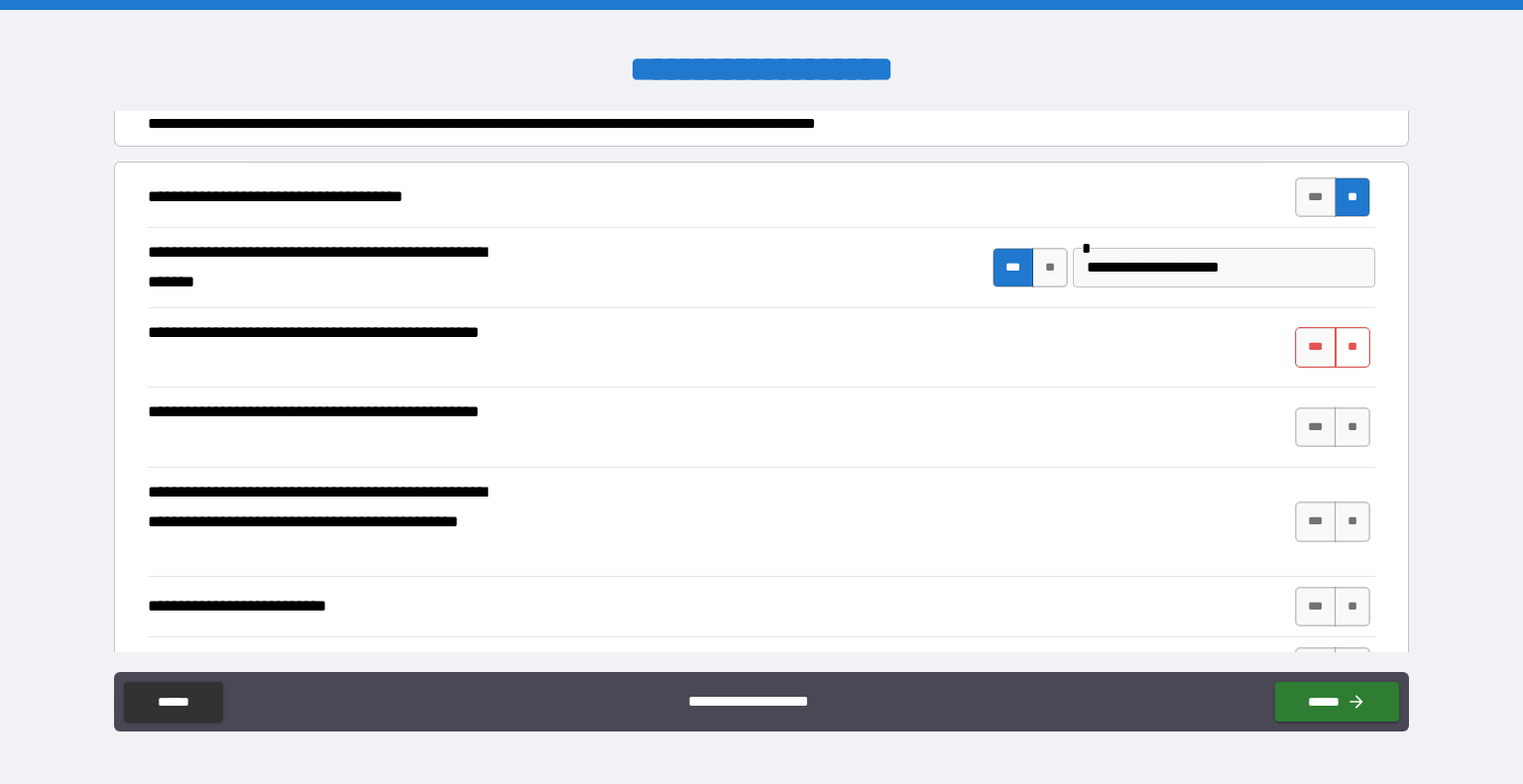 click on "**" at bounding box center (1352, 347) 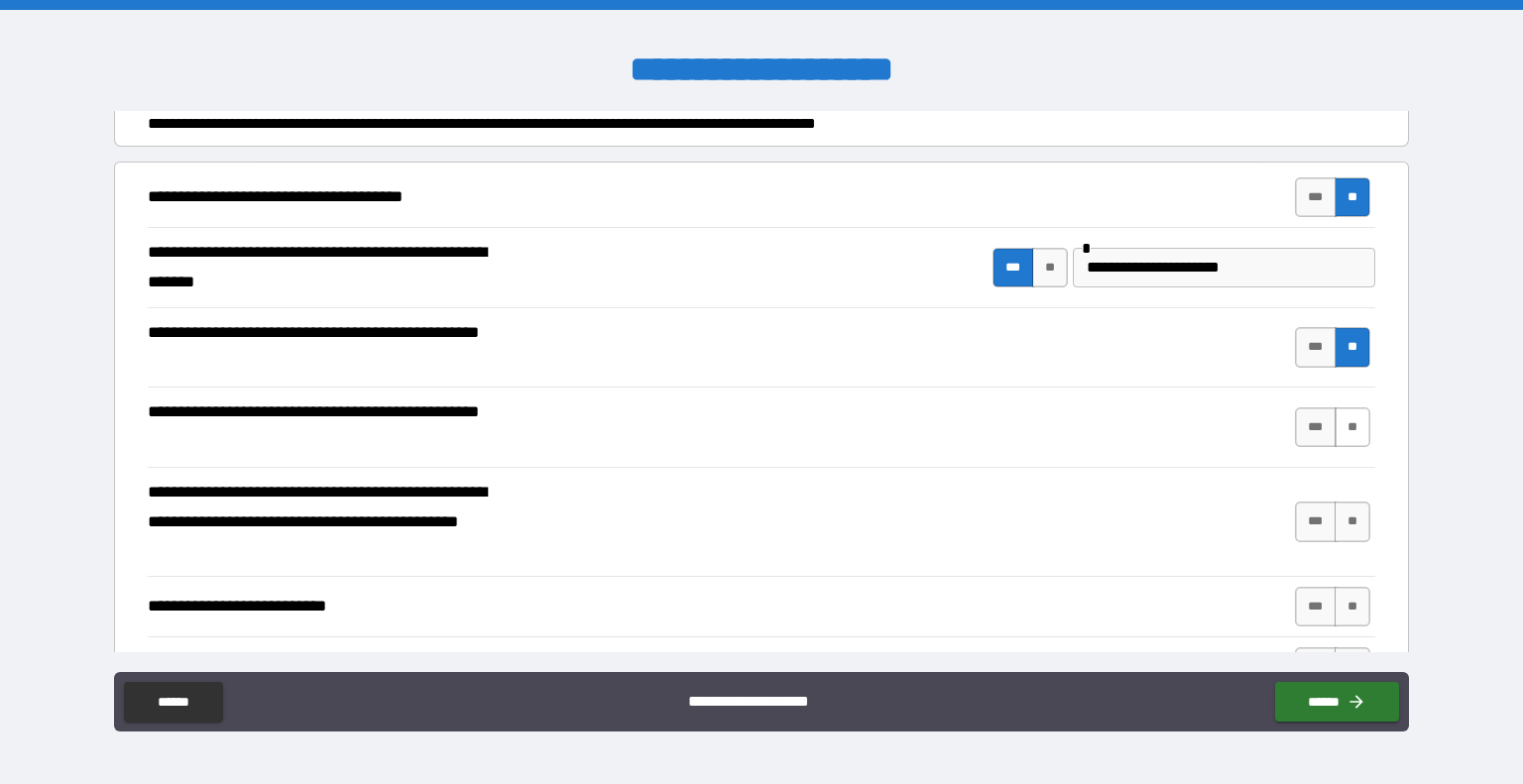 click on "**" at bounding box center [1352, 427] 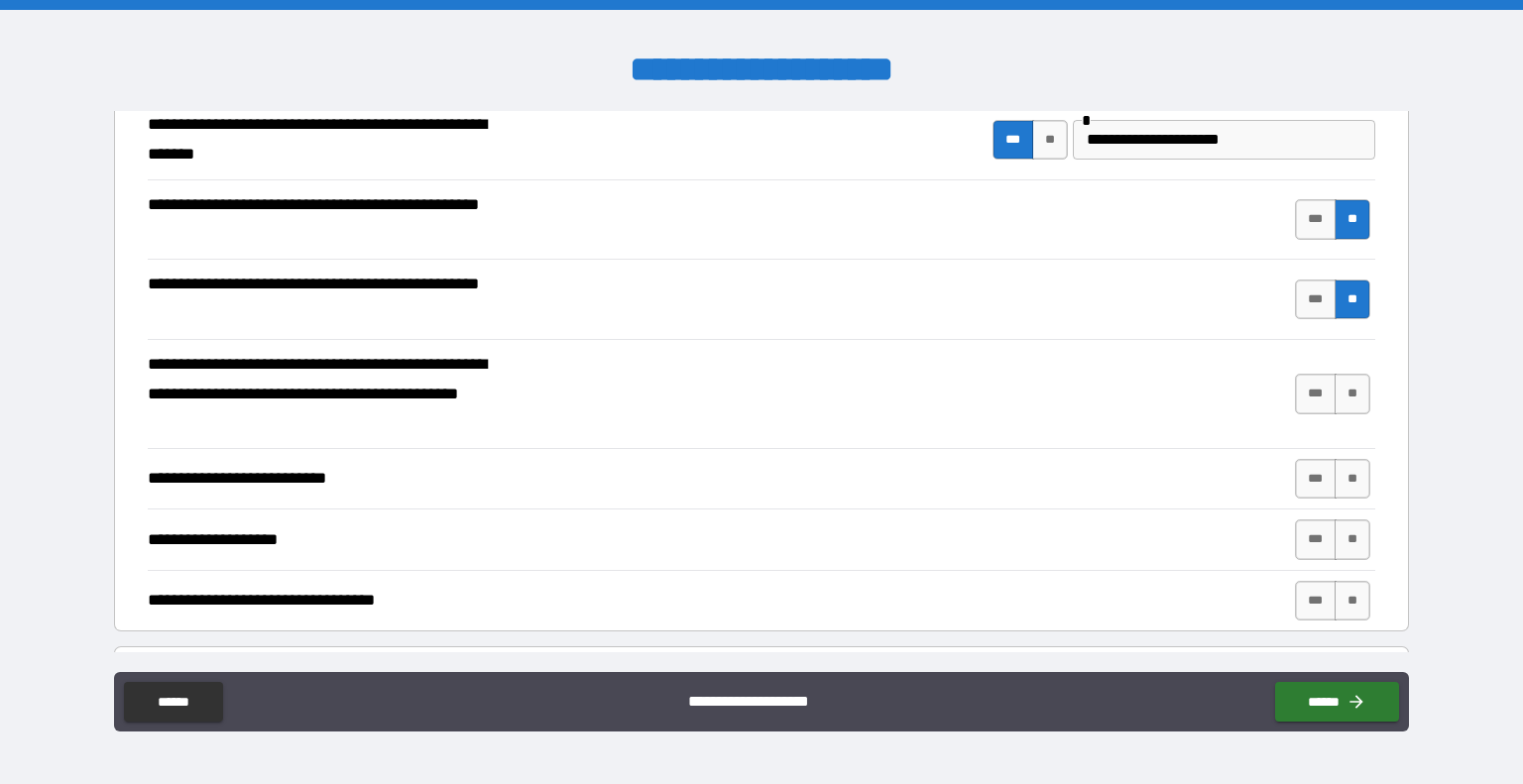 scroll, scrollTop: 312, scrollLeft: 0, axis: vertical 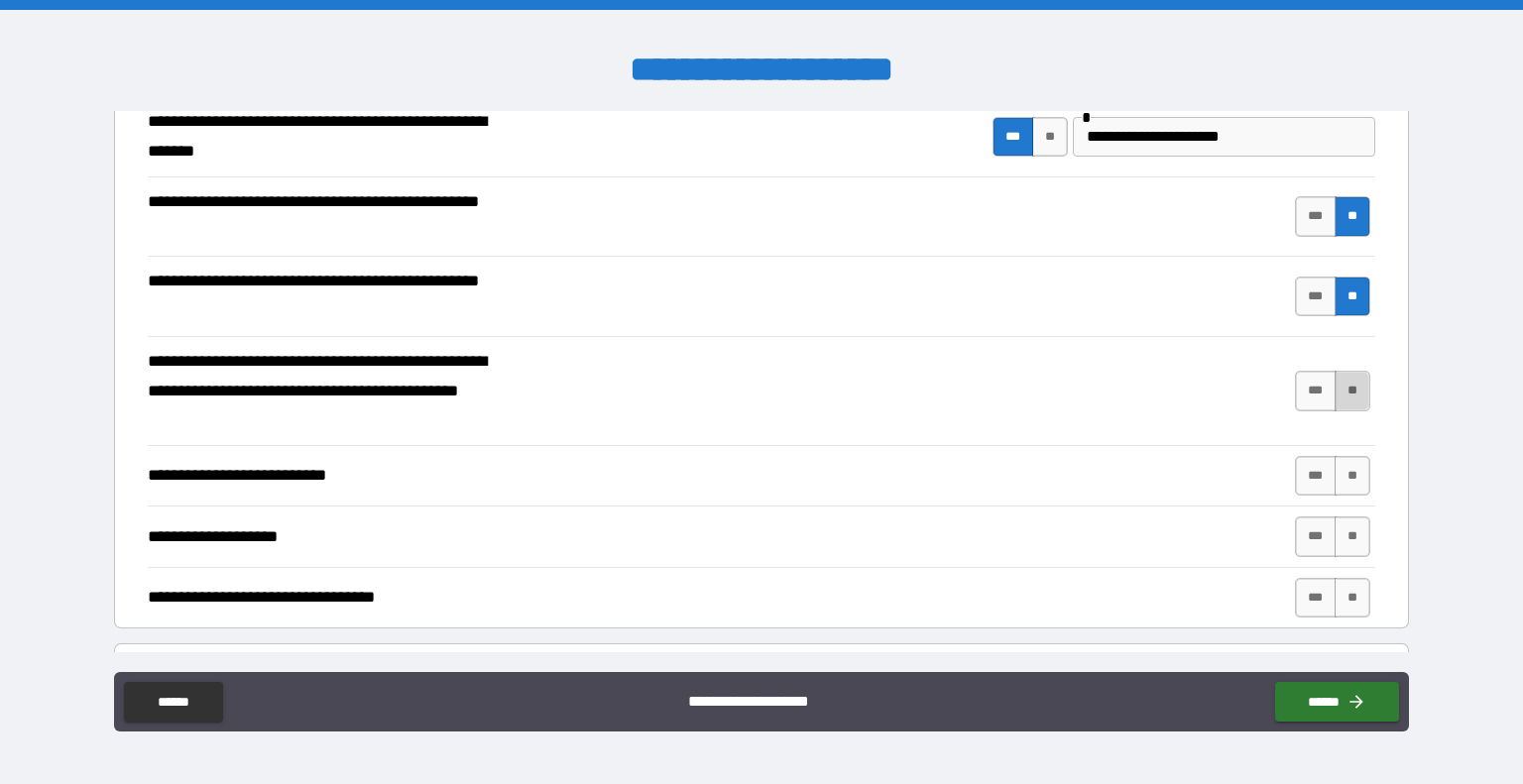 click on "**" at bounding box center (1352, 391) 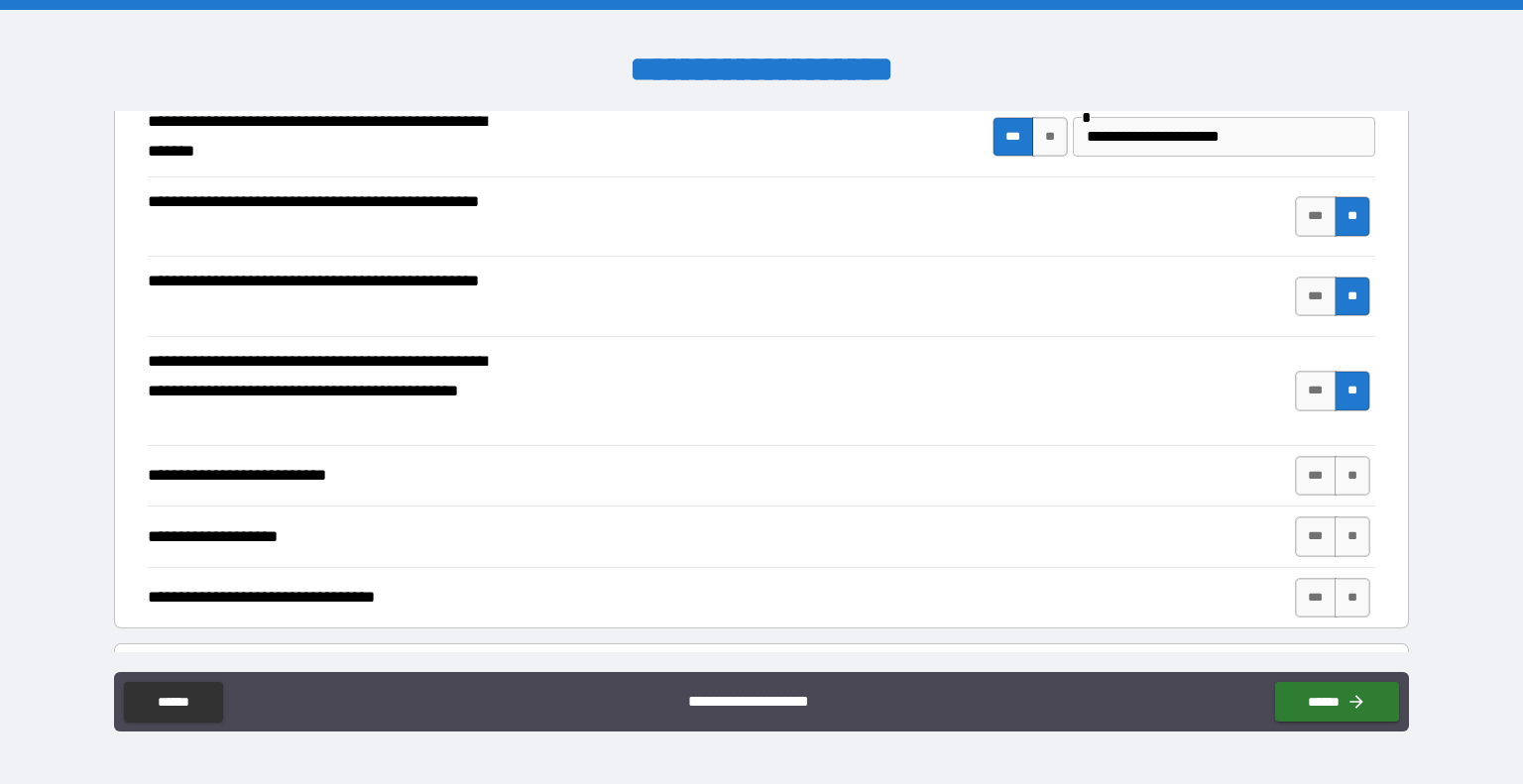 scroll, scrollTop: 436, scrollLeft: 0, axis: vertical 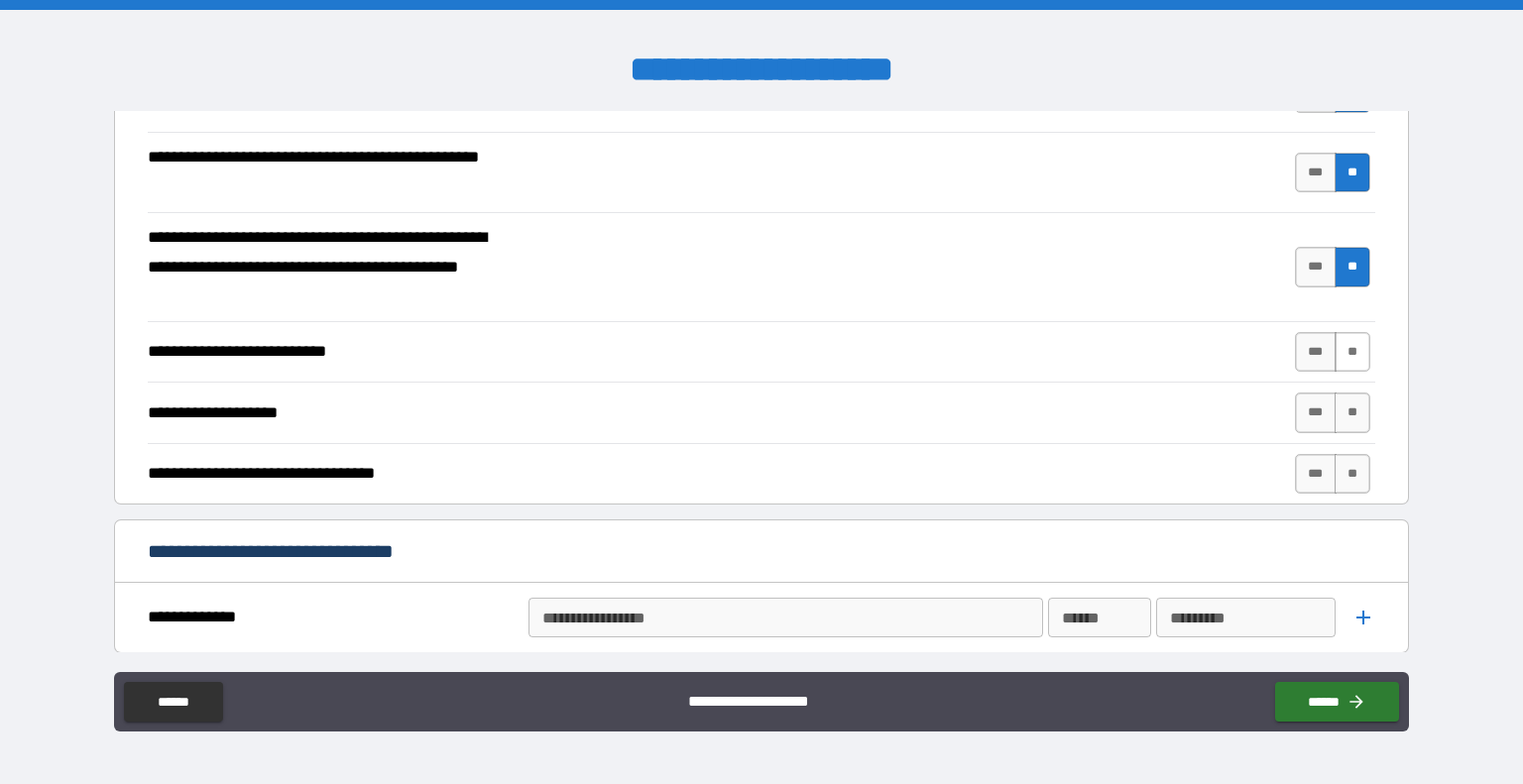 drag, startPoint x: 1337, startPoint y: 340, endPoint x: 1341, endPoint y: 361, distance: 21.377558 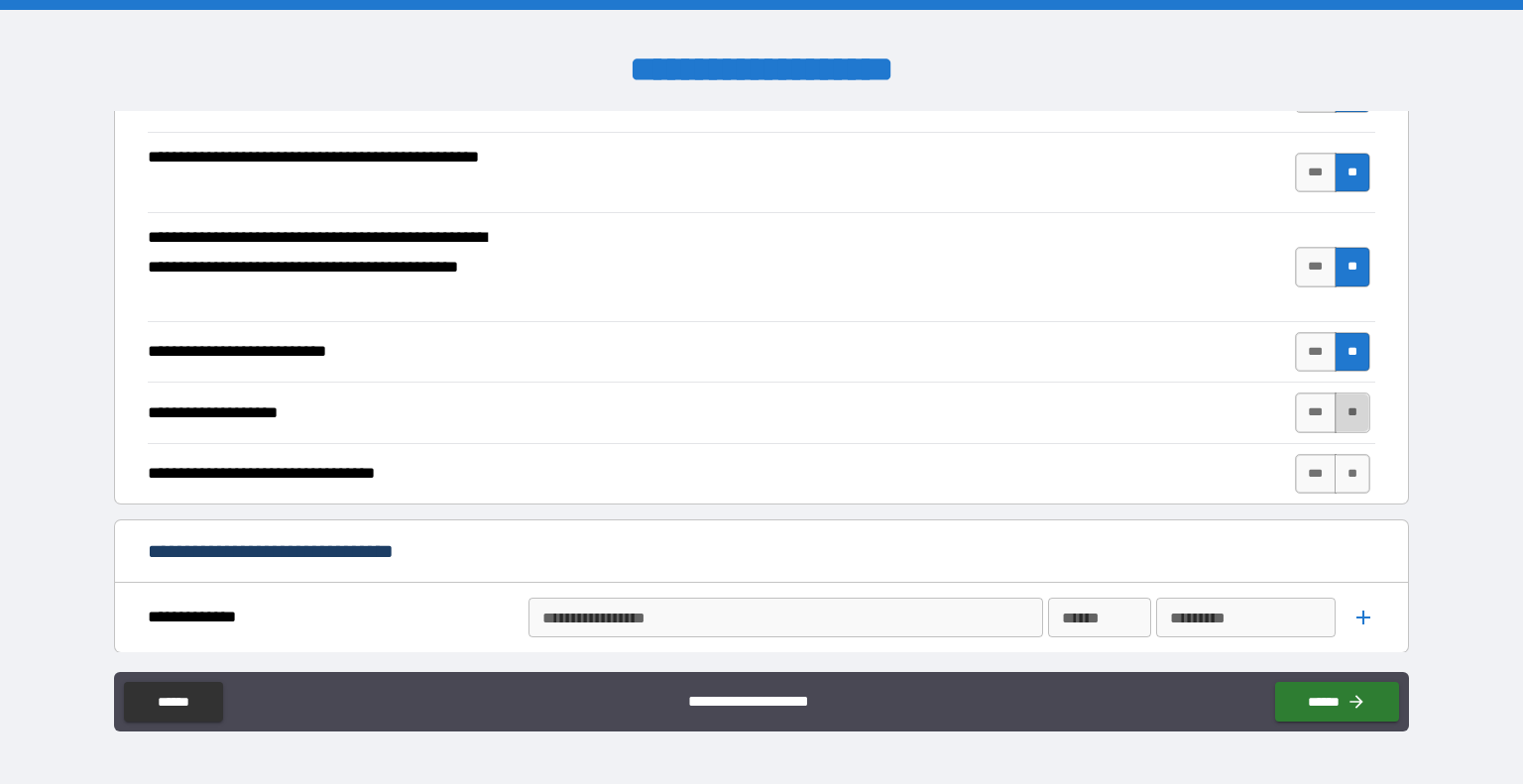 click on "**" at bounding box center (1352, 412) 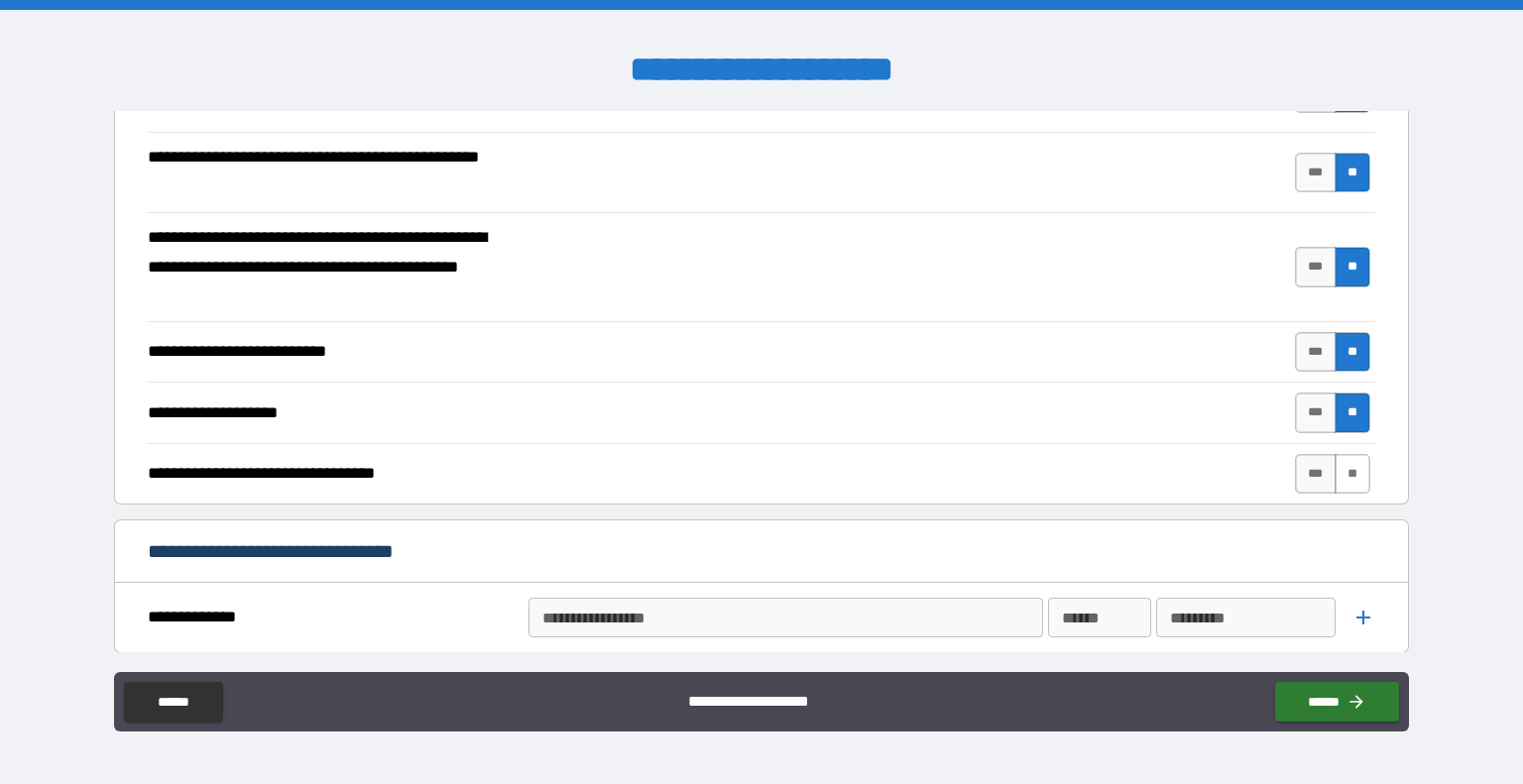 click on "**" at bounding box center (1352, 474) 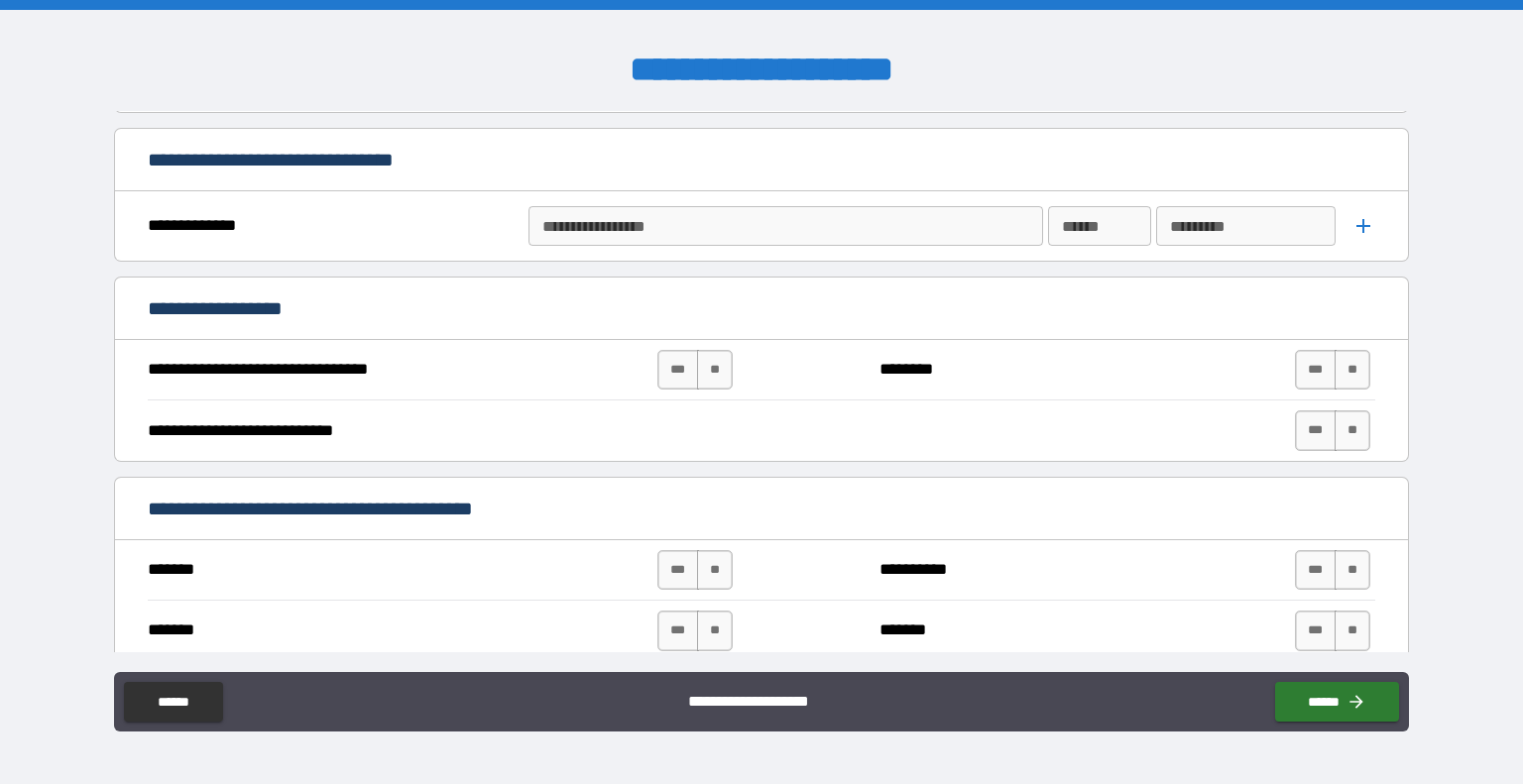scroll, scrollTop: 829, scrollLeft: 0, axis: vertical 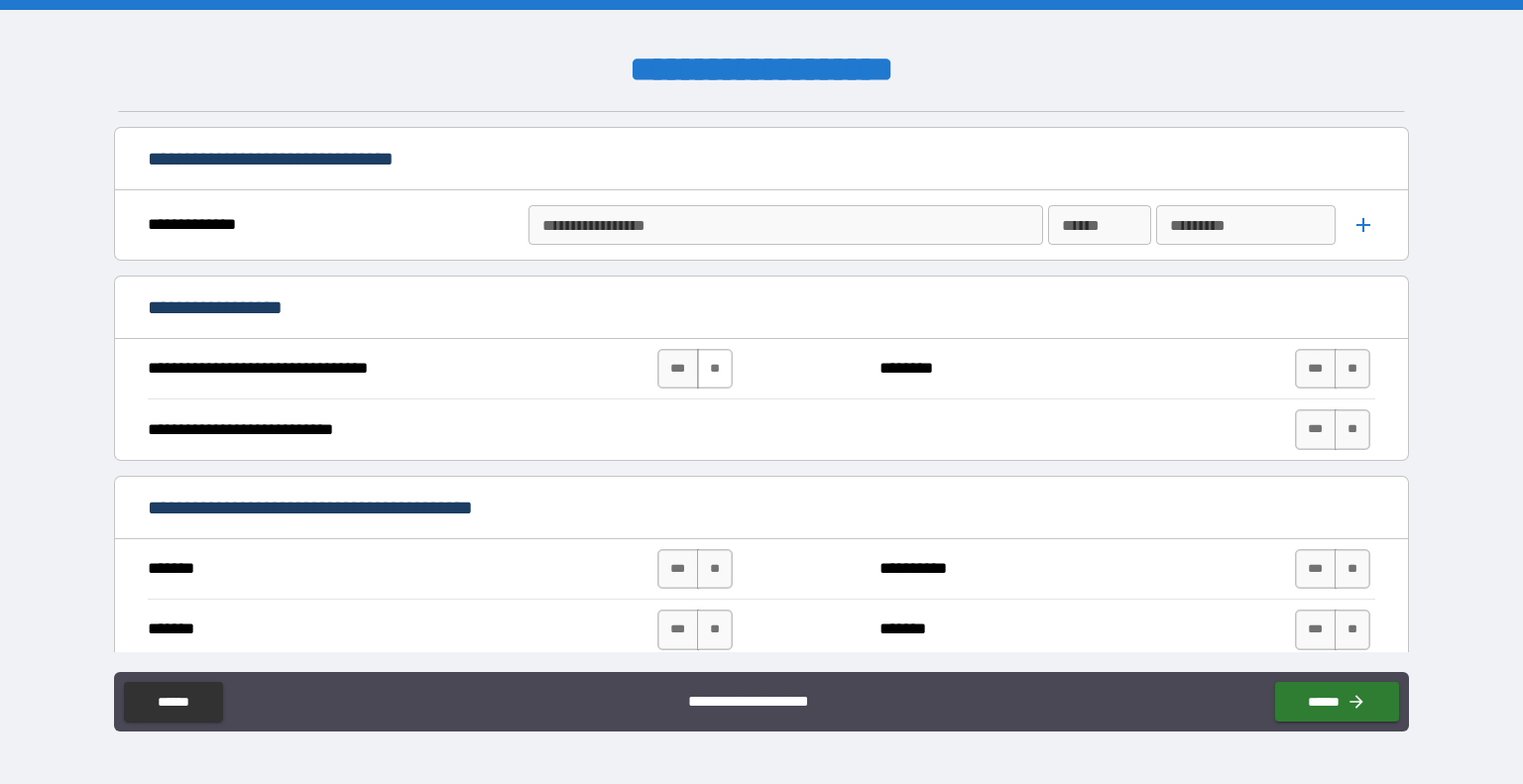 click on "**" at bounding box center (715, 369) 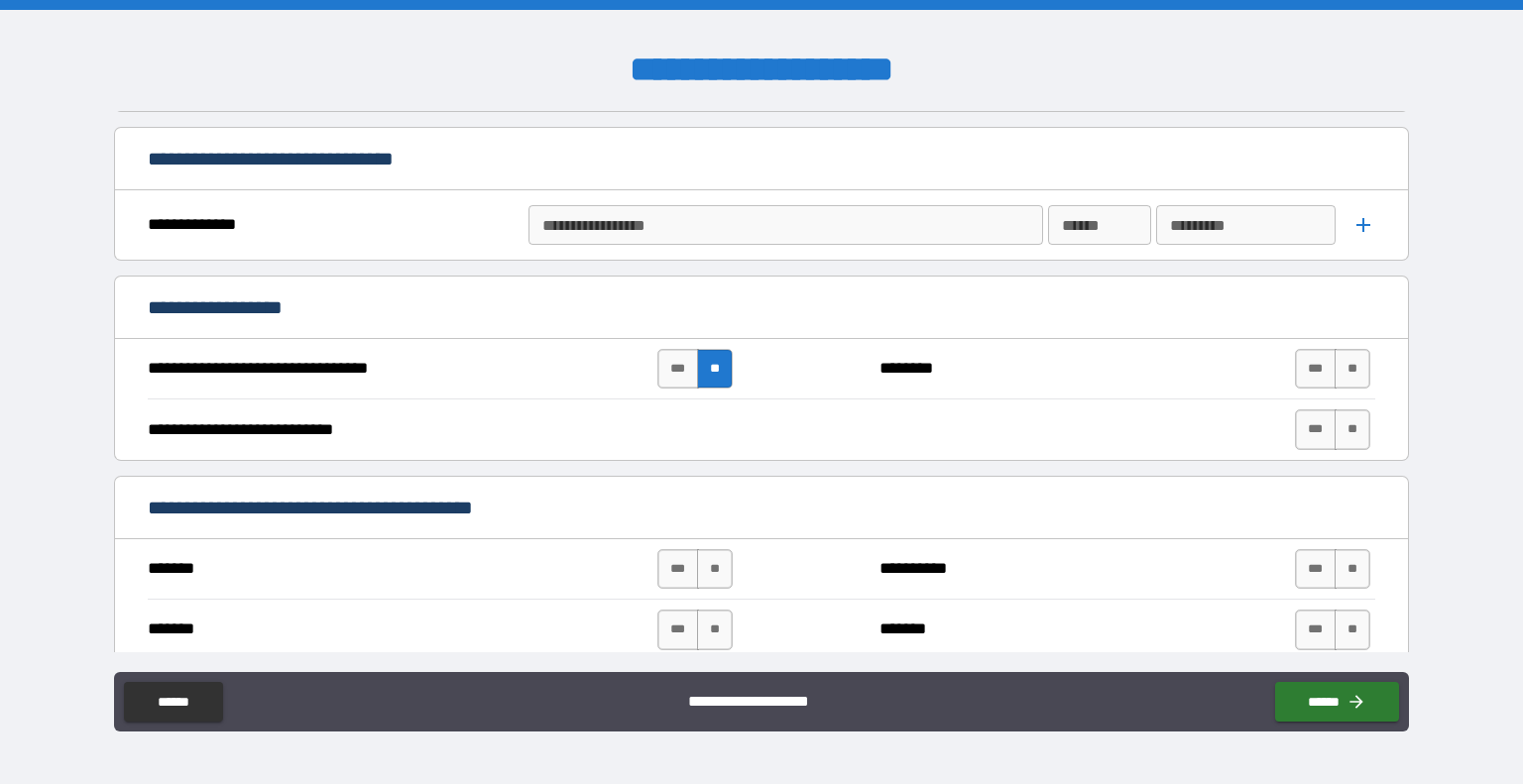 click on "*** **" at bounding box center [1333, 369] 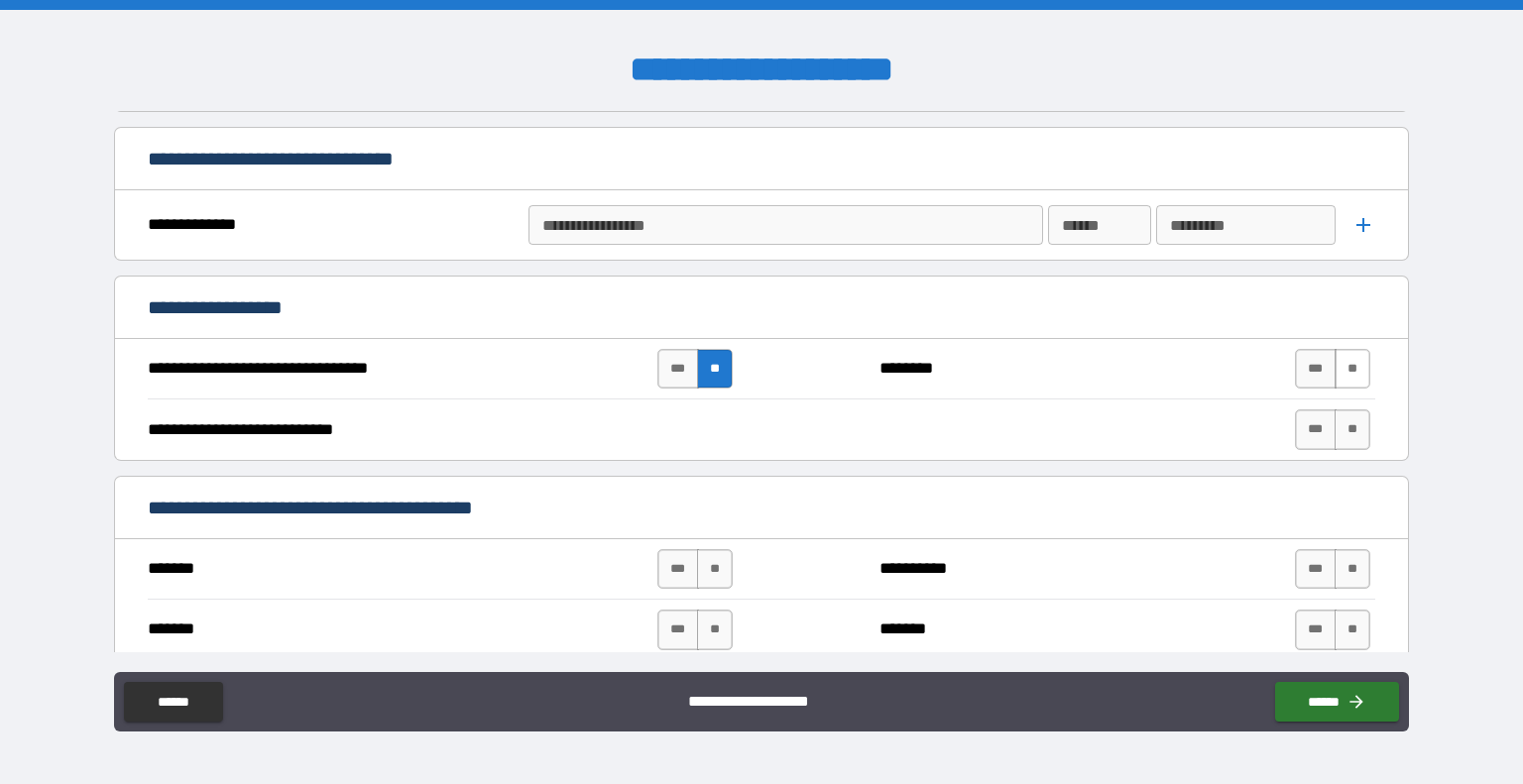 click on "**" at bounding box center [1352, 369] 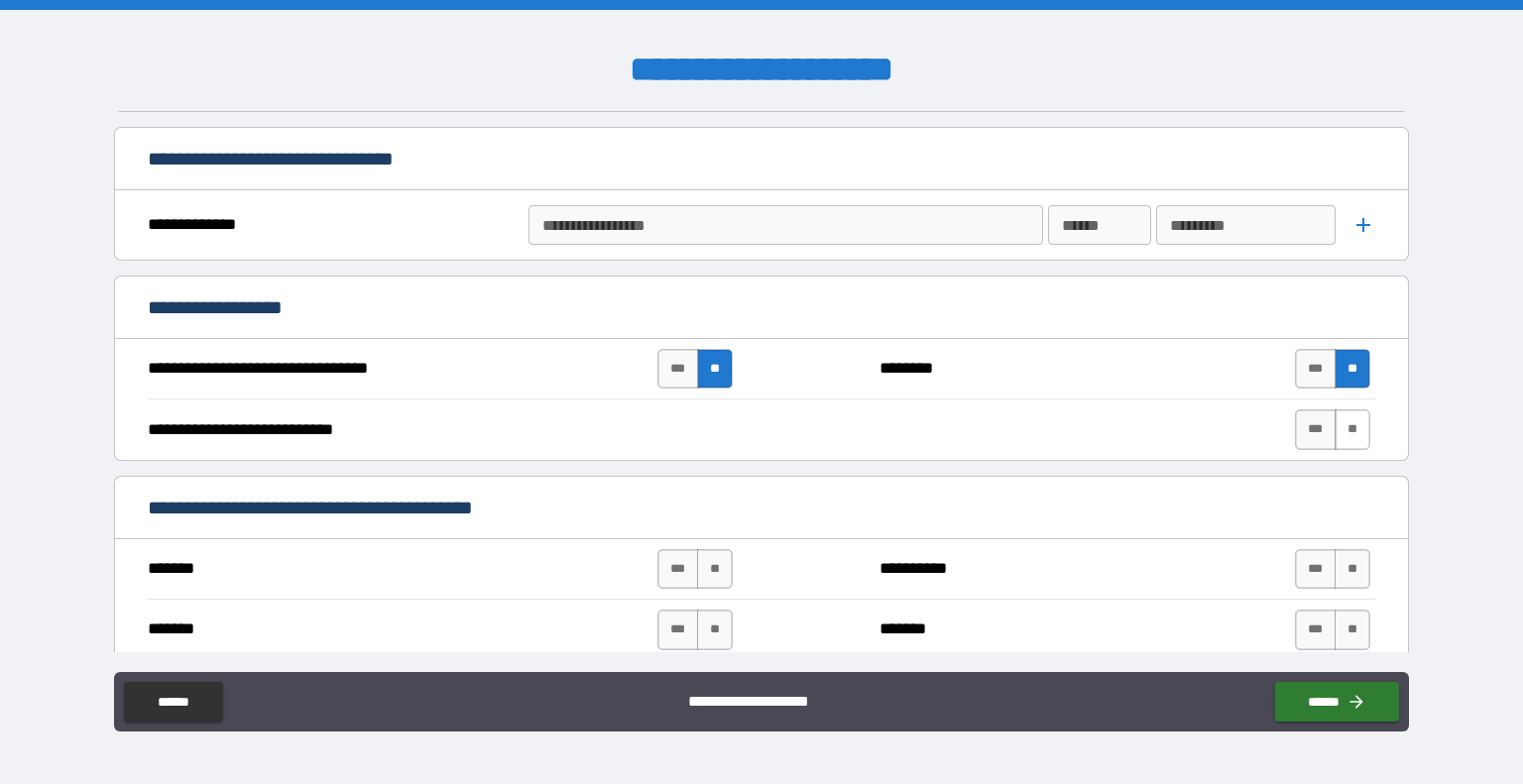 click on "**" at bounding box center [1352, 429] 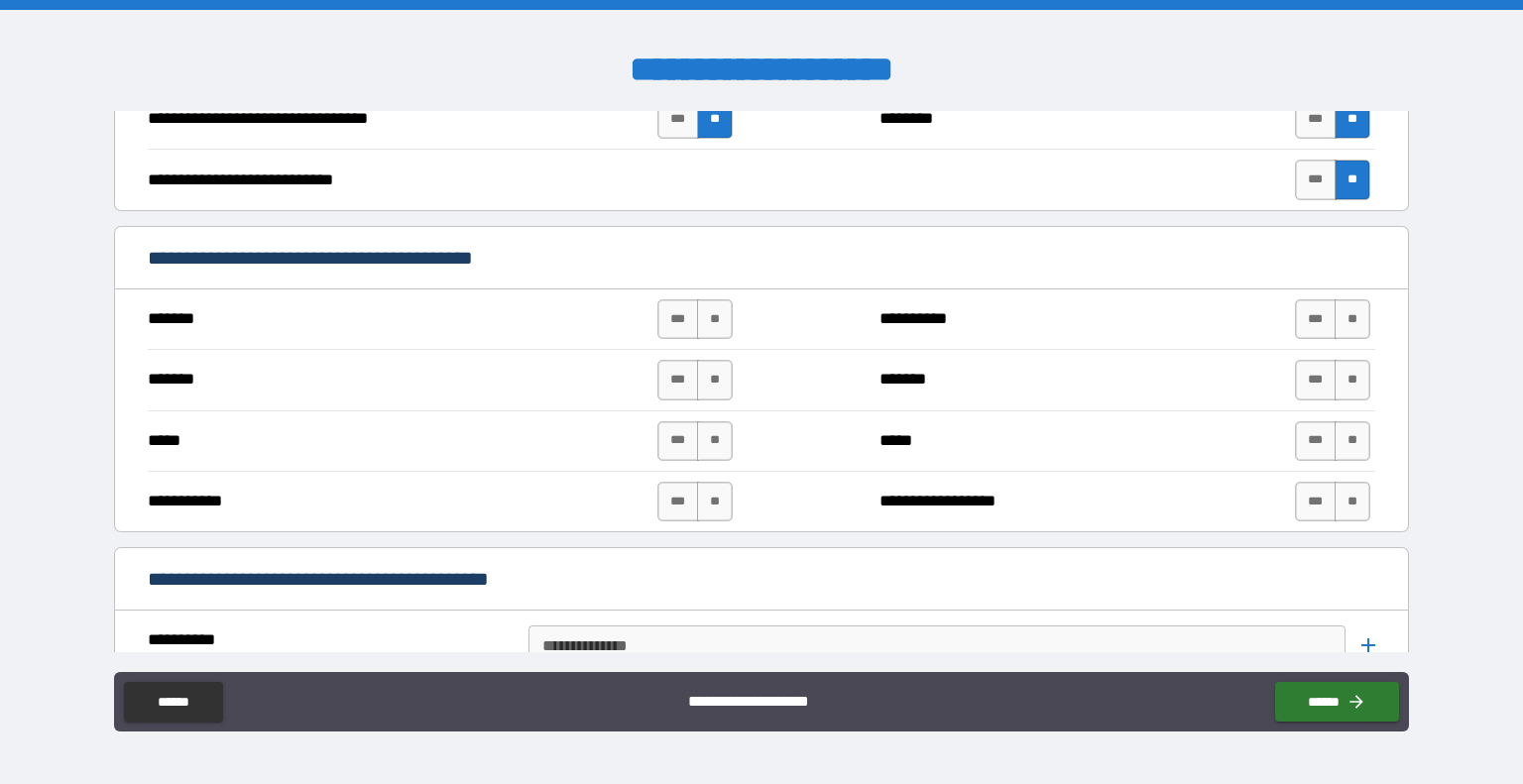 scroll, scrollTop: 1082, scrollLeft: 0, axis: vertical 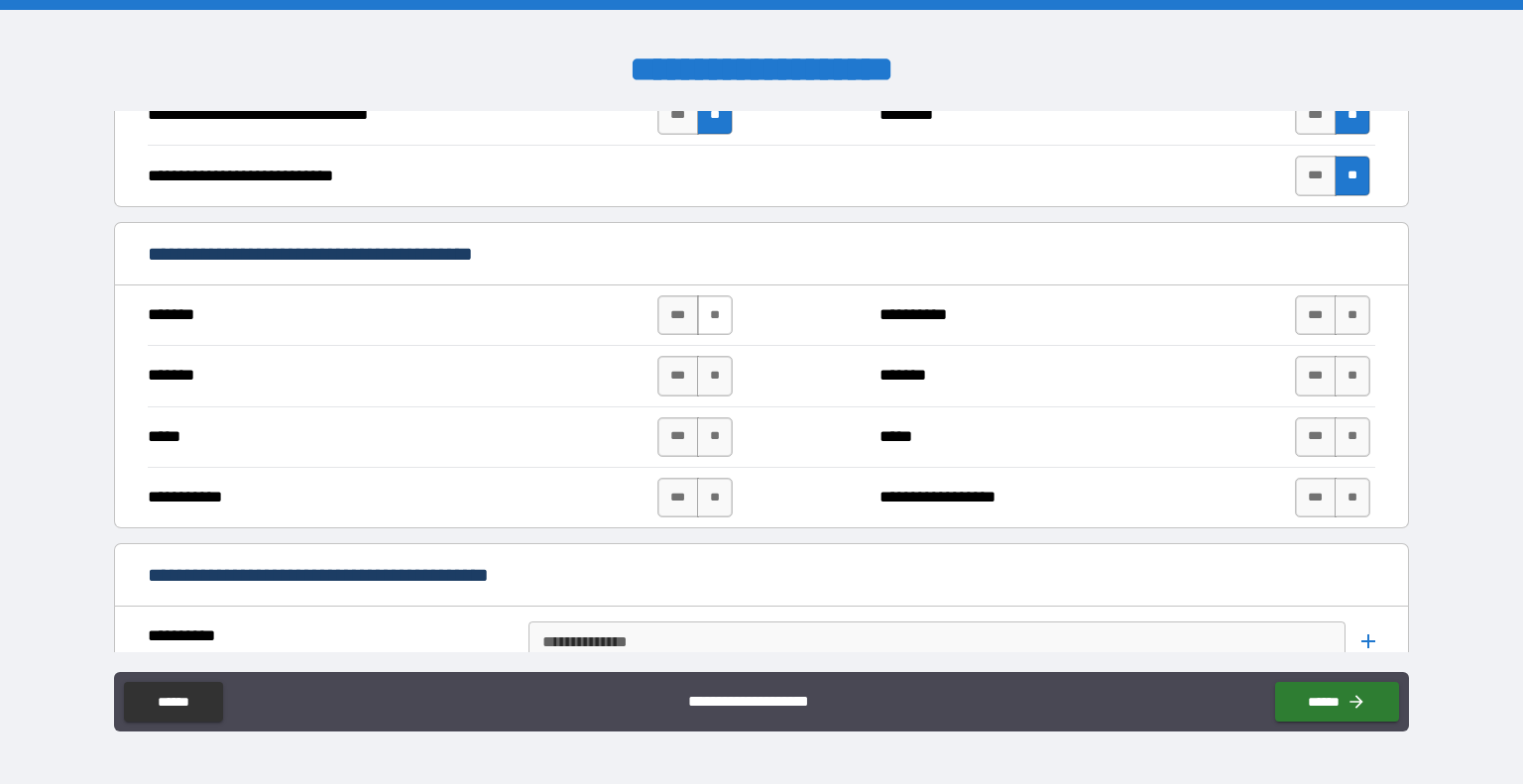 click on "**" at bounding box center [715, 315] 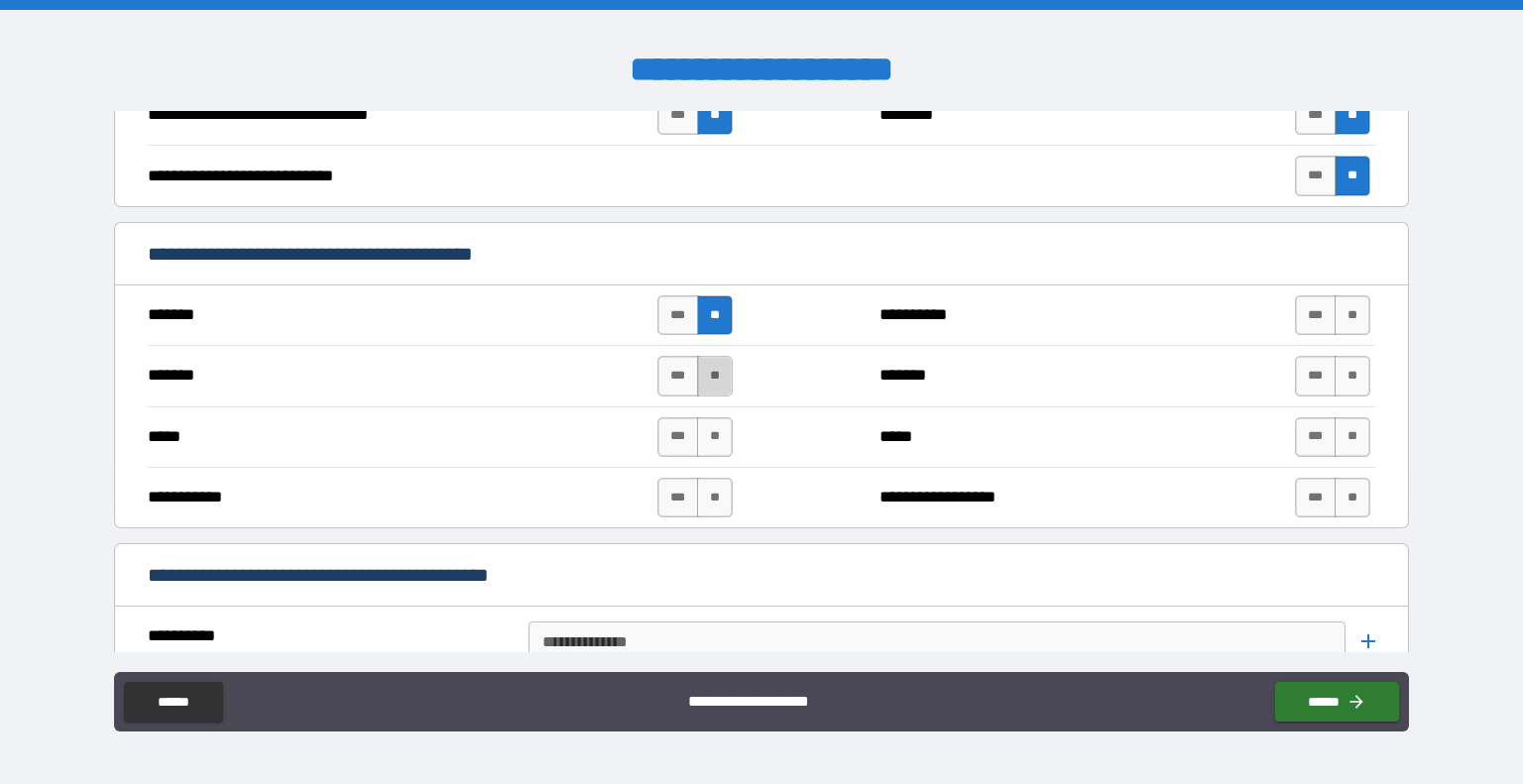click on "**" at bounding box center [715, 376] 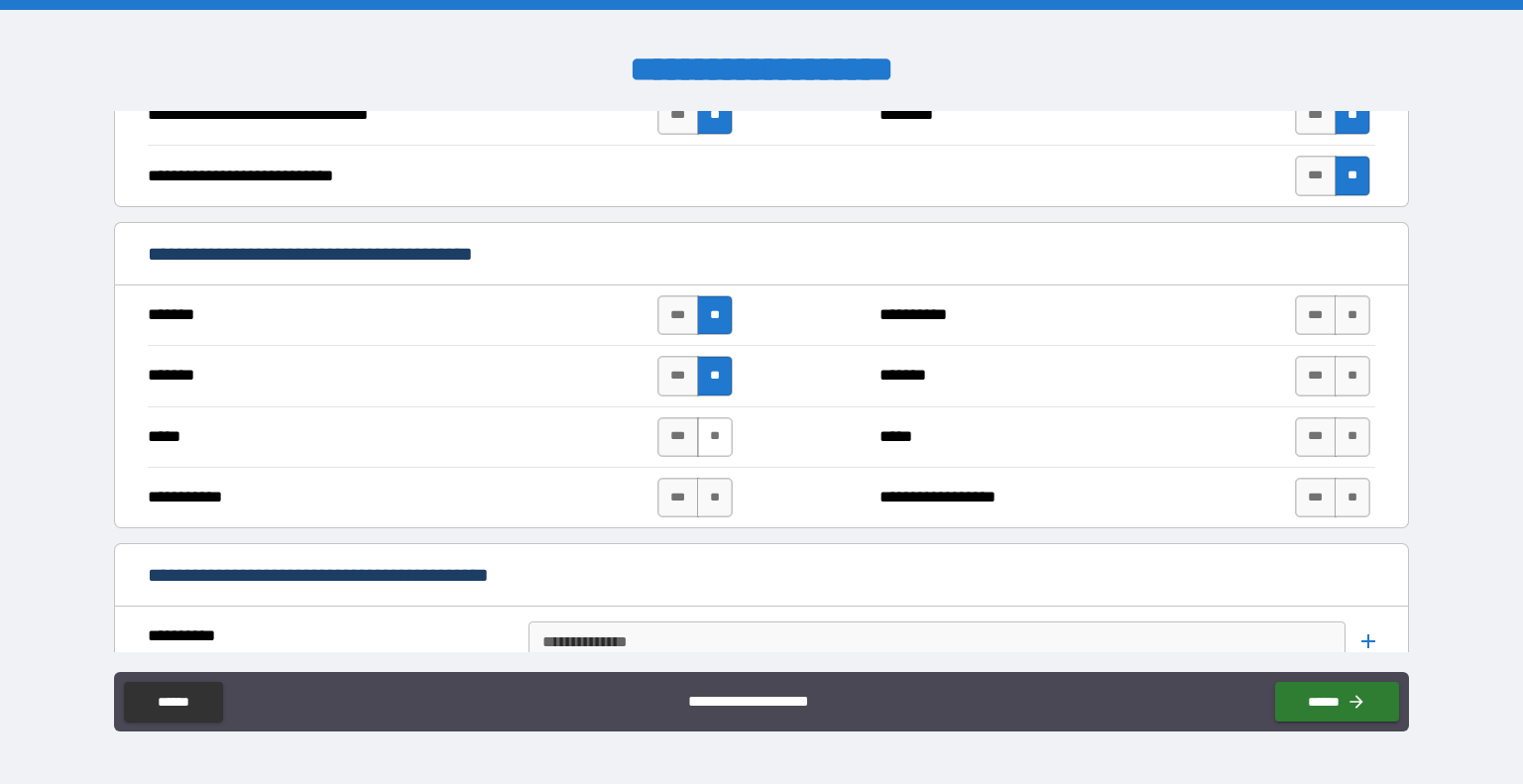 click on "**" at bounding box center [715, 437] 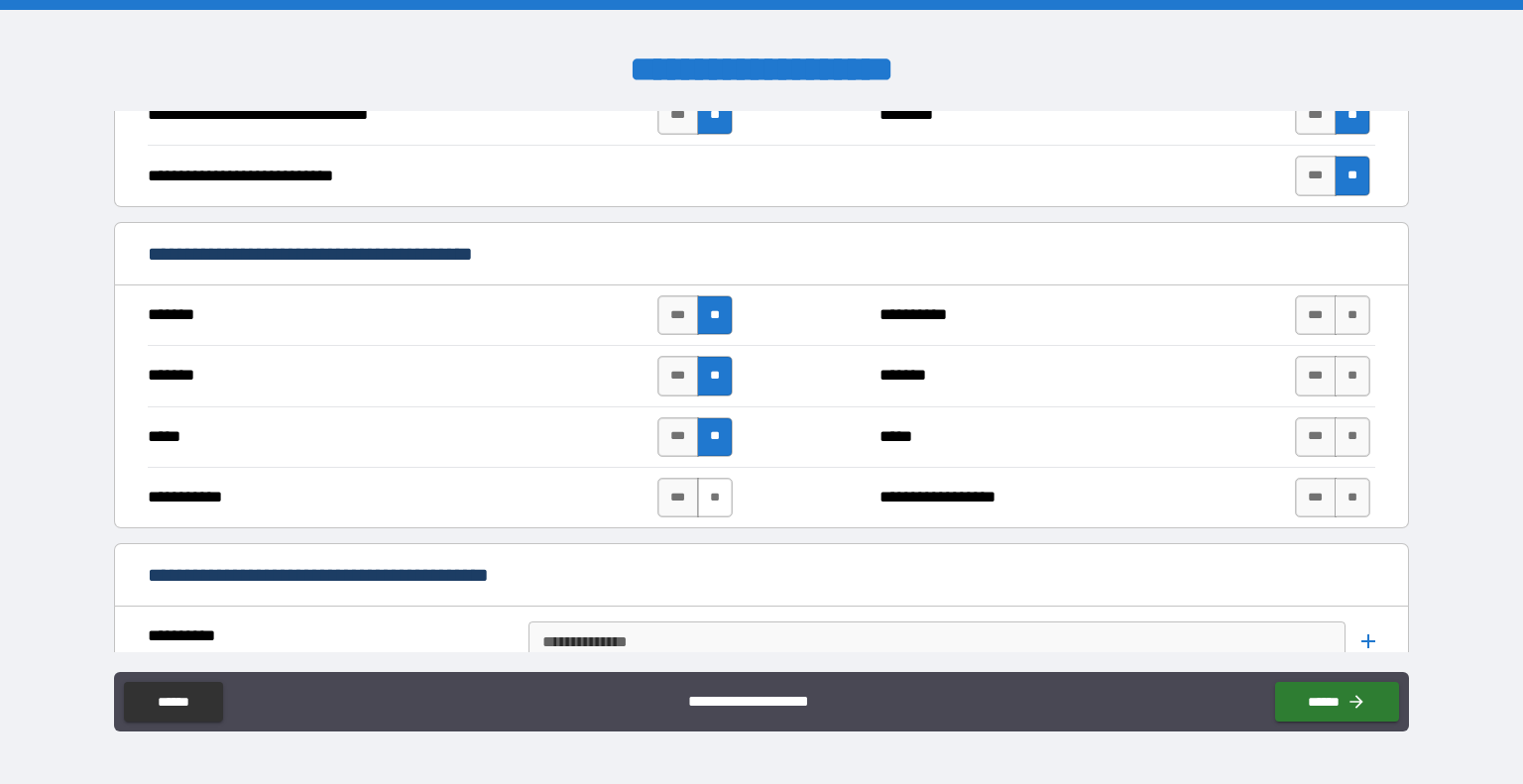 click on "**" at bounding box center [715, 498] 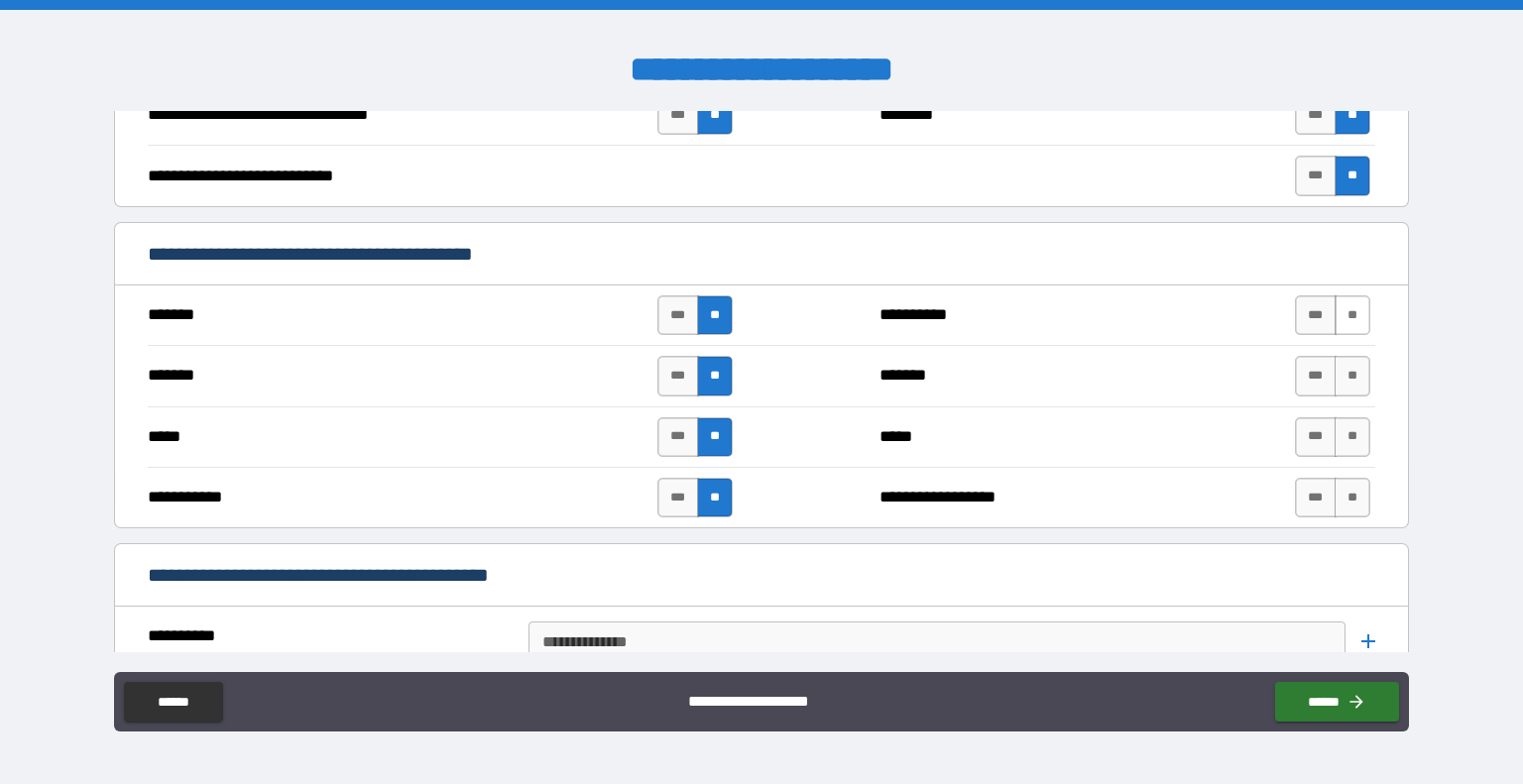 click on "**" at bounding box center (1352, 315) 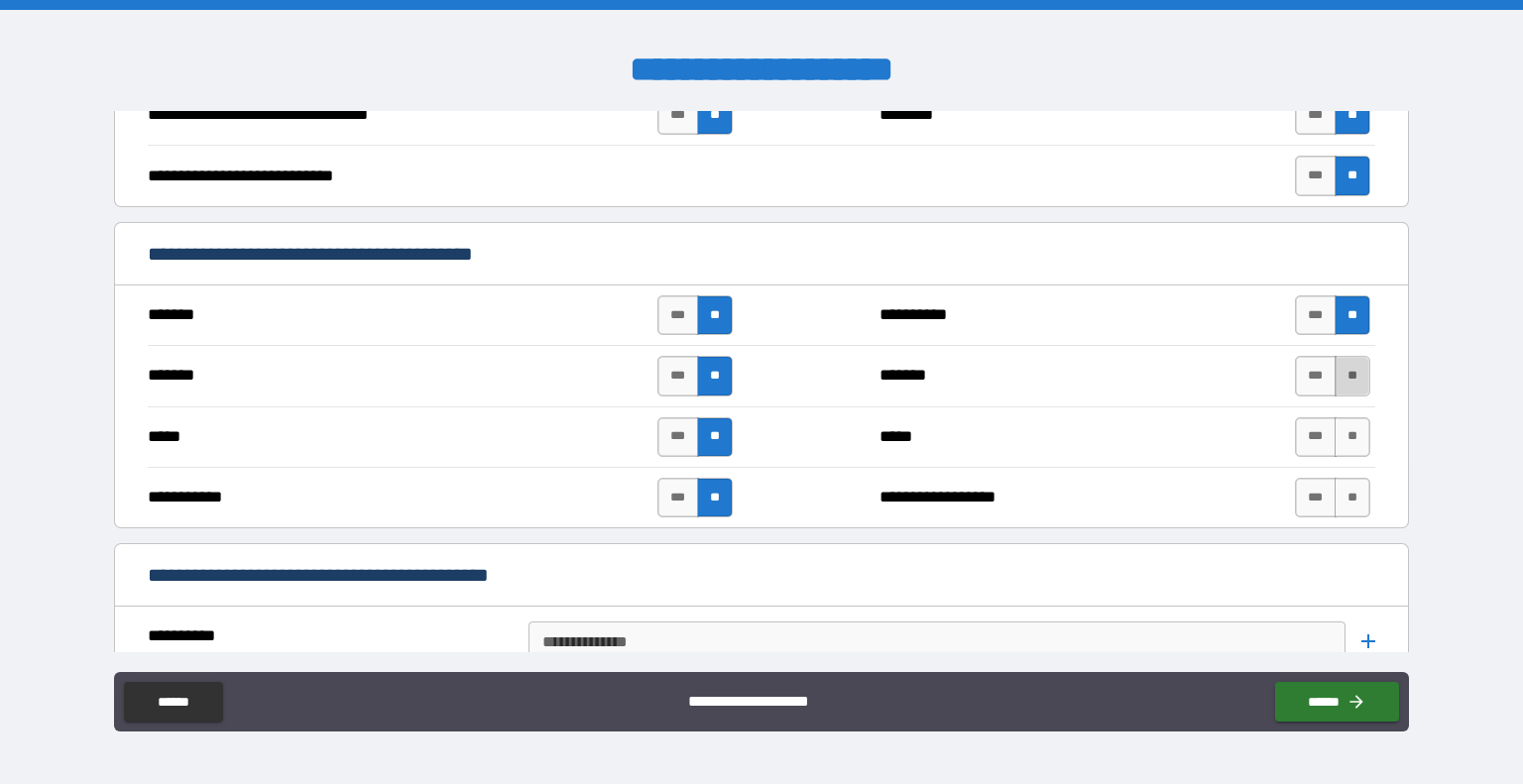 click on "**" at bounding box center [1352, 376] 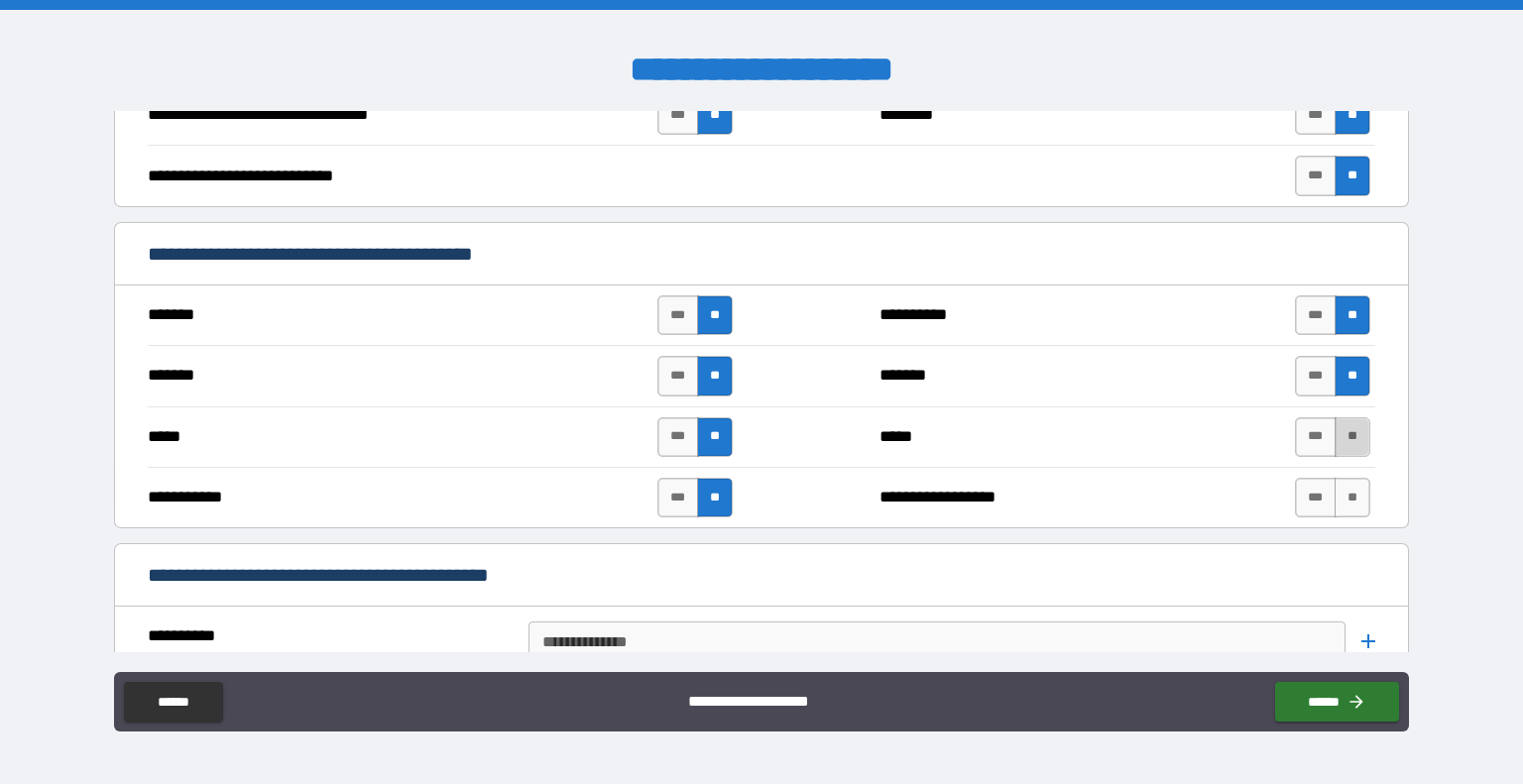 click on "**" at bounding box center (1352, 437) 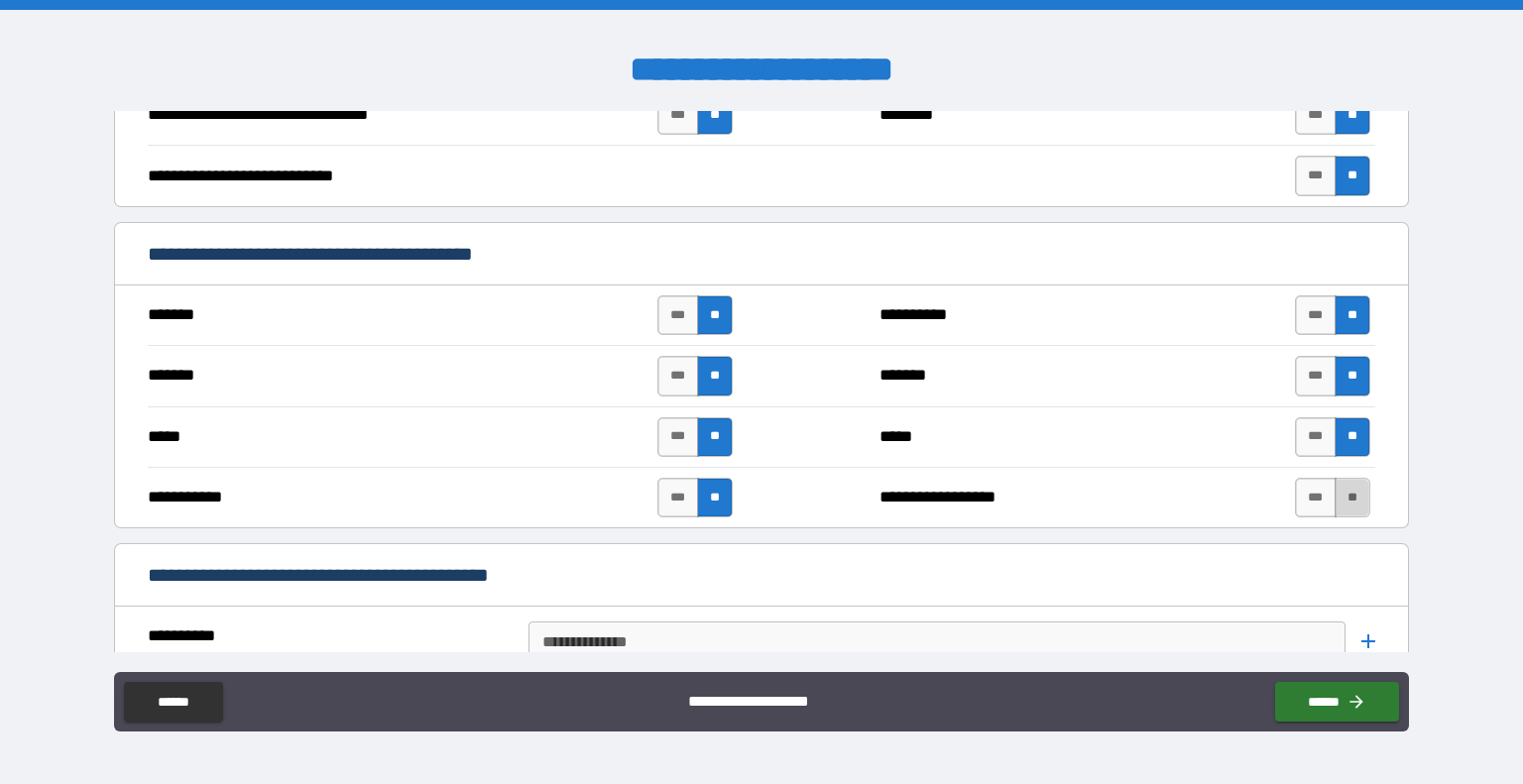 click on "**" at bounding box center [1352, 498] 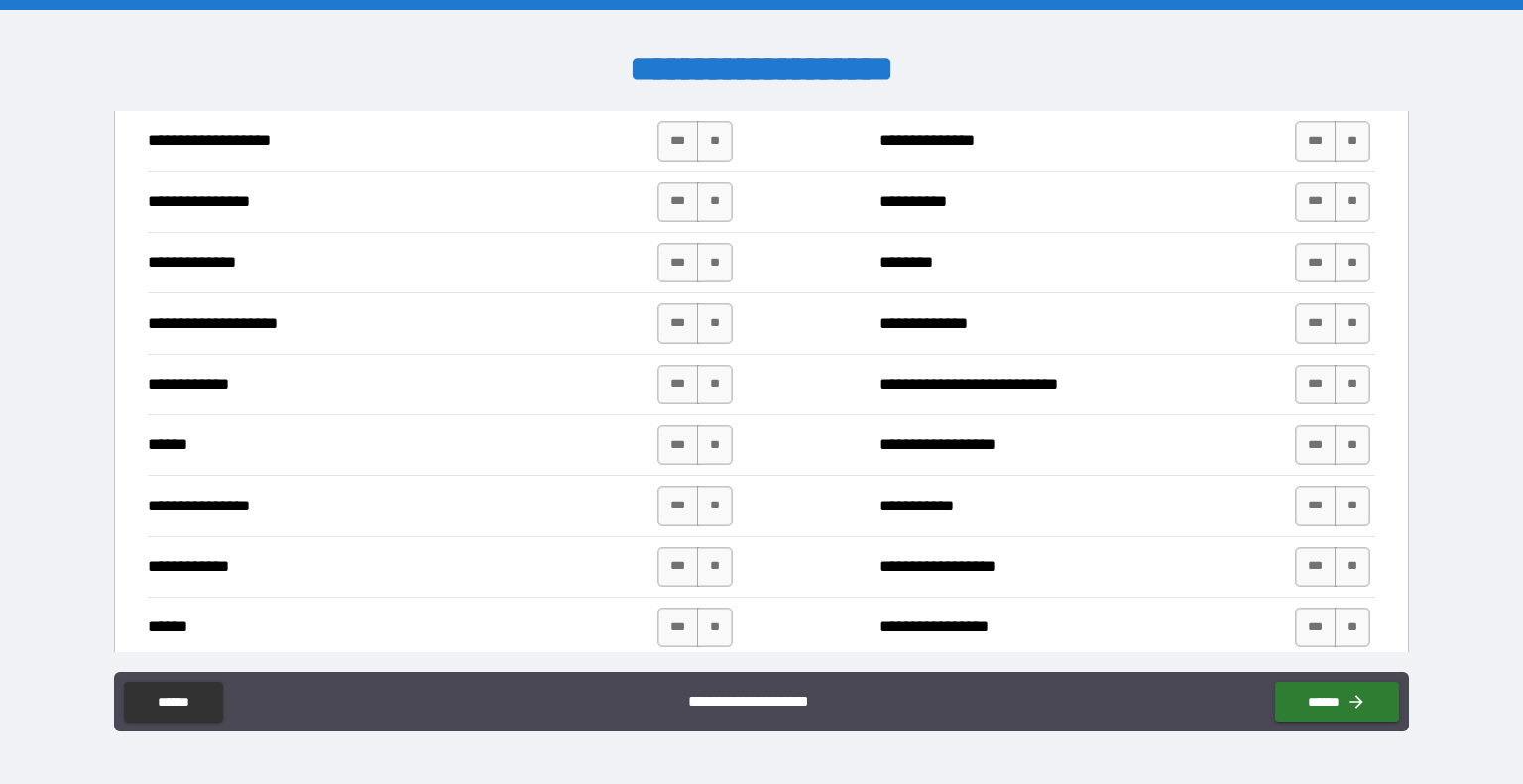 scroll, scrollTop: 3485, scrollLeft: 0, axis: vertical 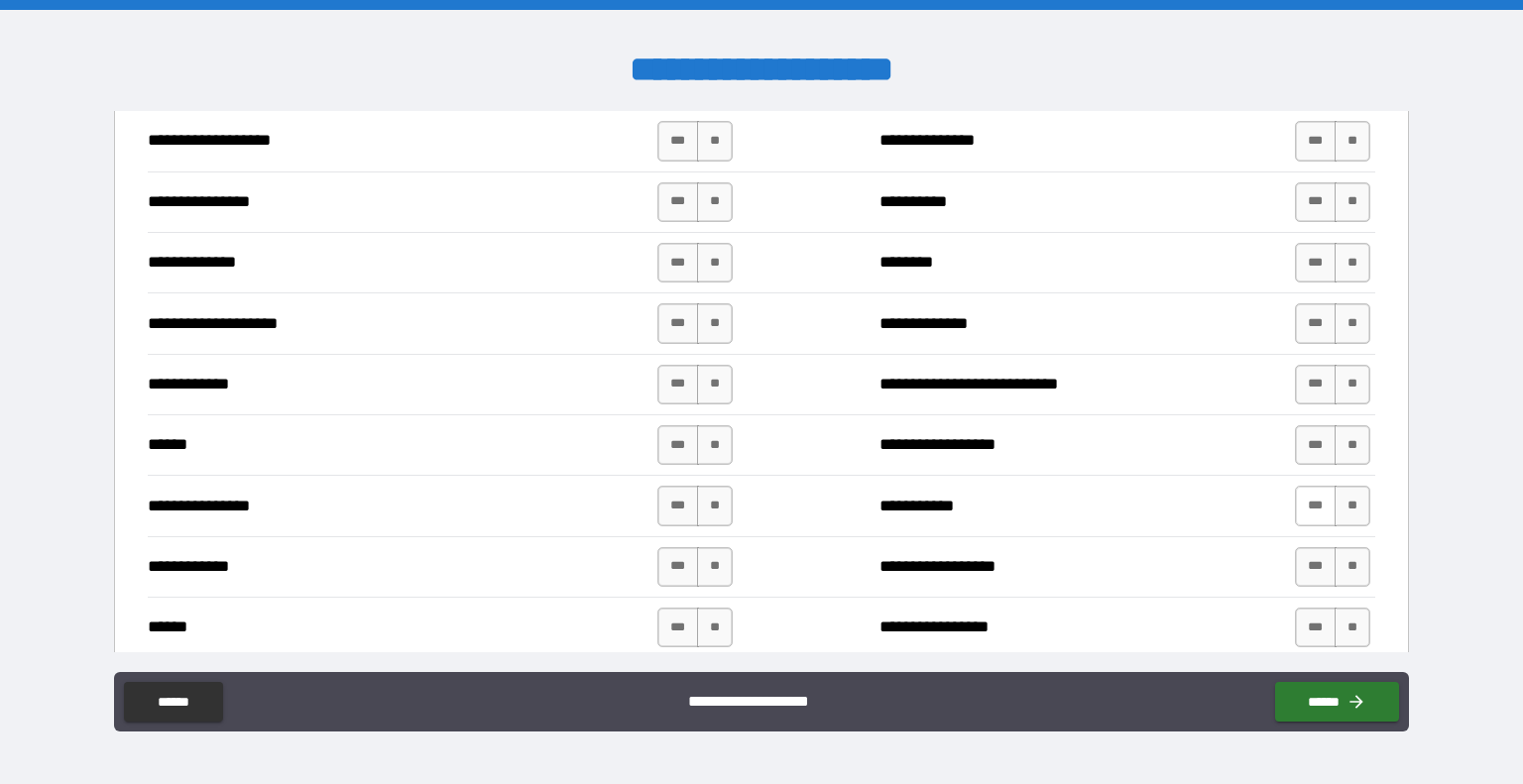 click on "***" at bounding box center [1316, 505] 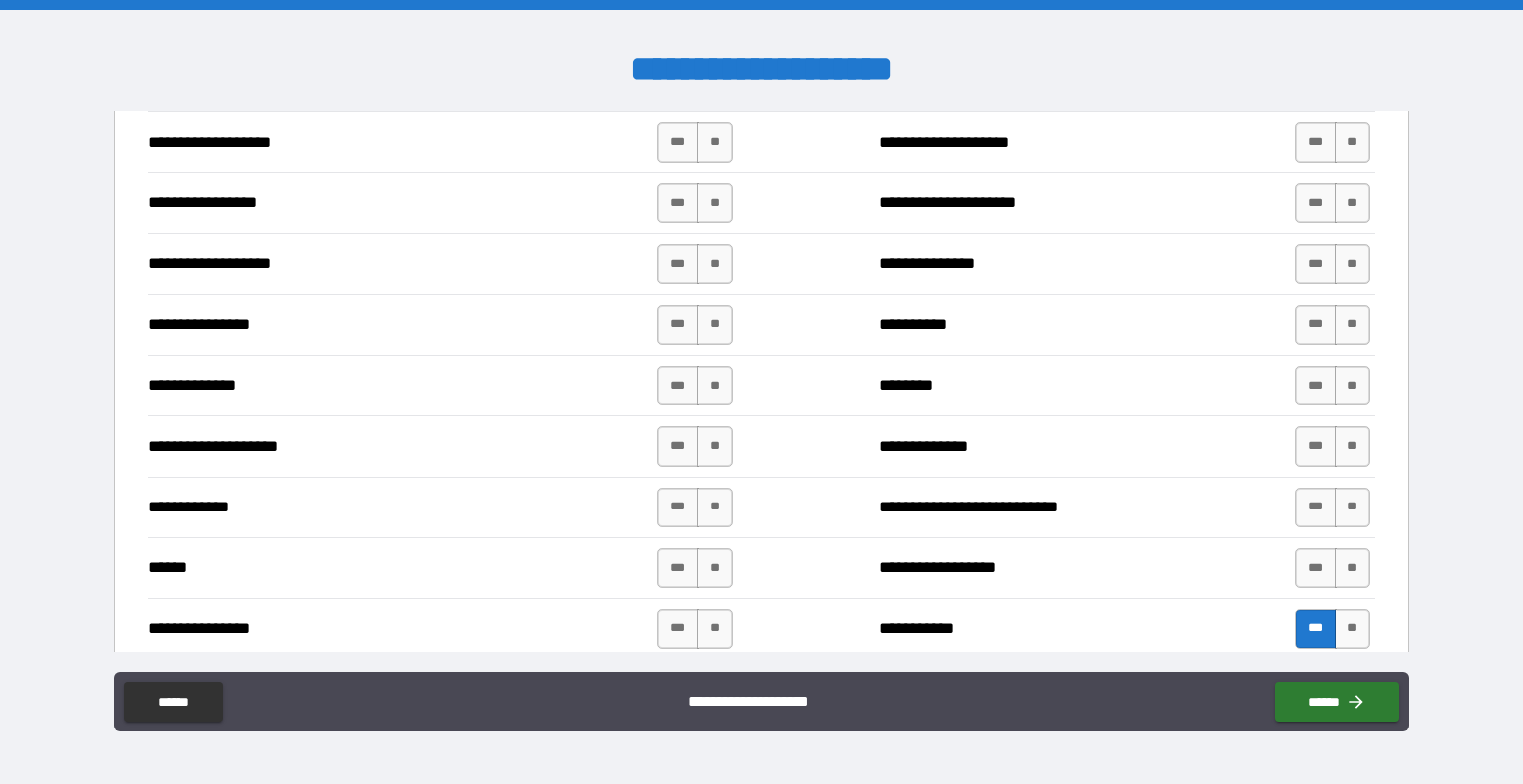 scroll, scrollTop: 3332, scrollLeft: 0, axis: vertical 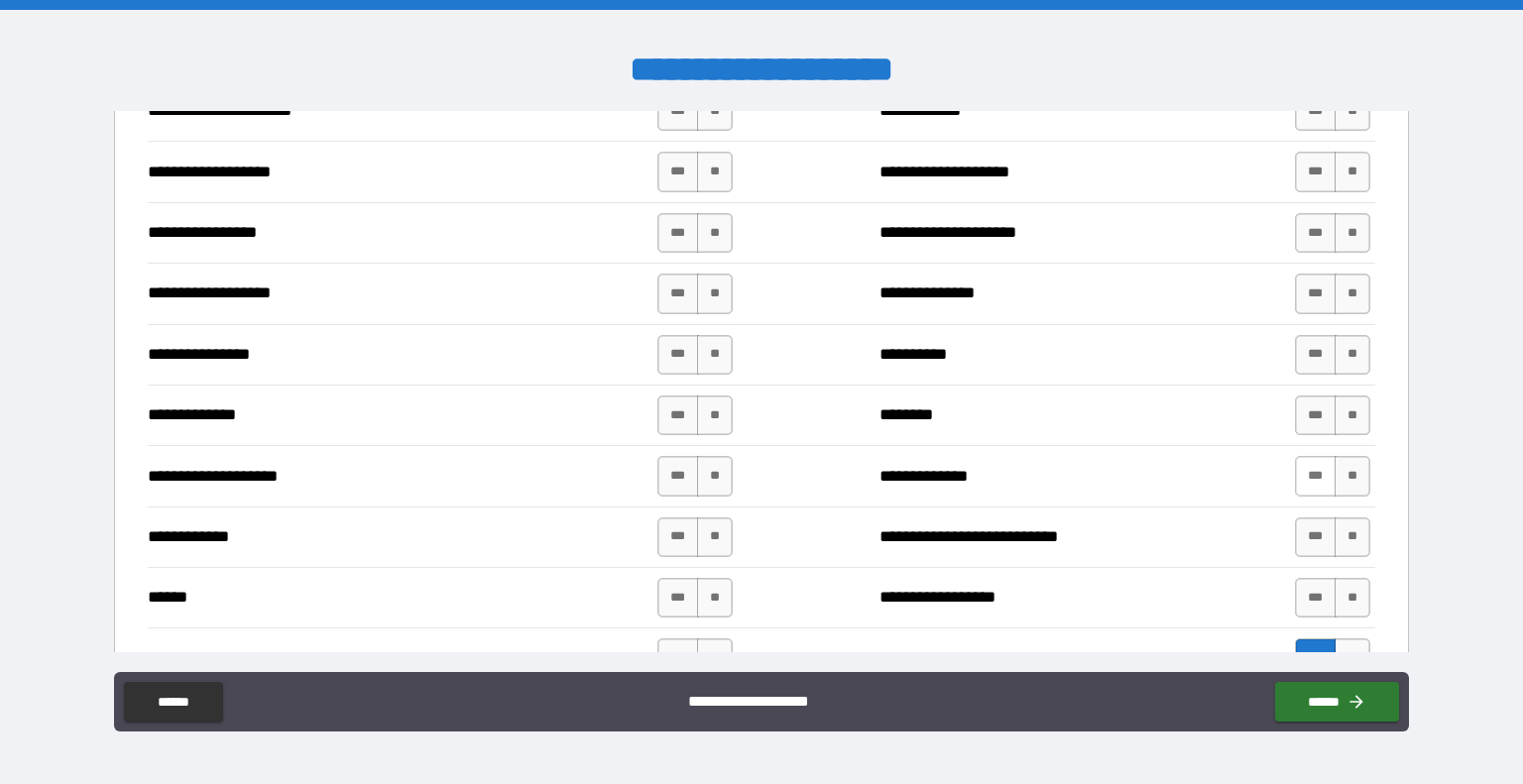 click on "***" at bounding box center [1316, 476] 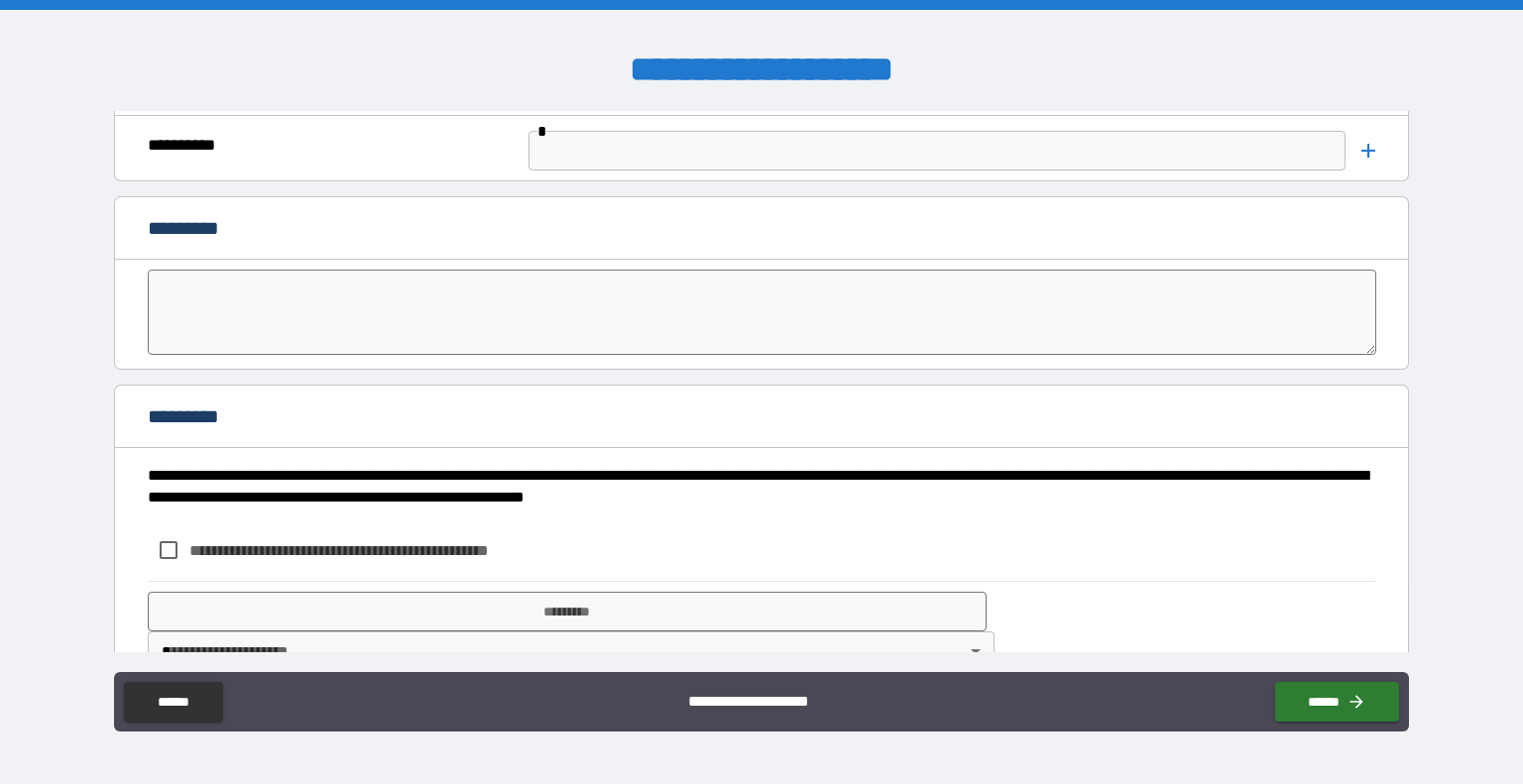 scroll, scrollTop: 4200, scrollLeft: 0, axis: vertical 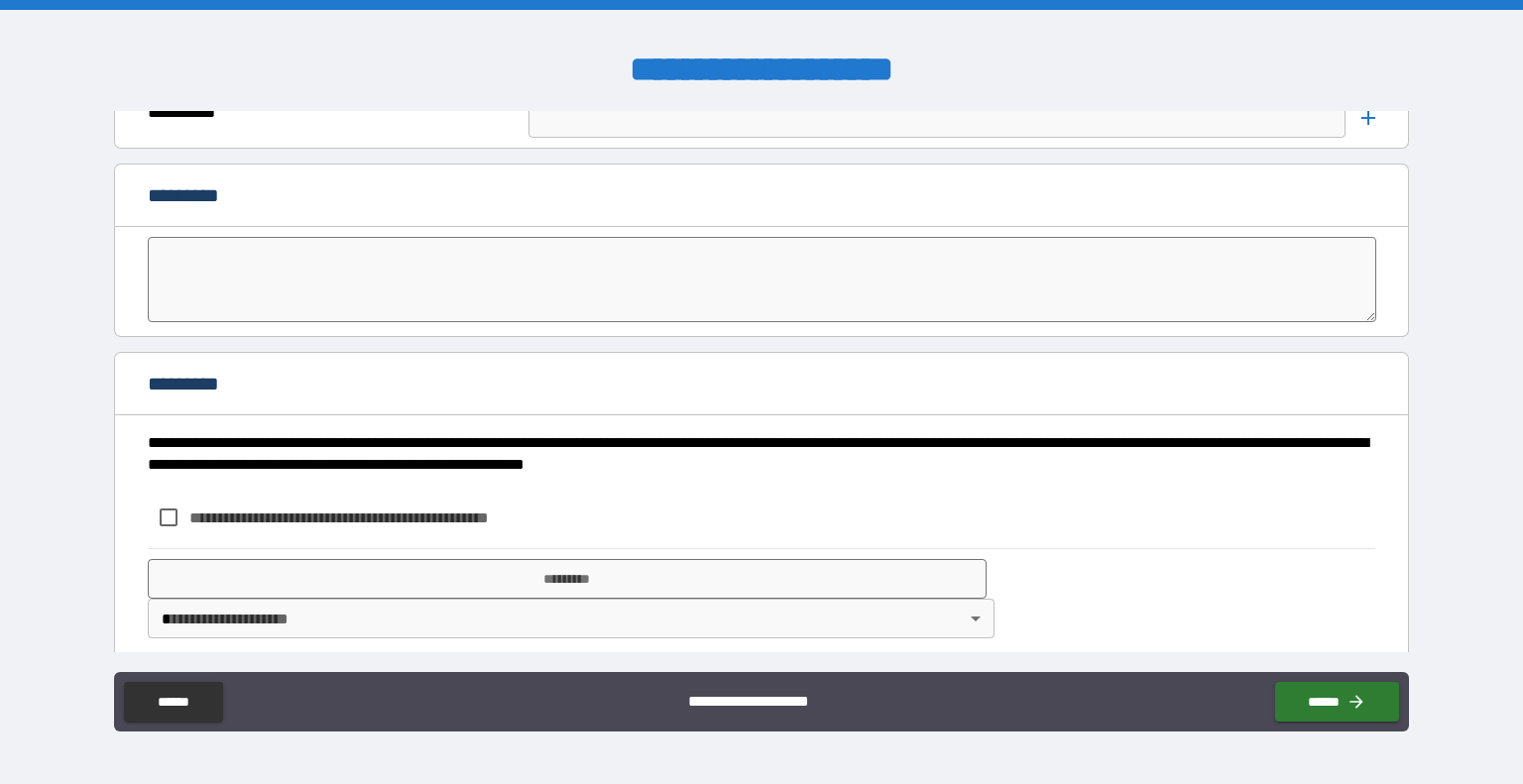 click on "**********" at bounding box center (372, 517) 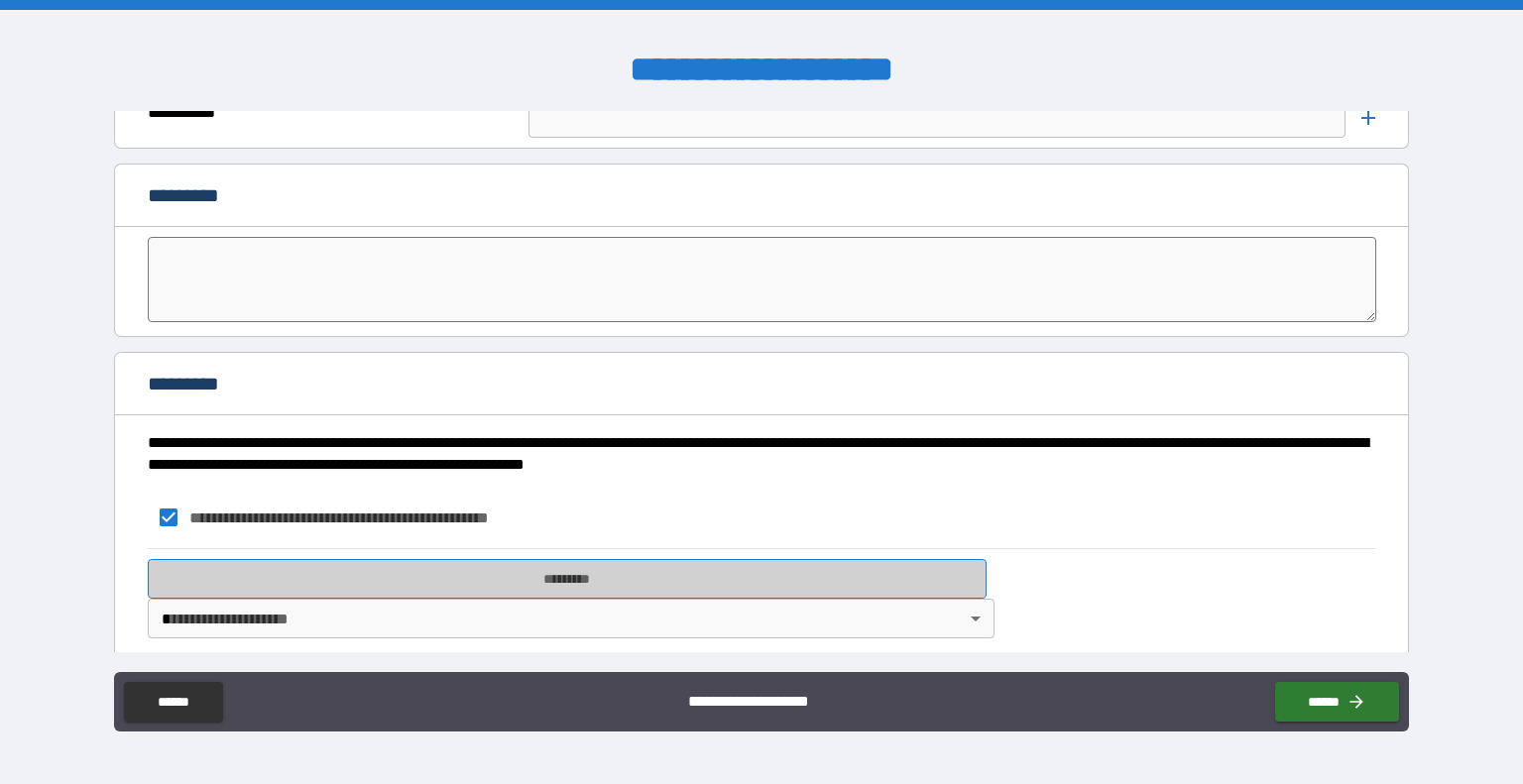 click on "*********" at bounding box center (567, 579) 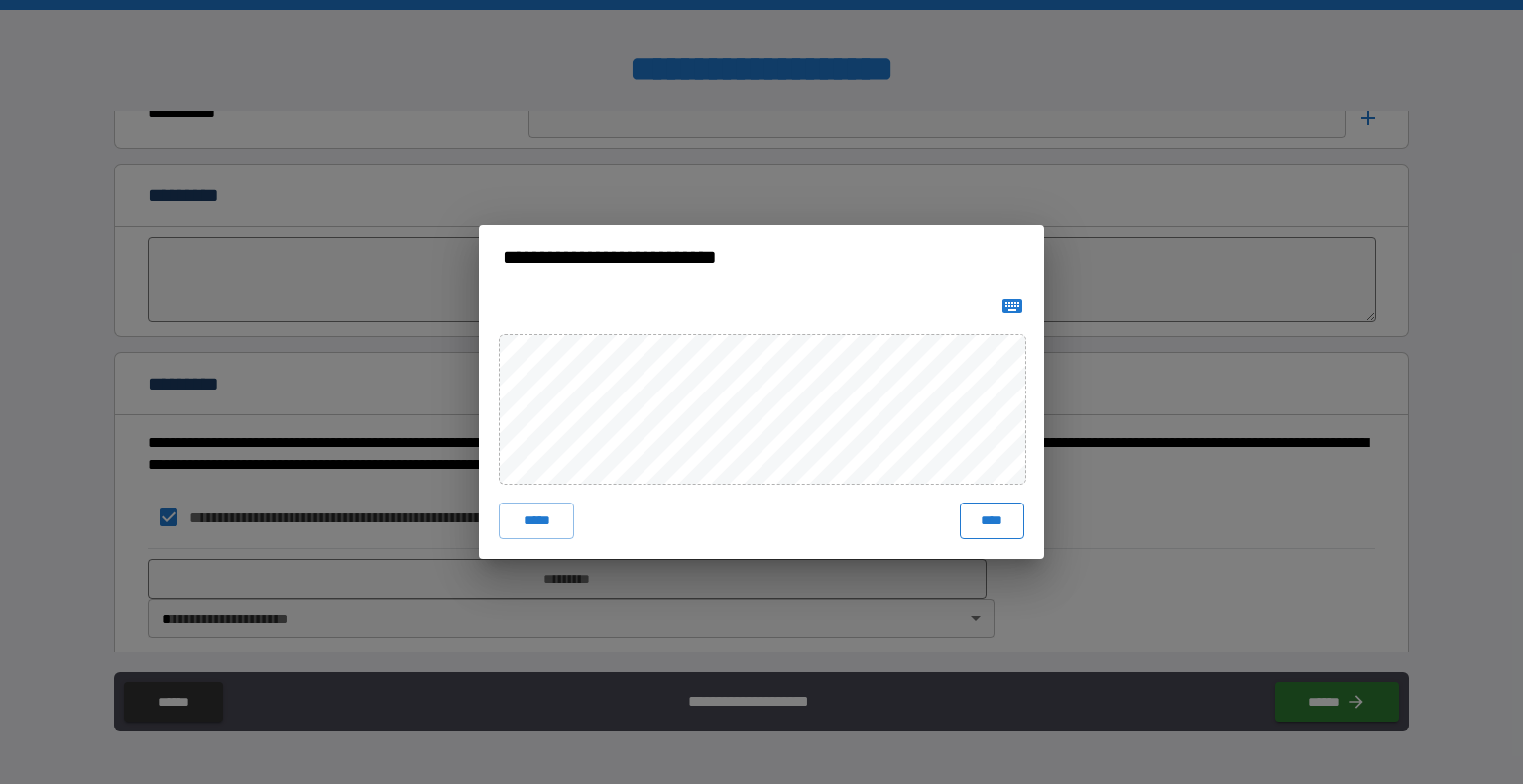 click on "****" at bounding box center (992, 520) 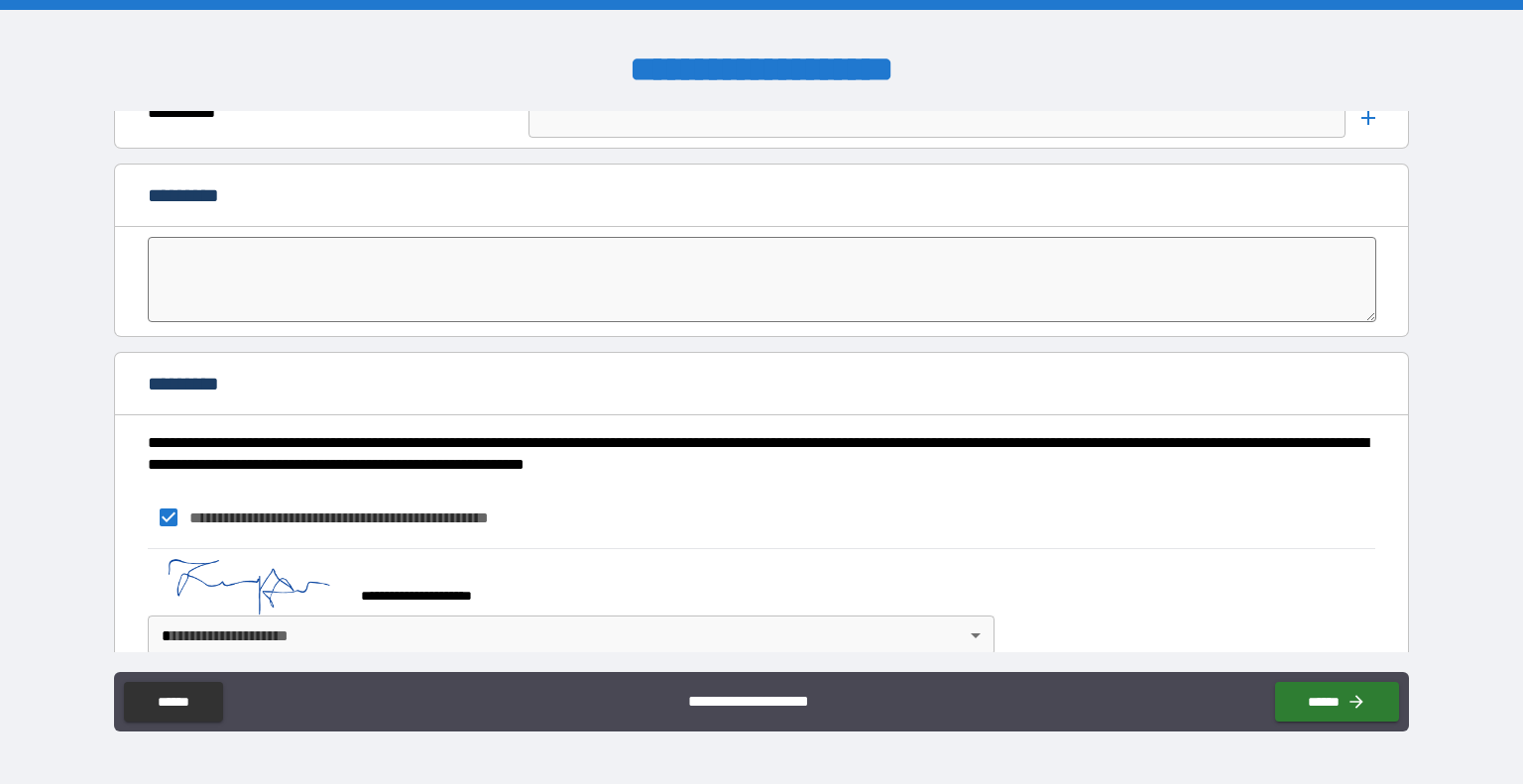 click on "**********" at bounding box center [762, 392] 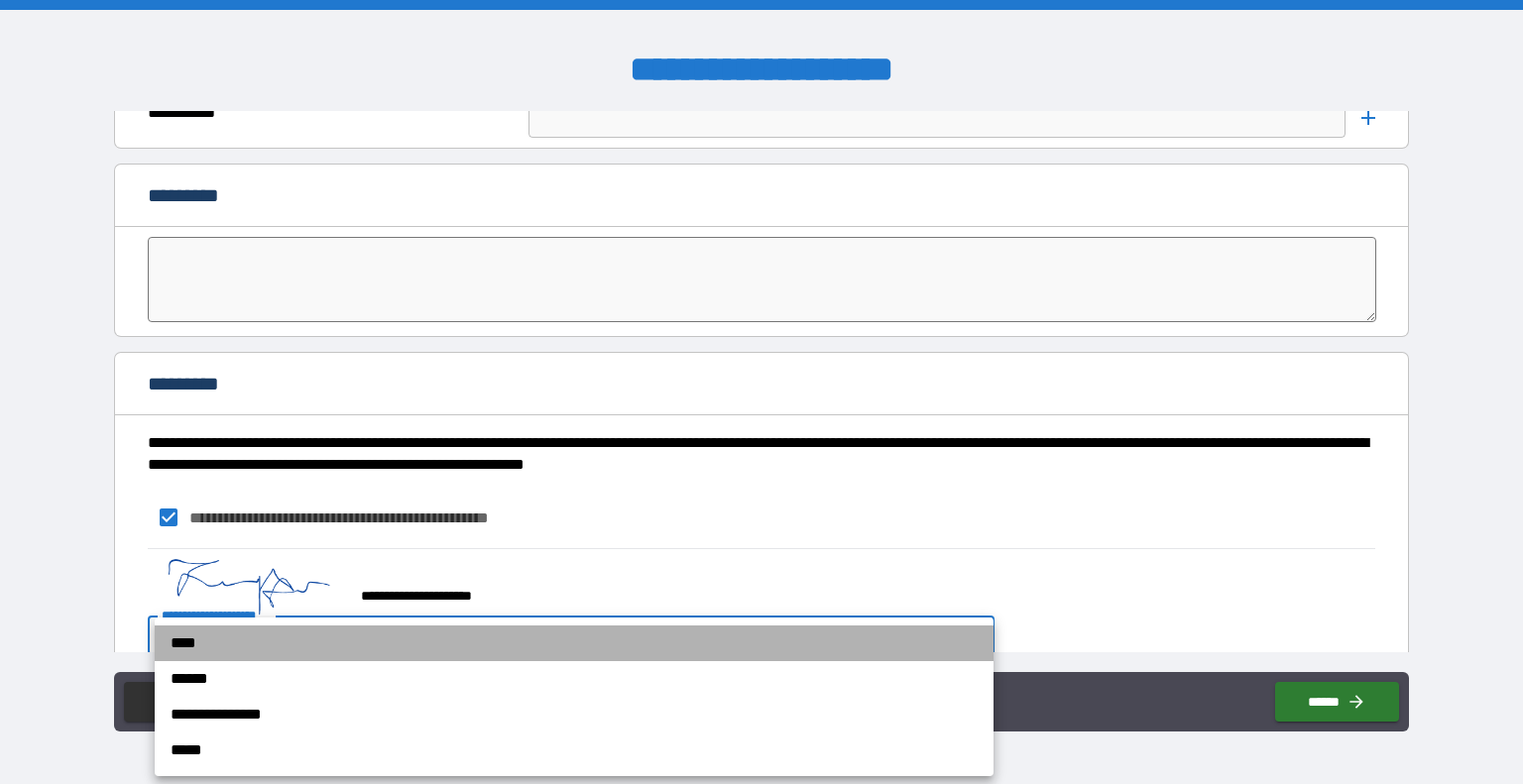click on "****" at bounding box center (574, 643) 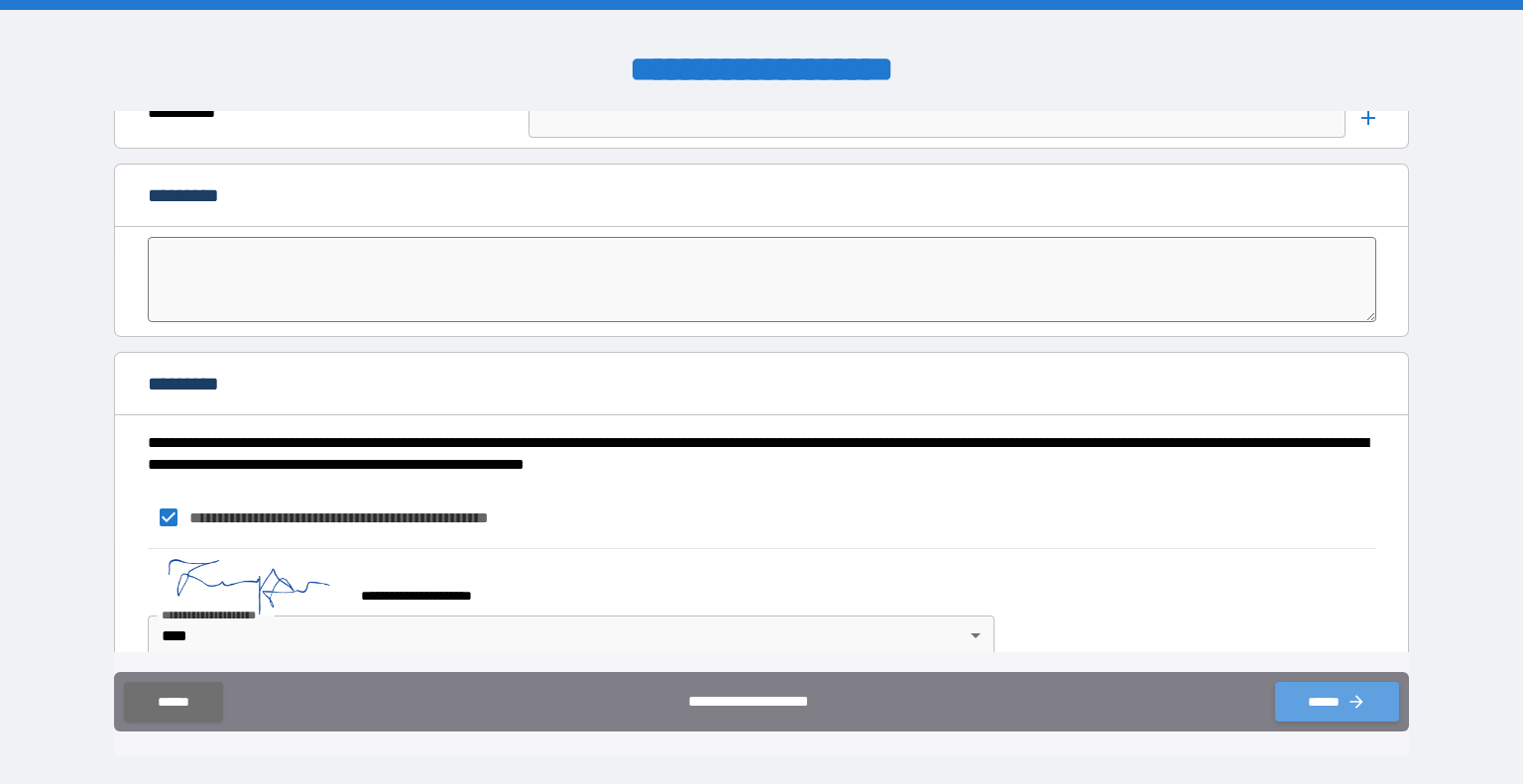 click on "******" at bounding box center [1337, 702] 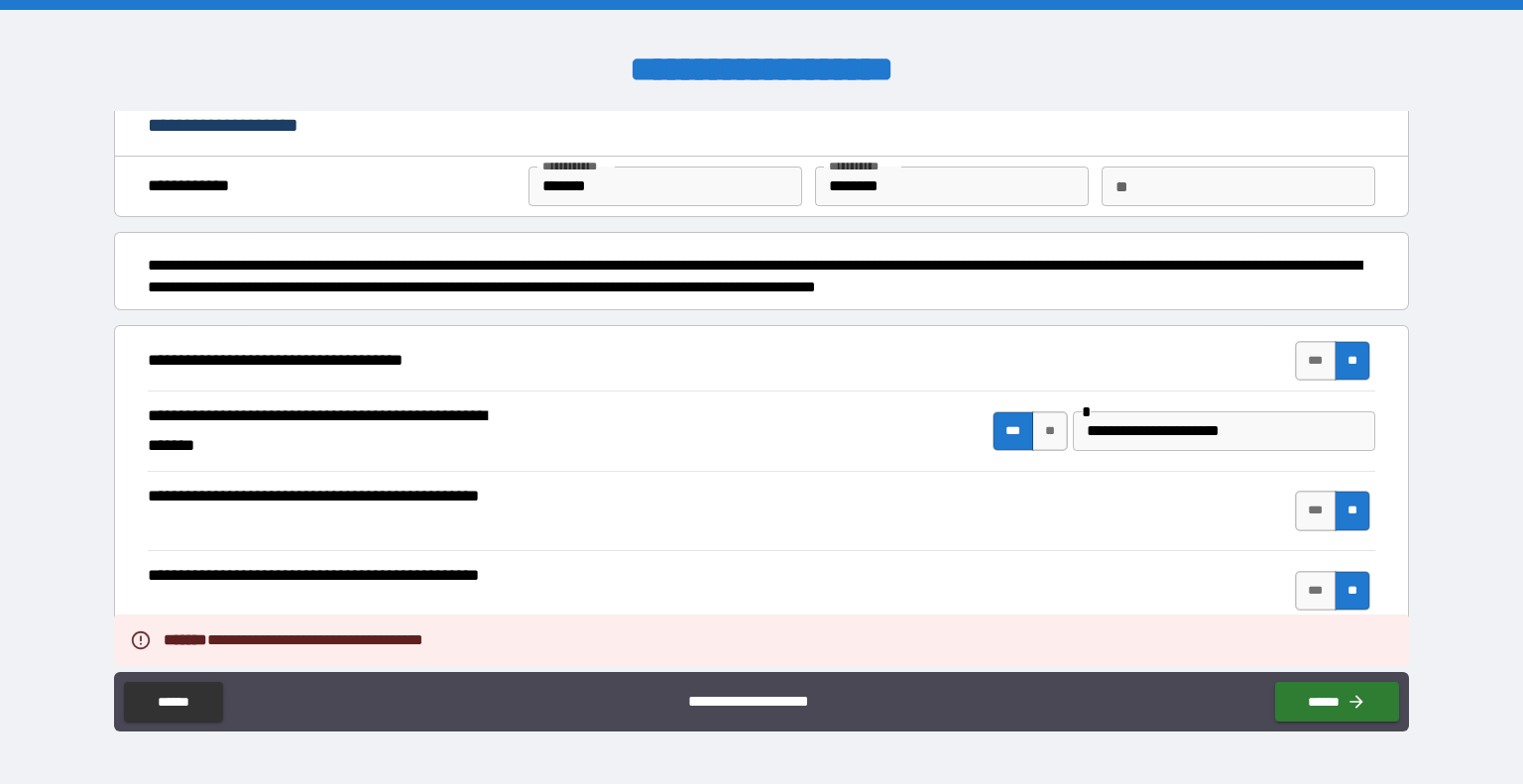 scroll, scrollTop: 0, scrollLeft: 0, axis: both 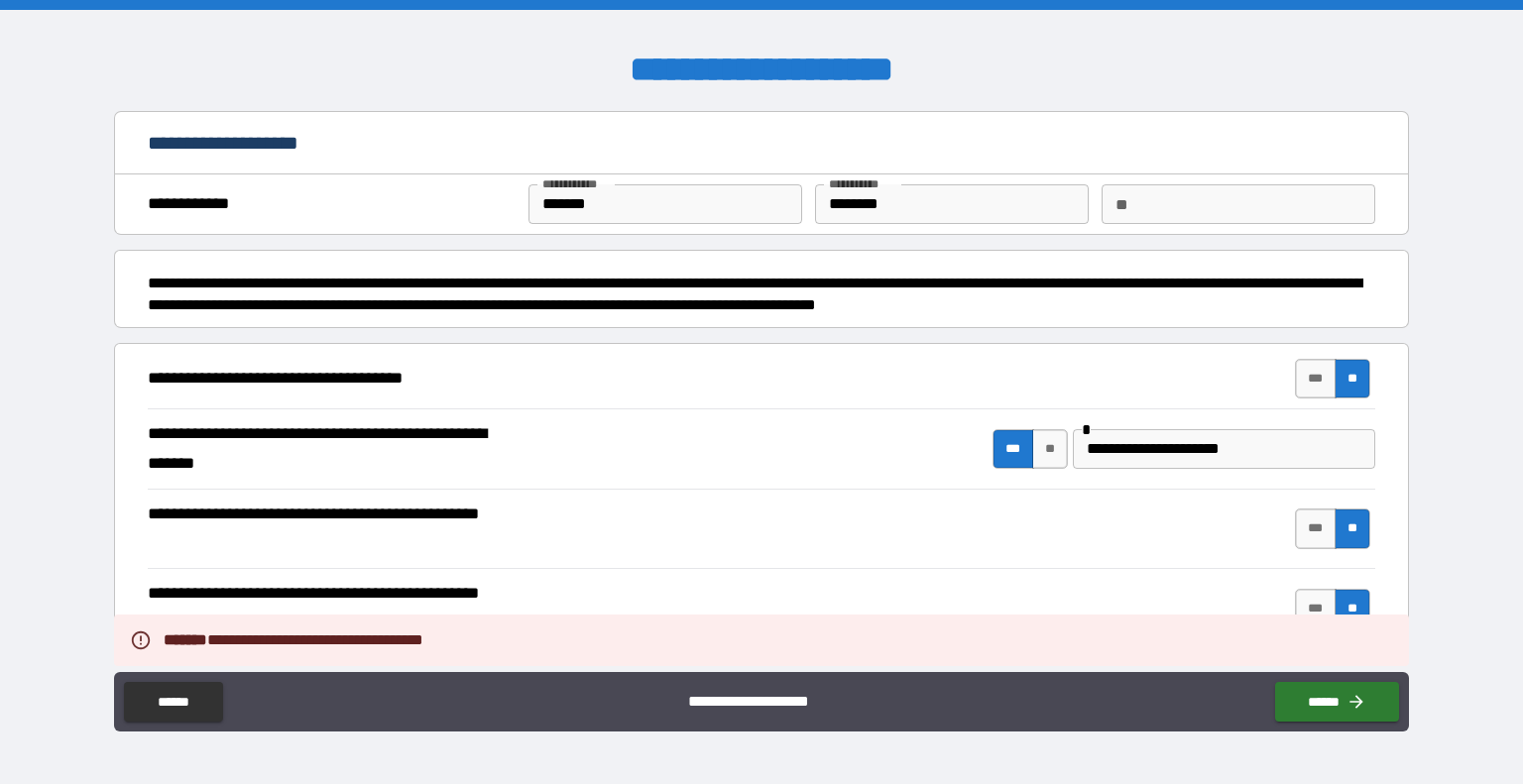 click on "**" at bounding box center (1238, 204) 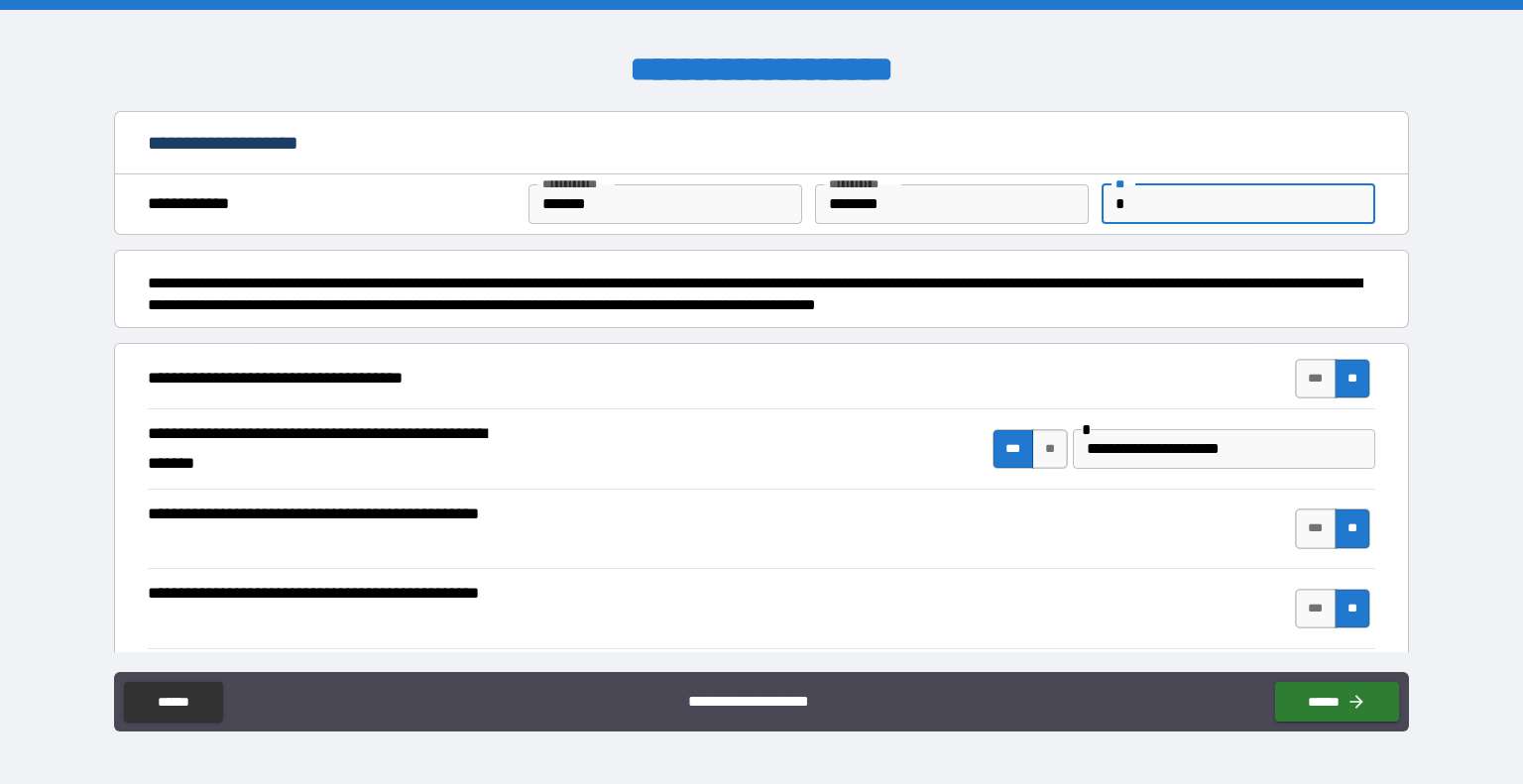 type on "*" 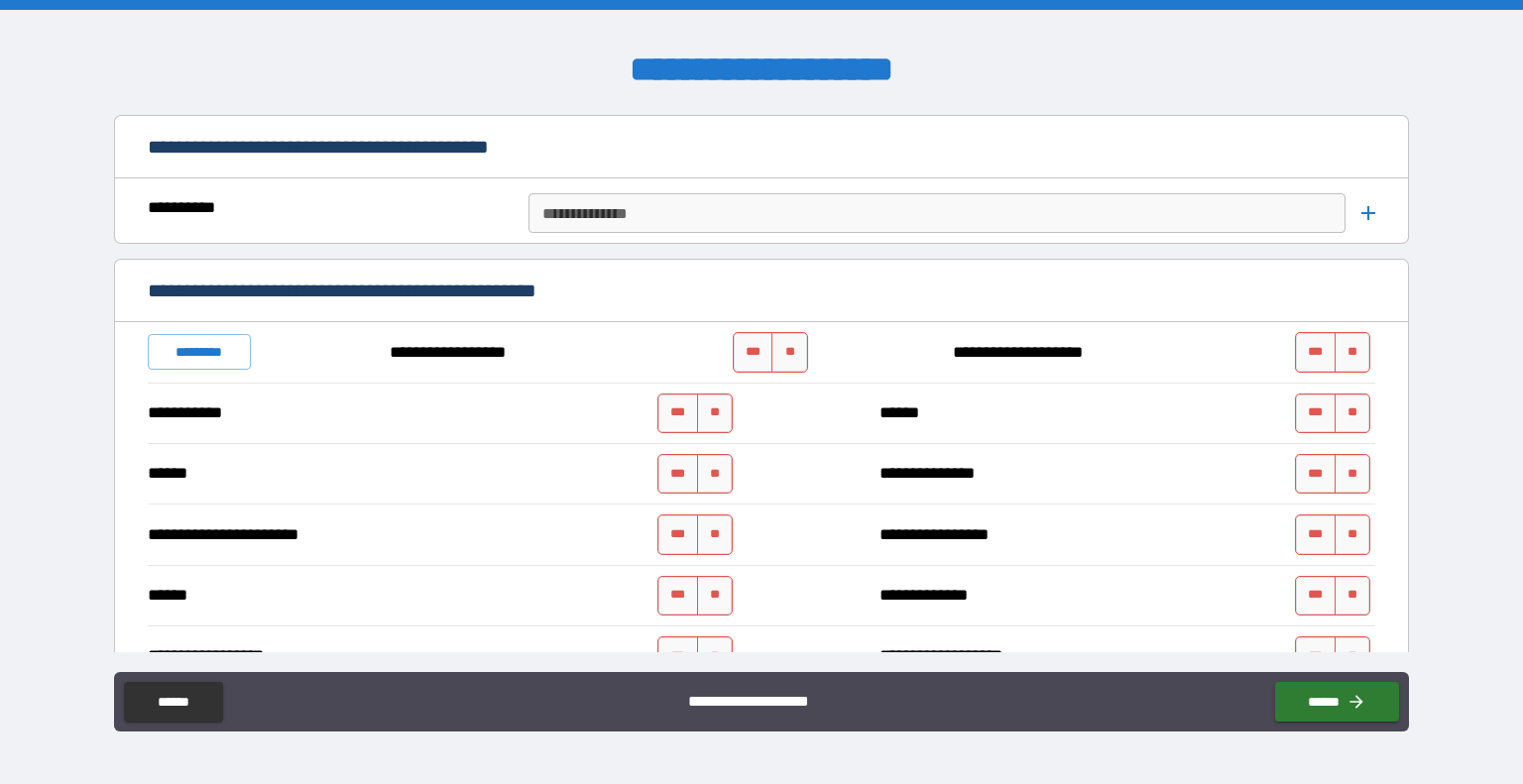 scroll, scrollTop: 1514, scrollLeft: 0, axis: vertical 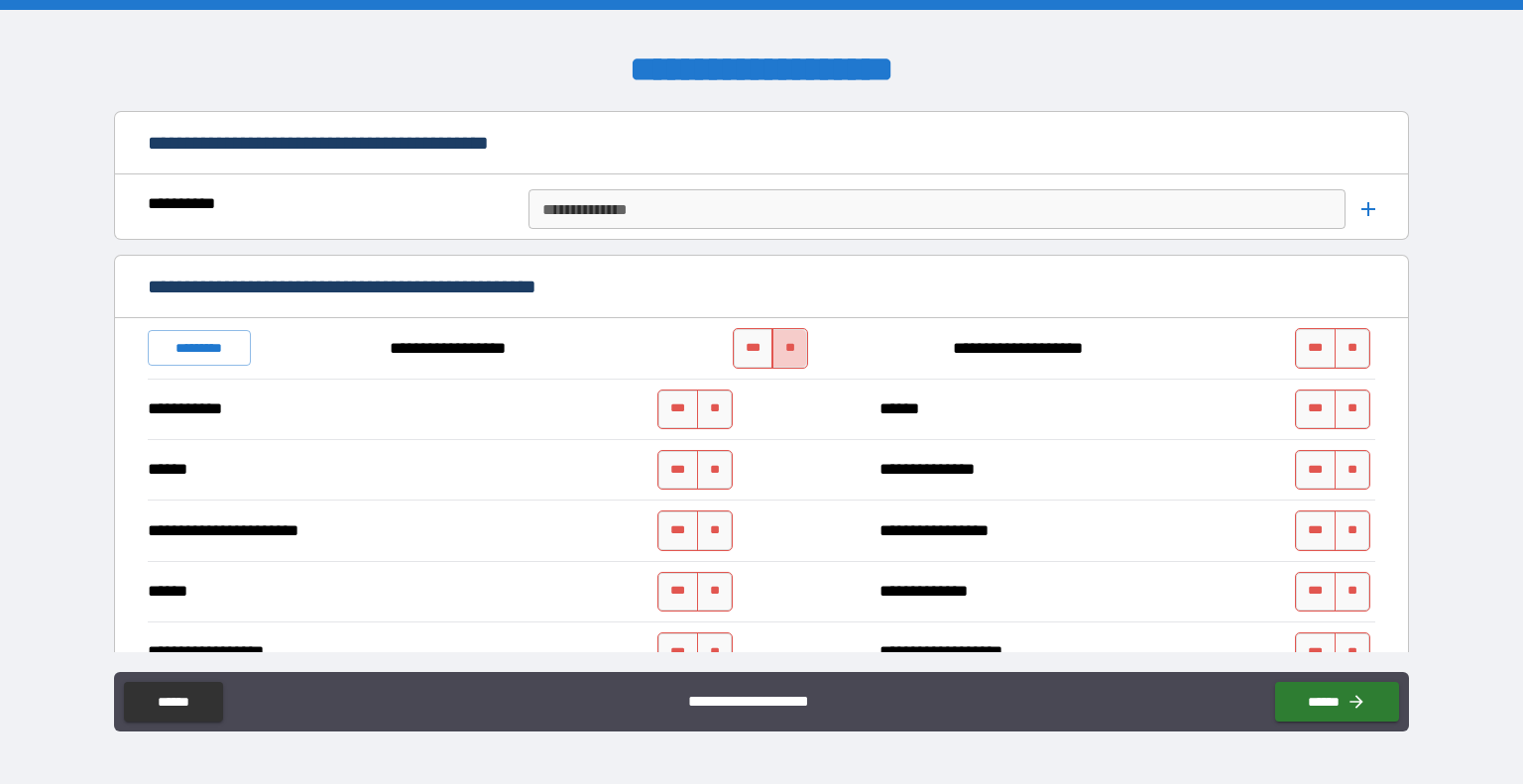 click on "**" at bounding box center (789, 348) 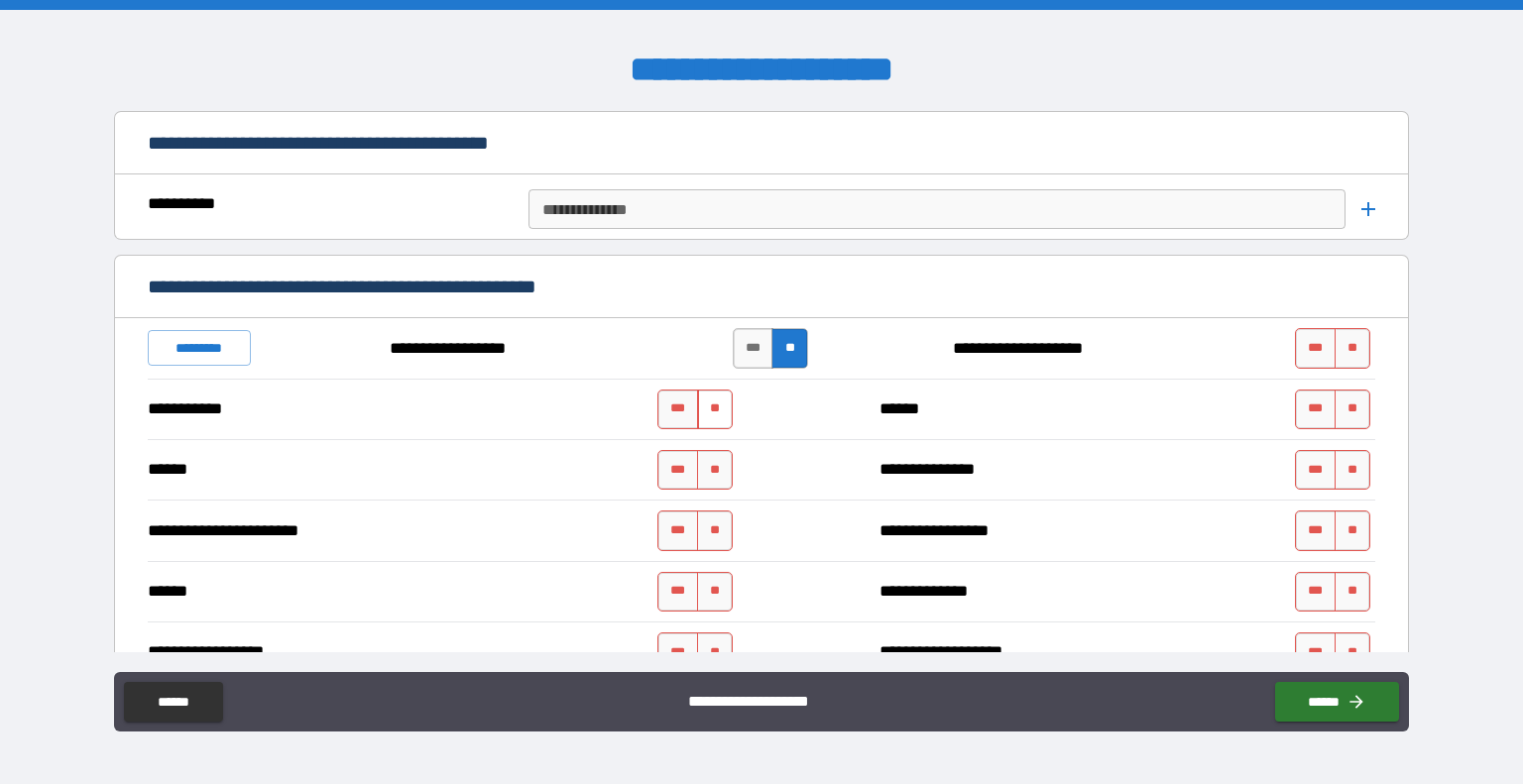 click on "**" at bounding box center (715, 409) 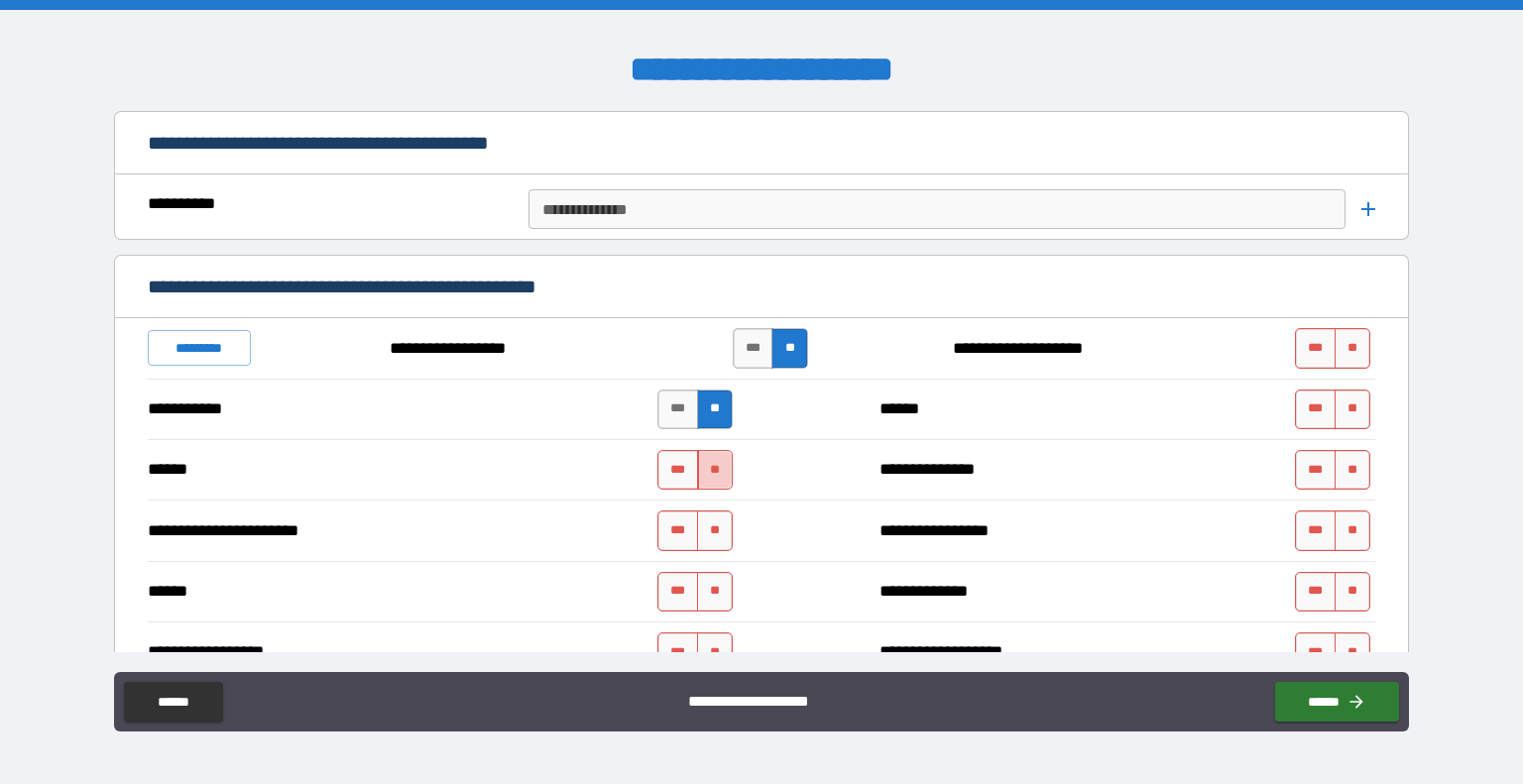 click on "**" at bounding box center [715, 470] 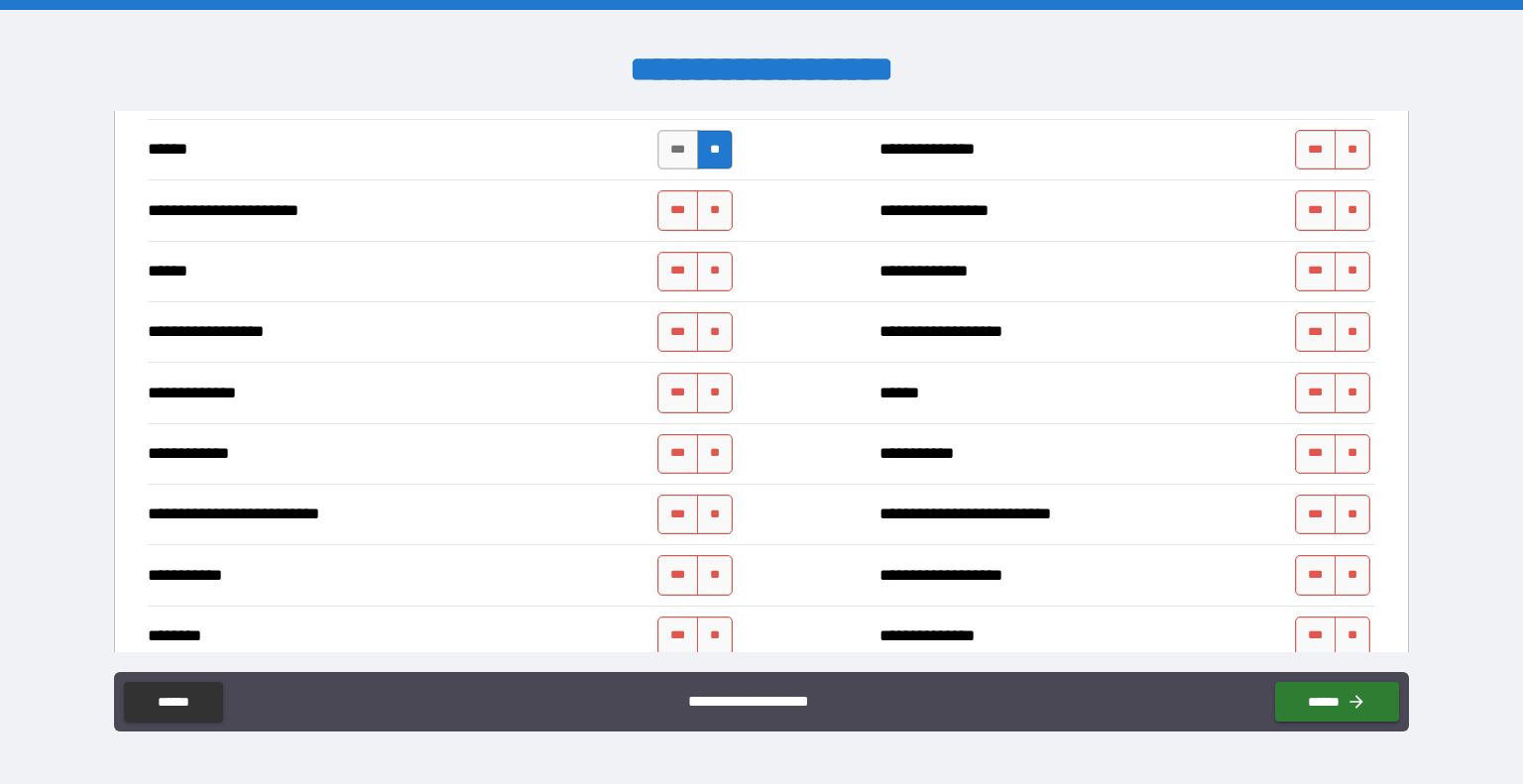 scroll, scrollTop: 1840, scrollLeft: 0, axis: vertical 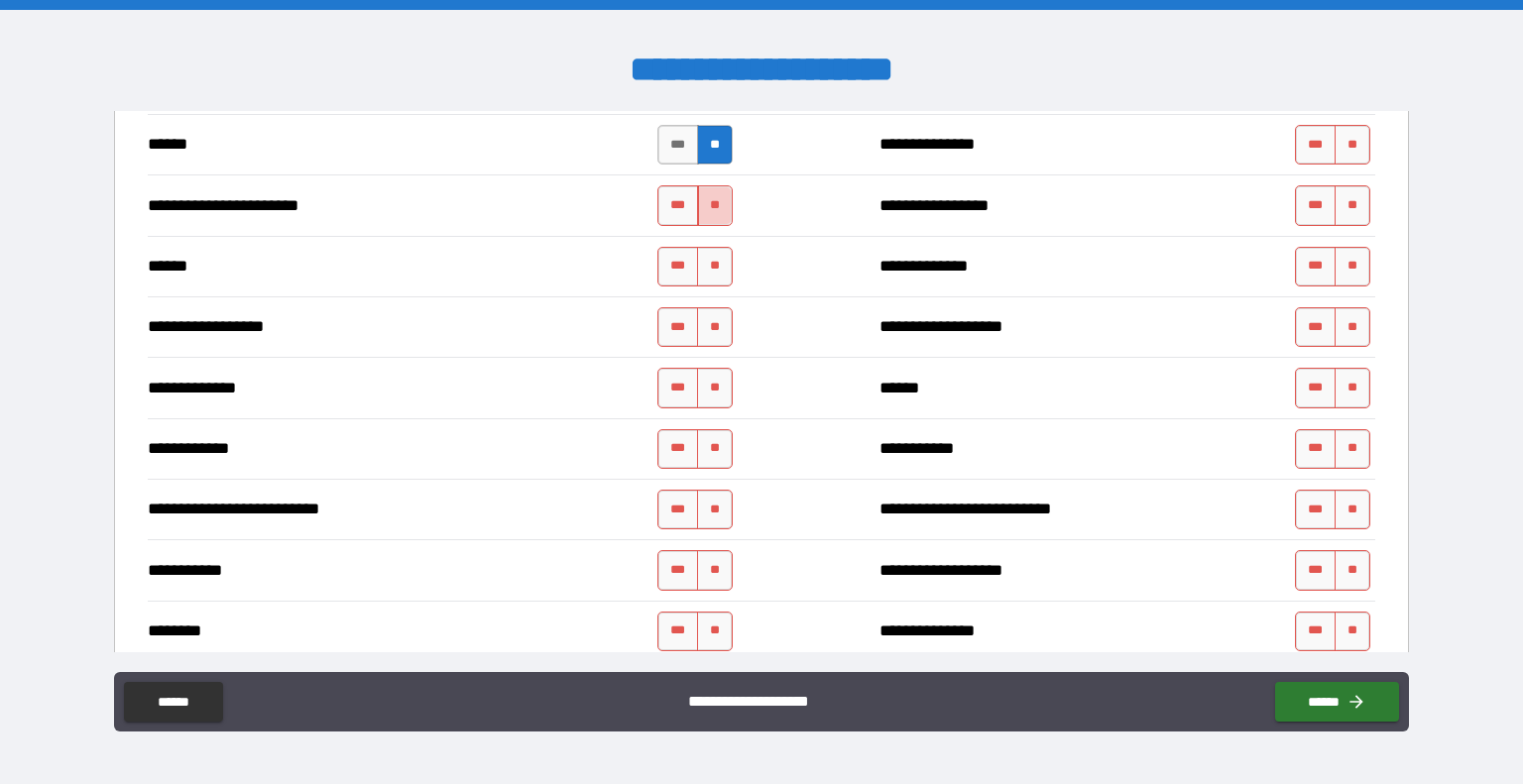 click on "**" at bounding box center [715, 205] 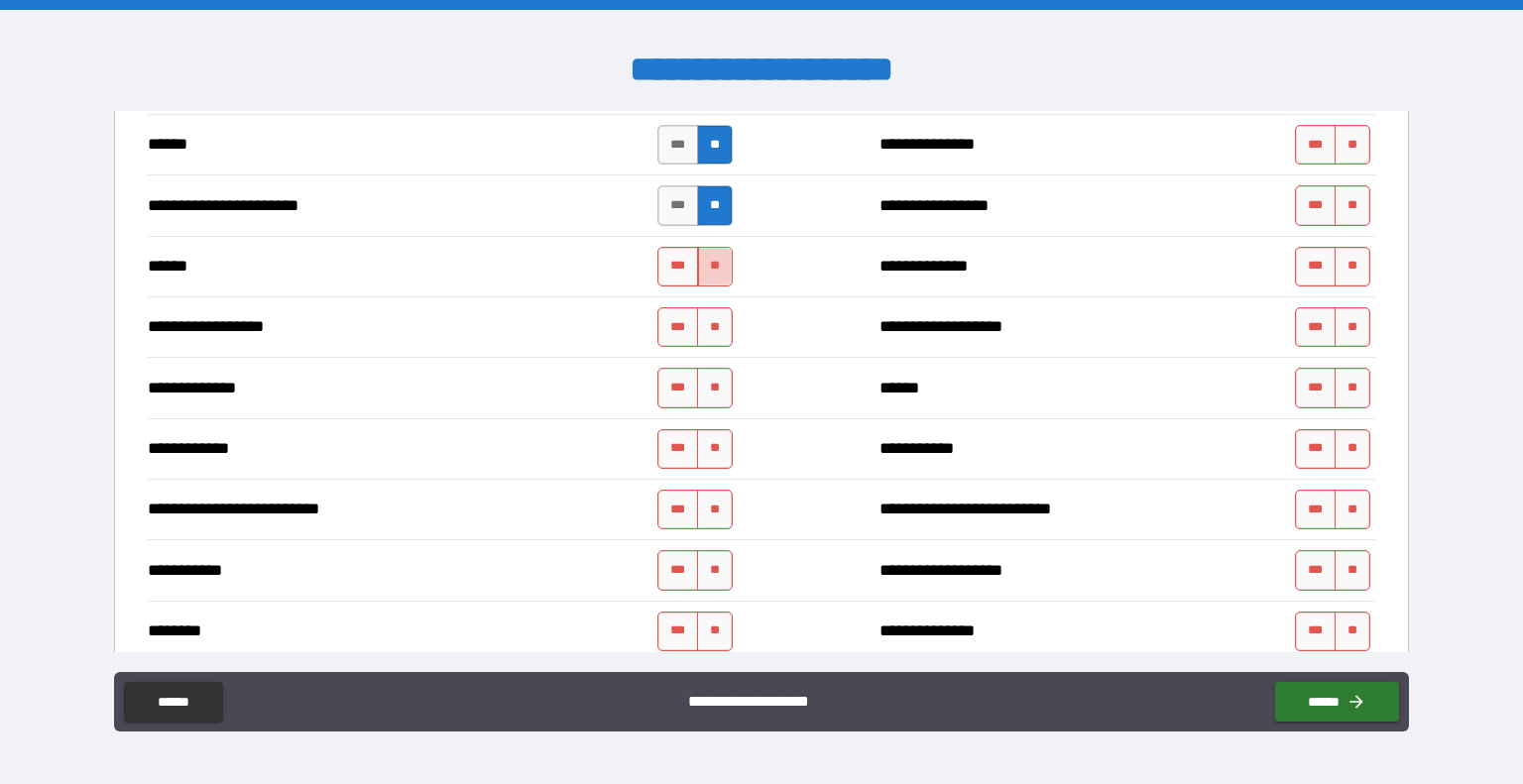 click on "**" at bounding box center [715, 267] 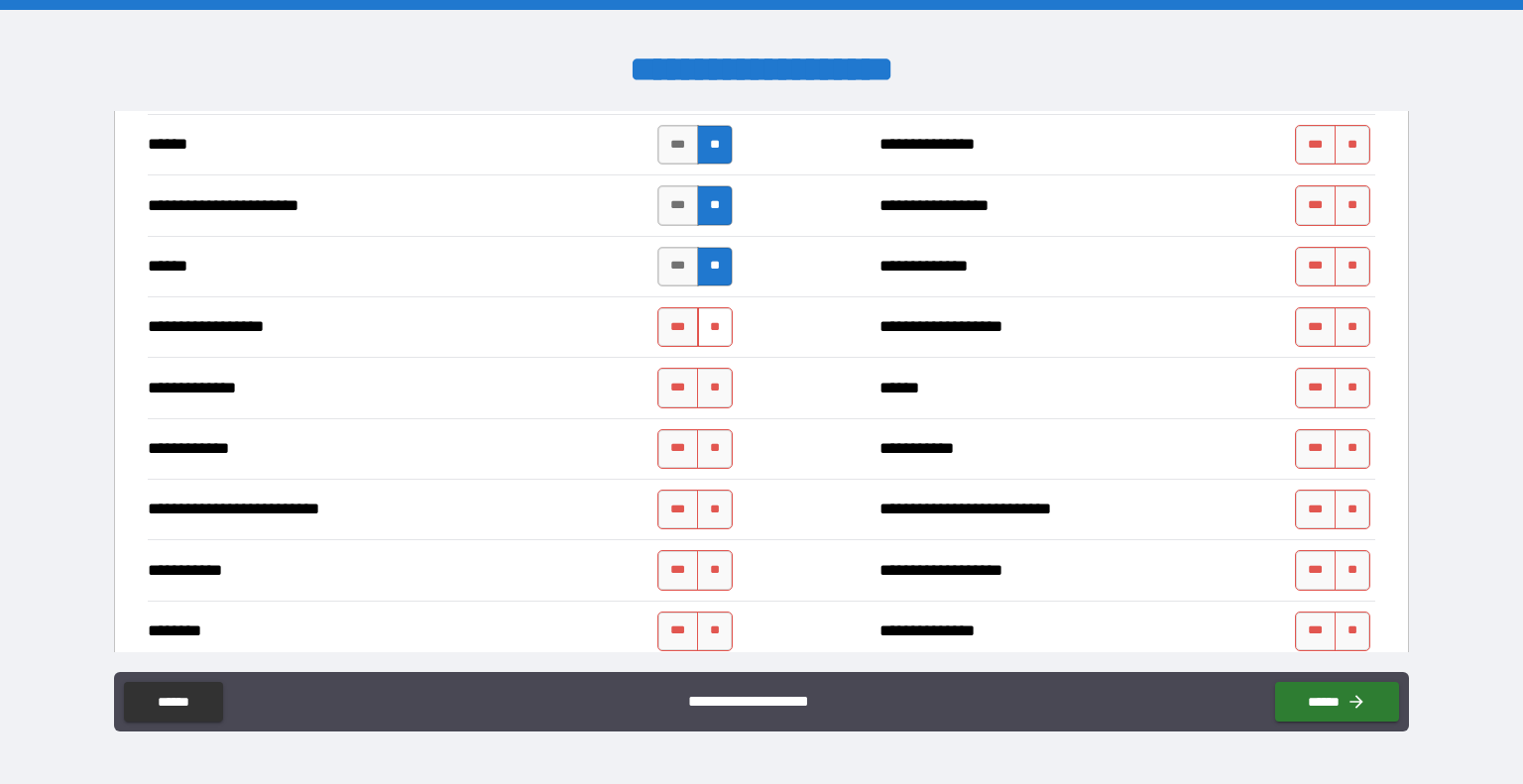 click on "**" at bounding box center [715, 327] 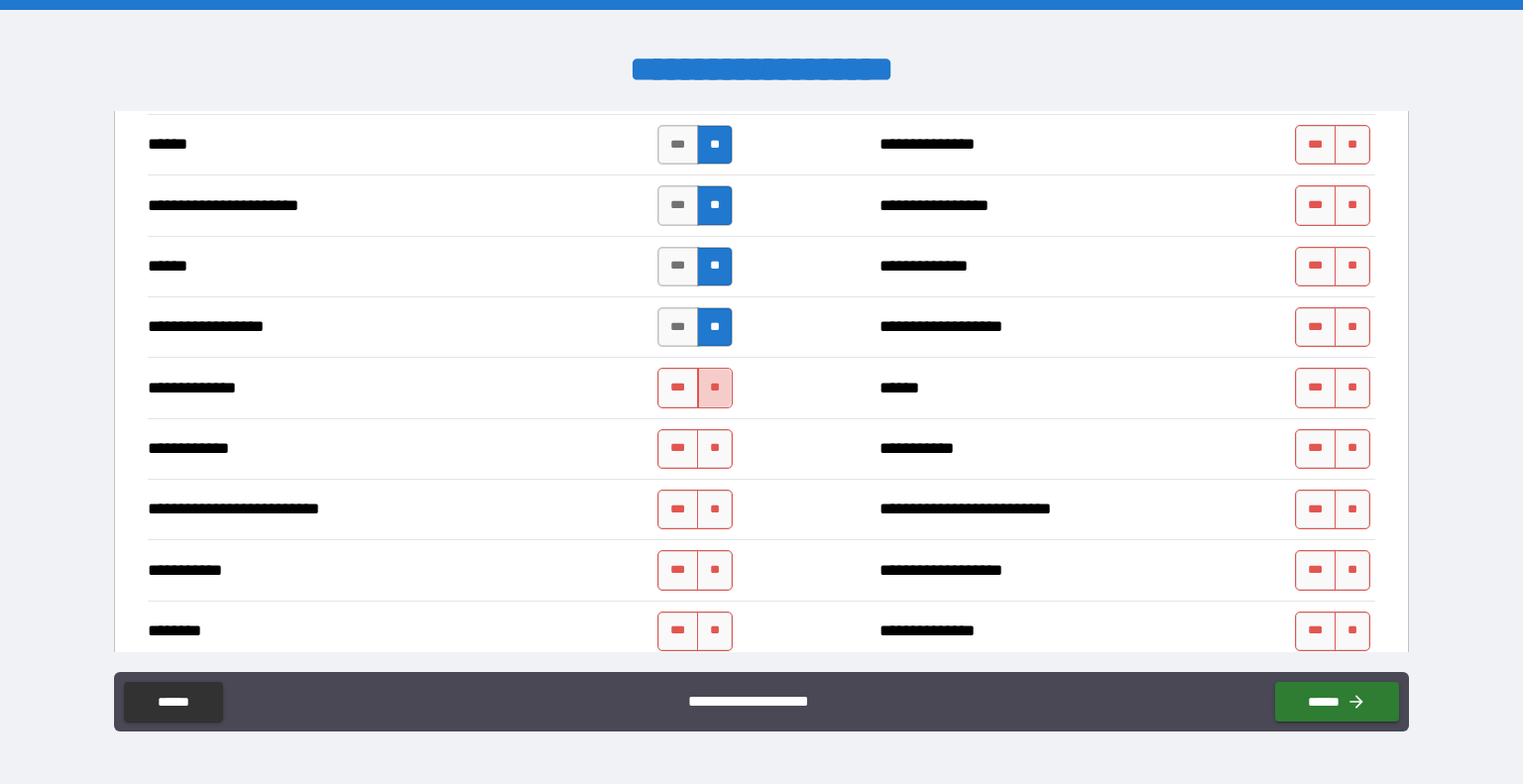 click on "**" at bounding box center (715, 388) 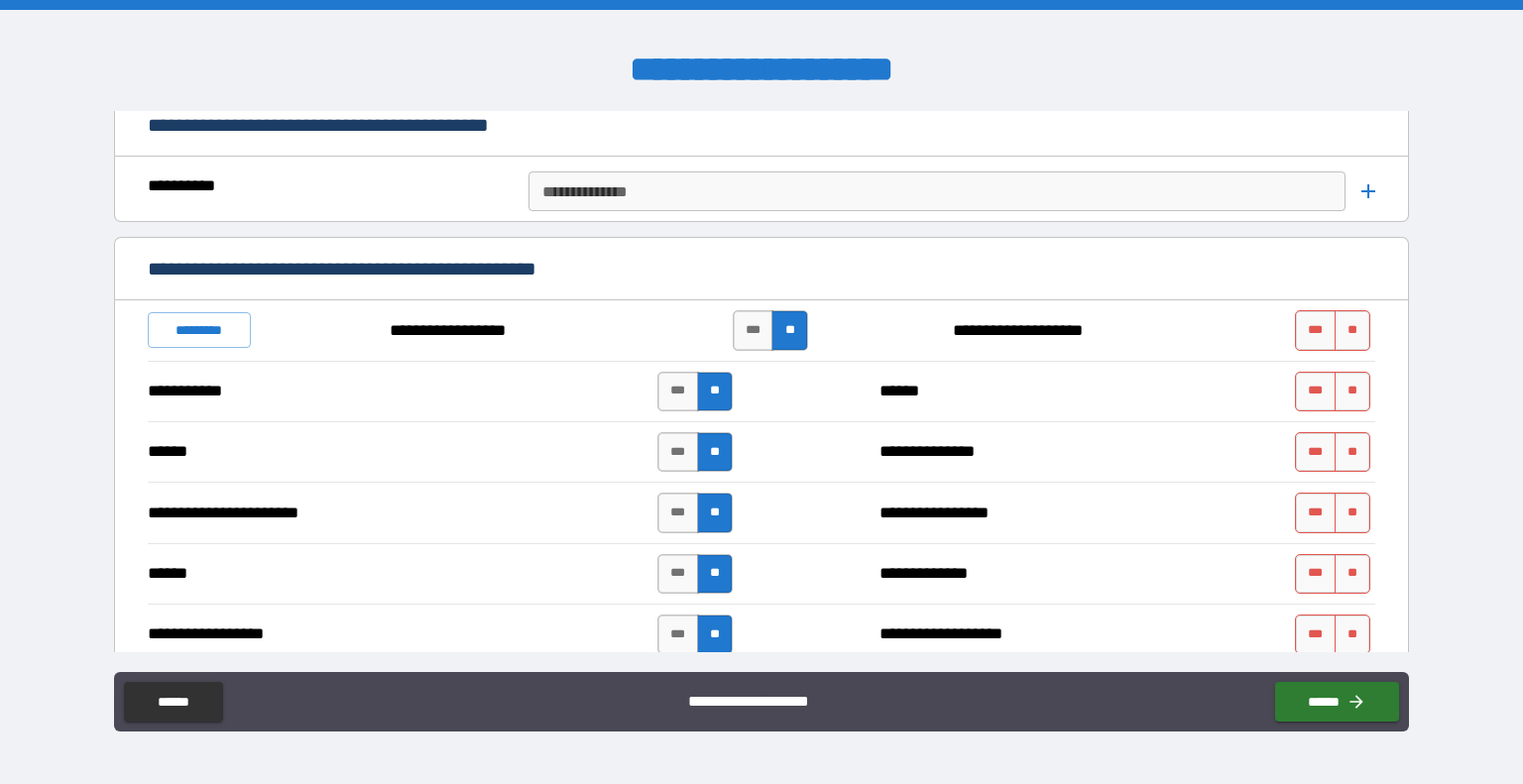 scroll, scrollTop: 1530, scrollLeft: 0, axis: vertical 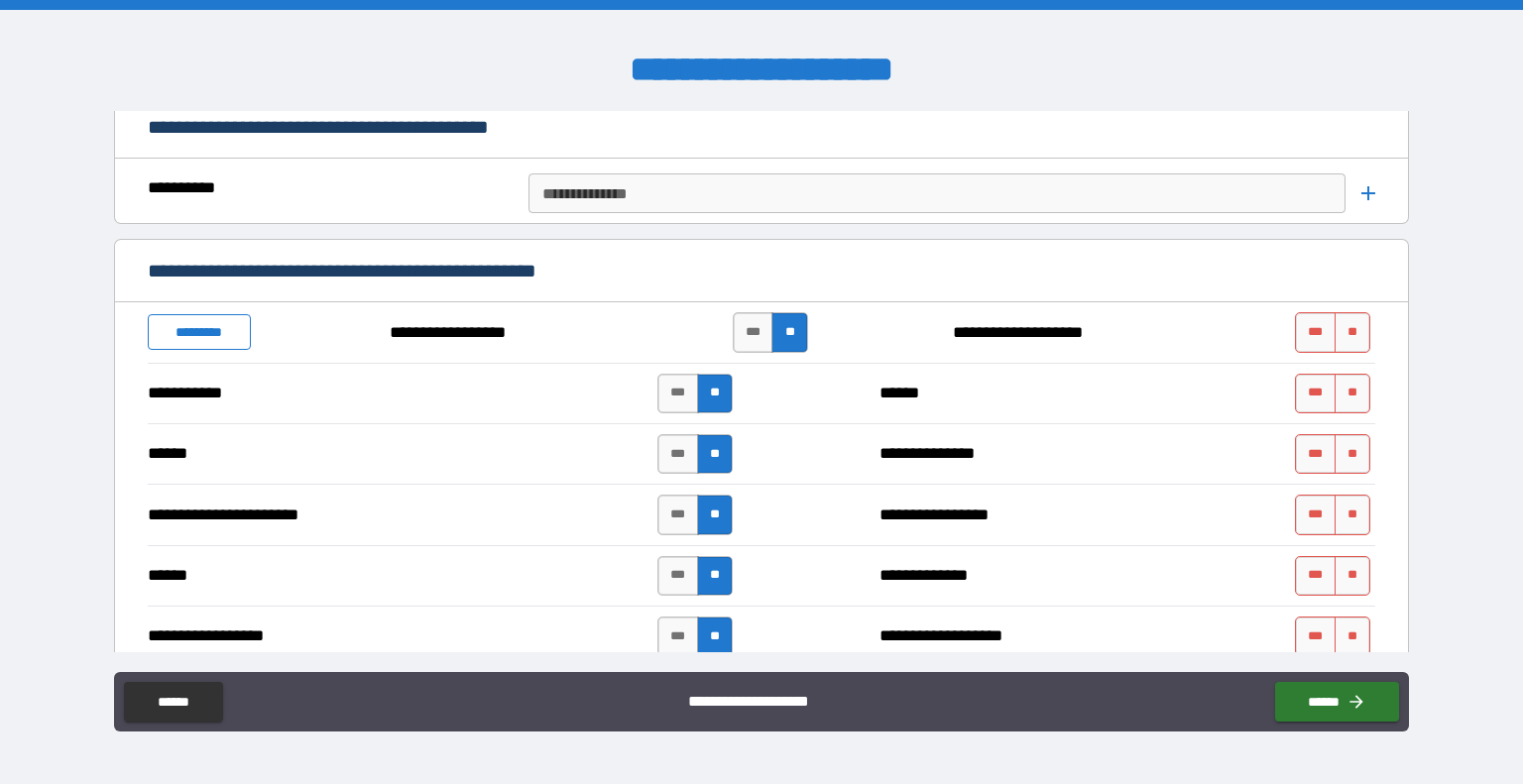 click on "*********" at bounding box center (199, 332) 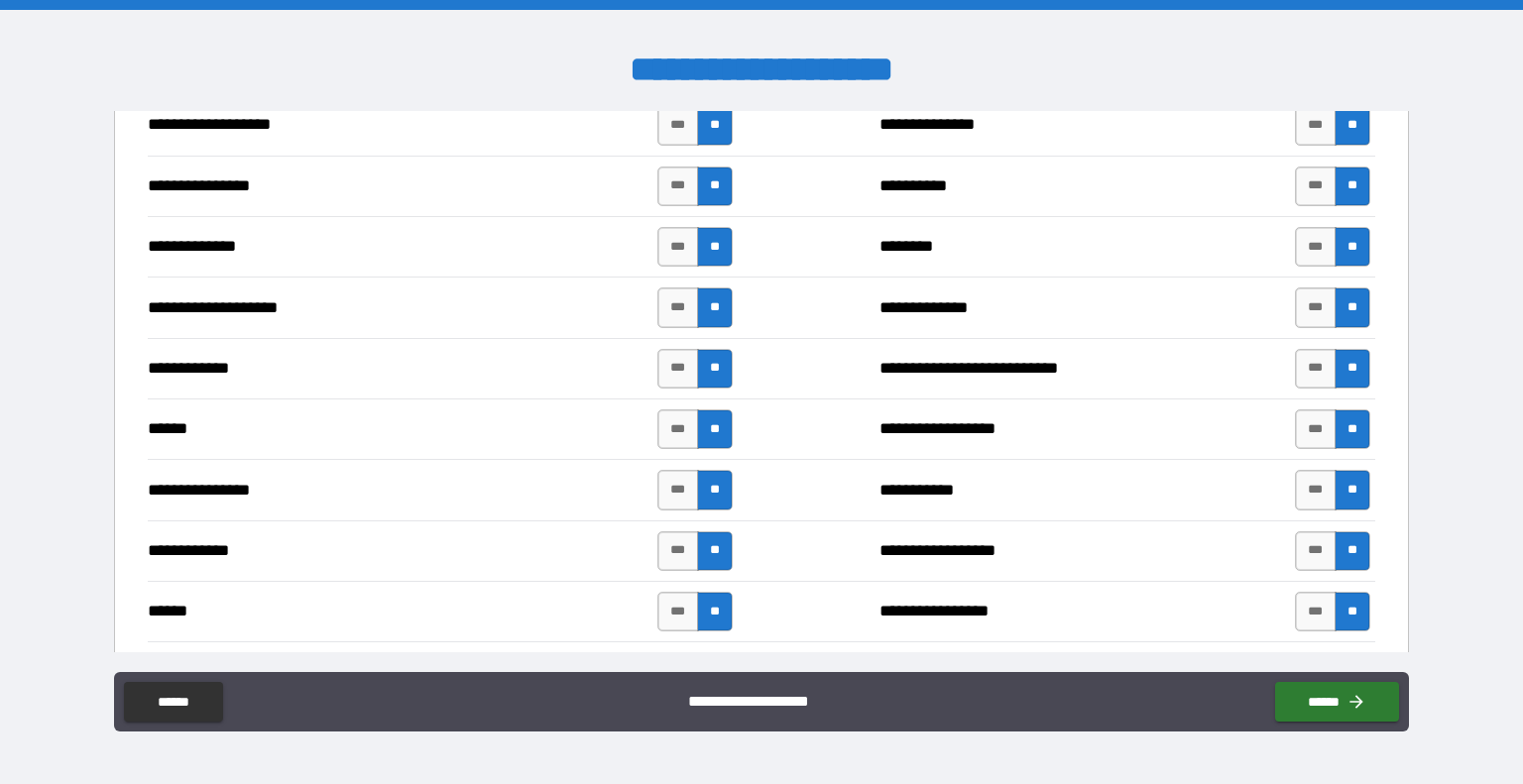 scroll, scrollTop: 3501, scrollLeft: 0, axis: vertical 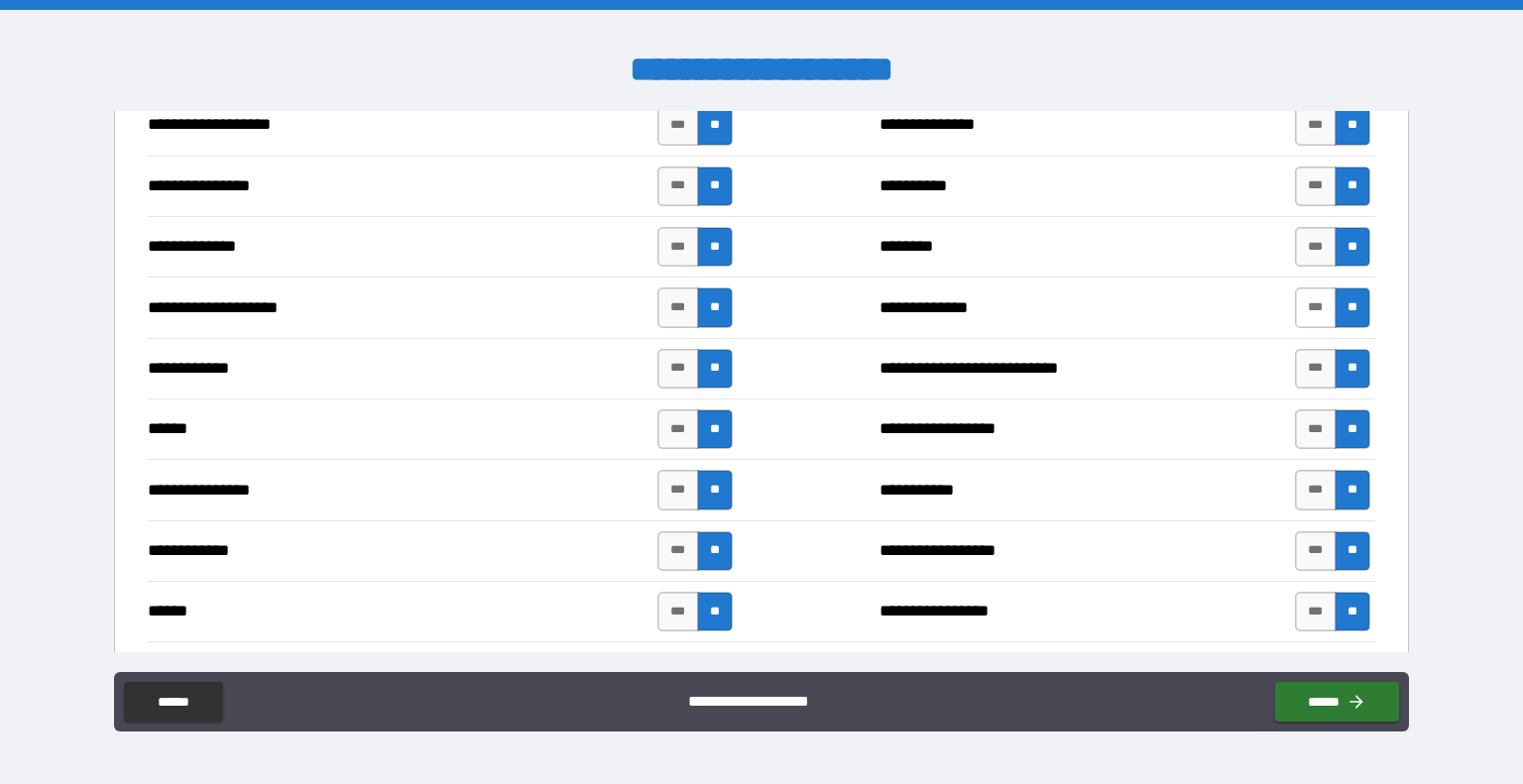 click on "***" at bounding box center [1316, 307] 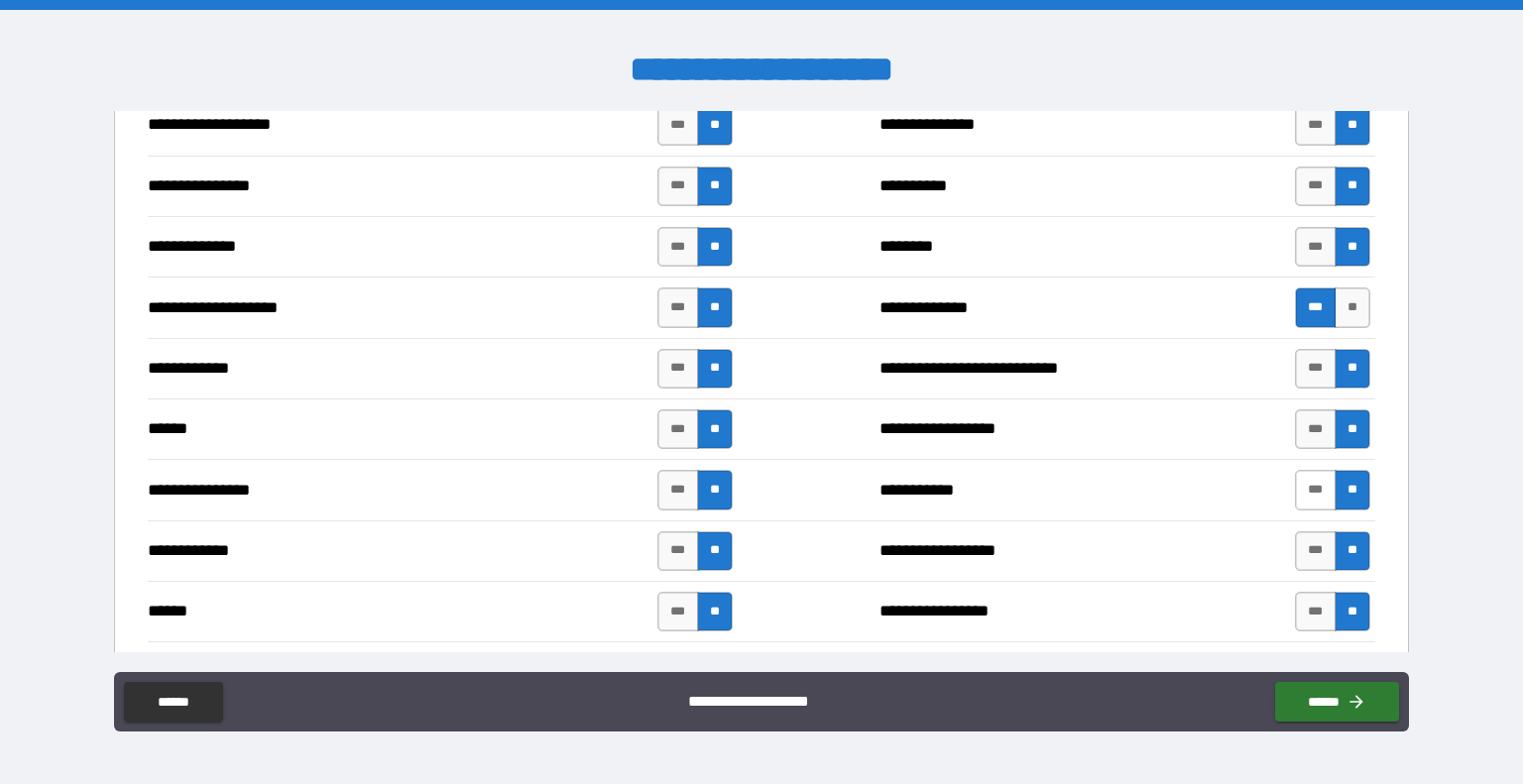 click on "***" at bounding box center [1316, 490] 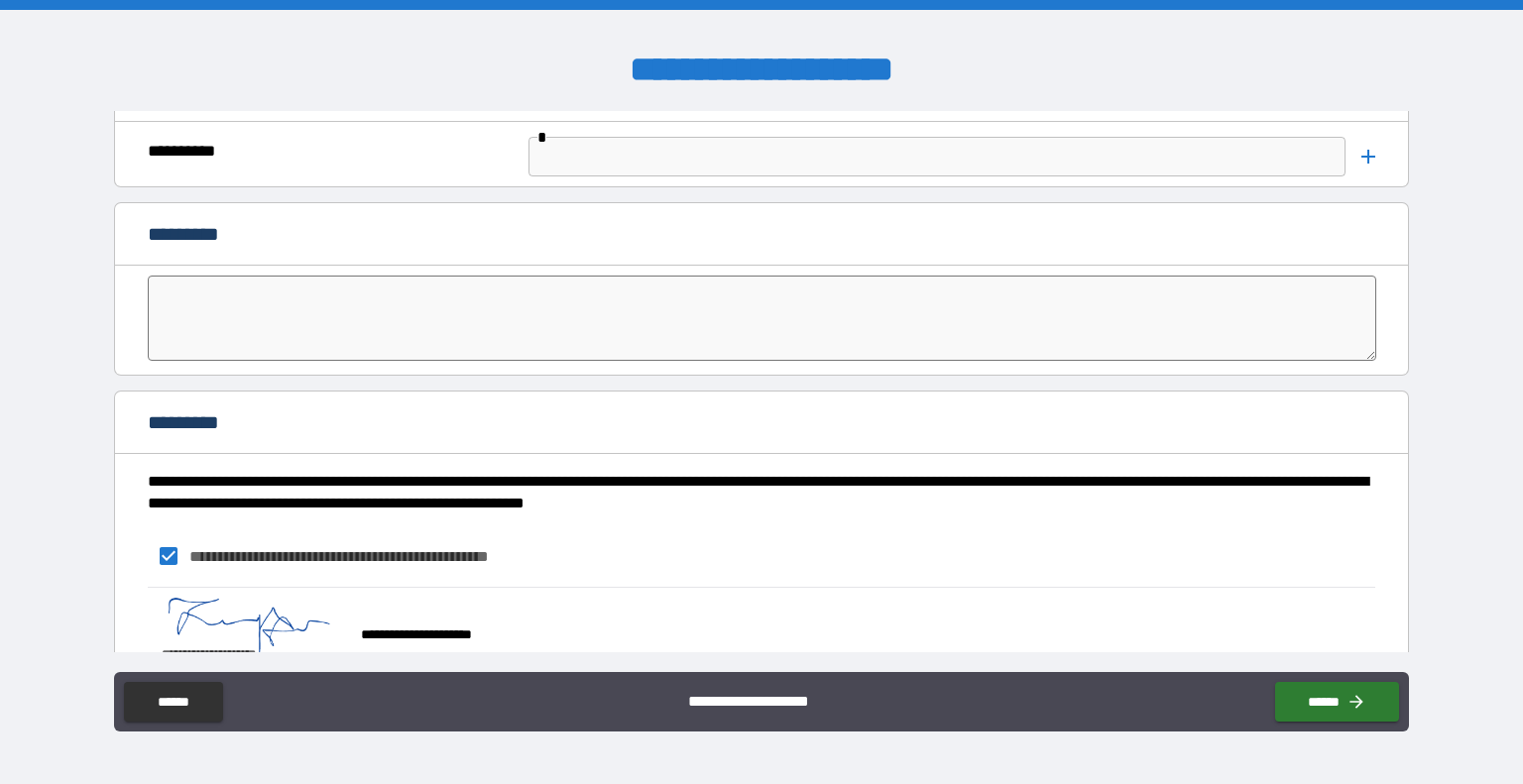 scroll, scrollTop: 4217, scrollLeft: 0, axis: vertical 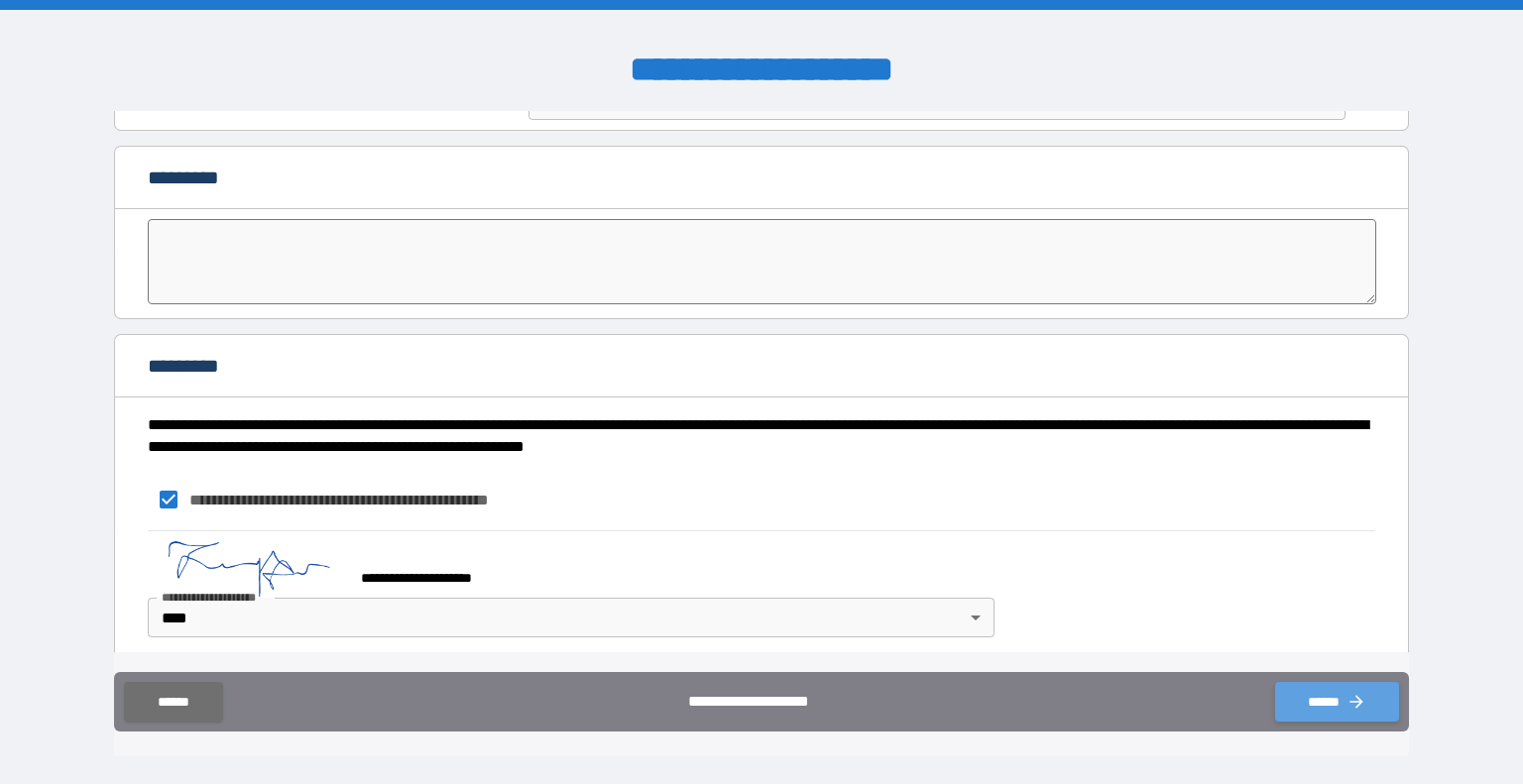 click on "******" at bounding box center [1337, 702] 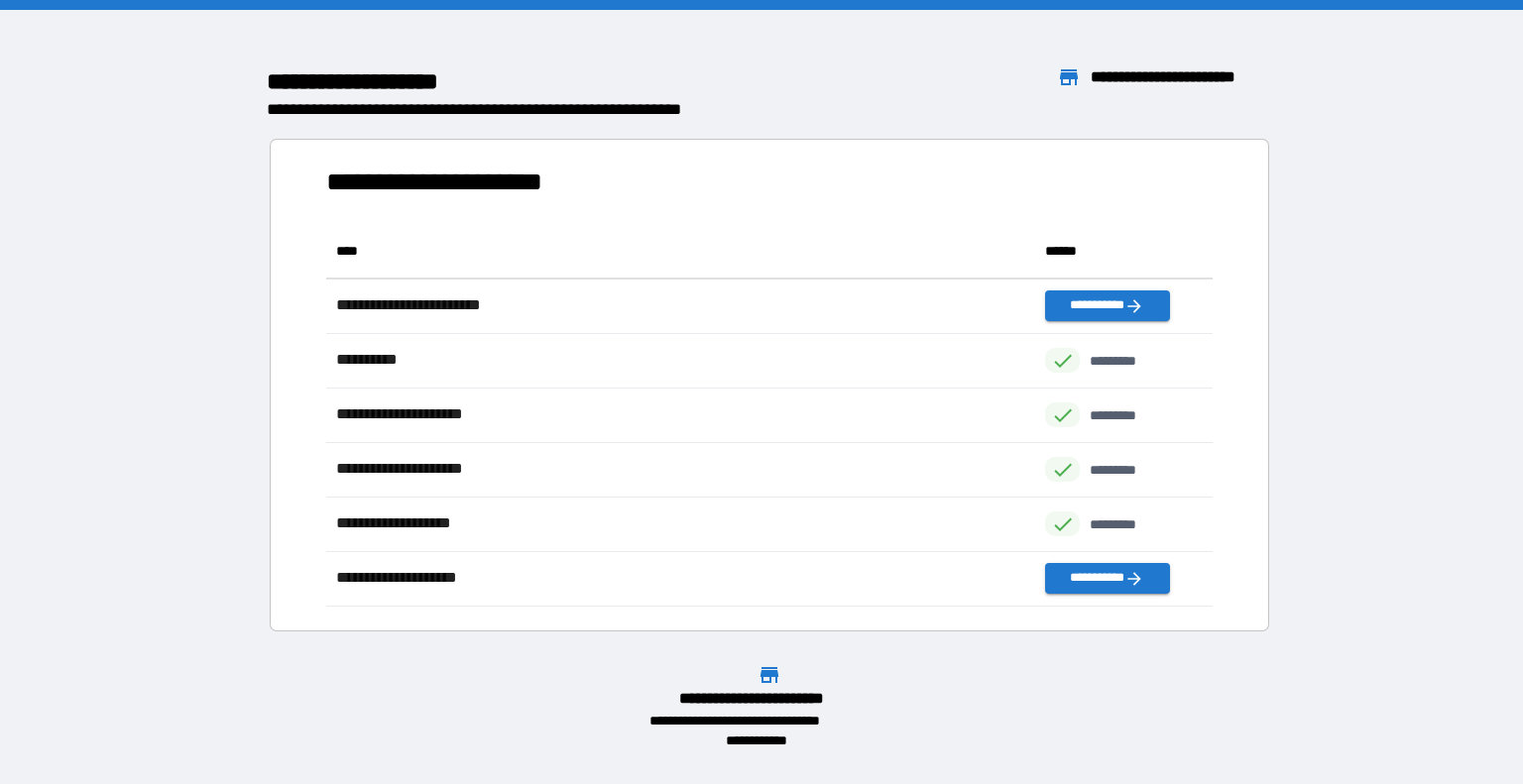 scroll, scrollTop: 16, scrollLeft: 16, axis: both 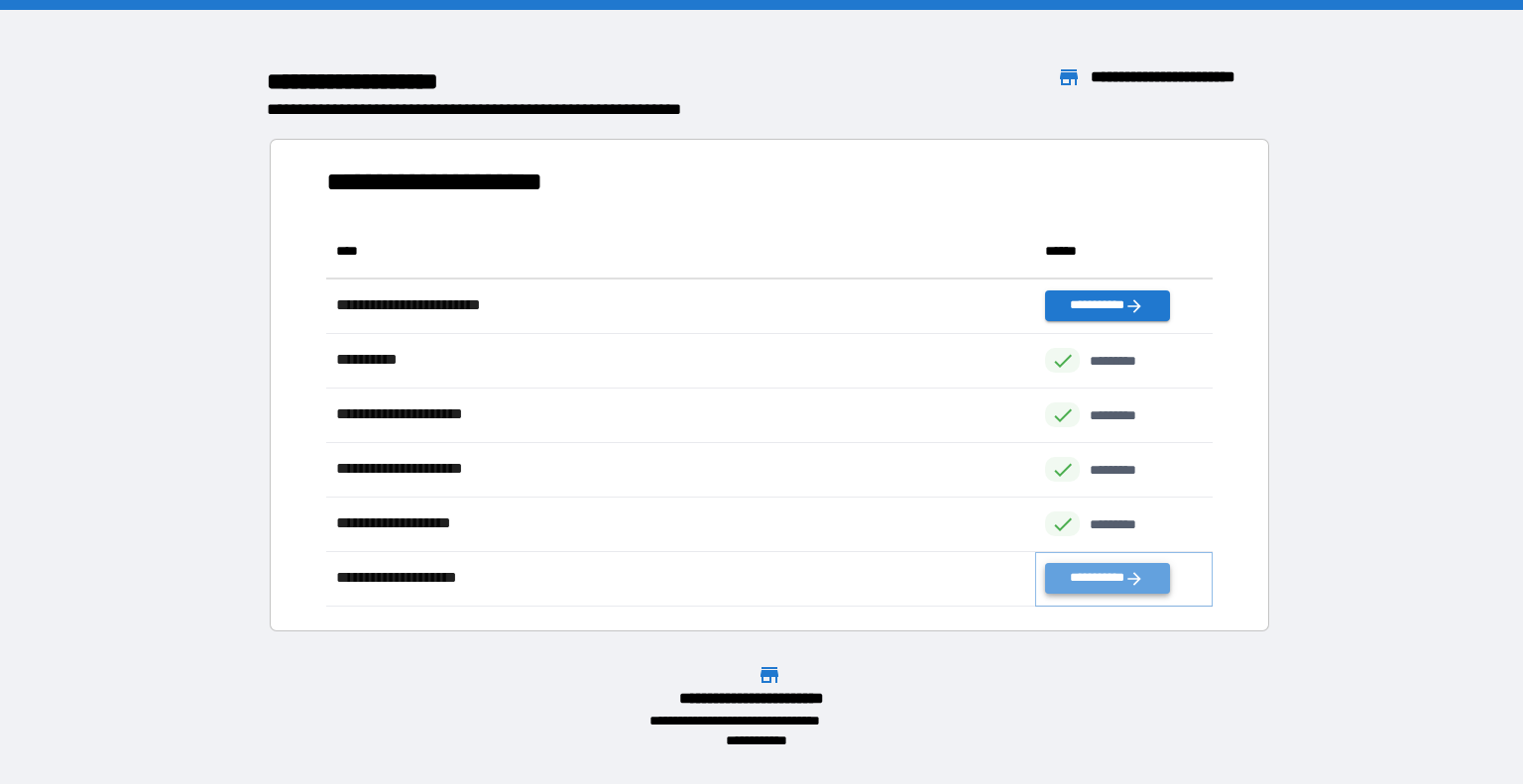 click on "**********" at bounding box center [1107, 578] 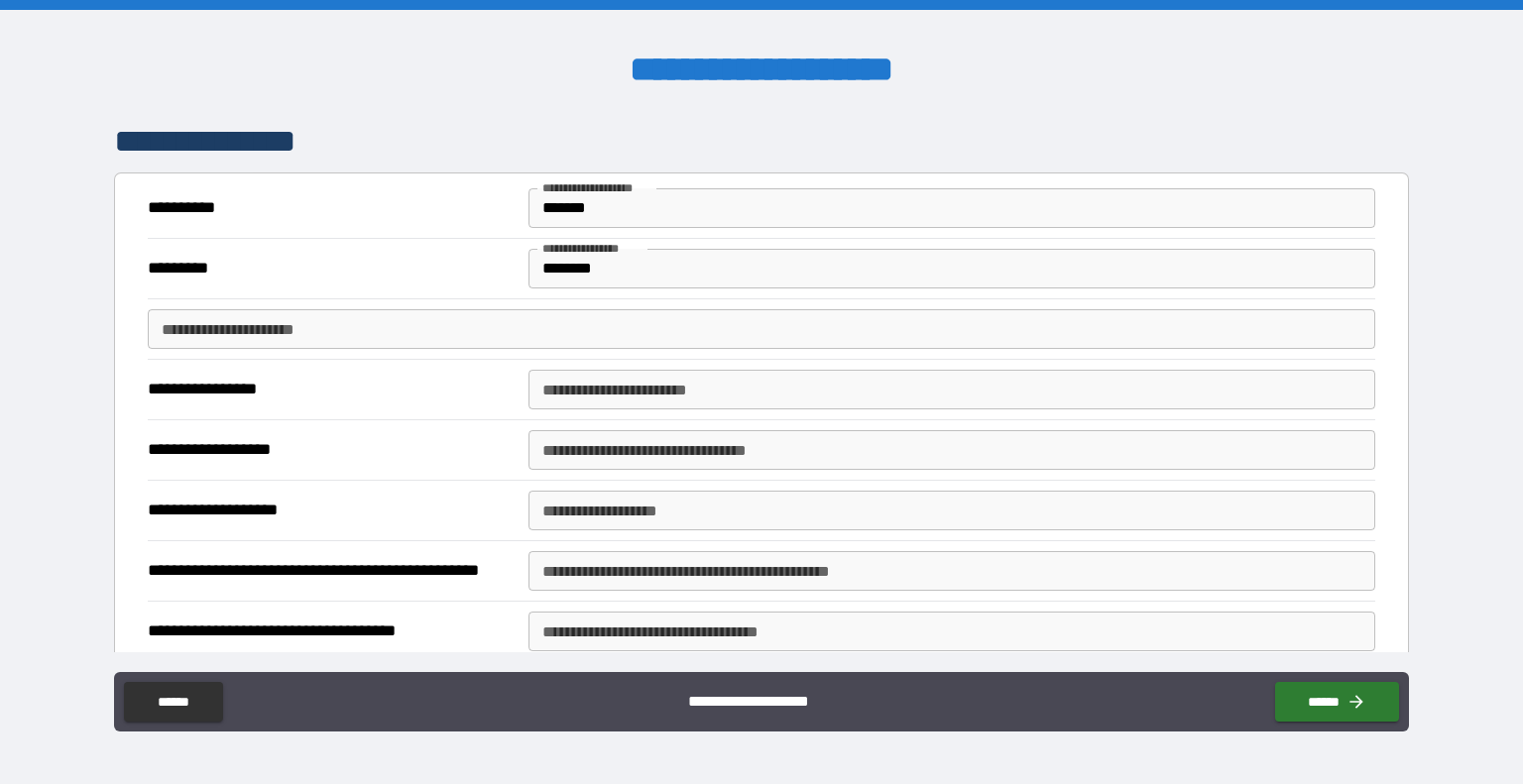 type on "*" 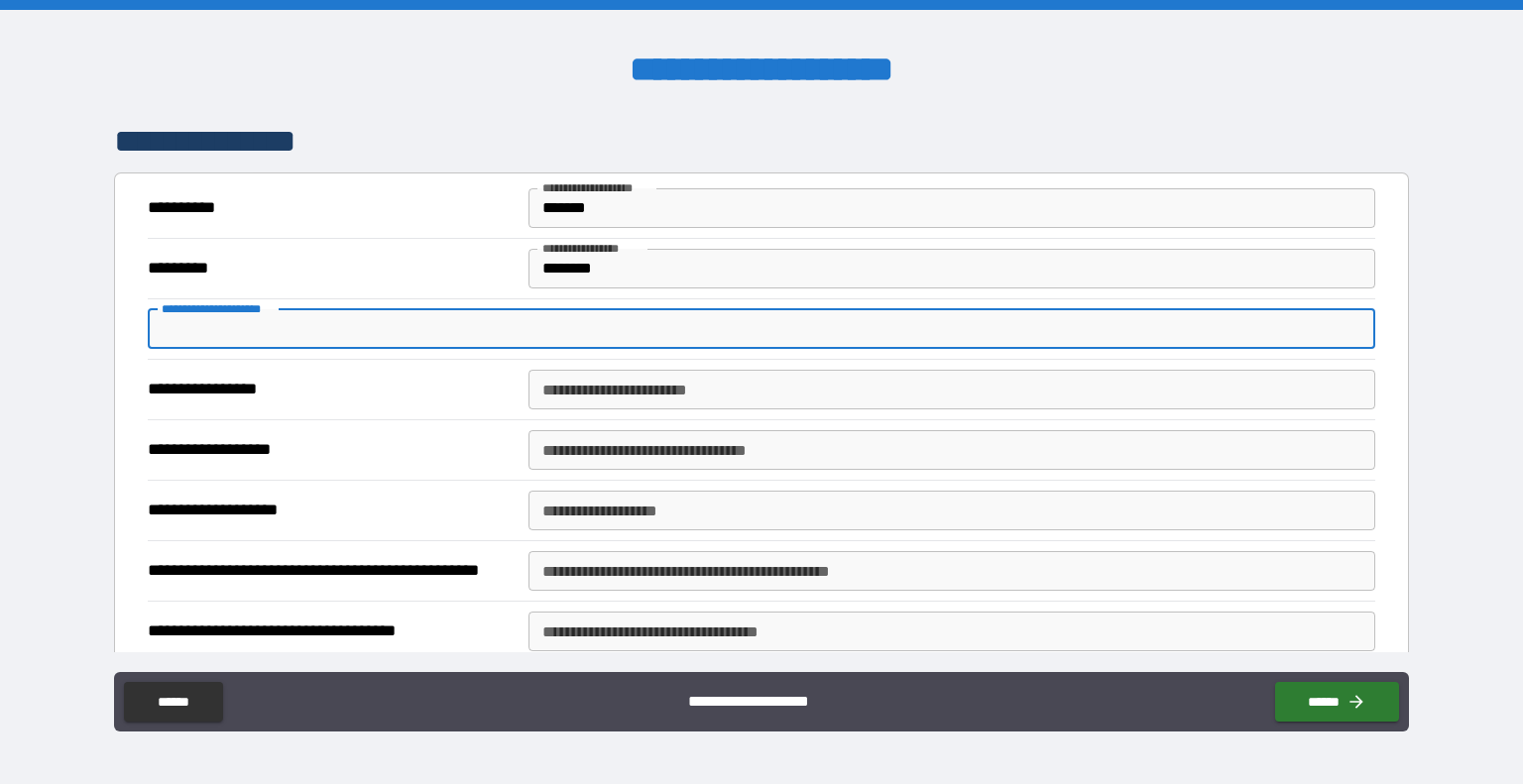 type on "*" 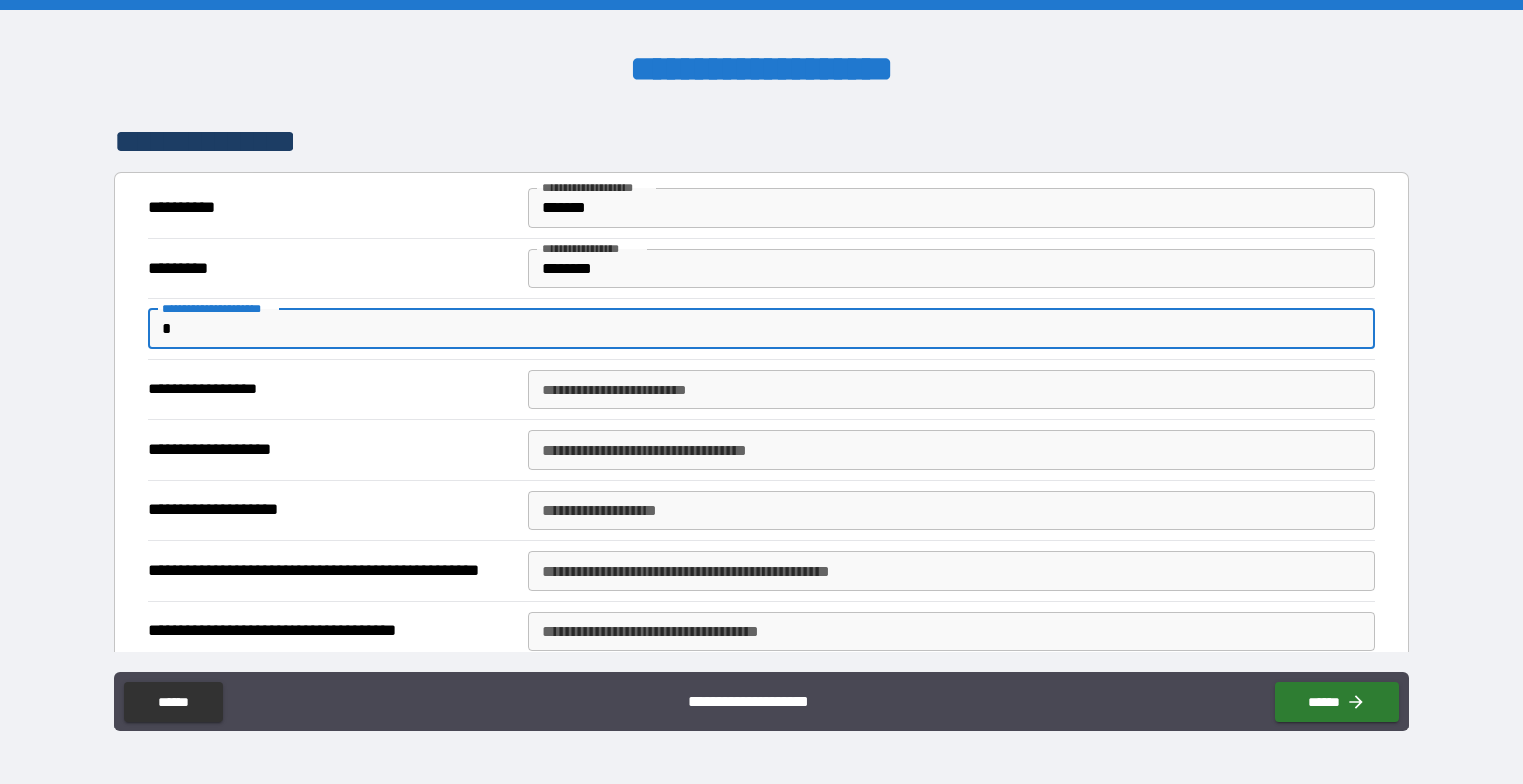 type on "*" 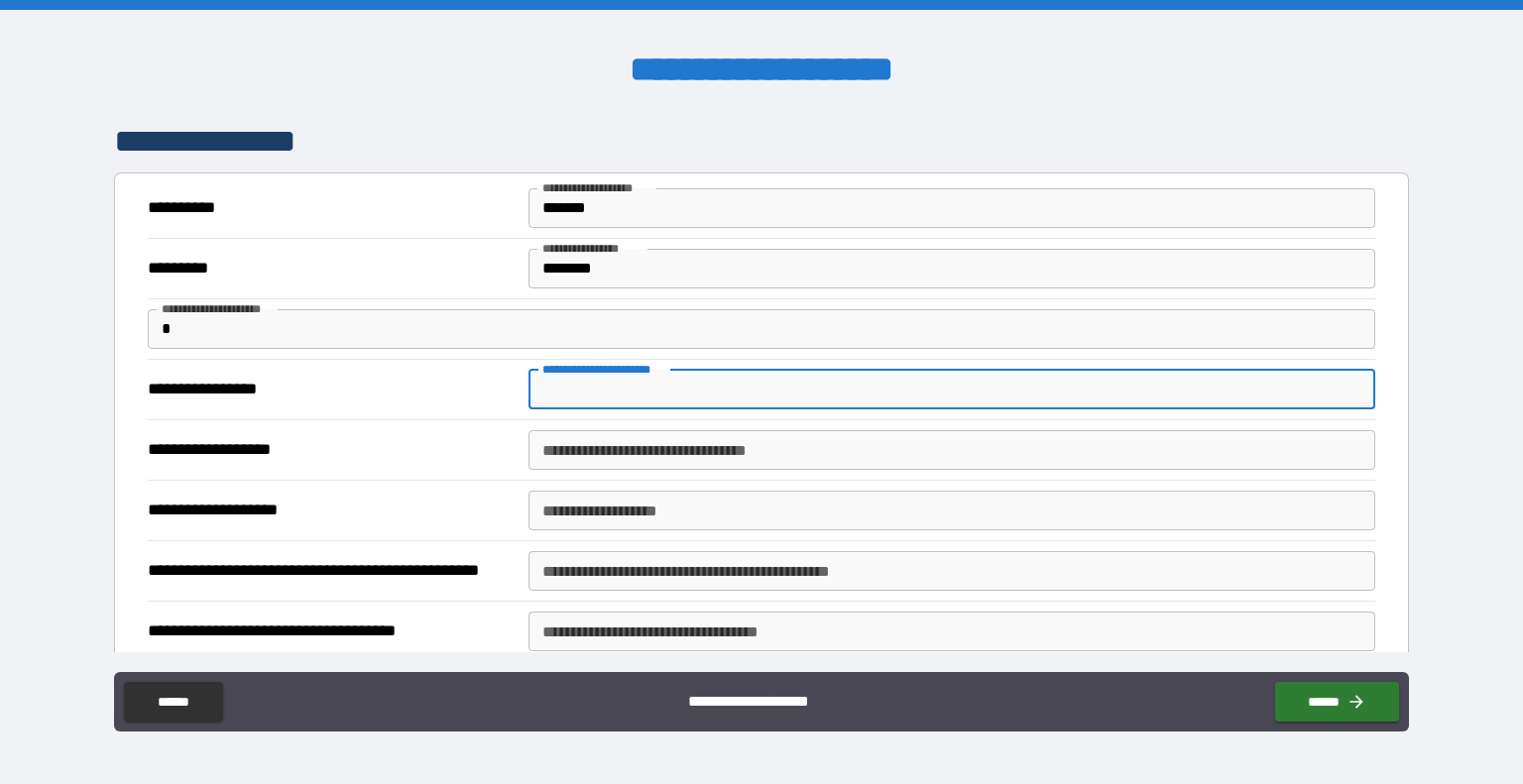 type on "*" 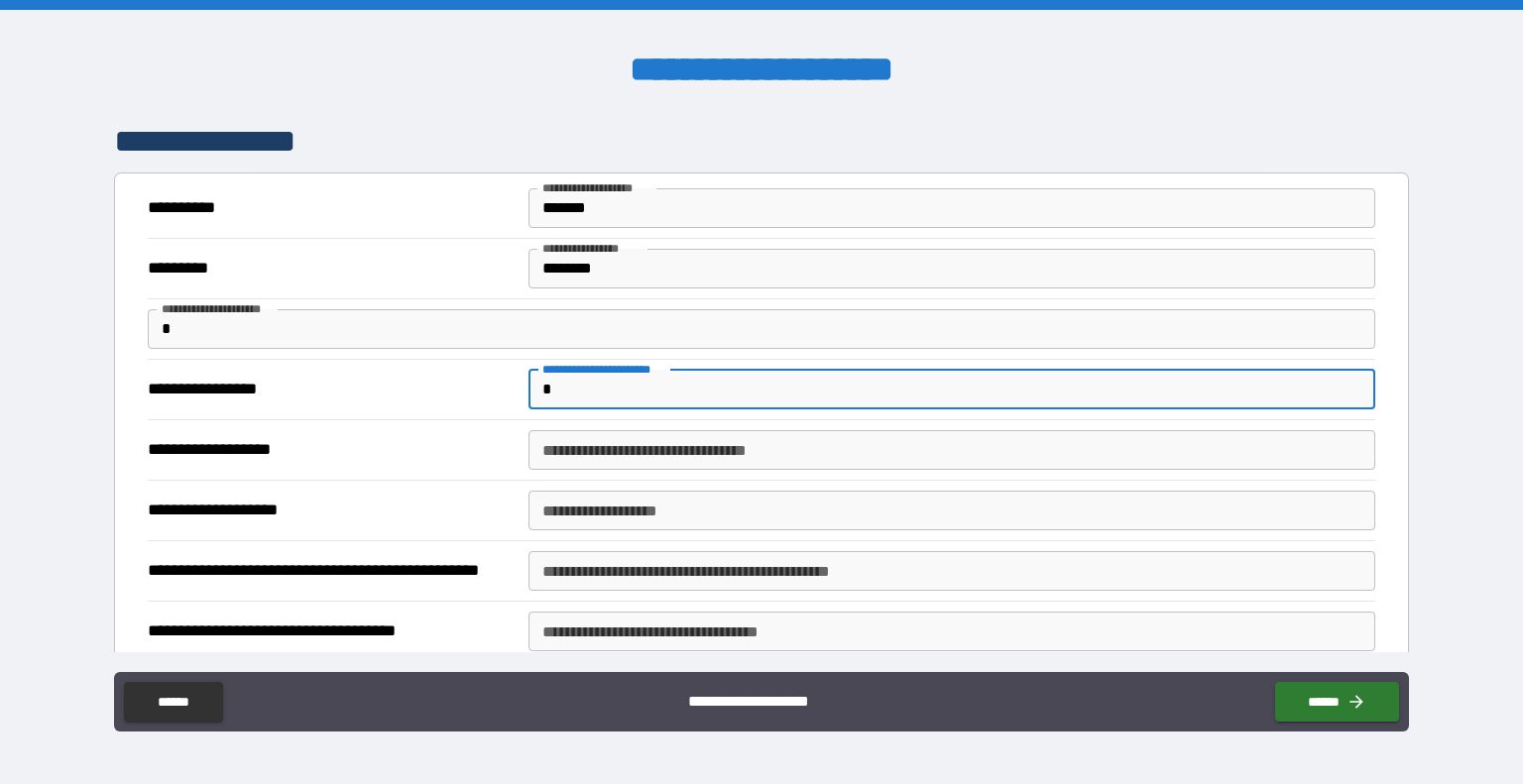 type on "*" 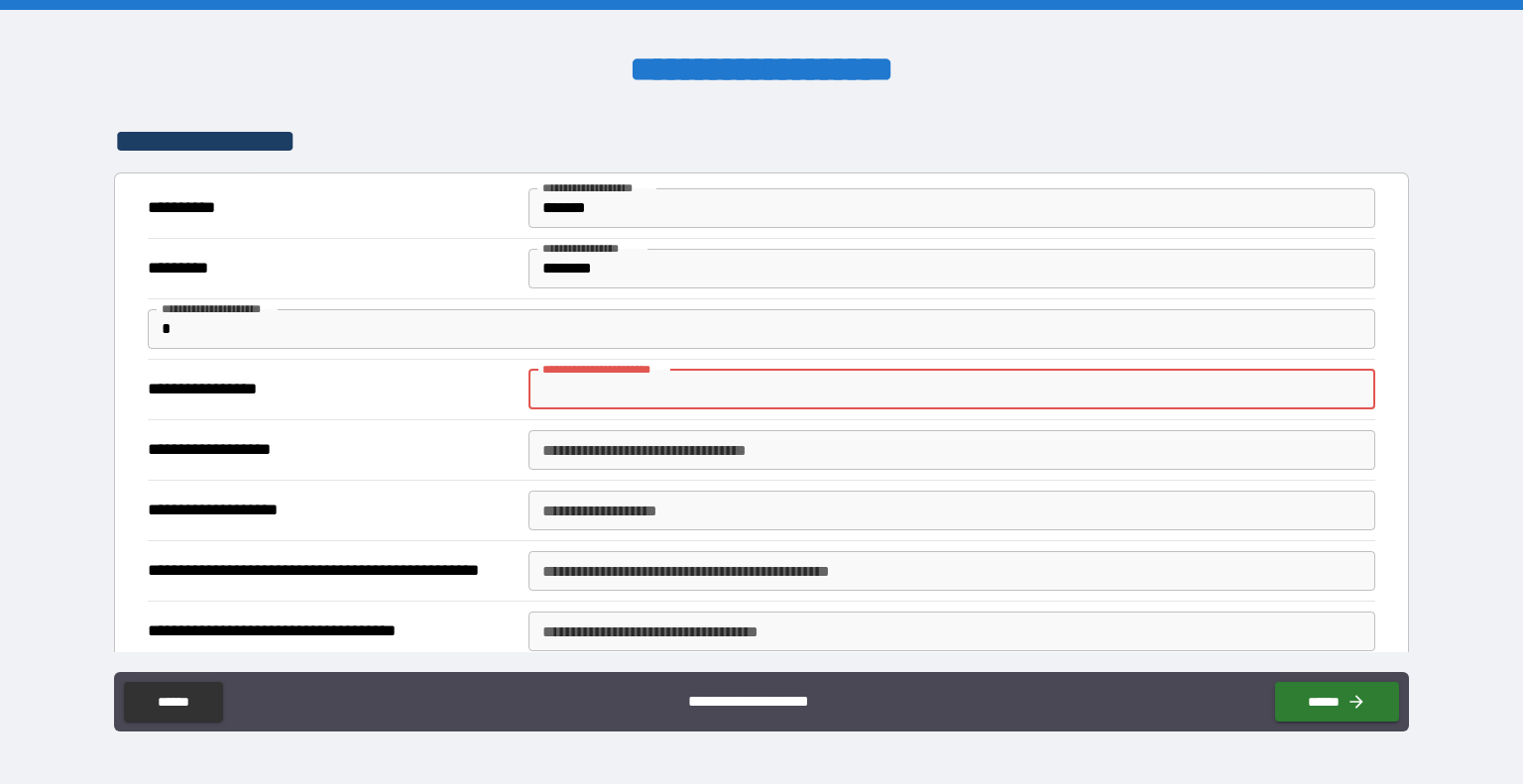 type on "*" 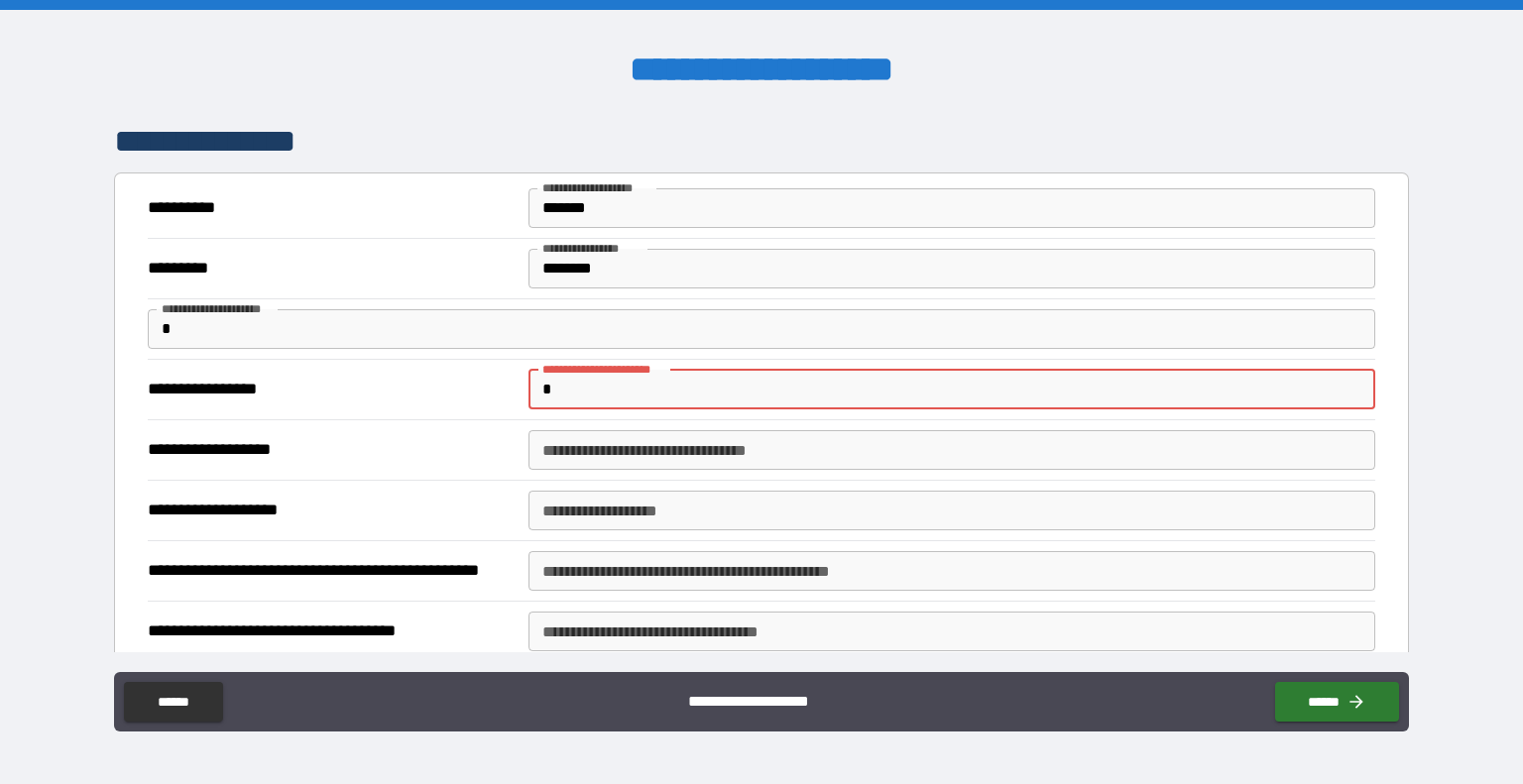 type on "**" 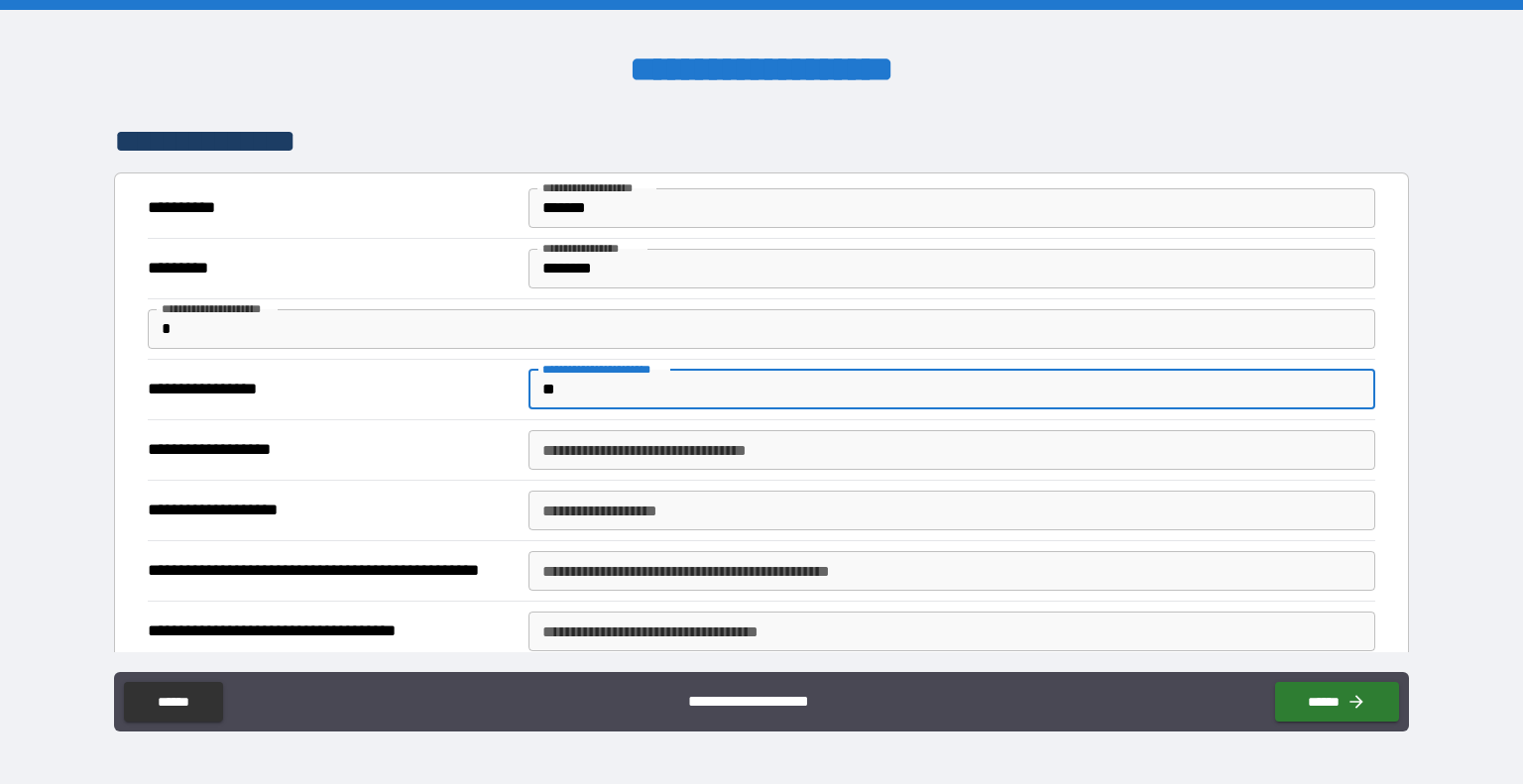 type on "***" 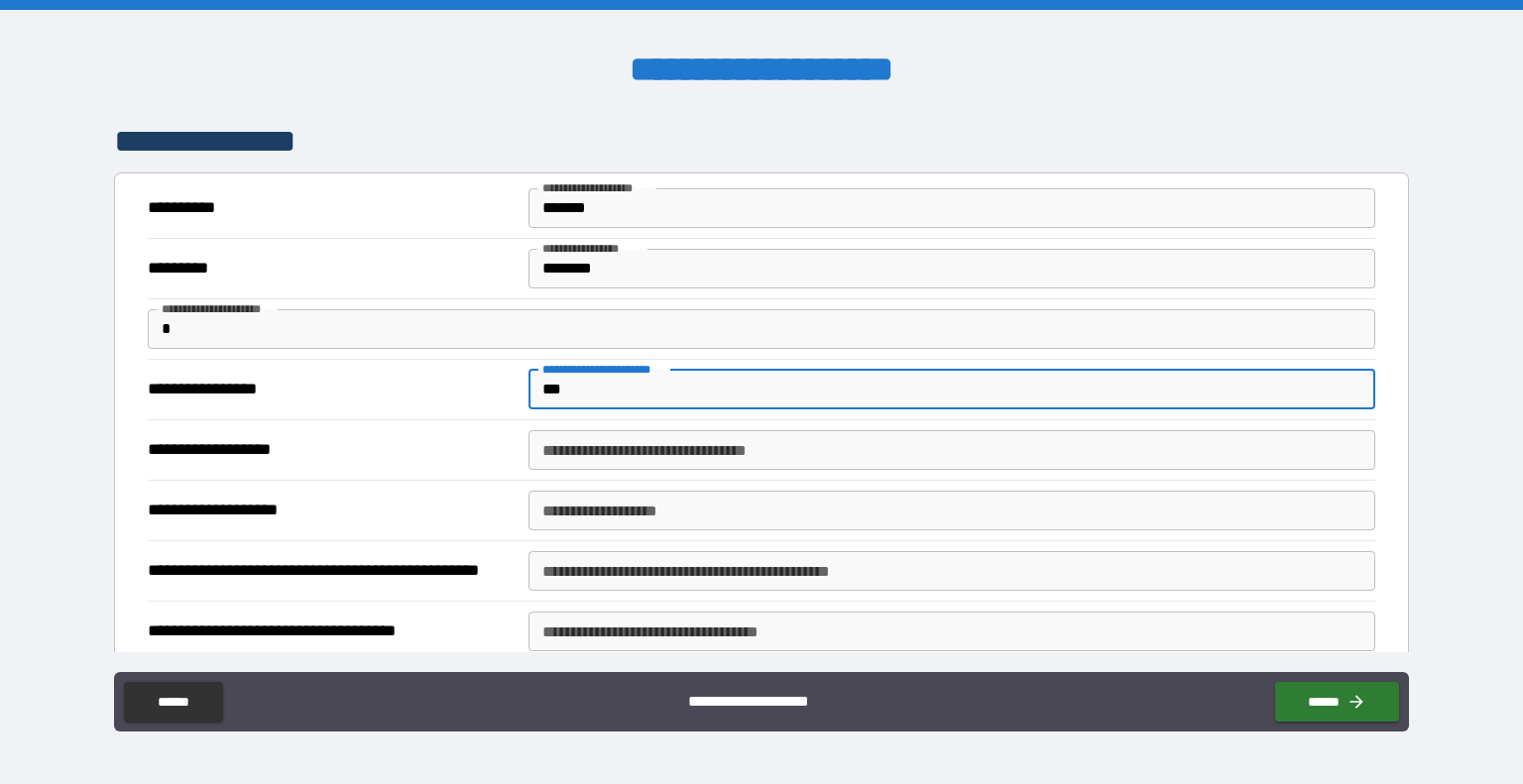 type on "****" 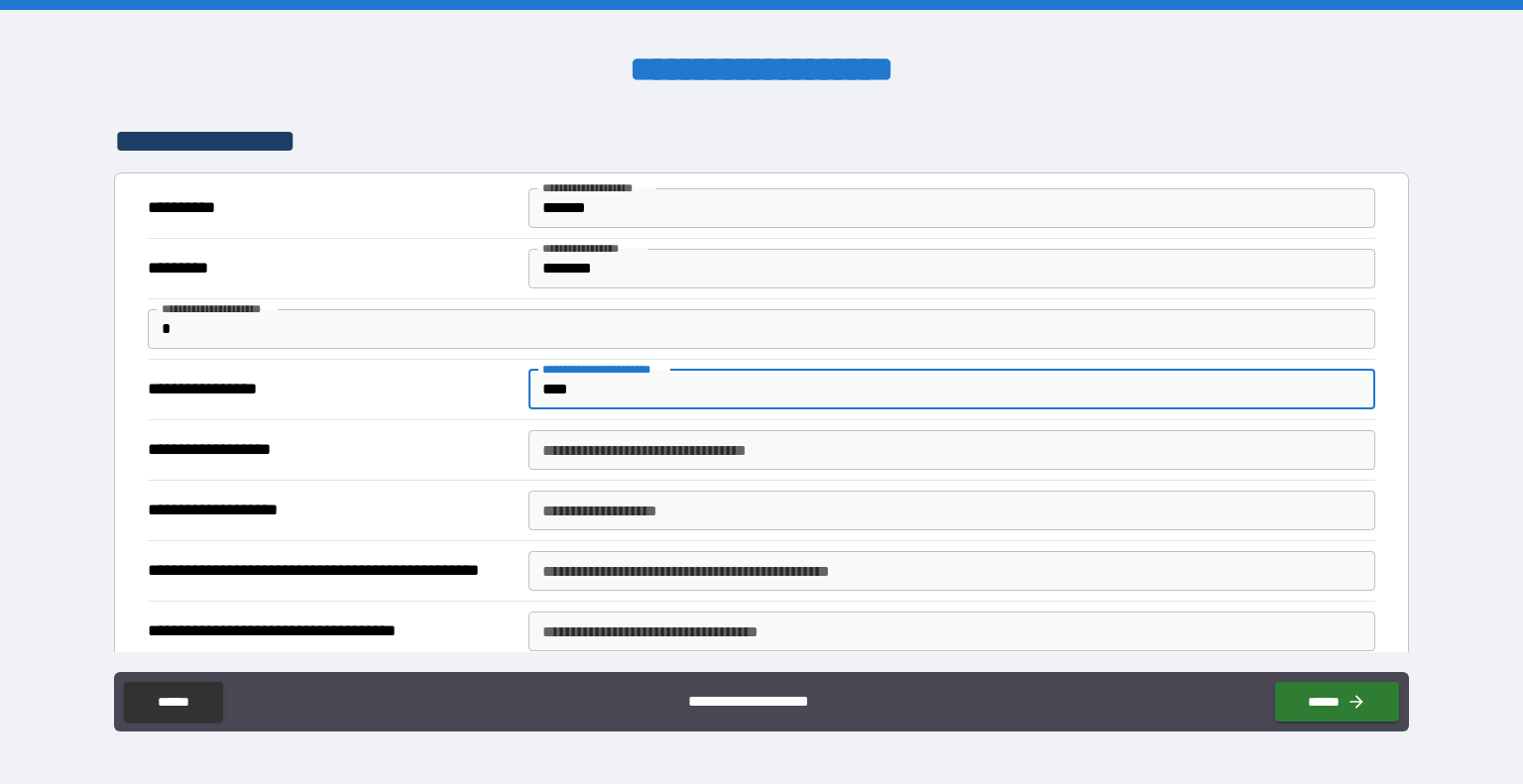 type on "*****" 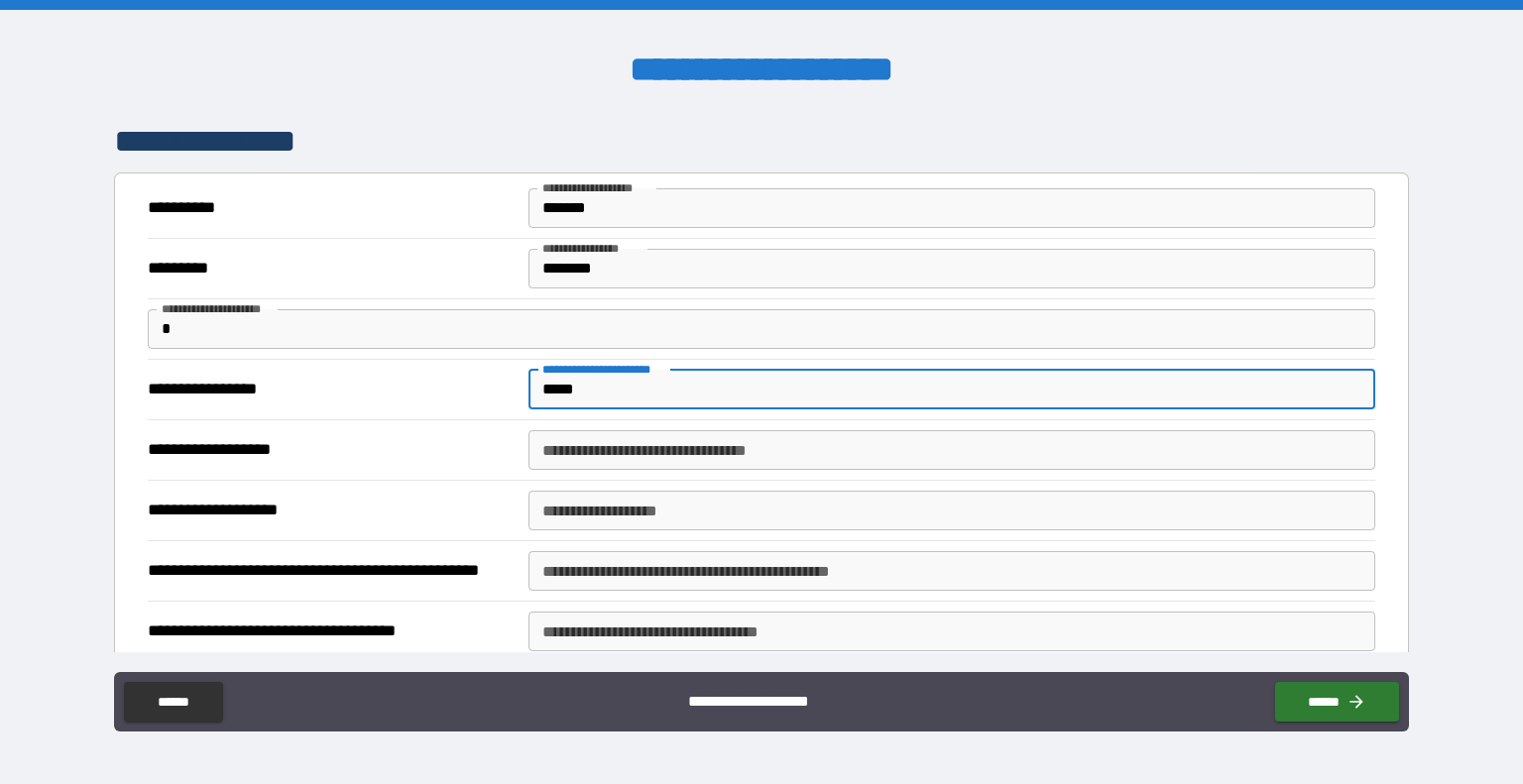 type on "*" 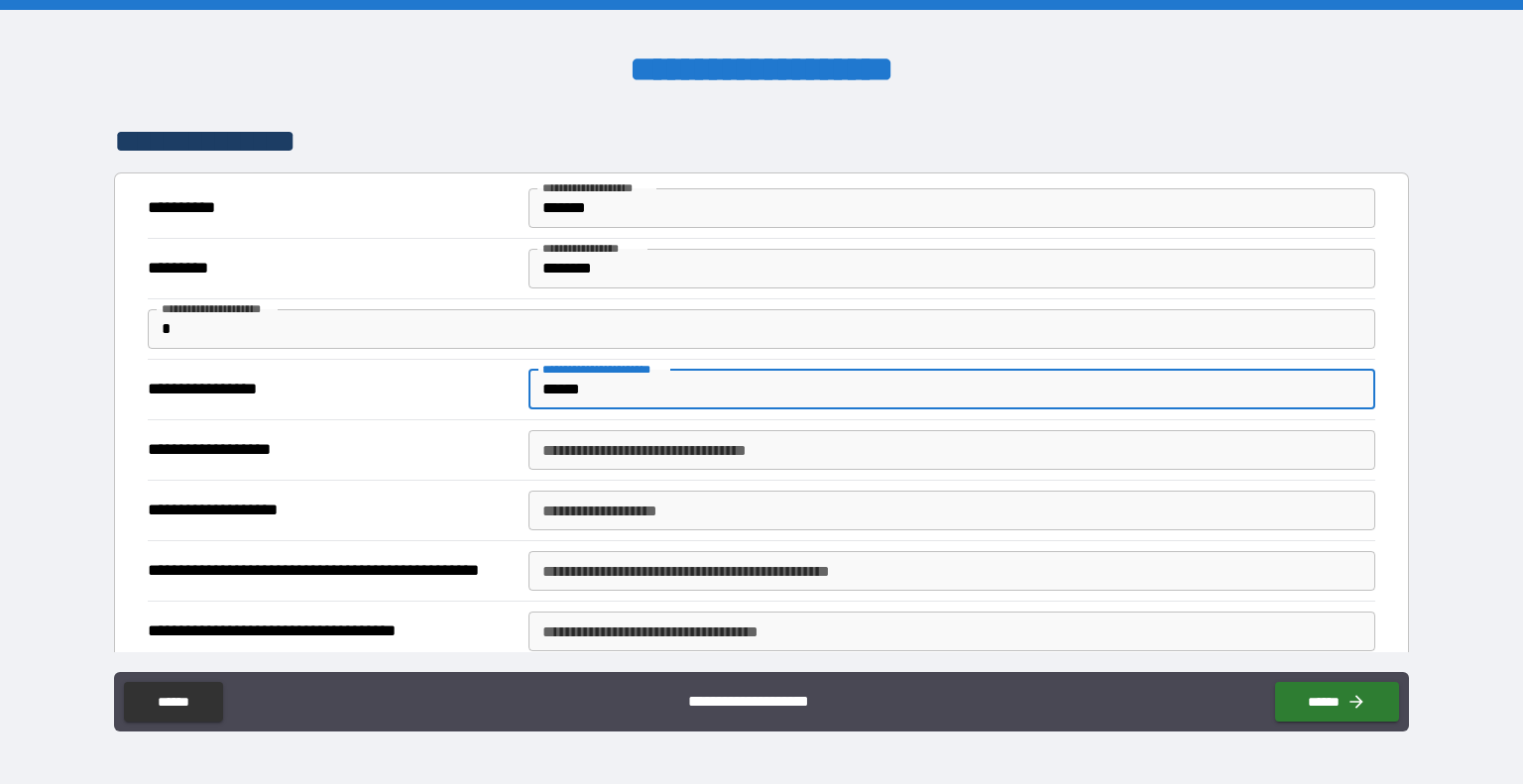 type on "*******" 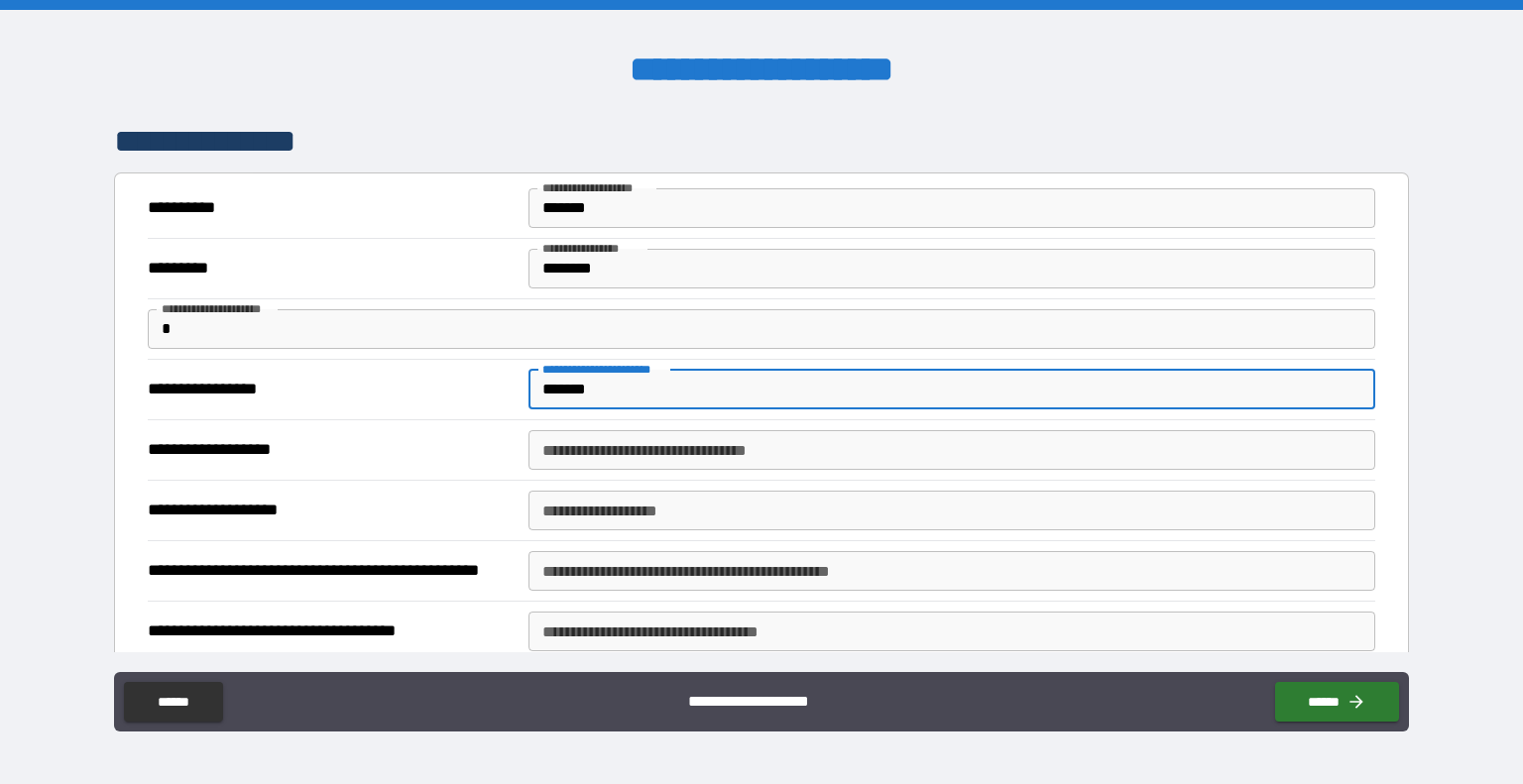 type on "*" 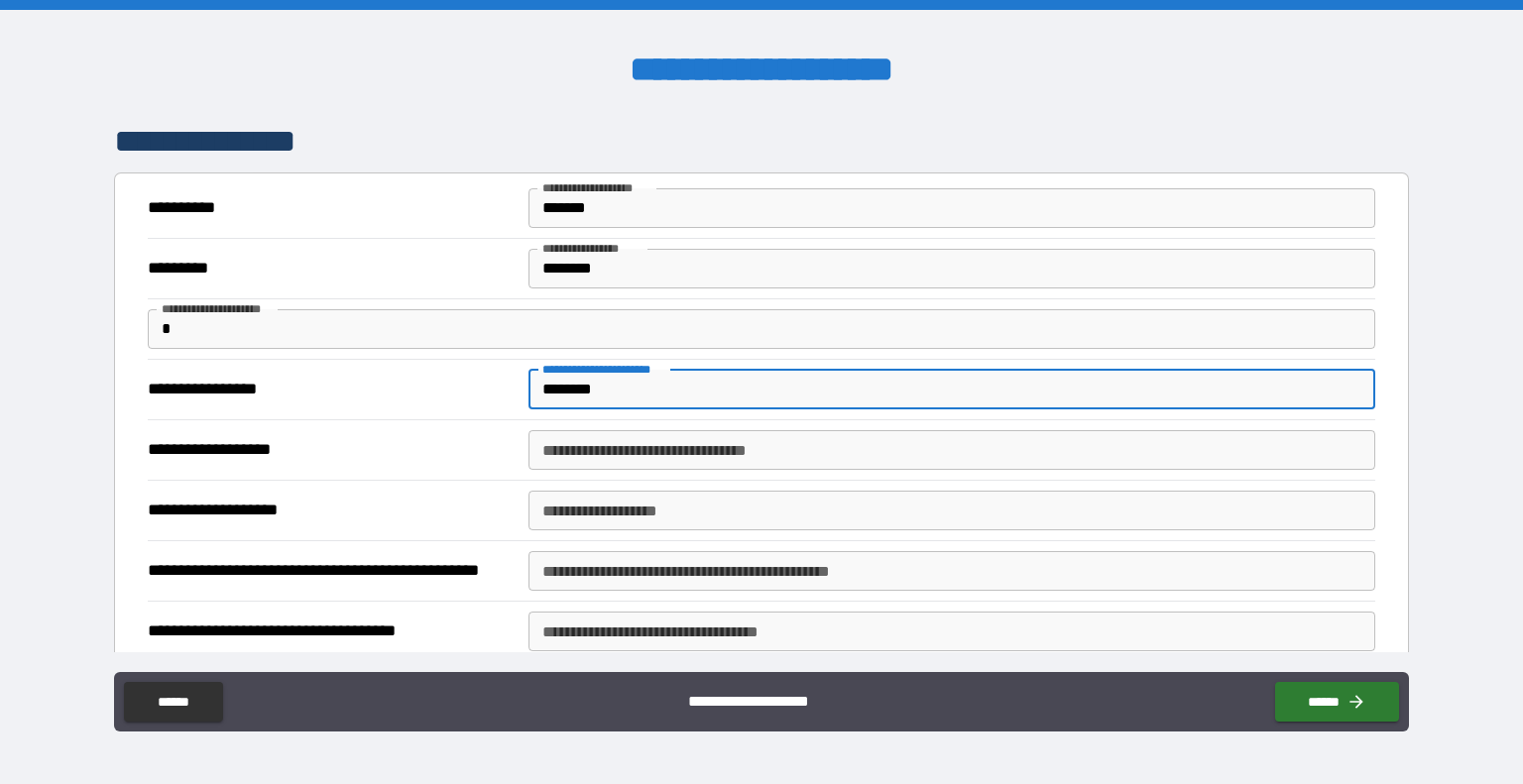 type on "*********" 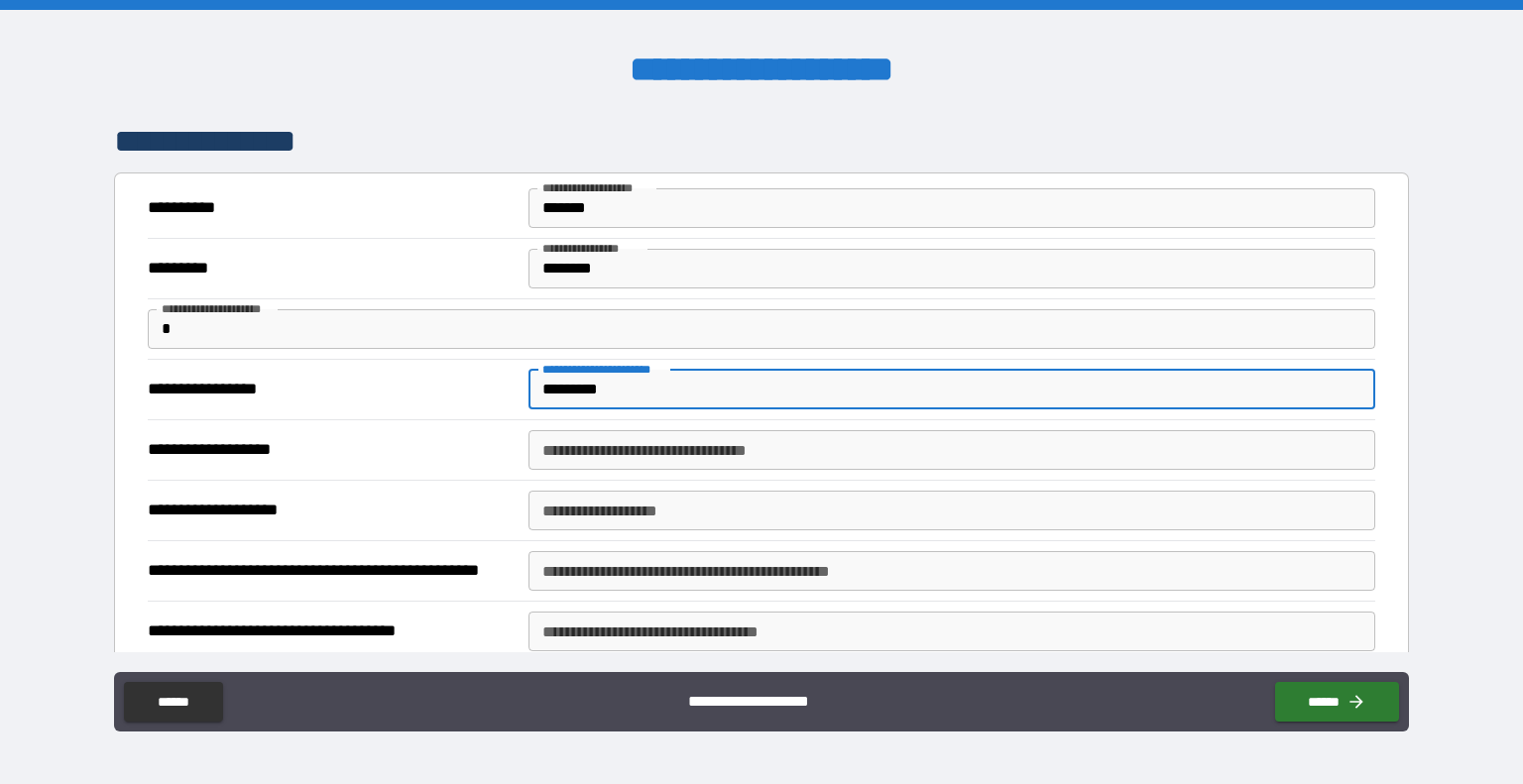 type on "*********" 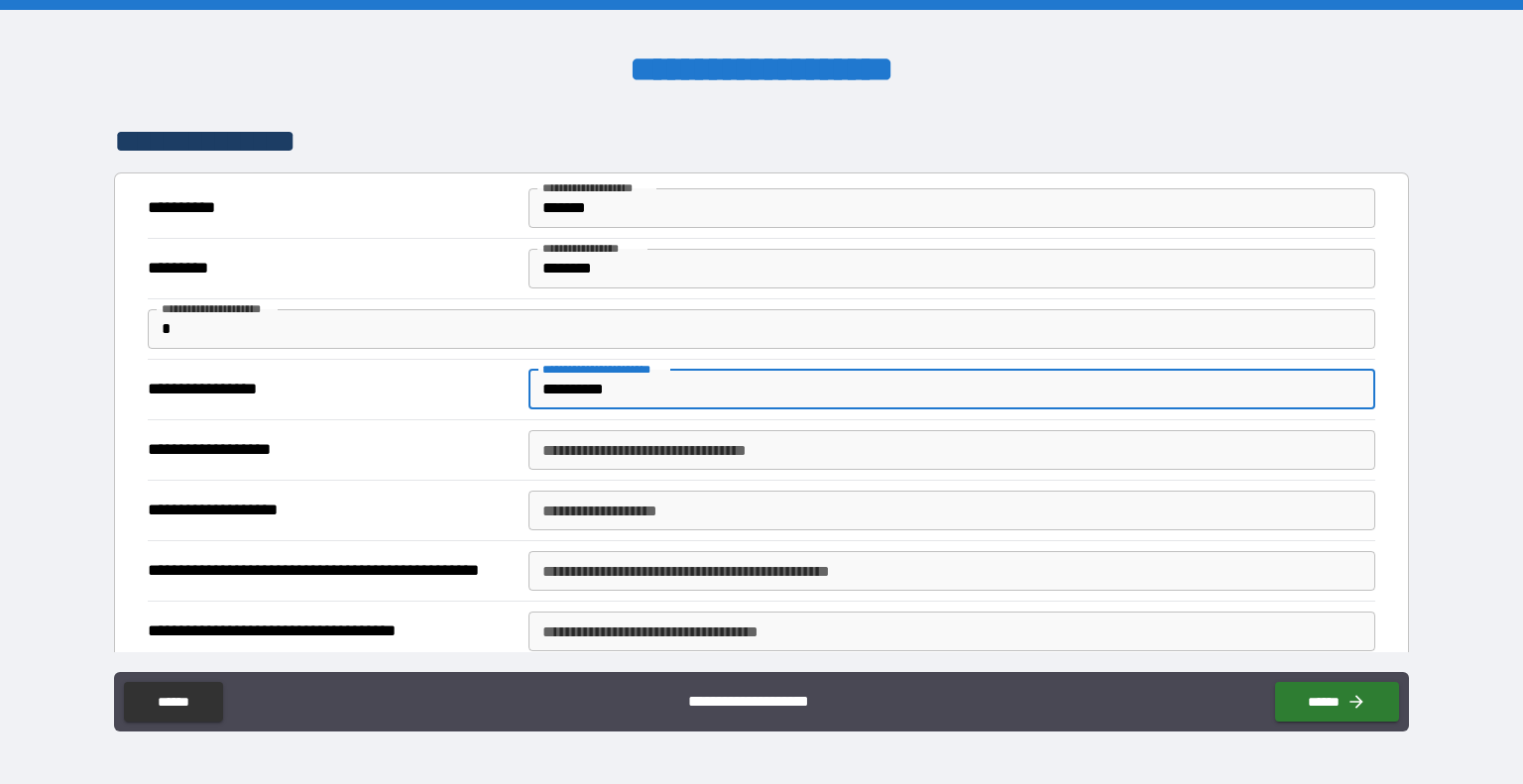type on "*" 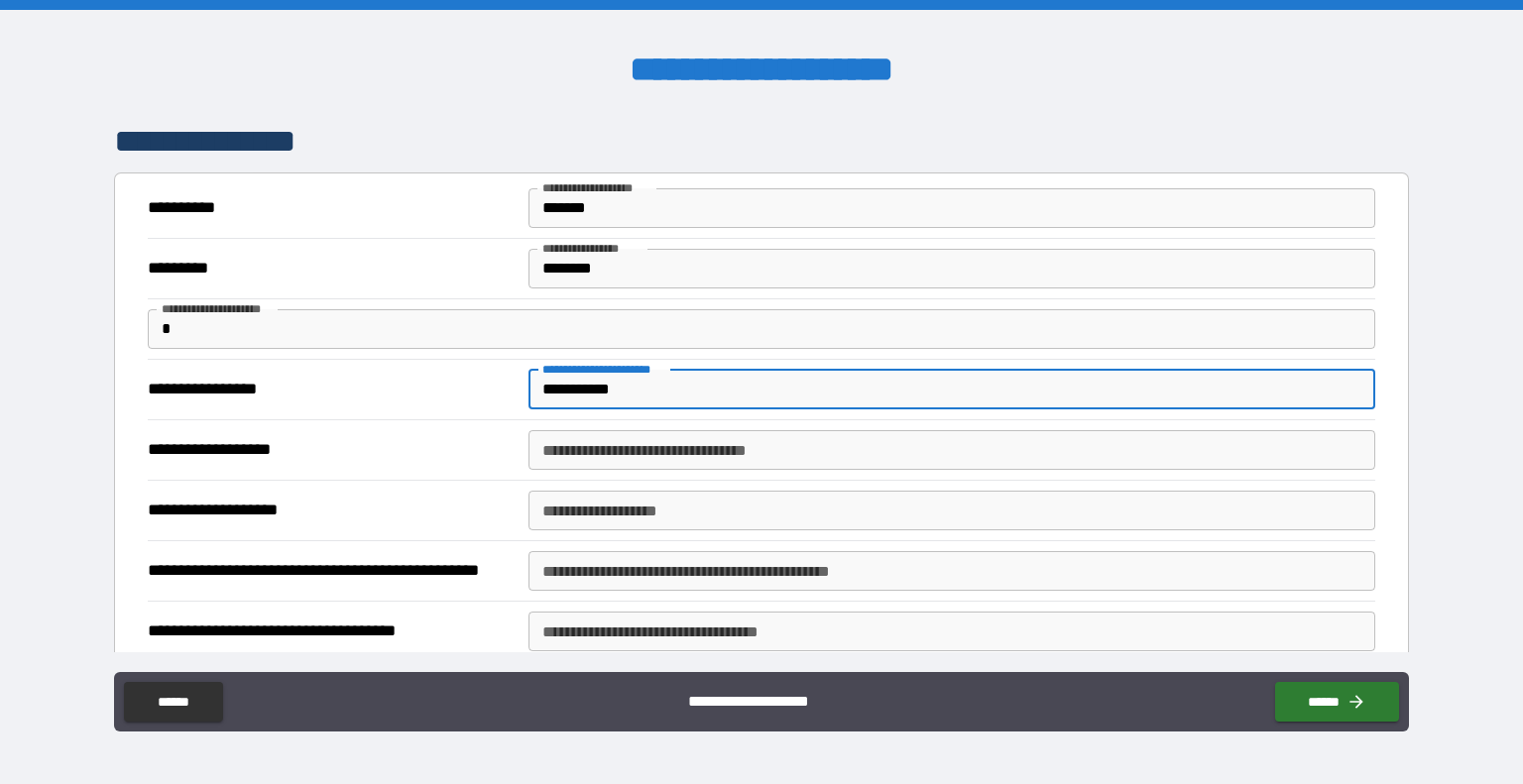 type on "**********" 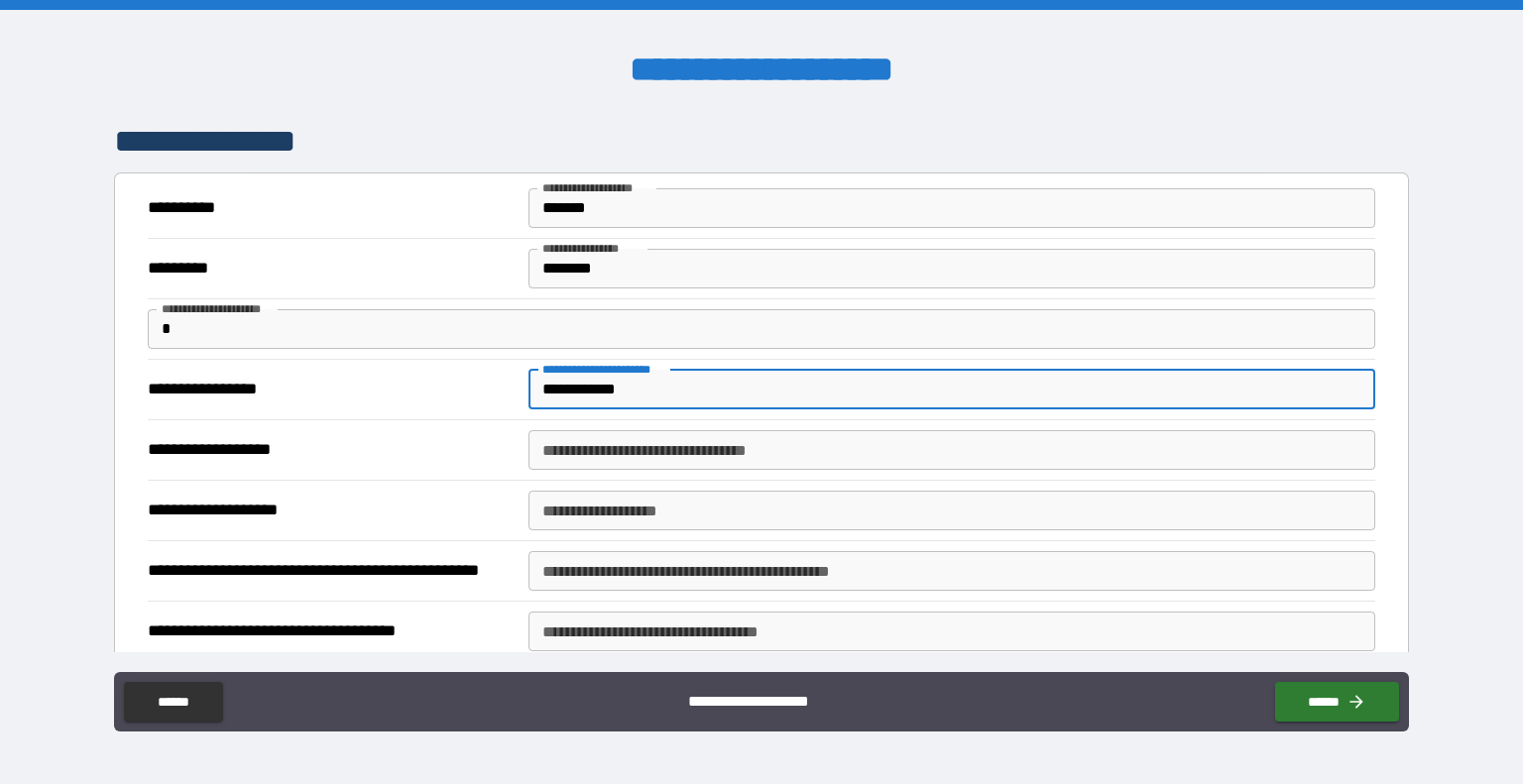 type on "**********" 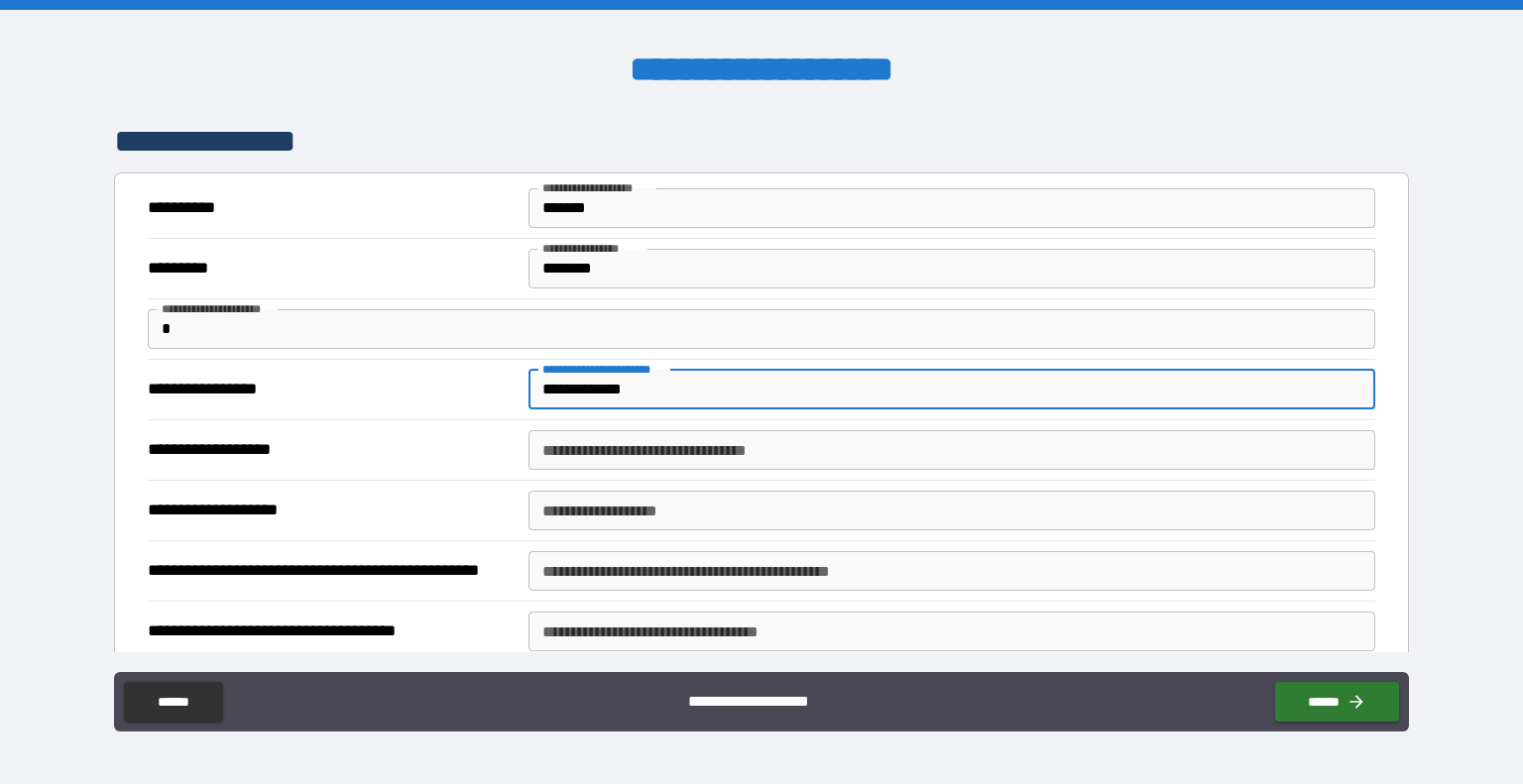 type on "**********" 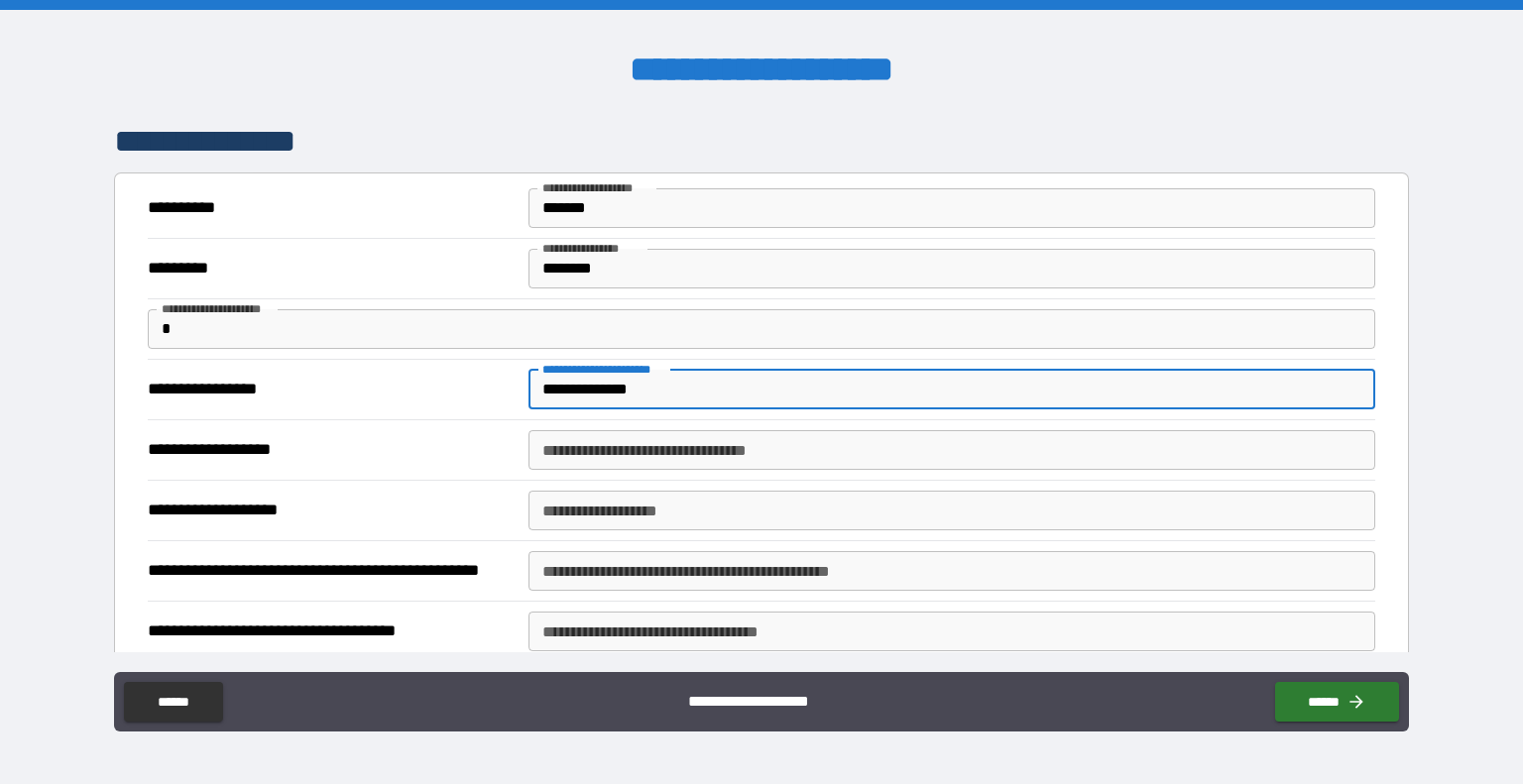 type on "*" 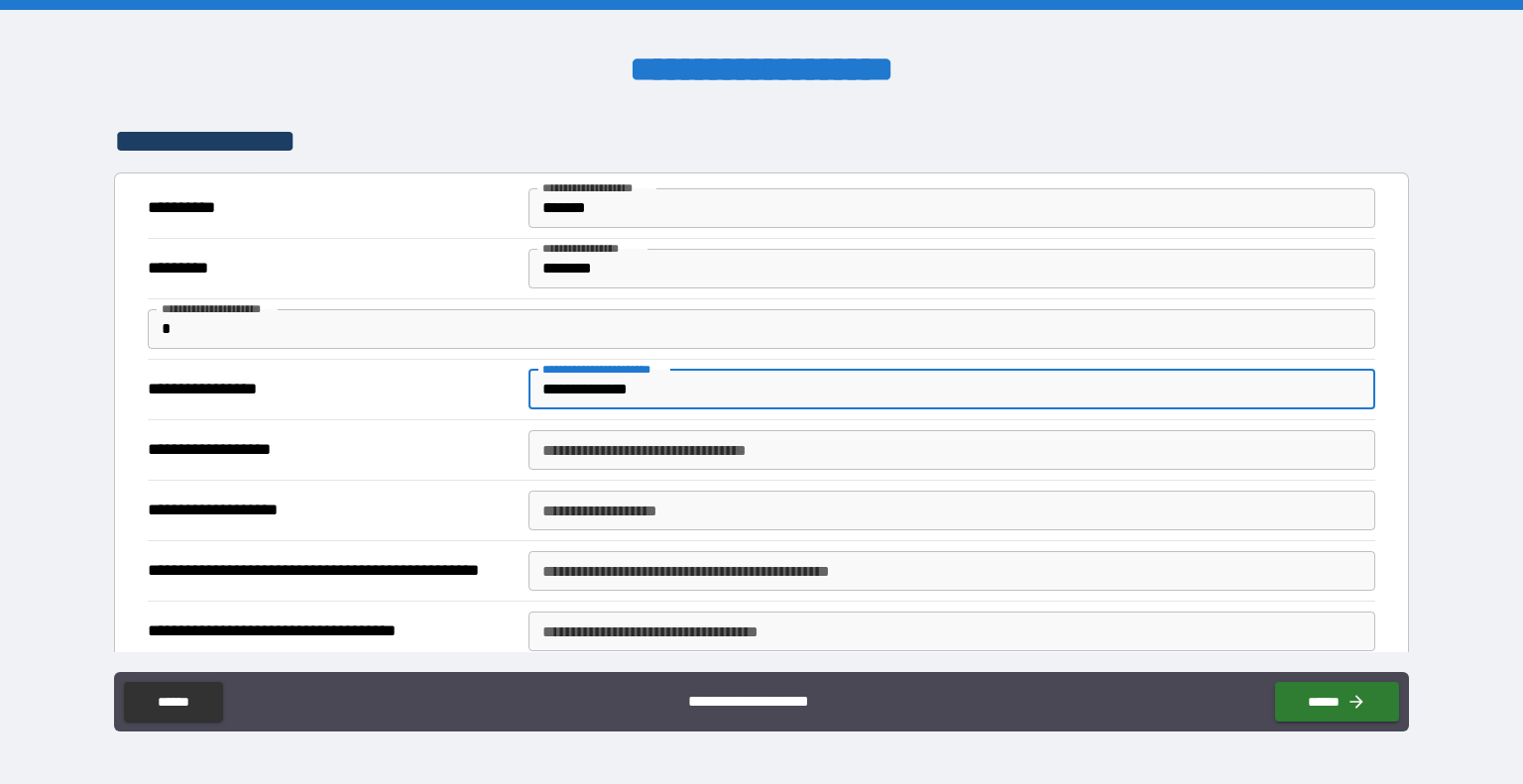 type on "**********" 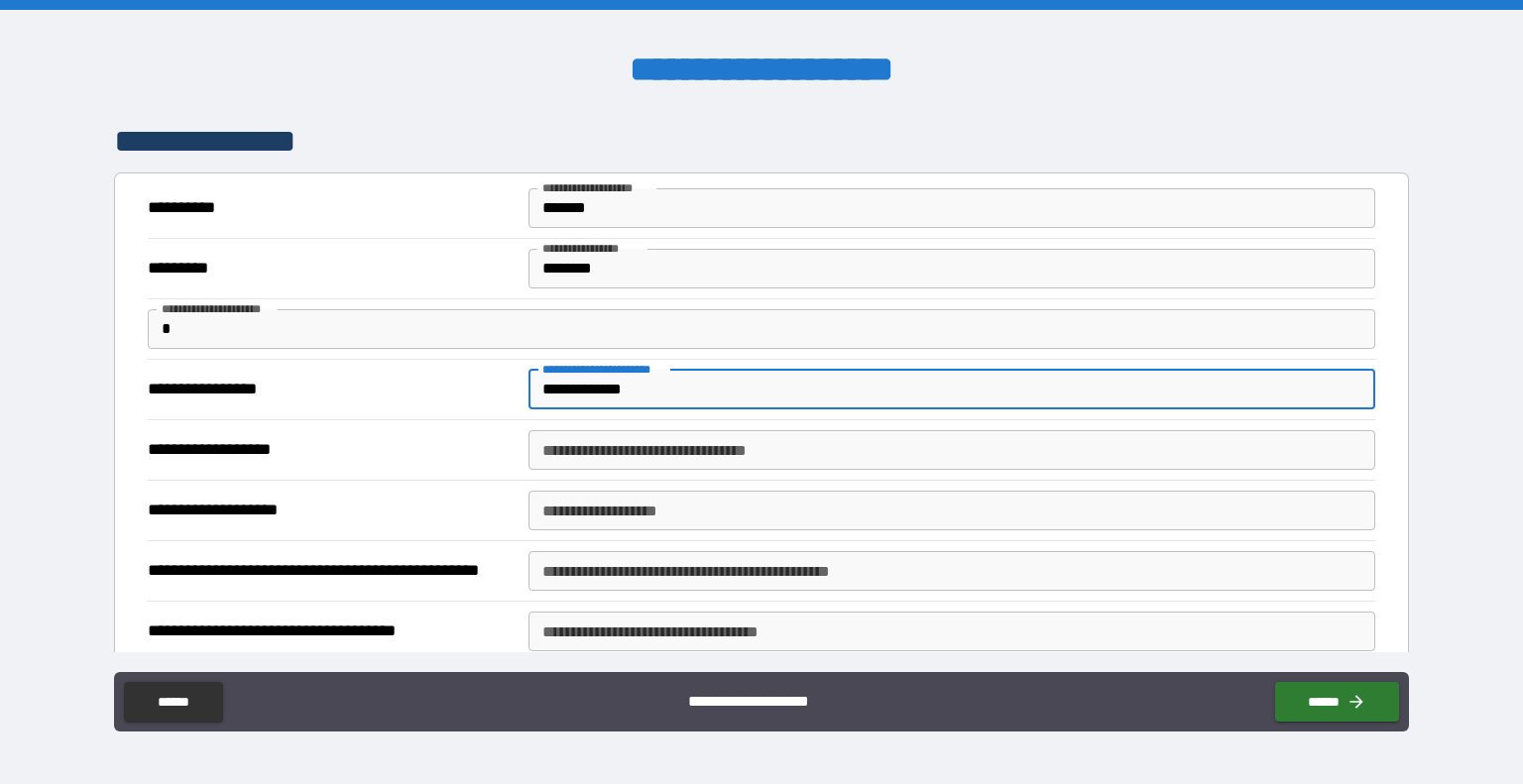 type on "**********" 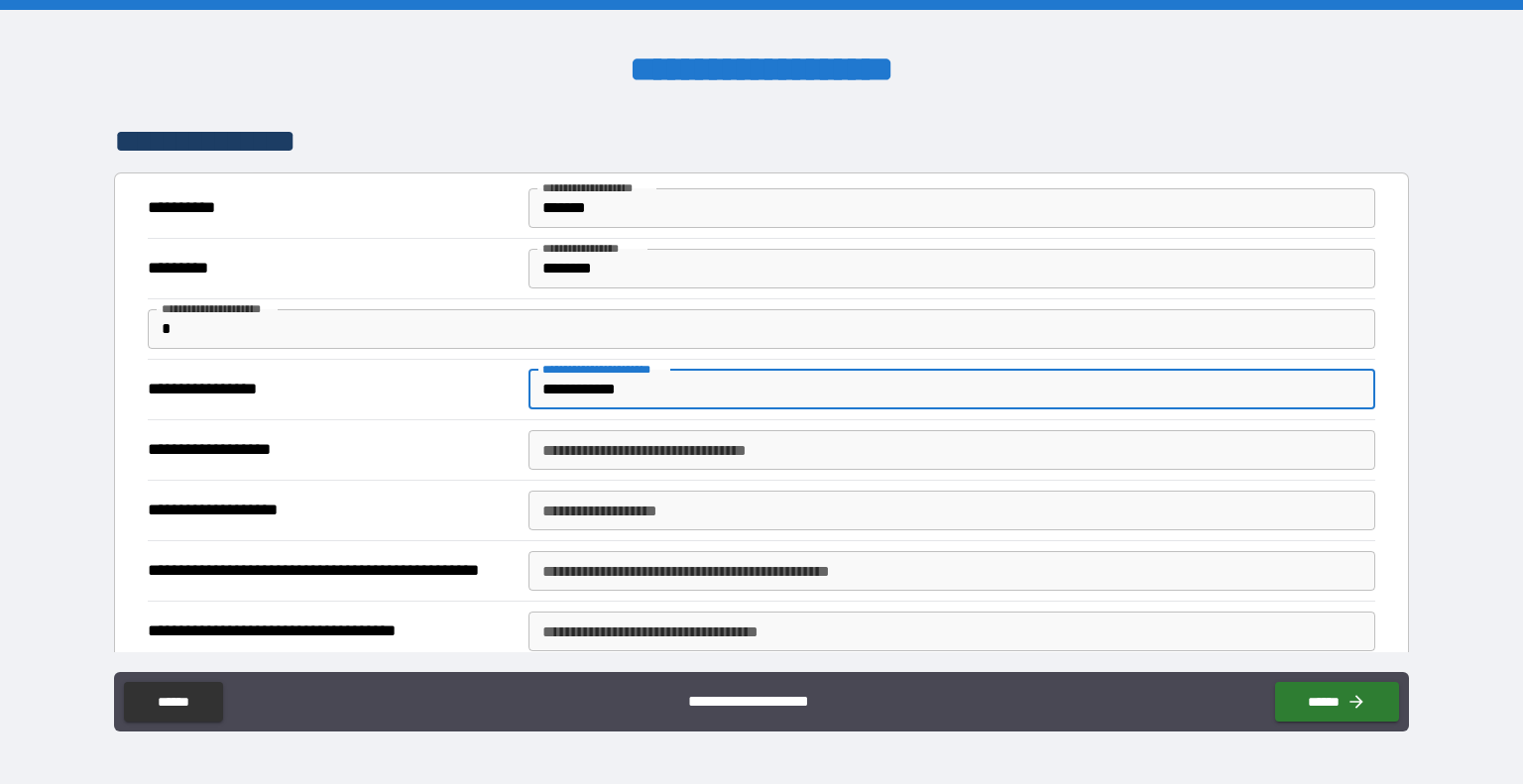 type on "**********" 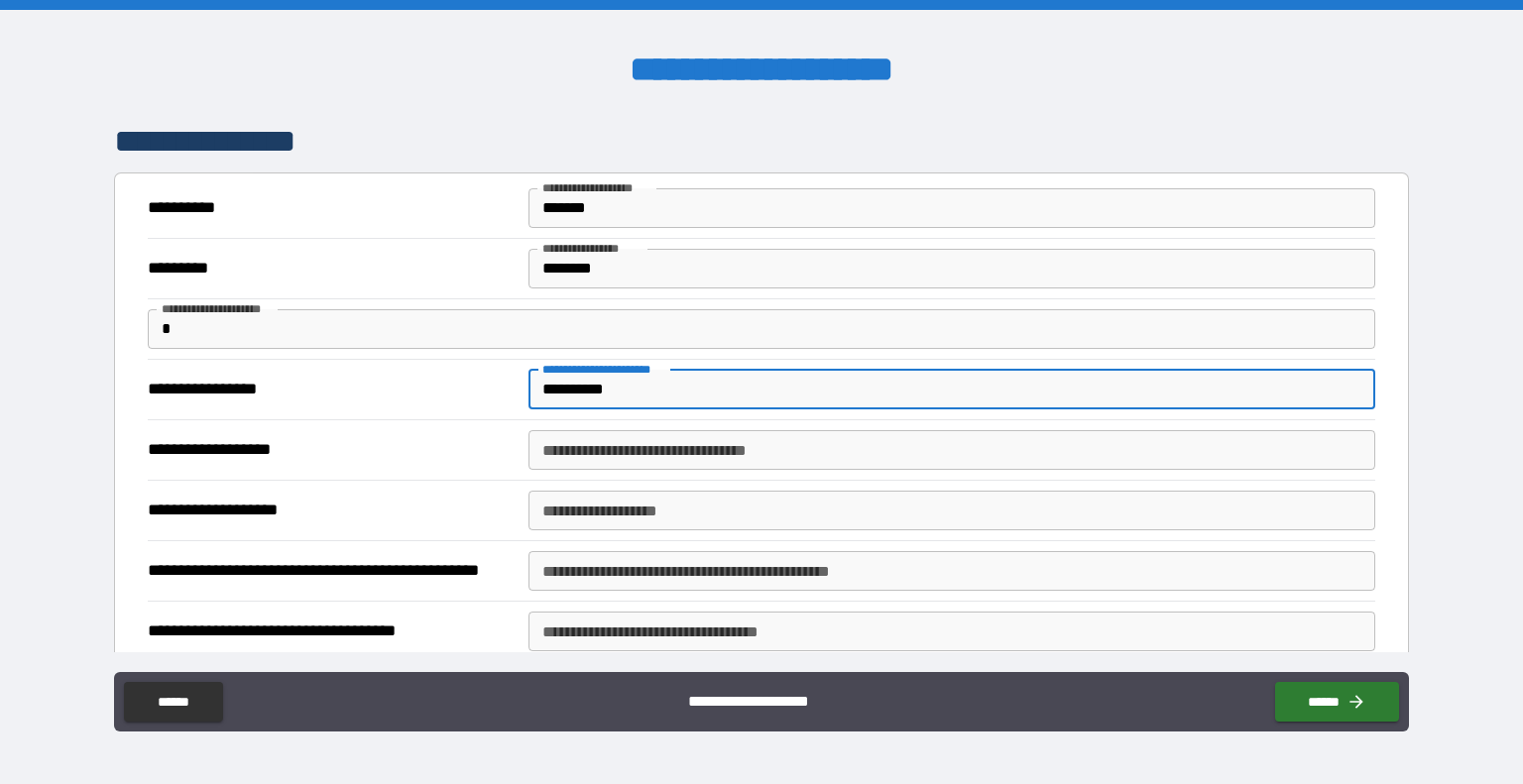 type on "**********" 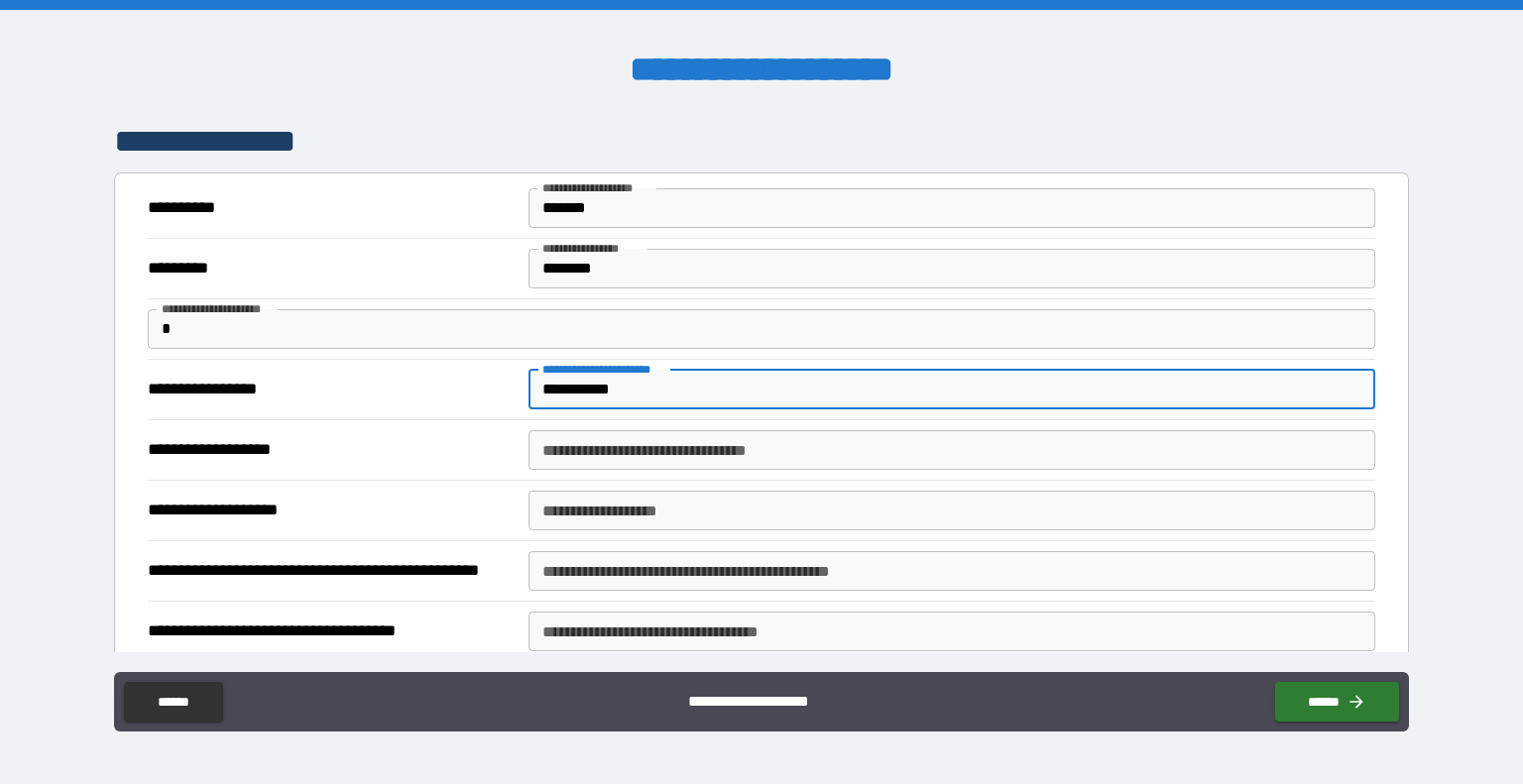 type on "**********" 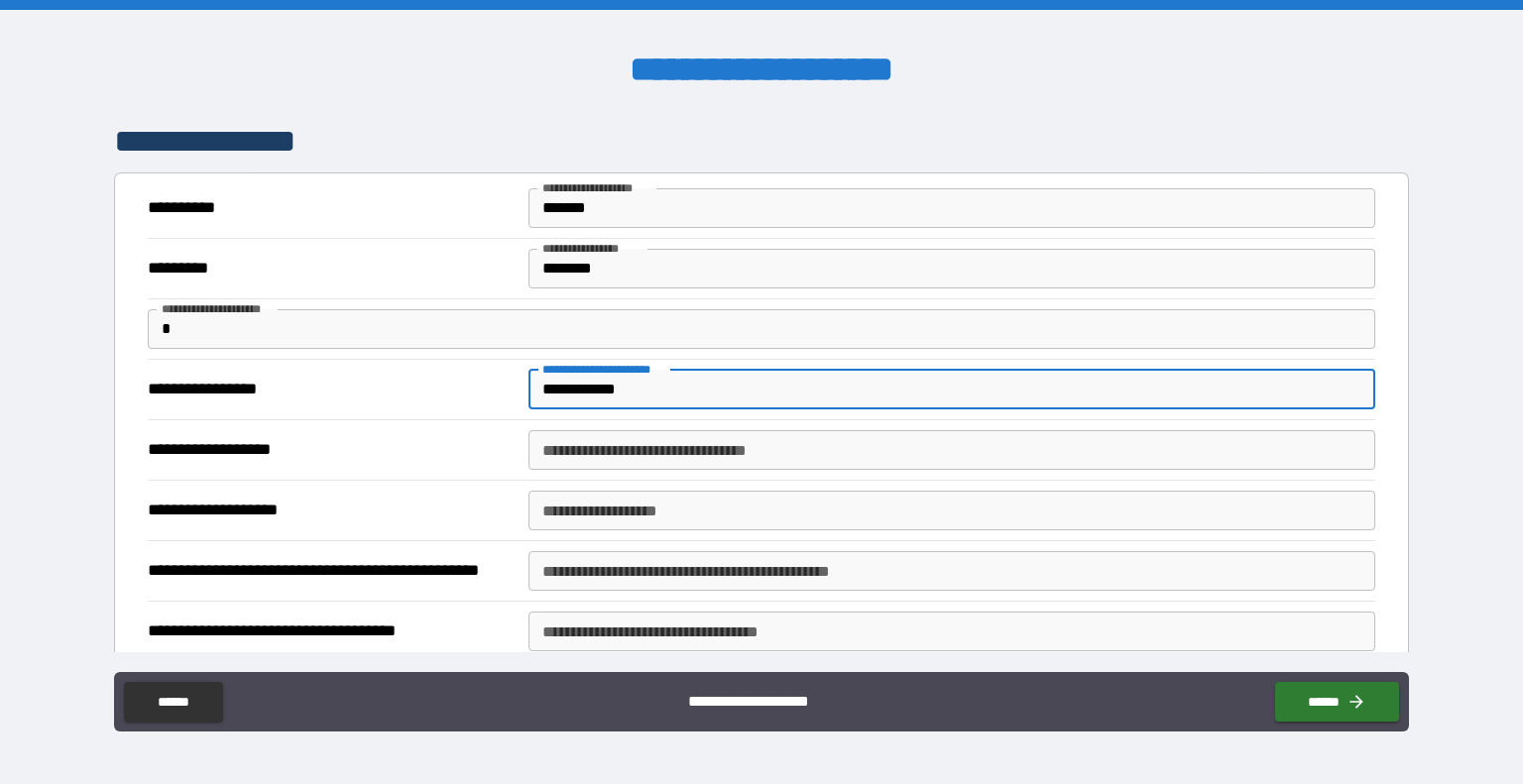 type on "**********" 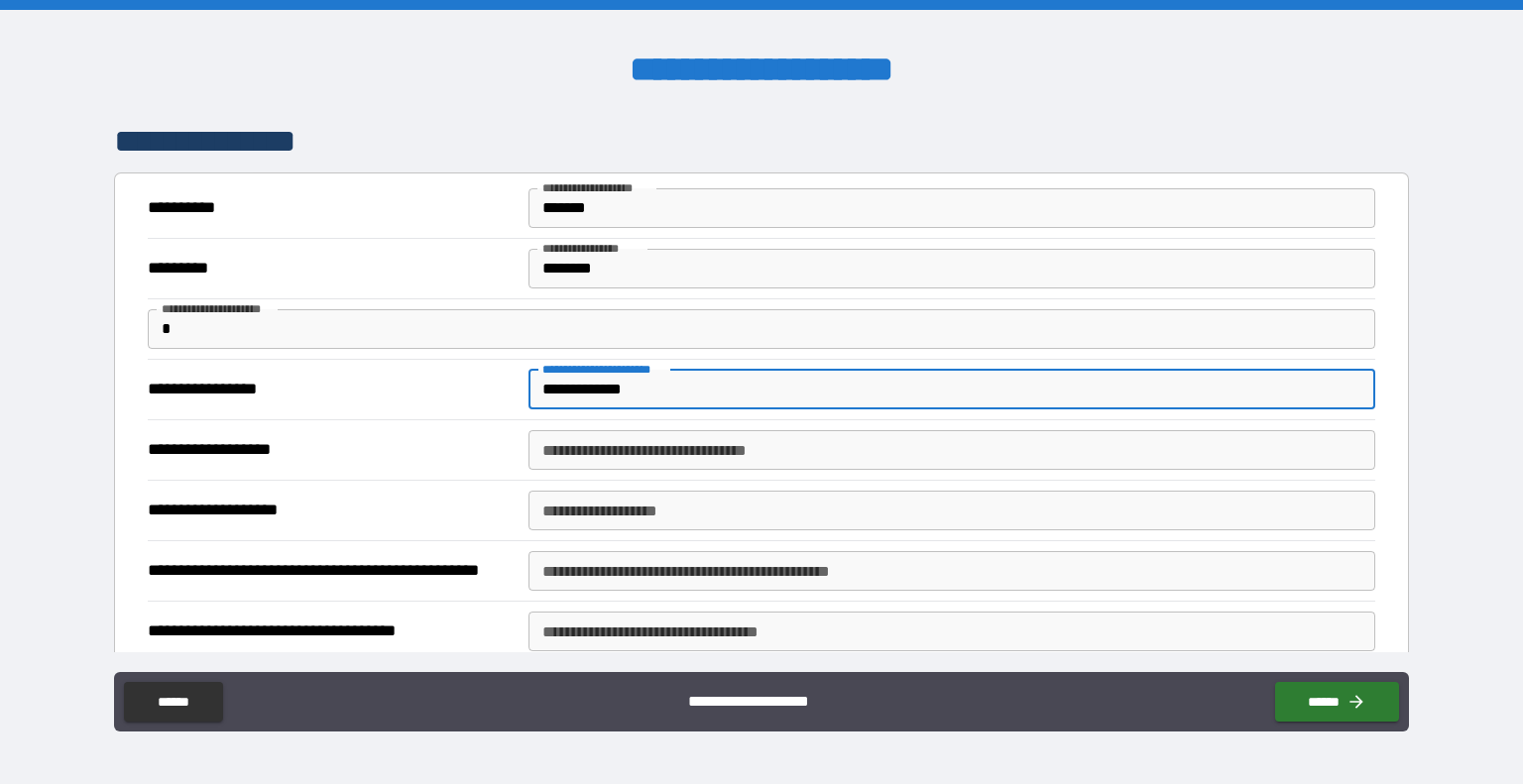 type on "**********" 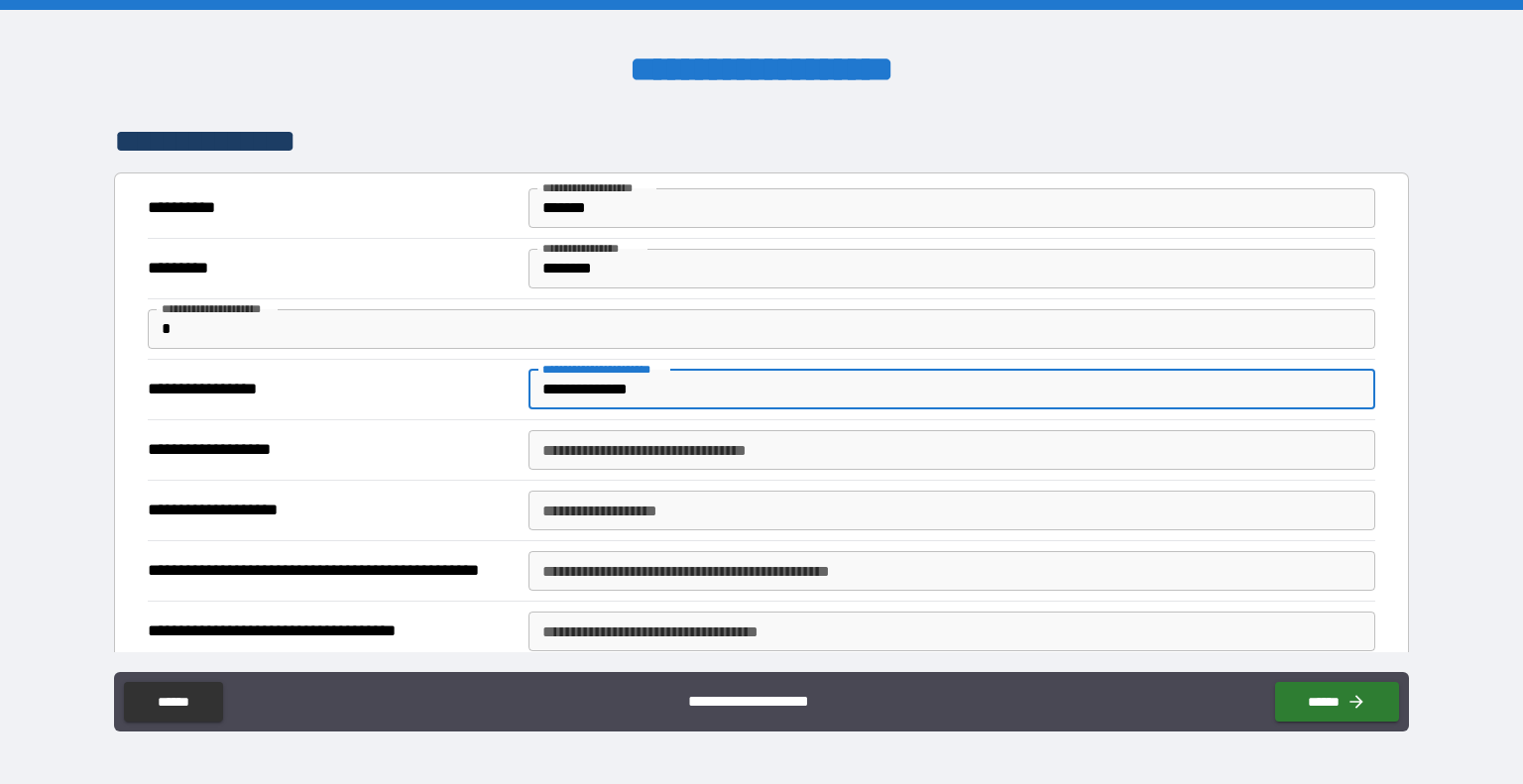 type on "*" 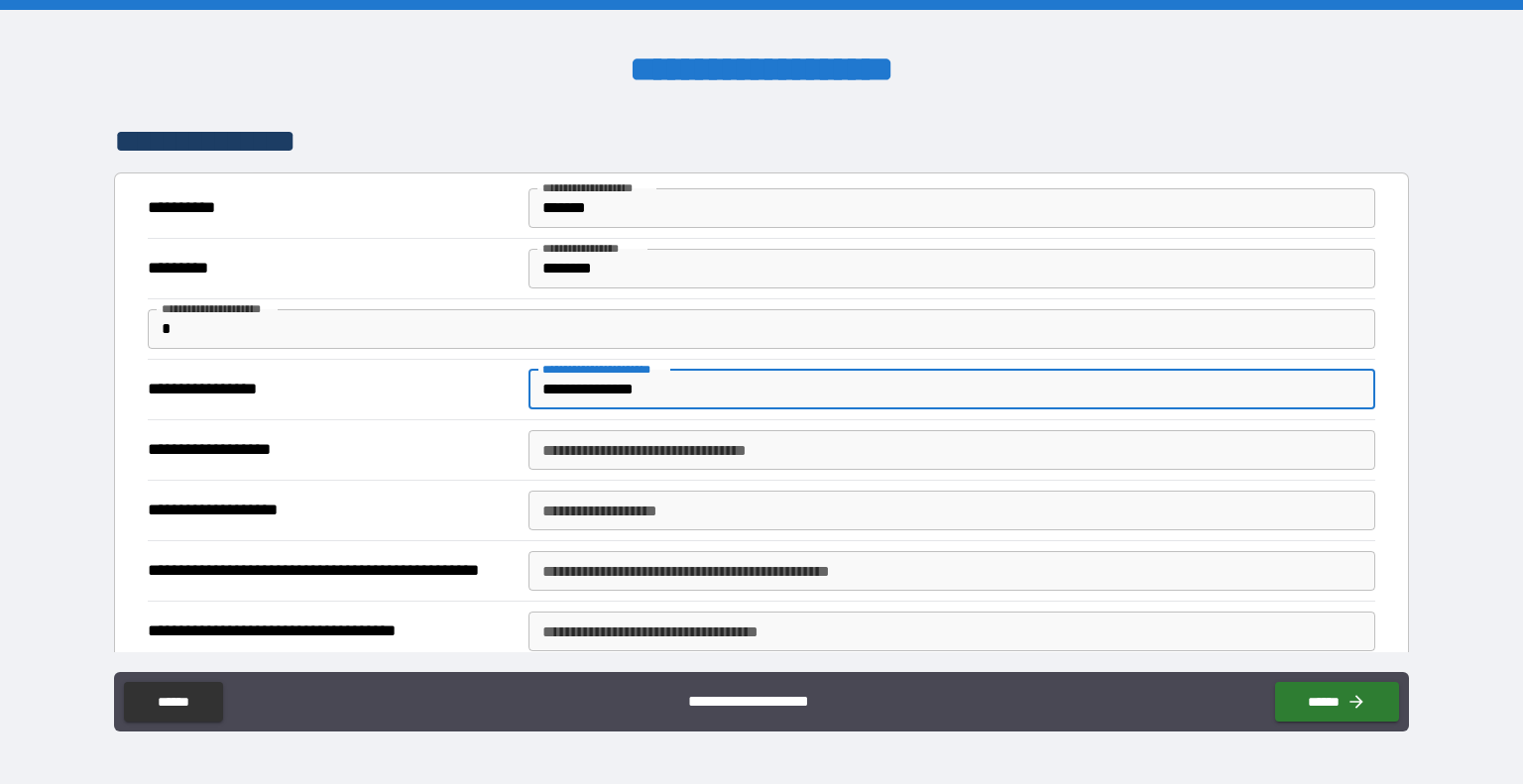 type on "**********" 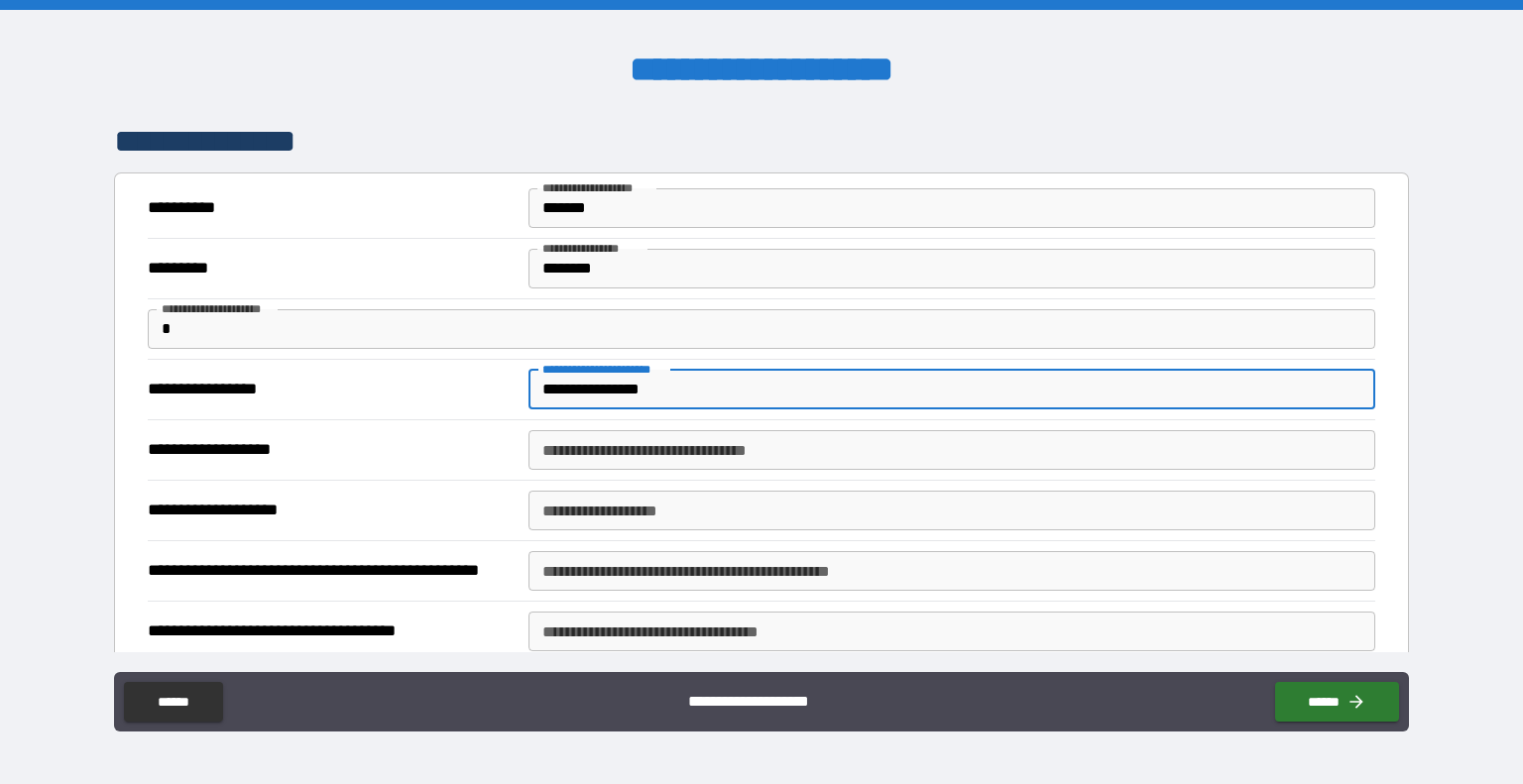 type on "**********" 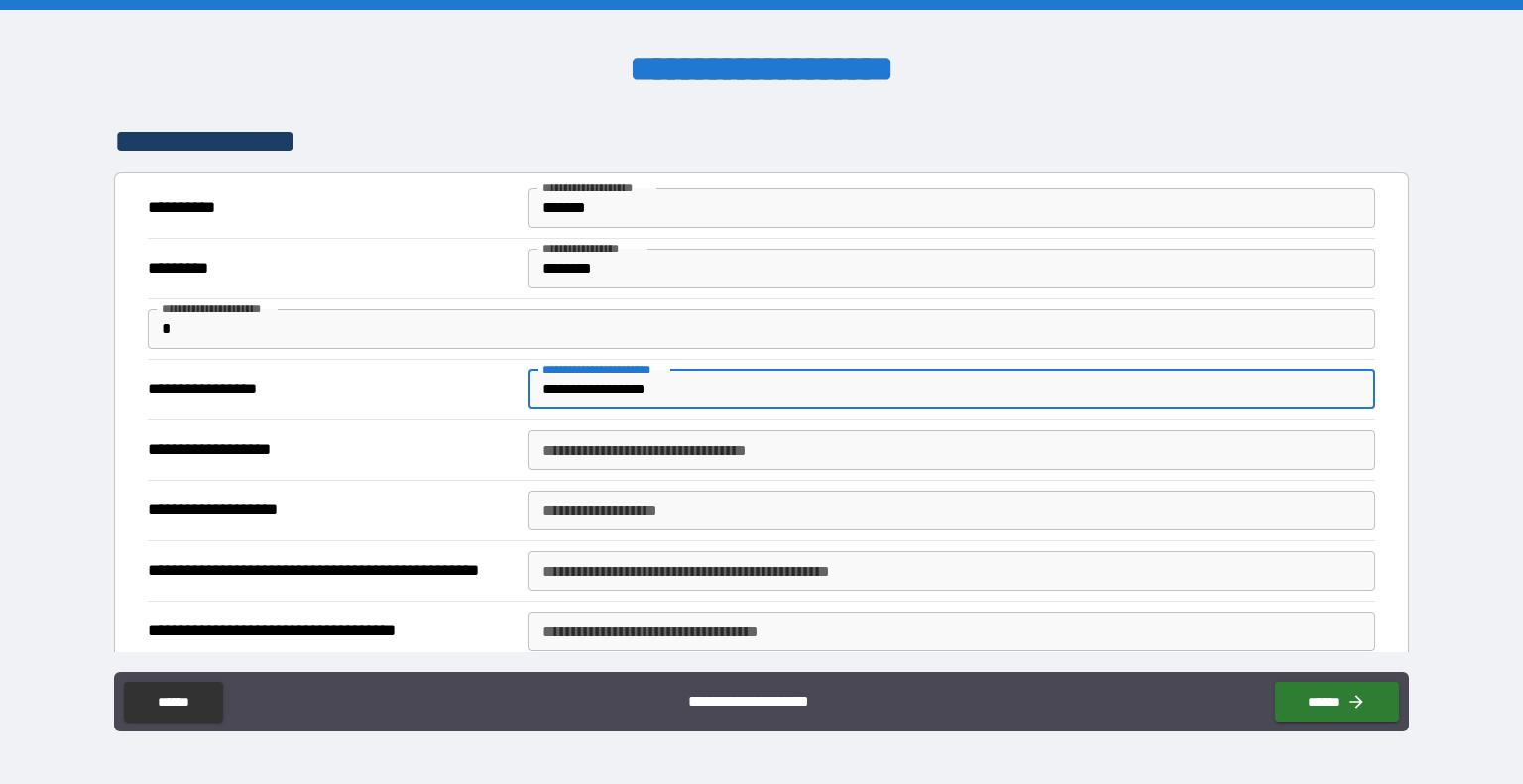 type on "*" 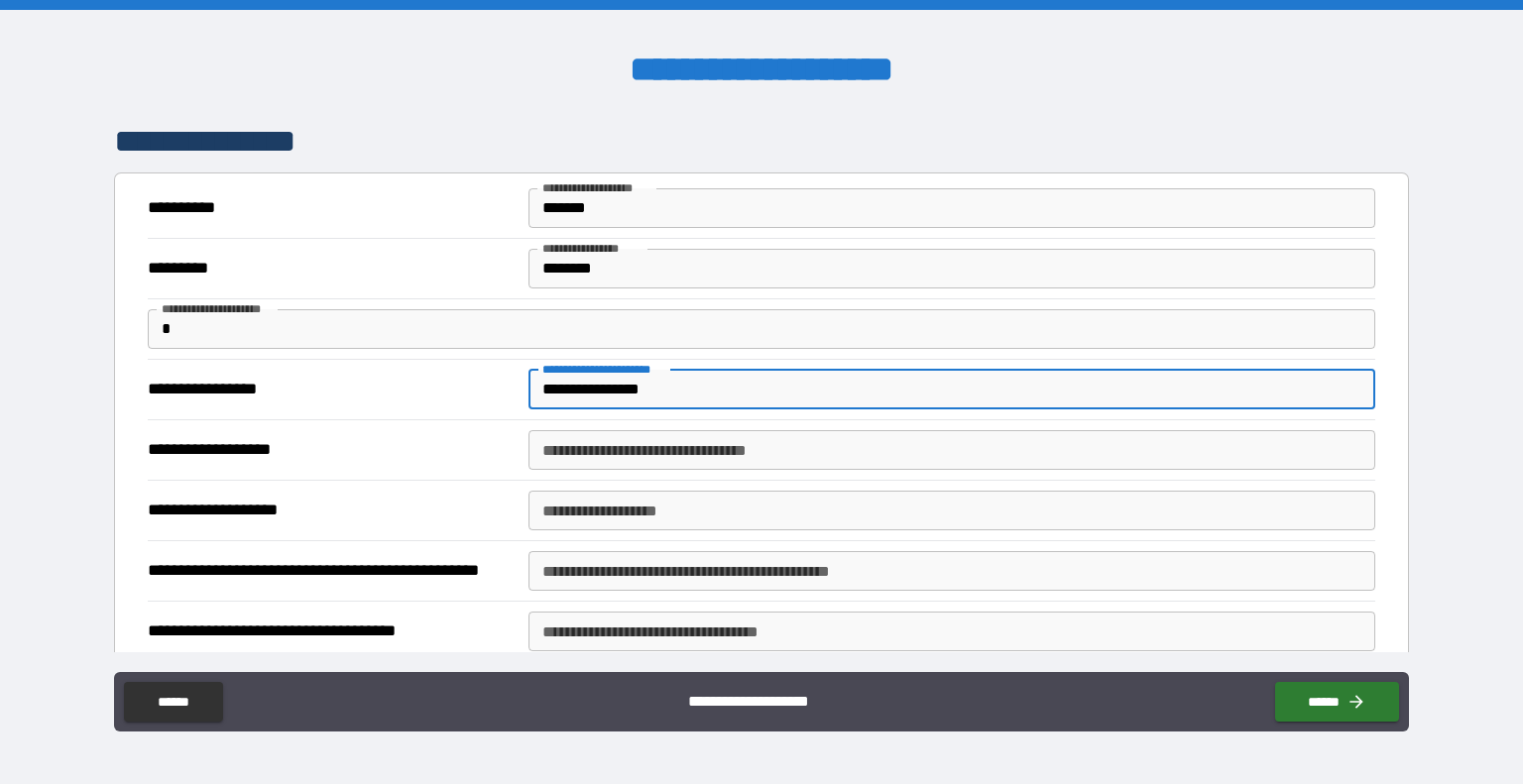 type on "**********" 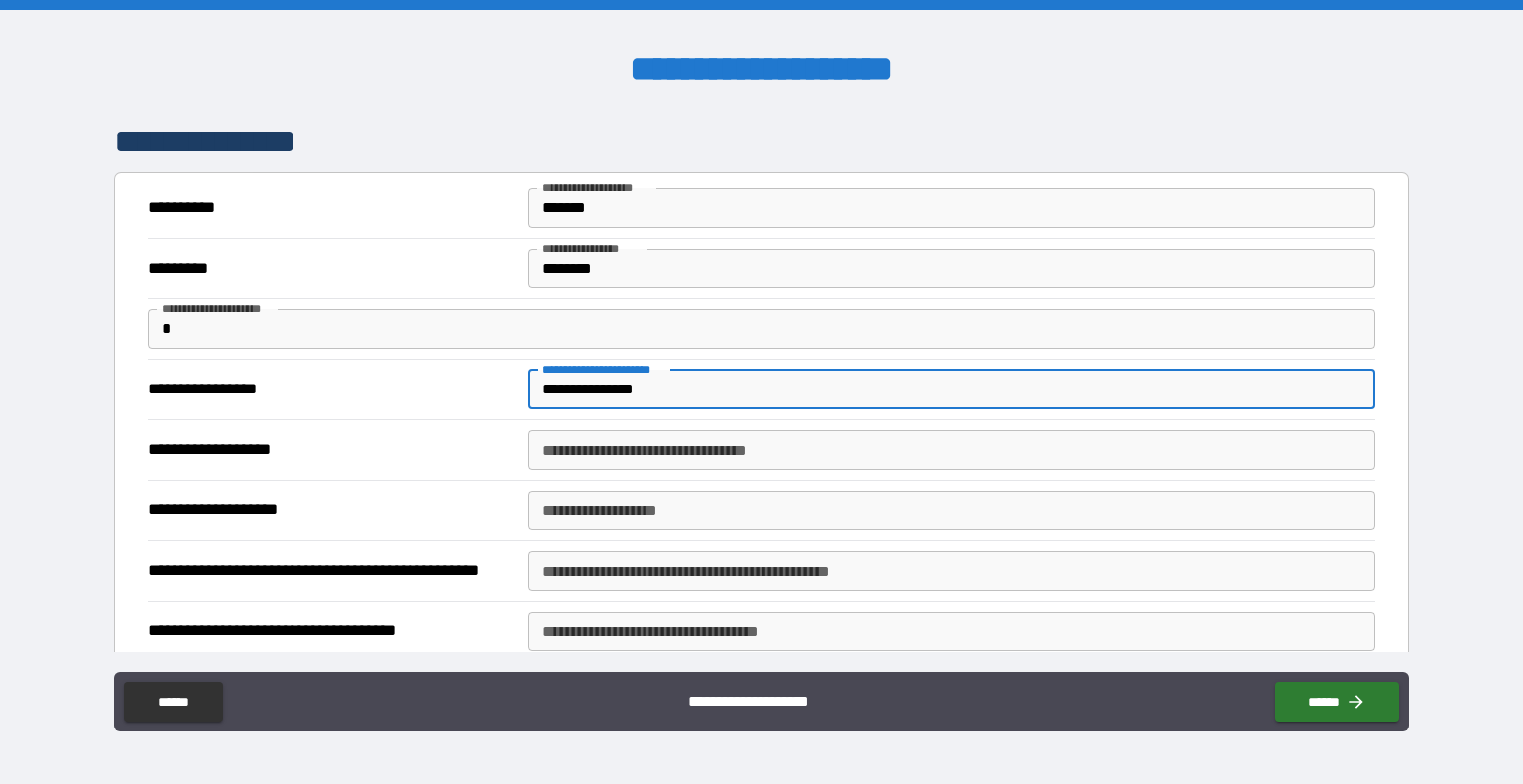 type on "**********" 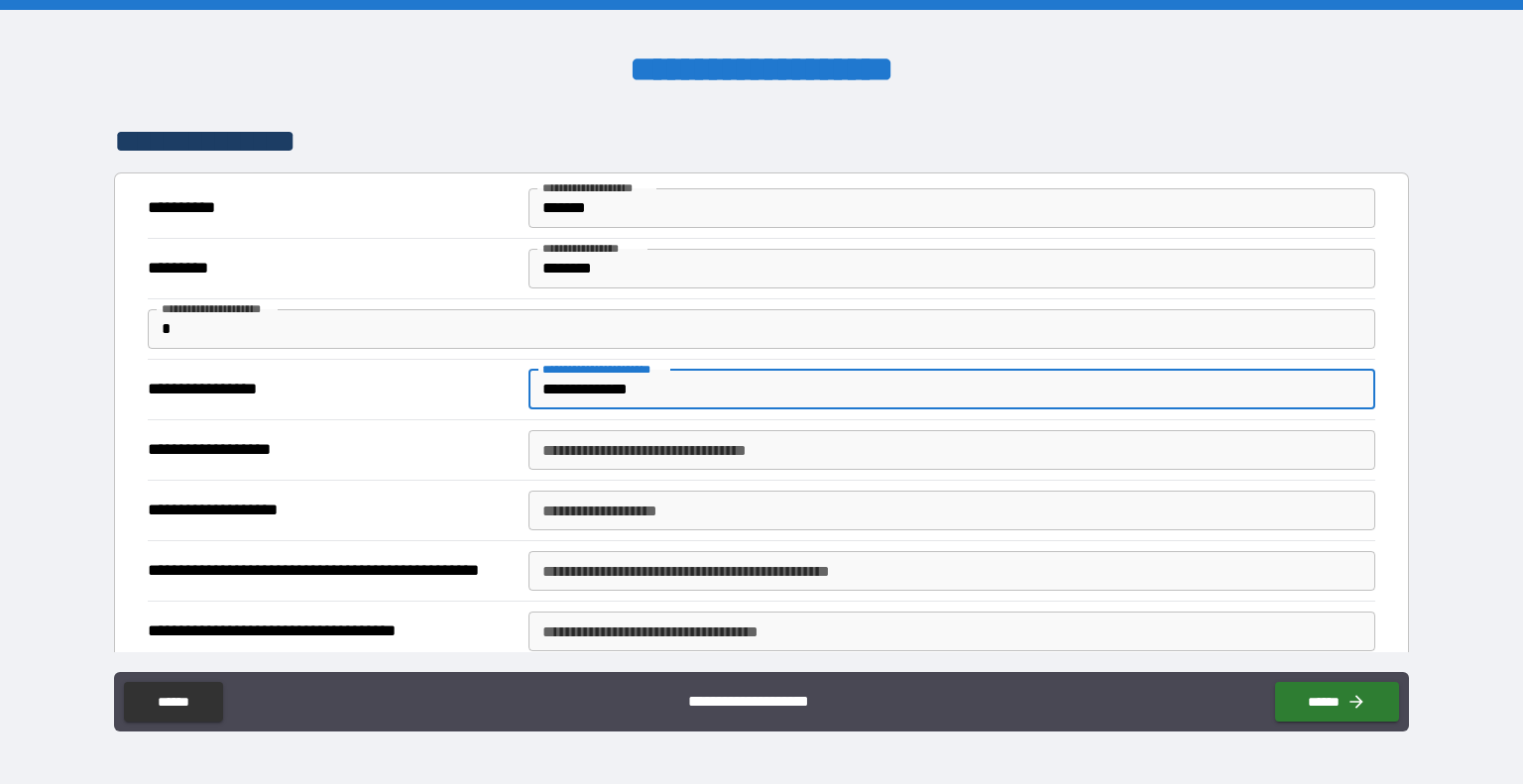 type on "**********" 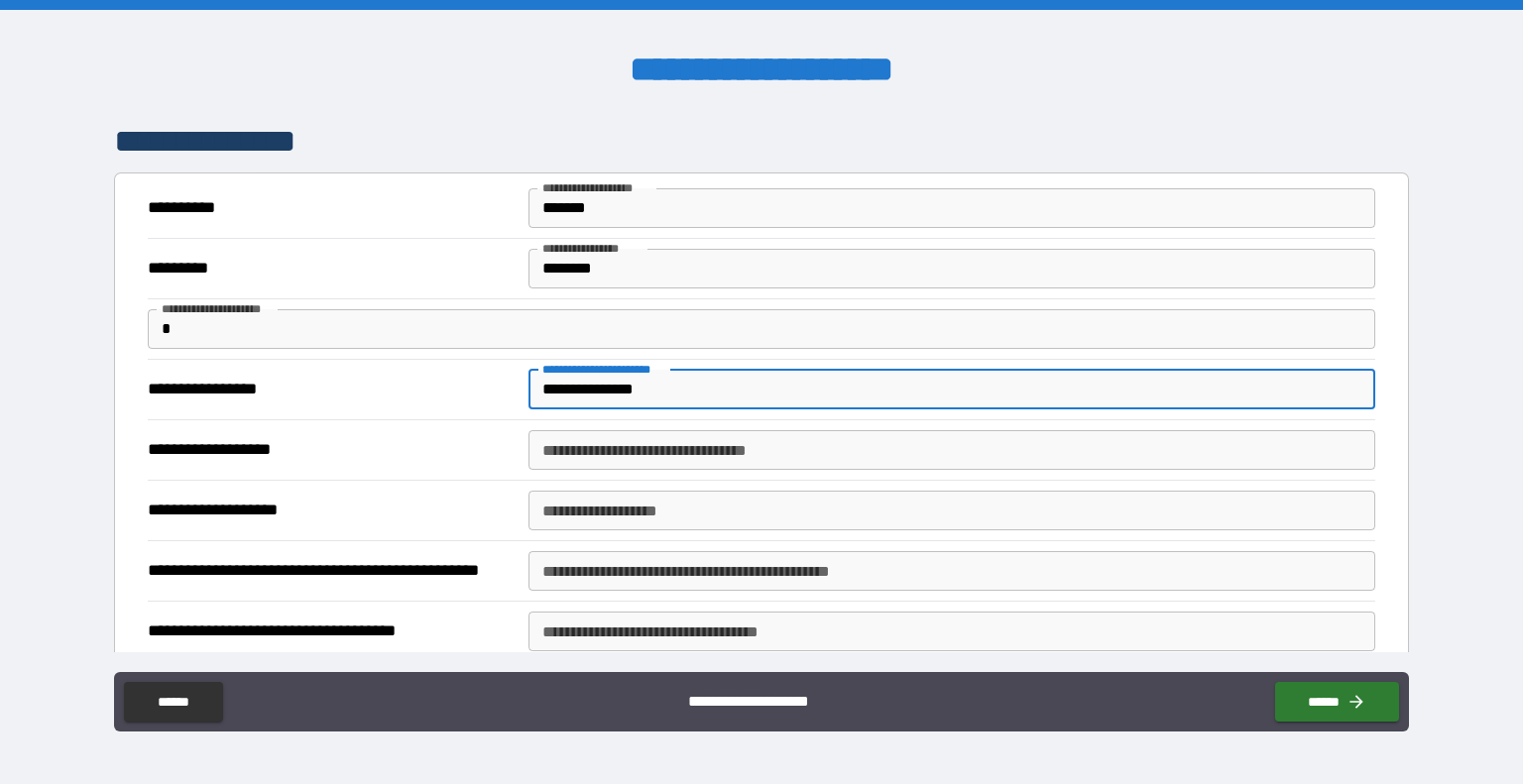 type on "**********" 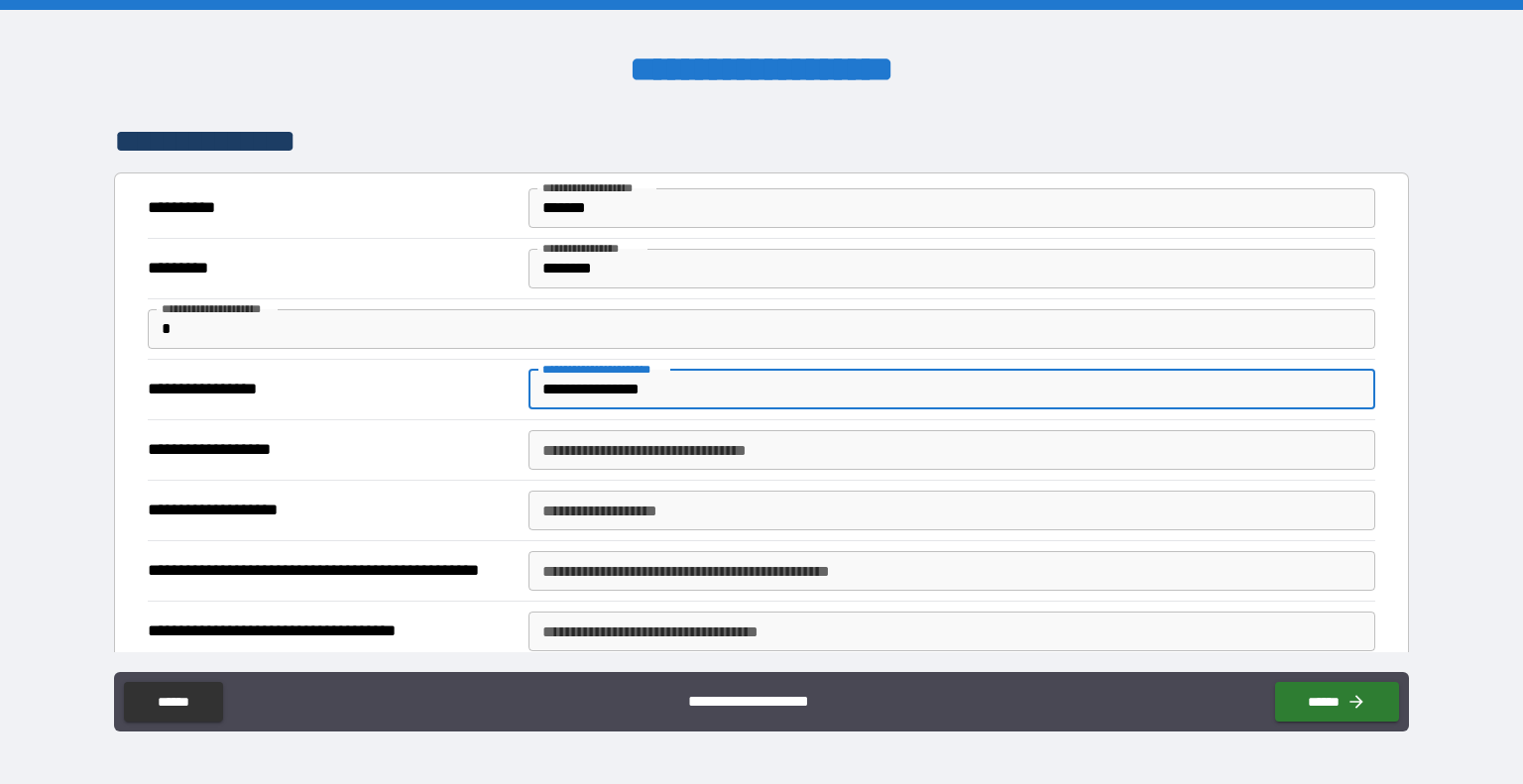 type on "**********" 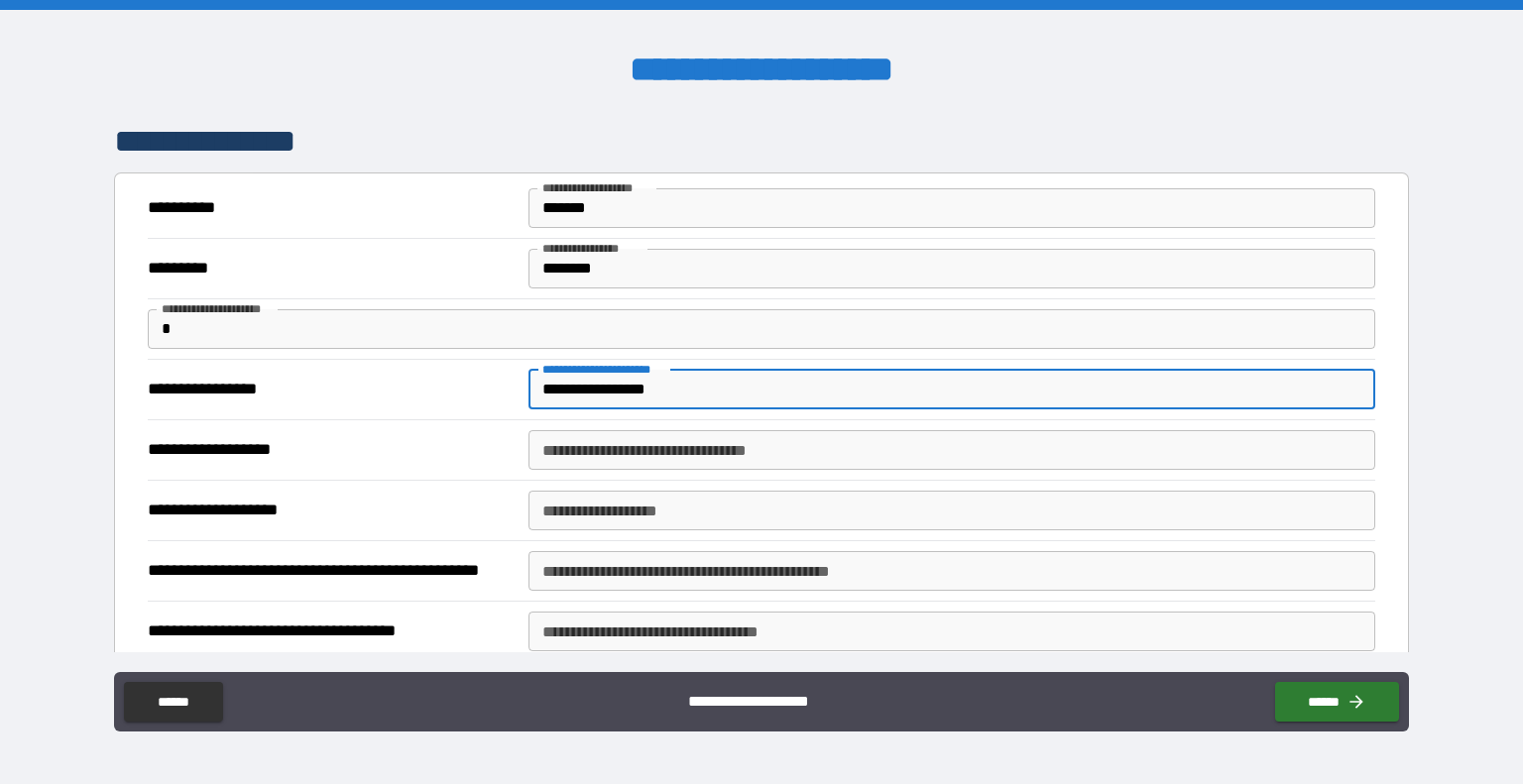 type on "**********" 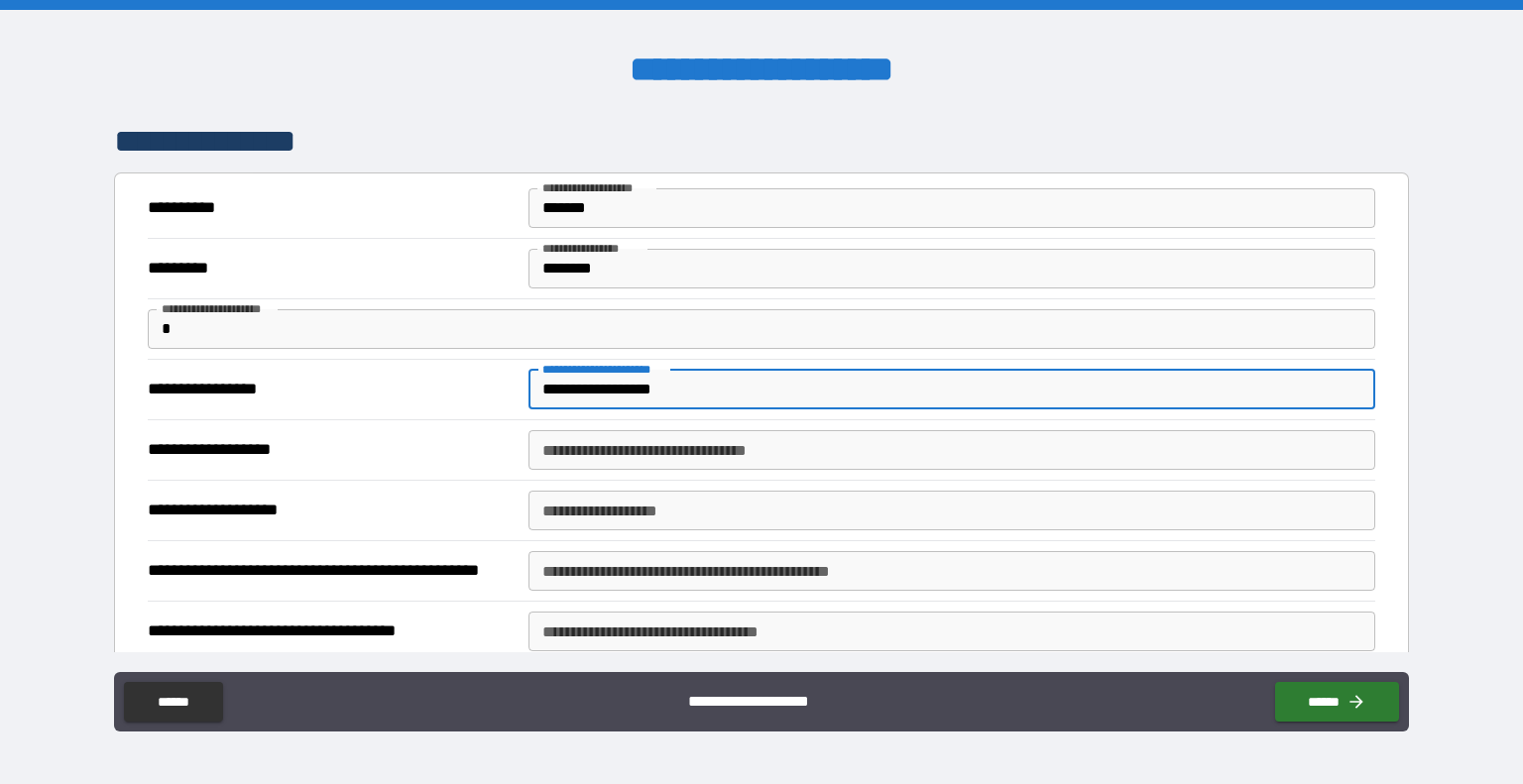 type on "*" 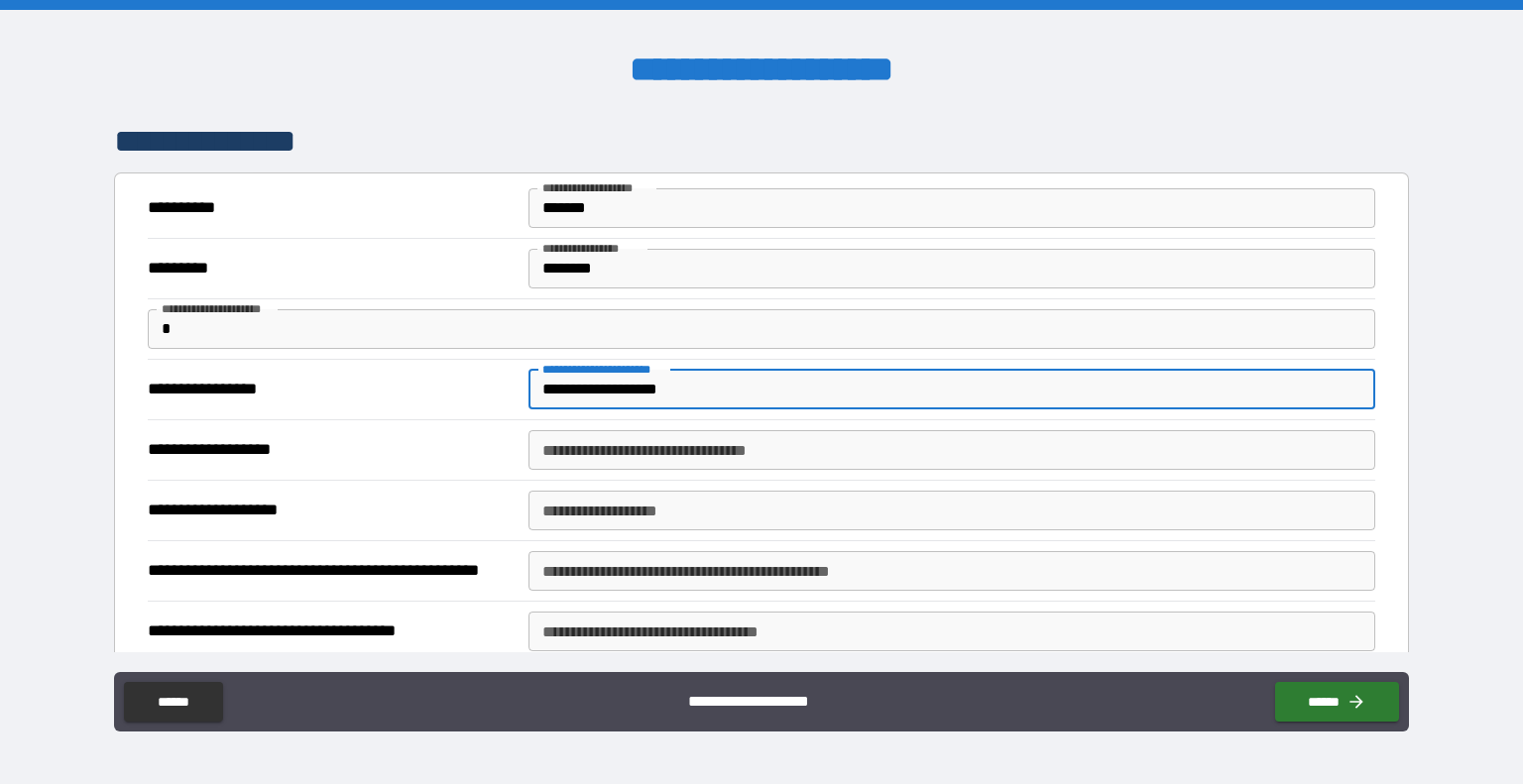 type on "*" 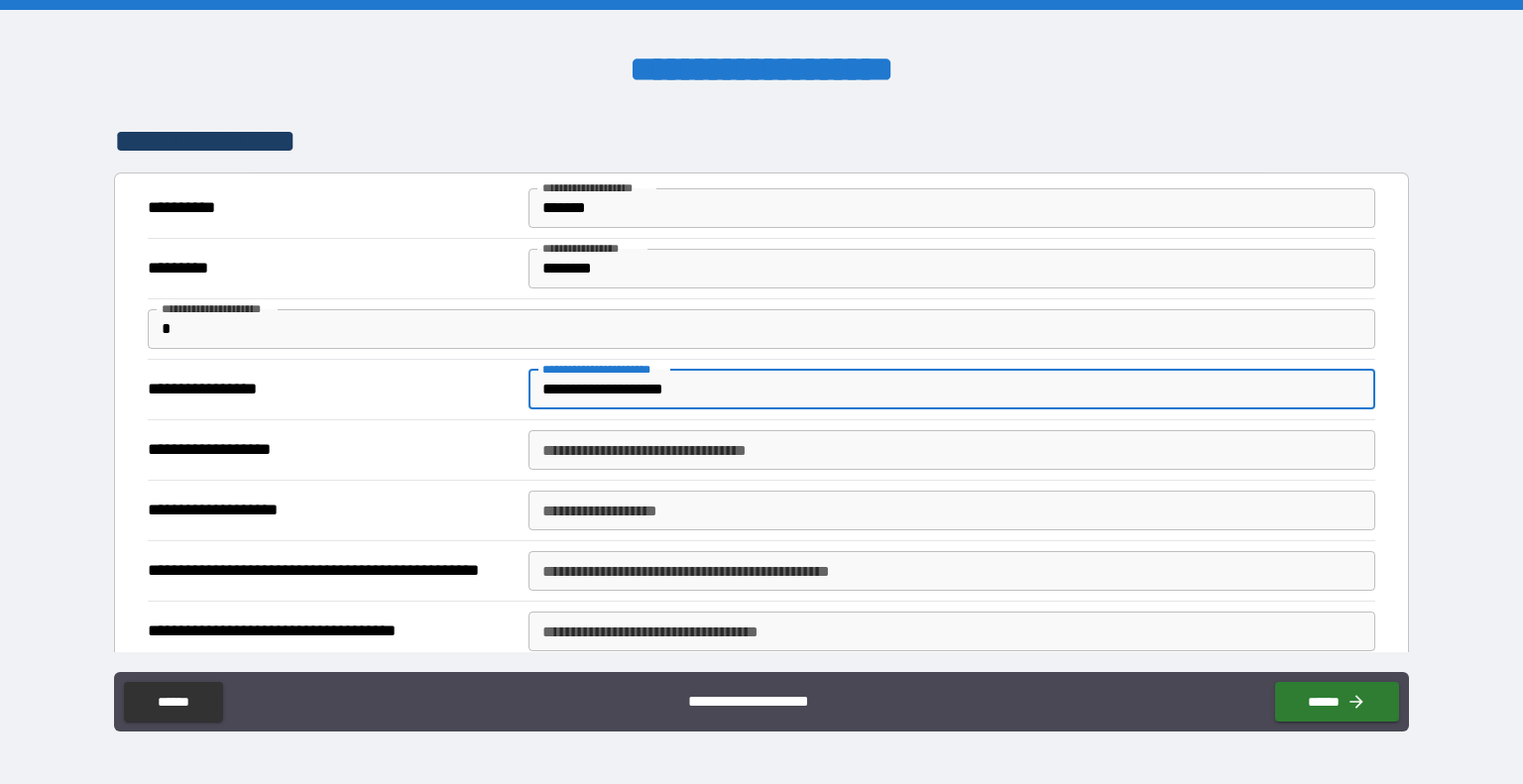 type on "**********" 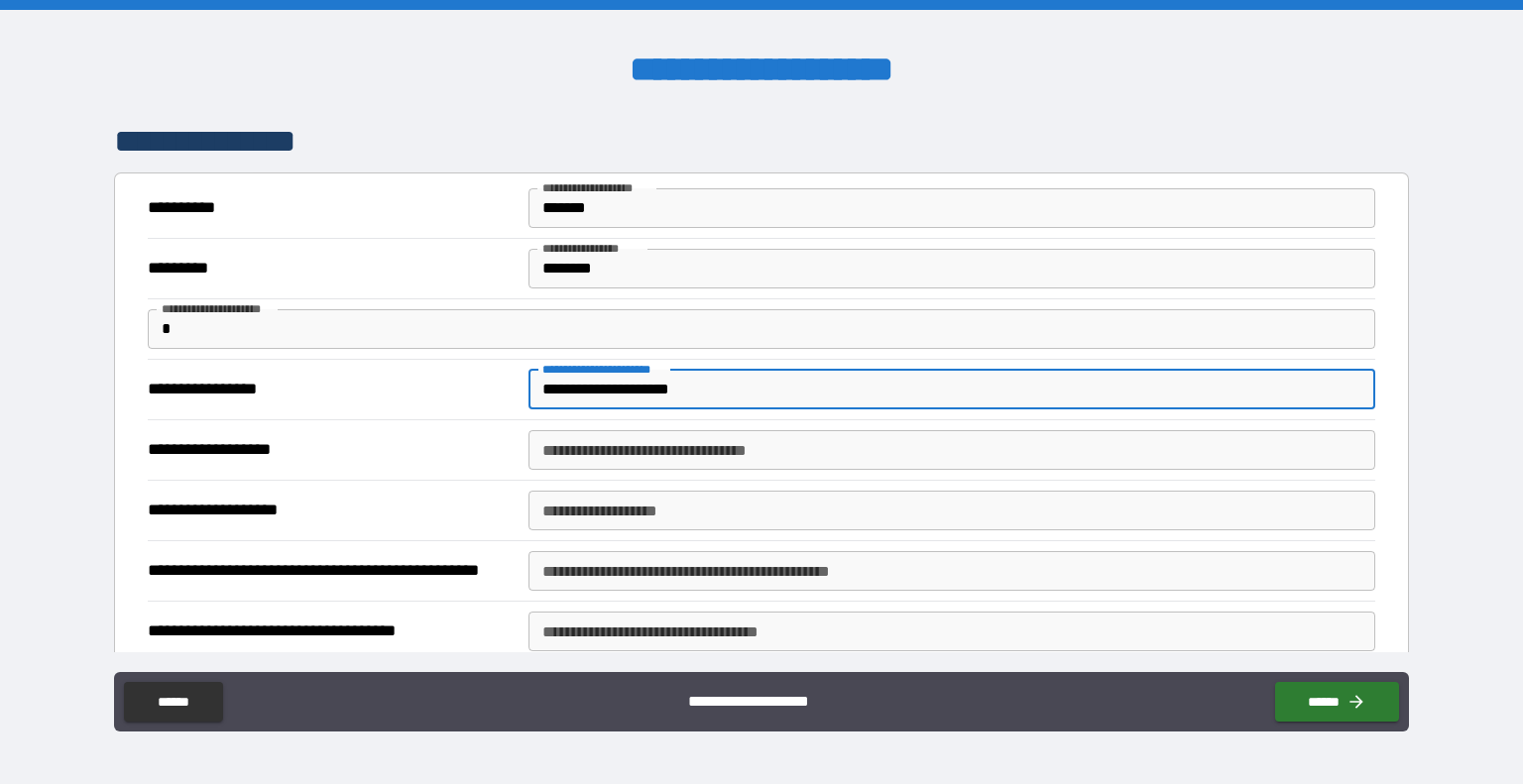 type on "**********" 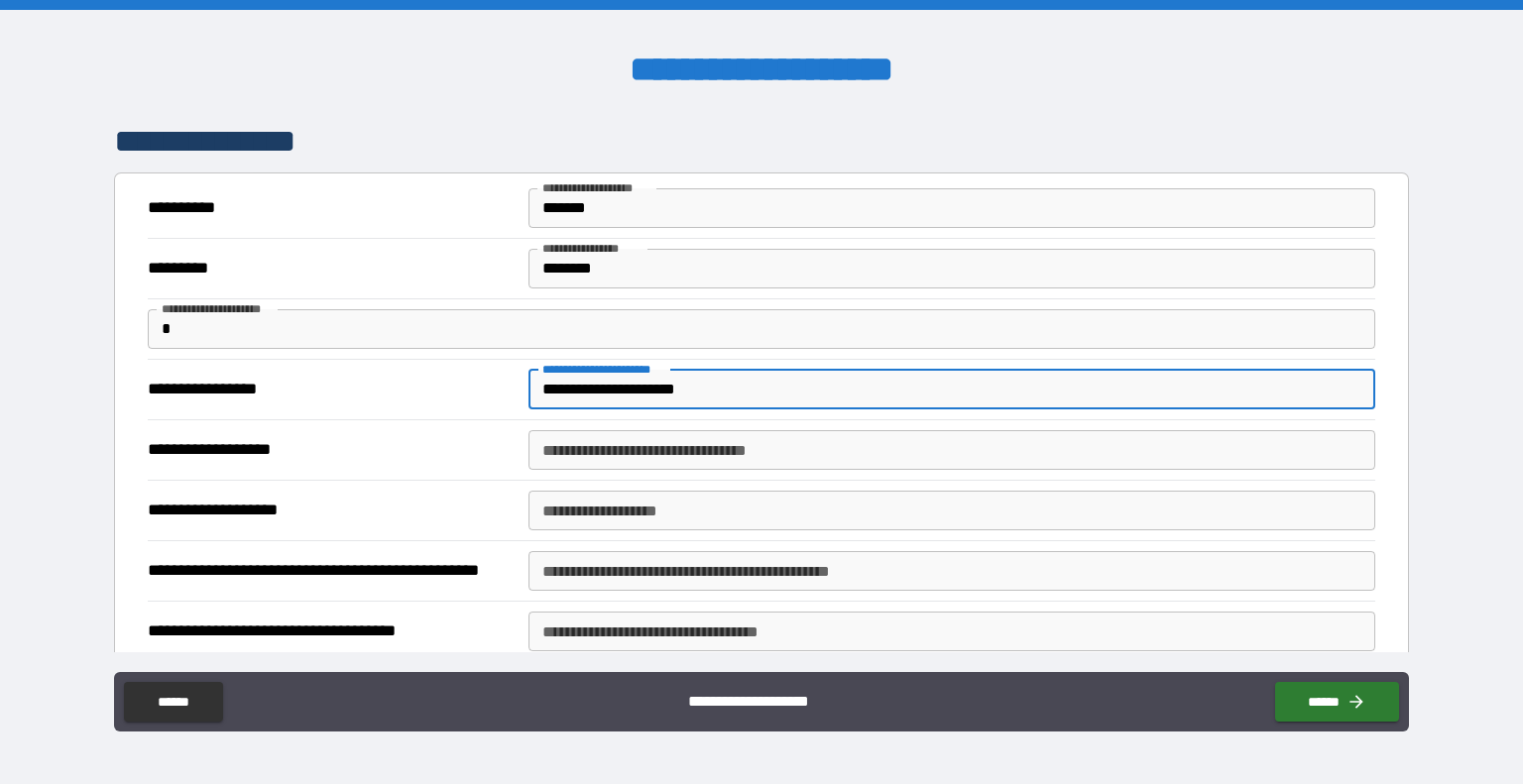 type on "*" 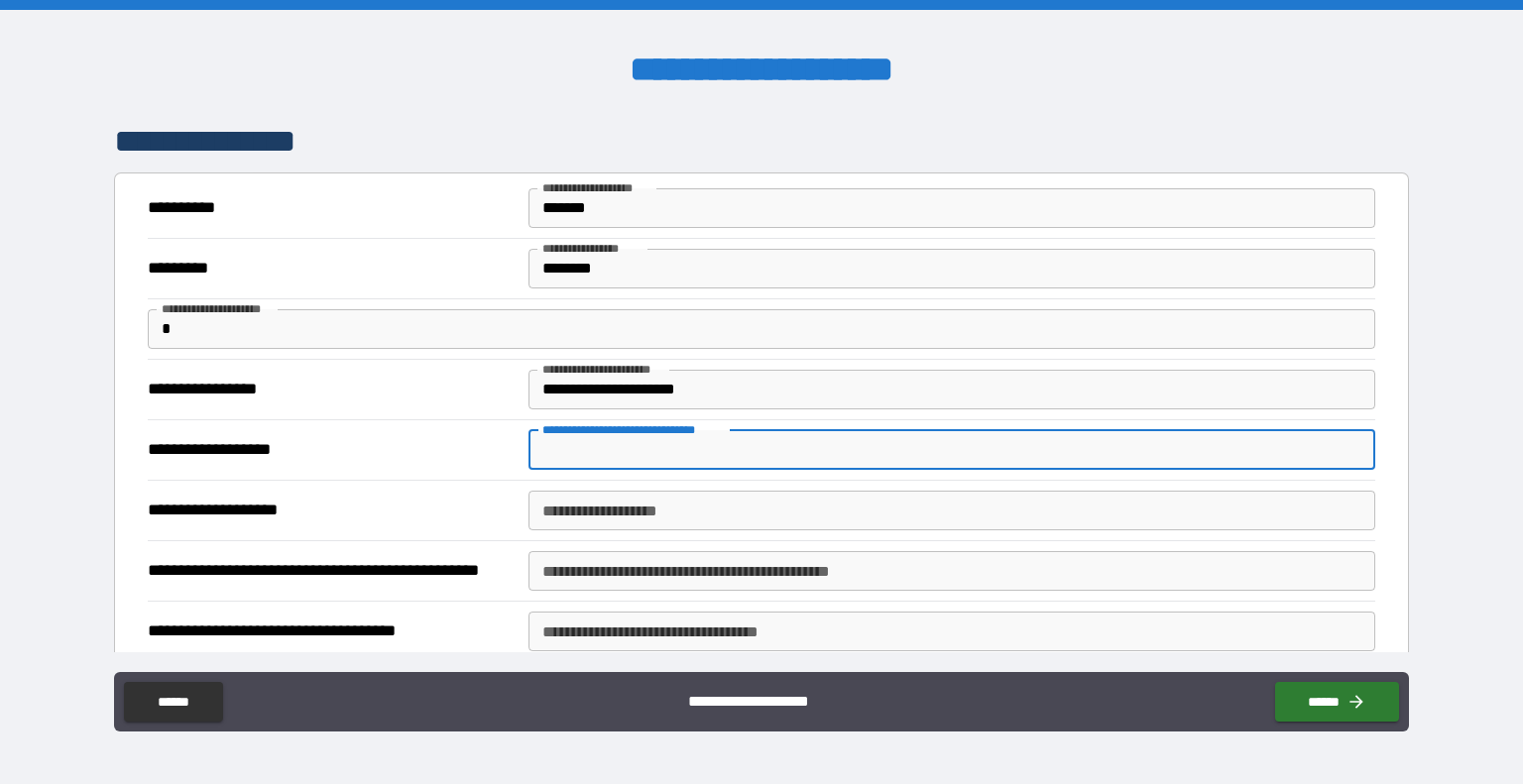 type on "*" 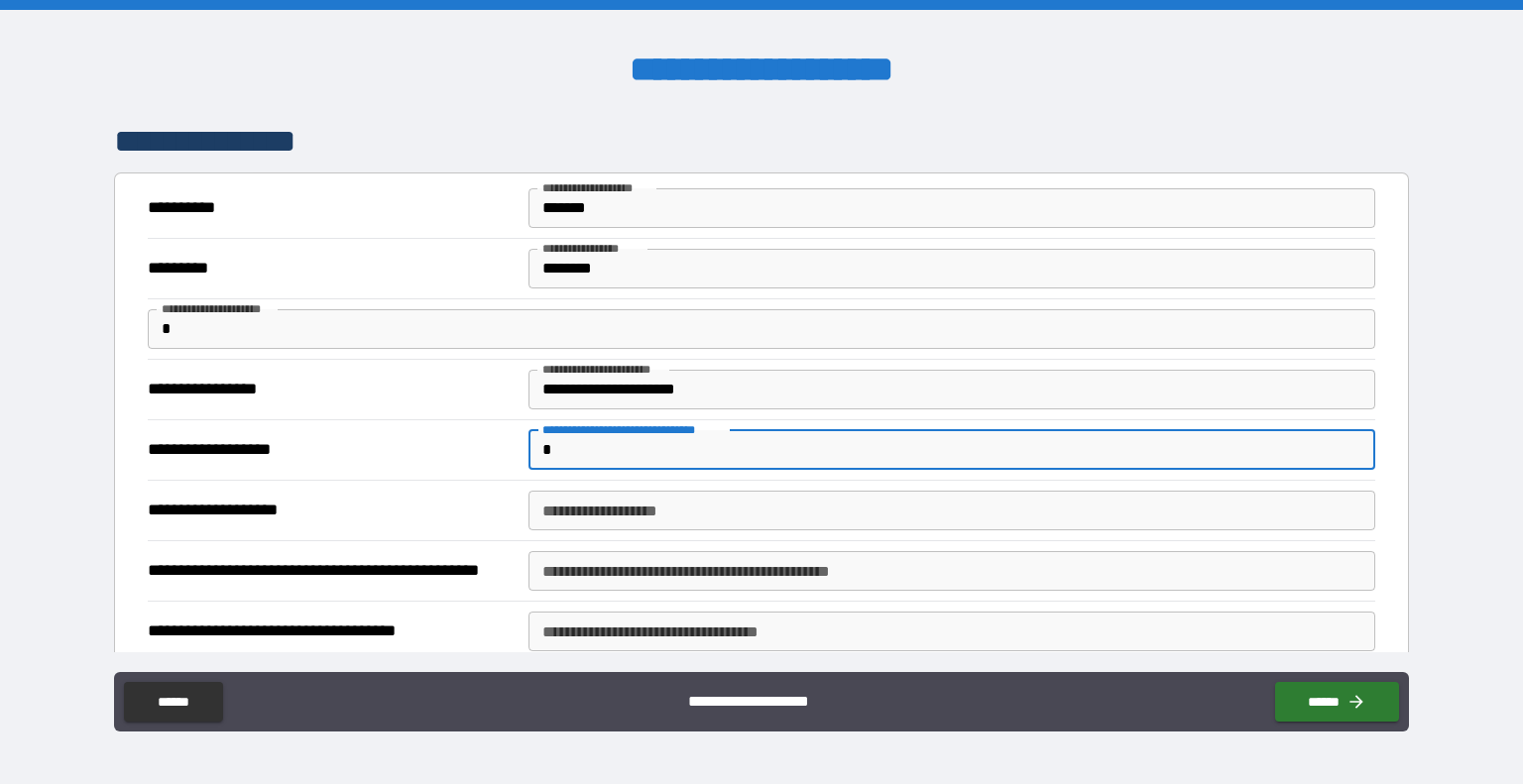 type on "*" 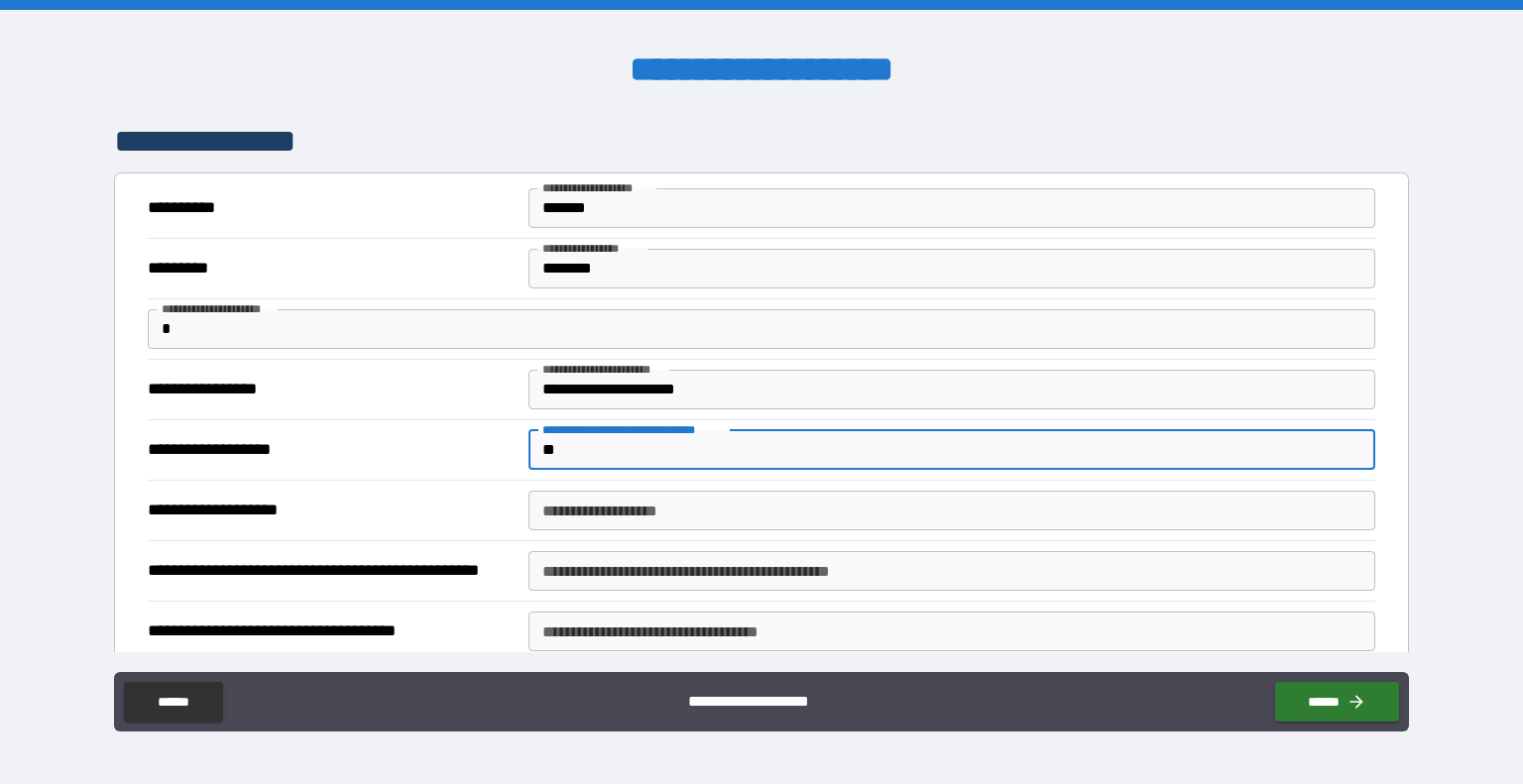 type on "***" 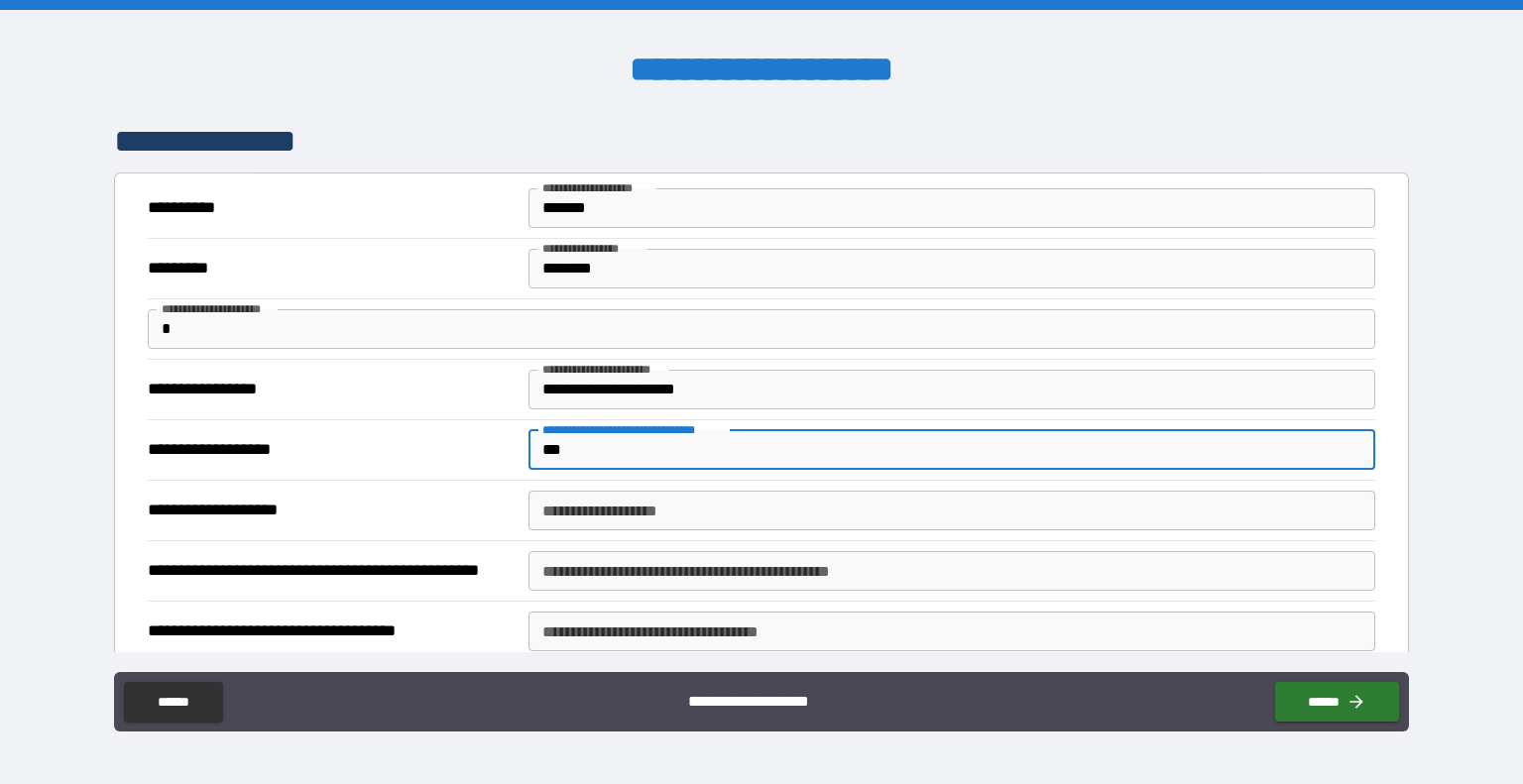 type on "*" 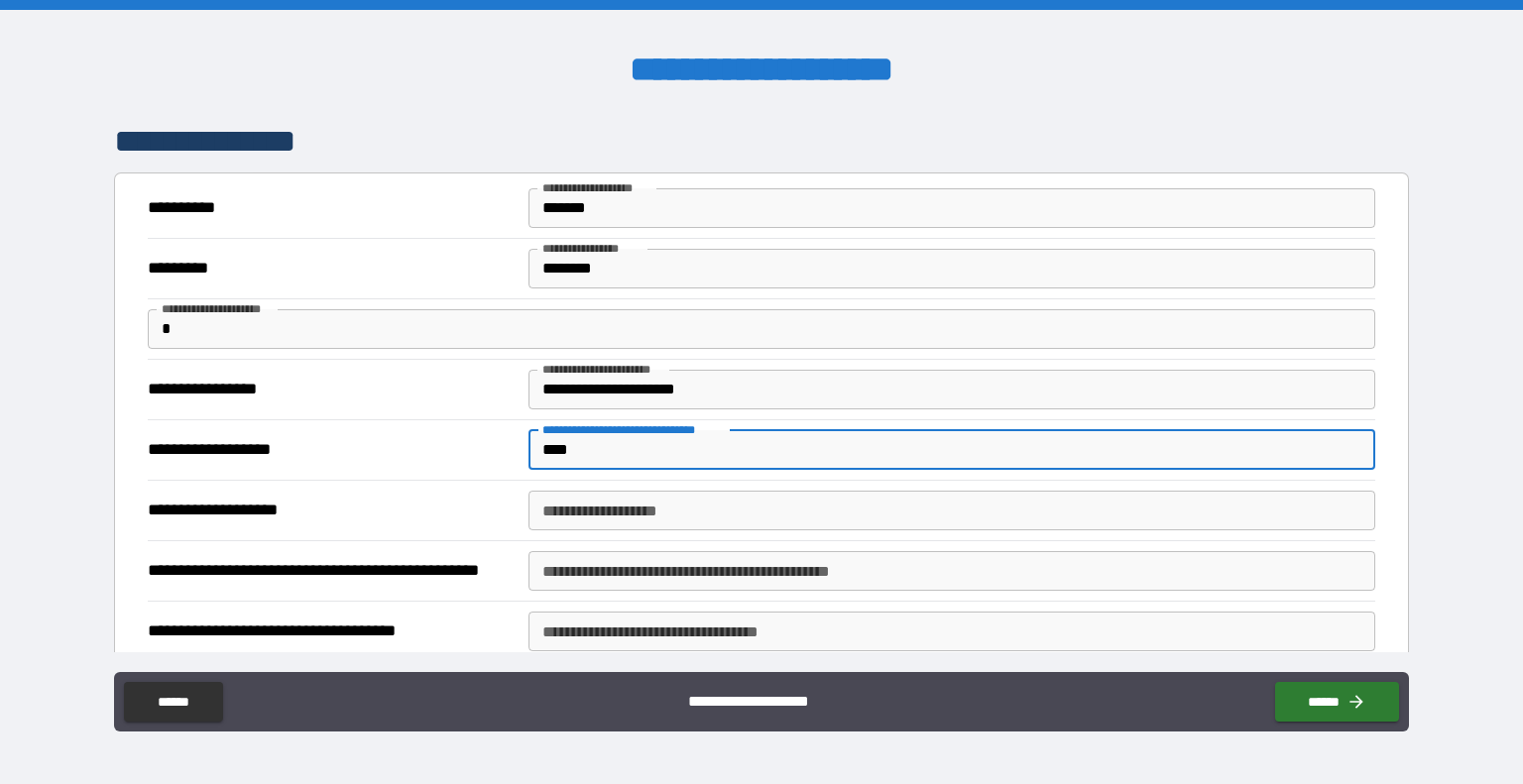type on "*" 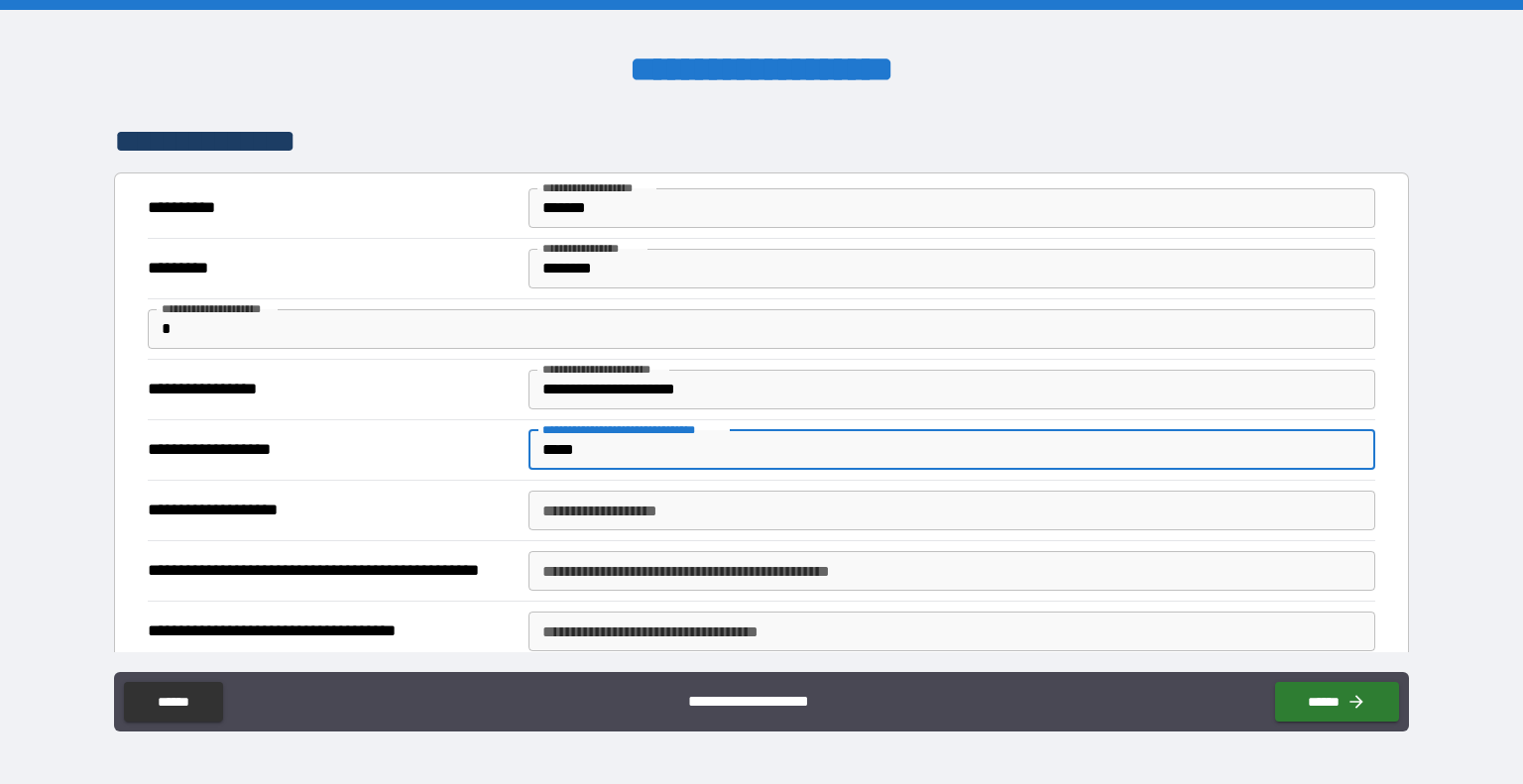 type on "******" 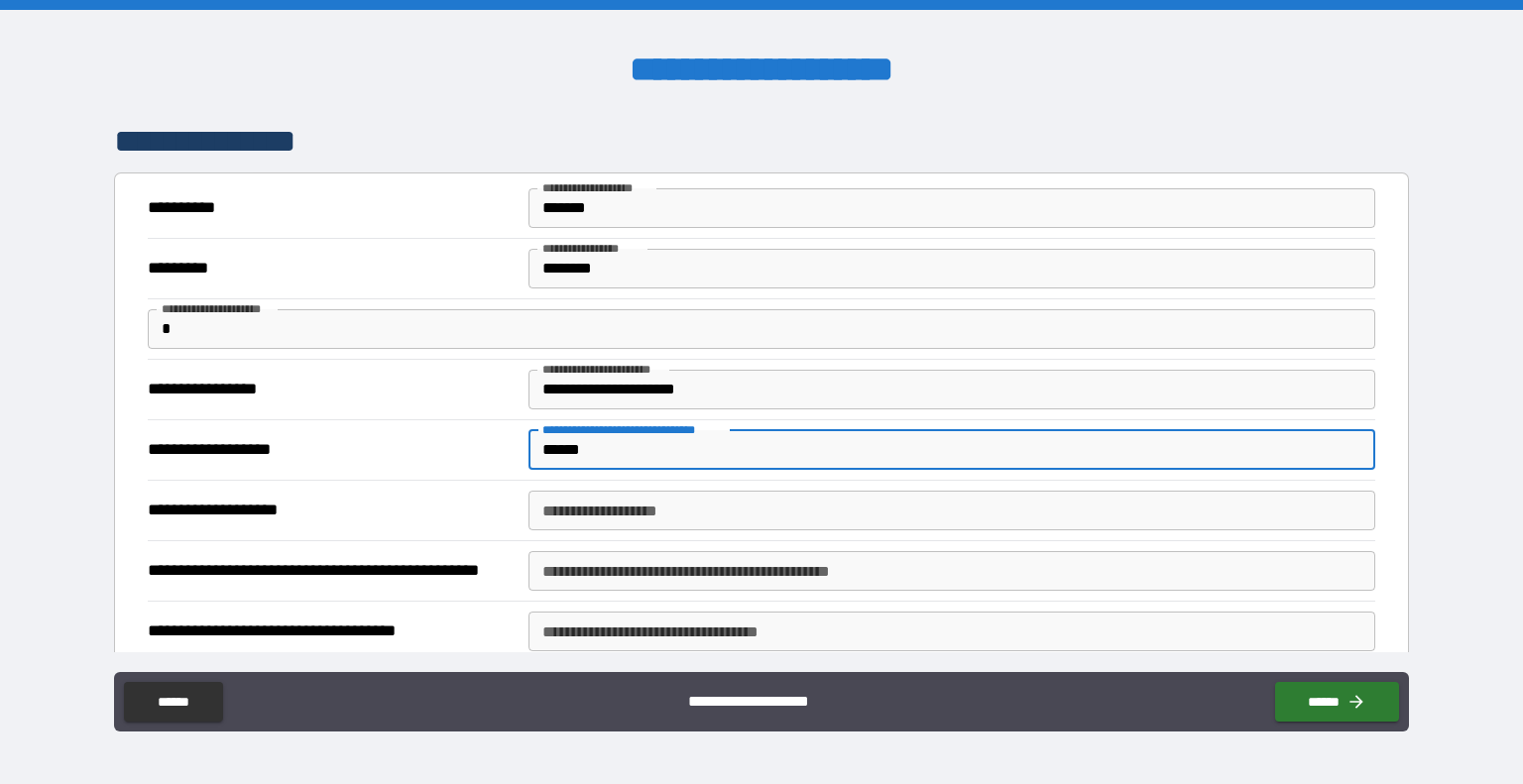 type on "*******" 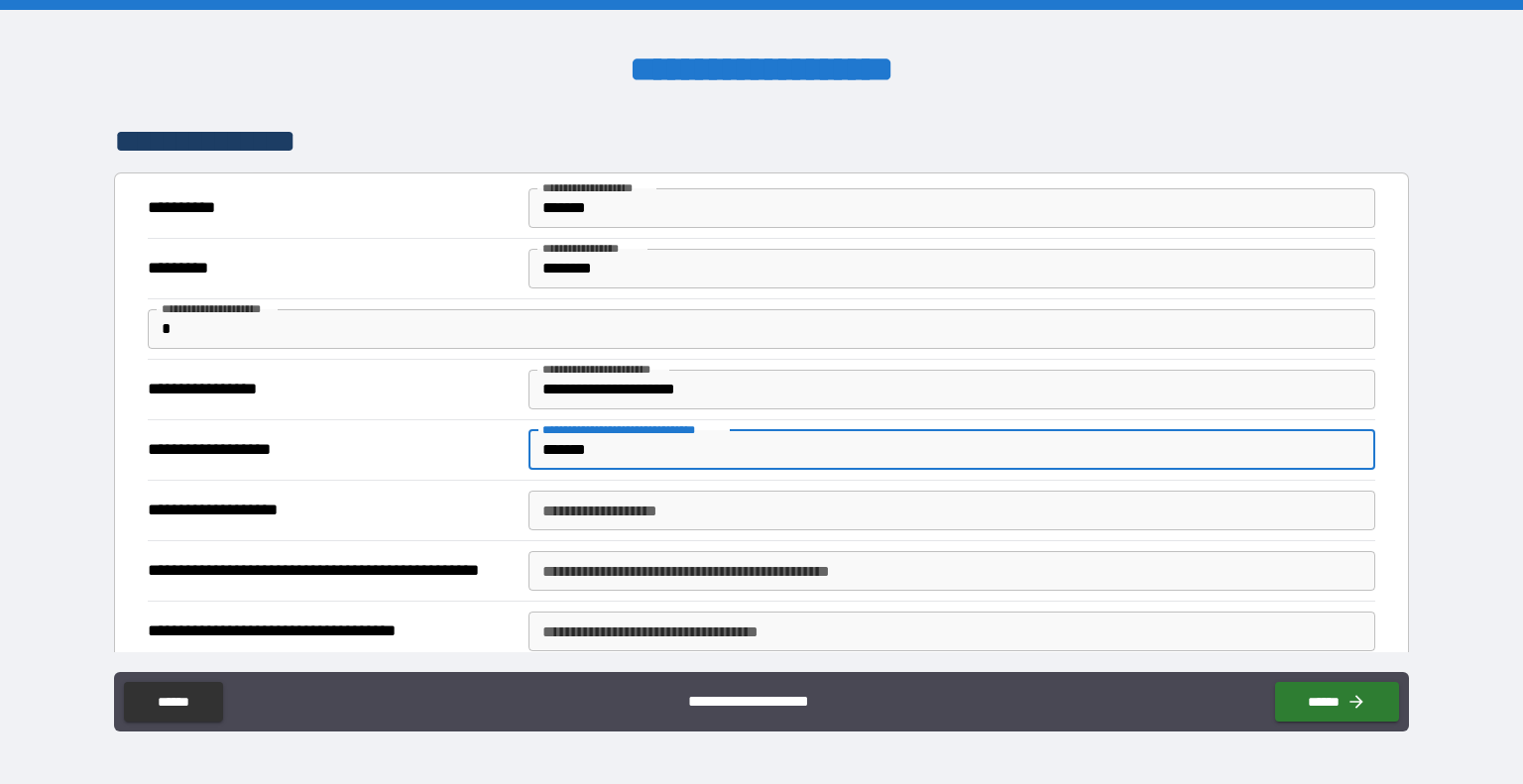 type on "********" 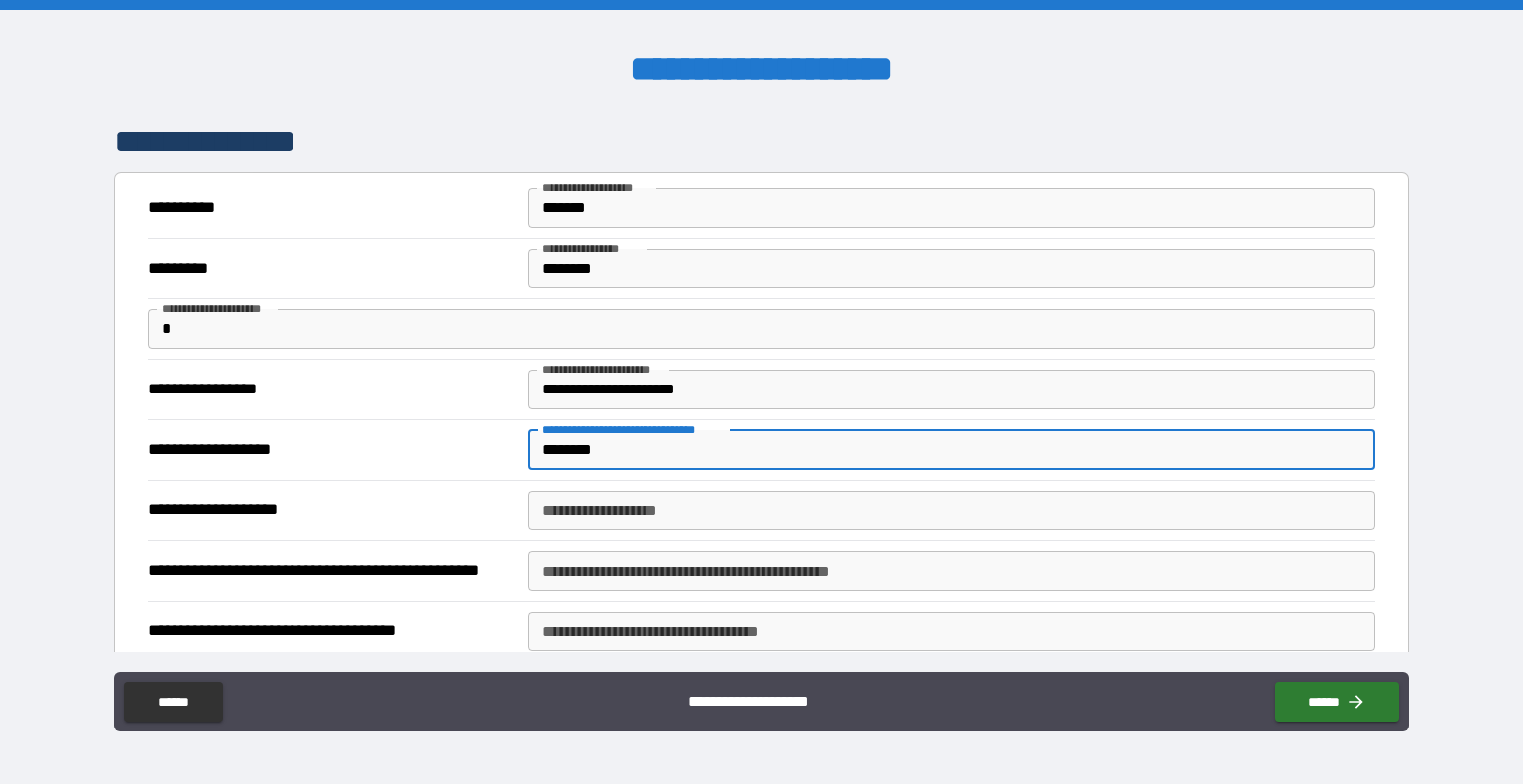 type on "*" 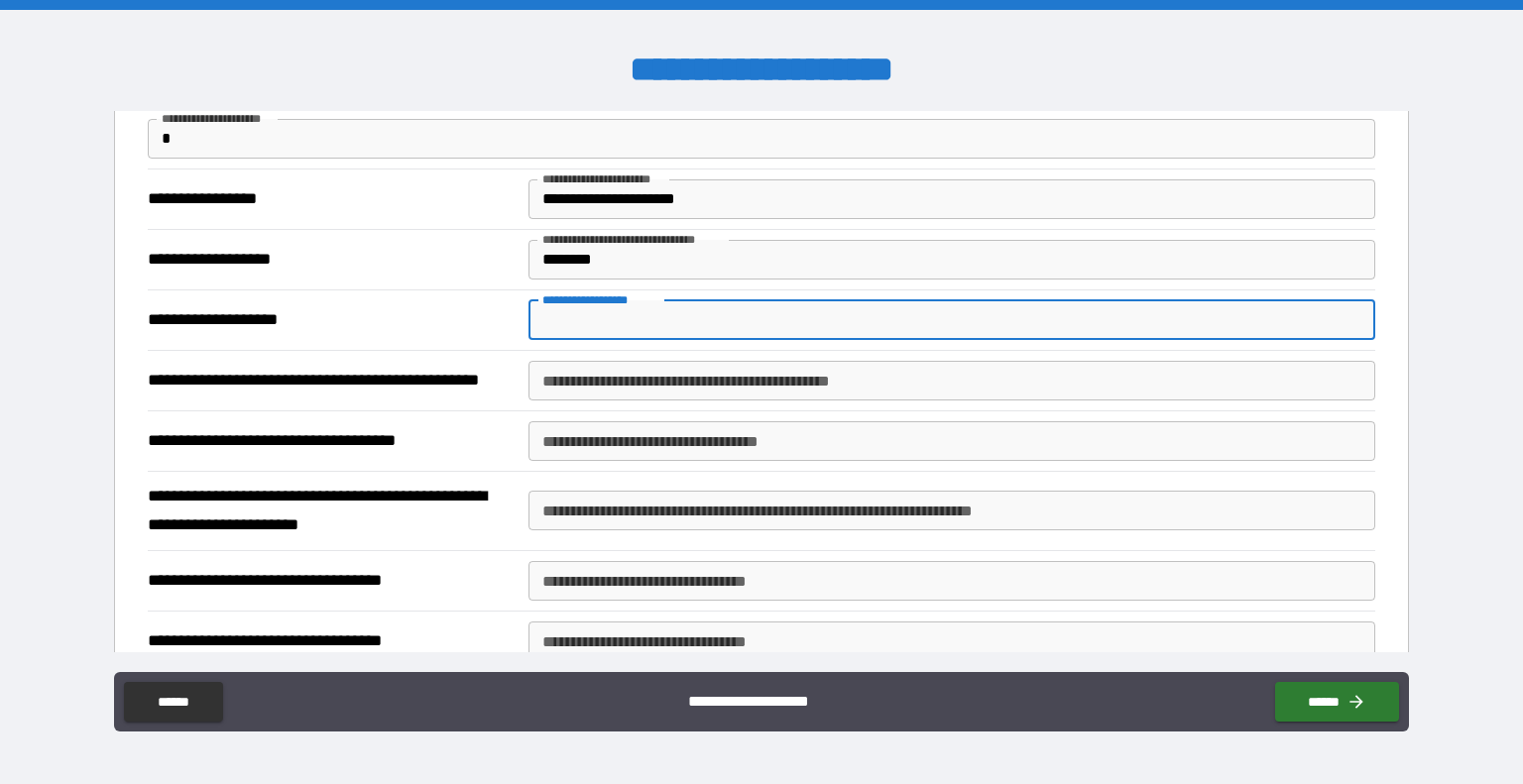 scroll, scrollTop: 201, scrollLeft: 0, axis: vertical 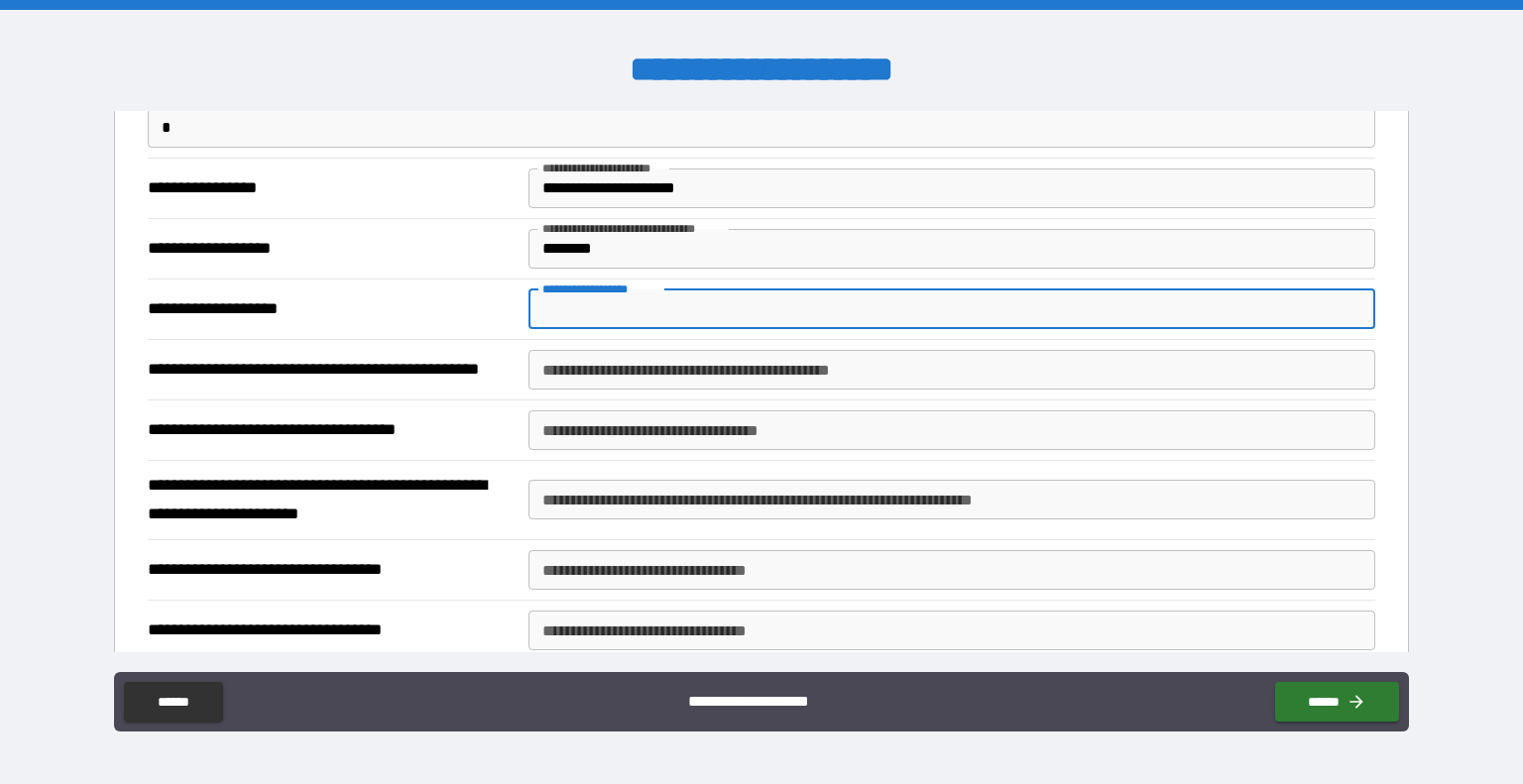 type on "*" 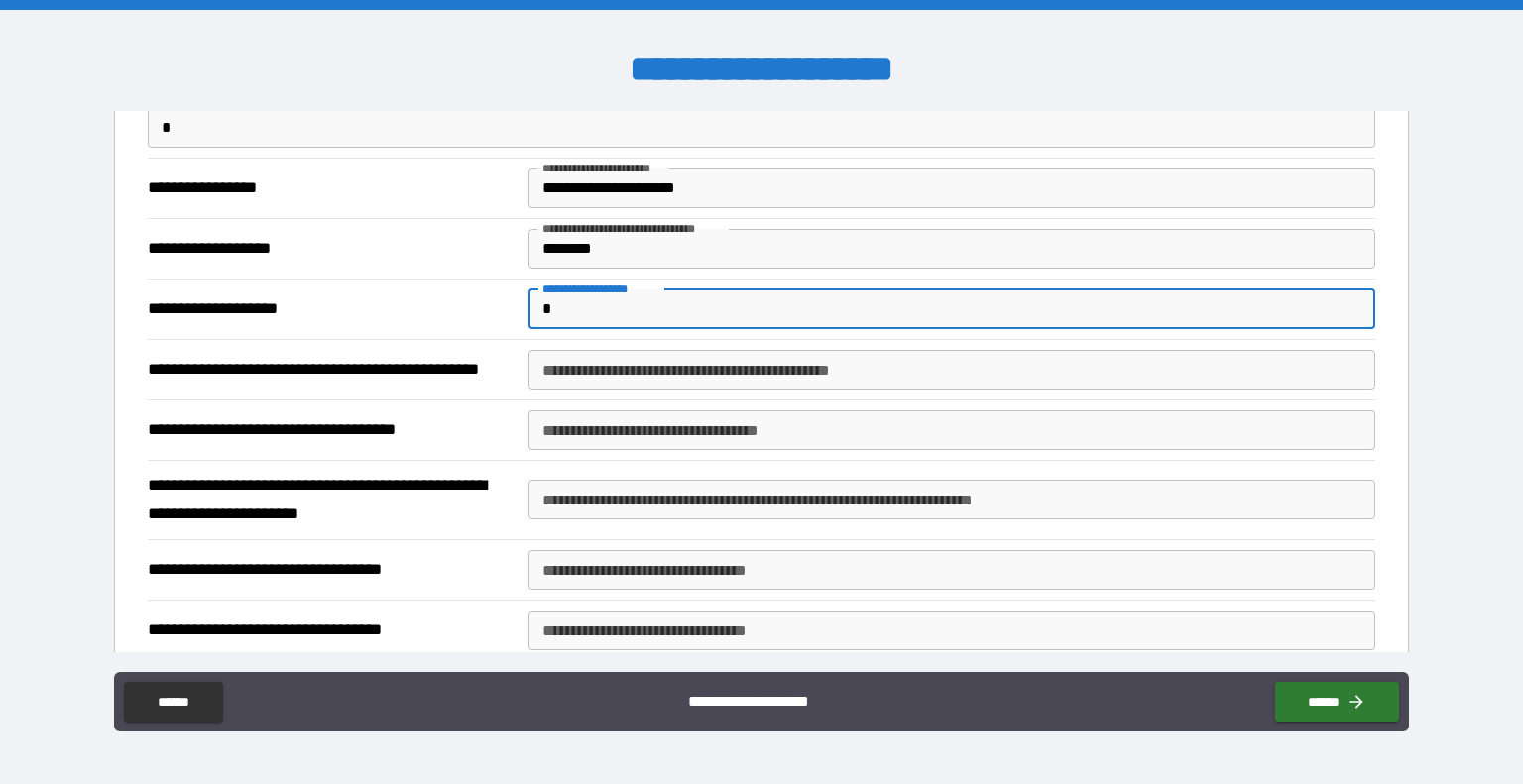 type on "*" 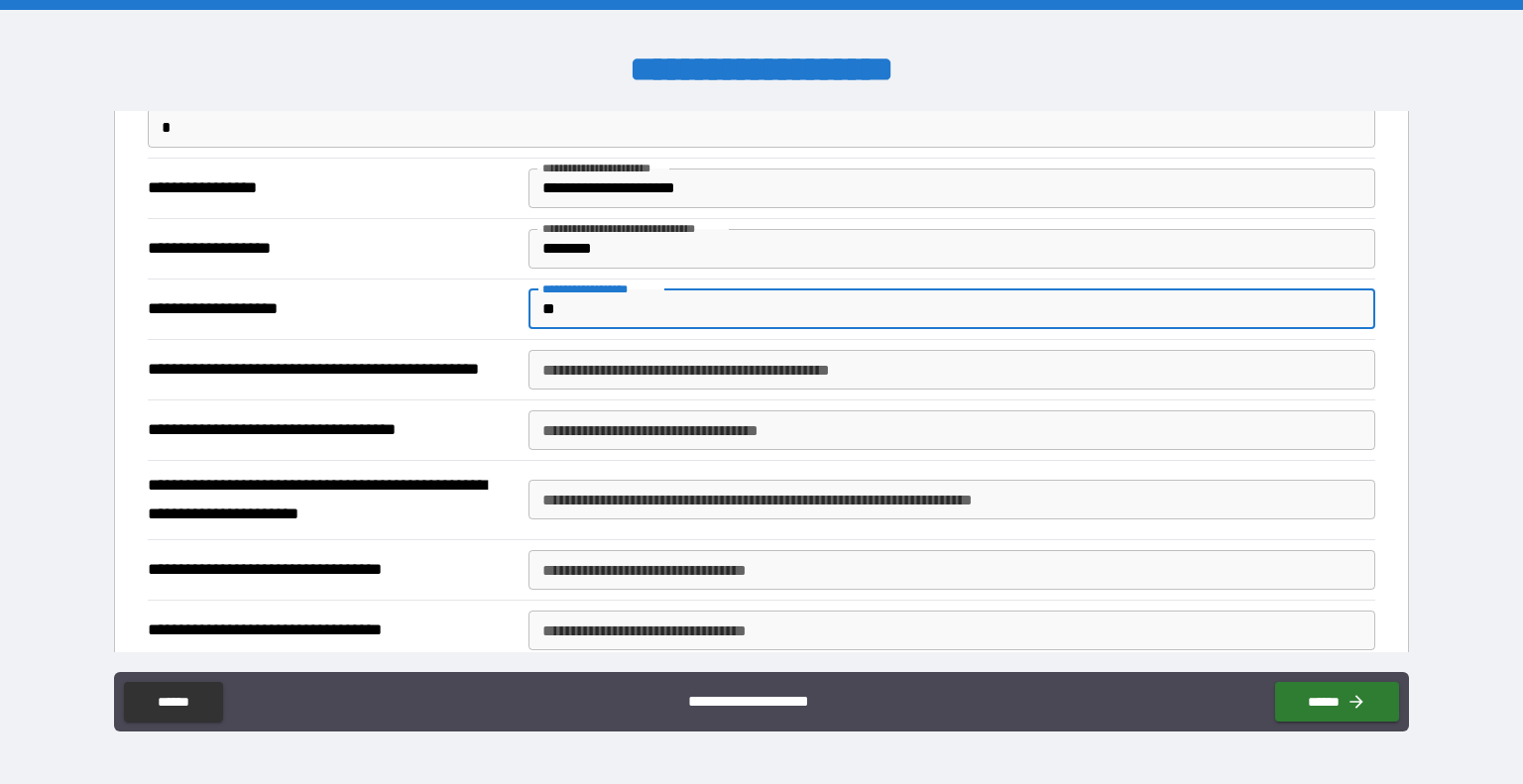 type on "***" 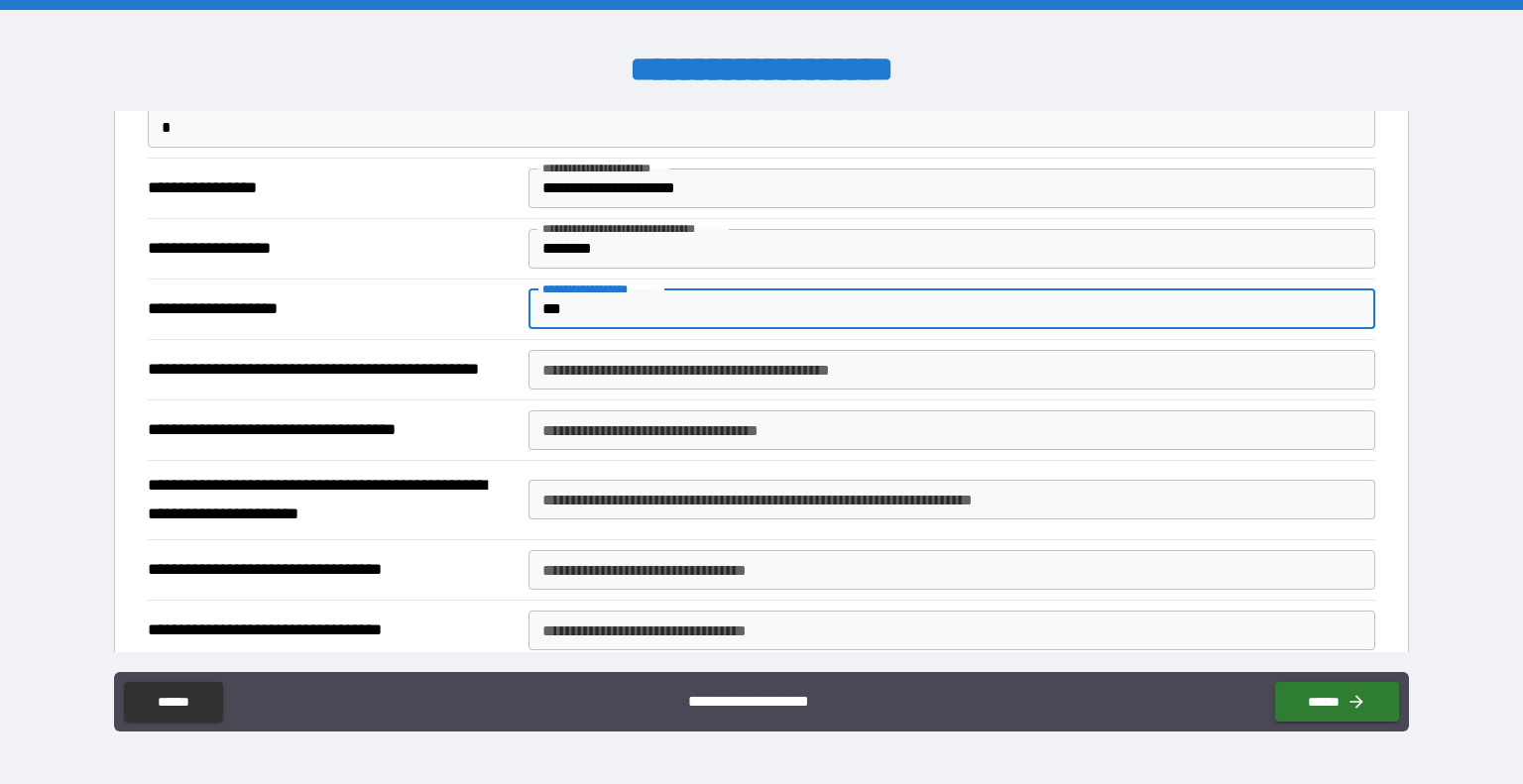 type on "****" 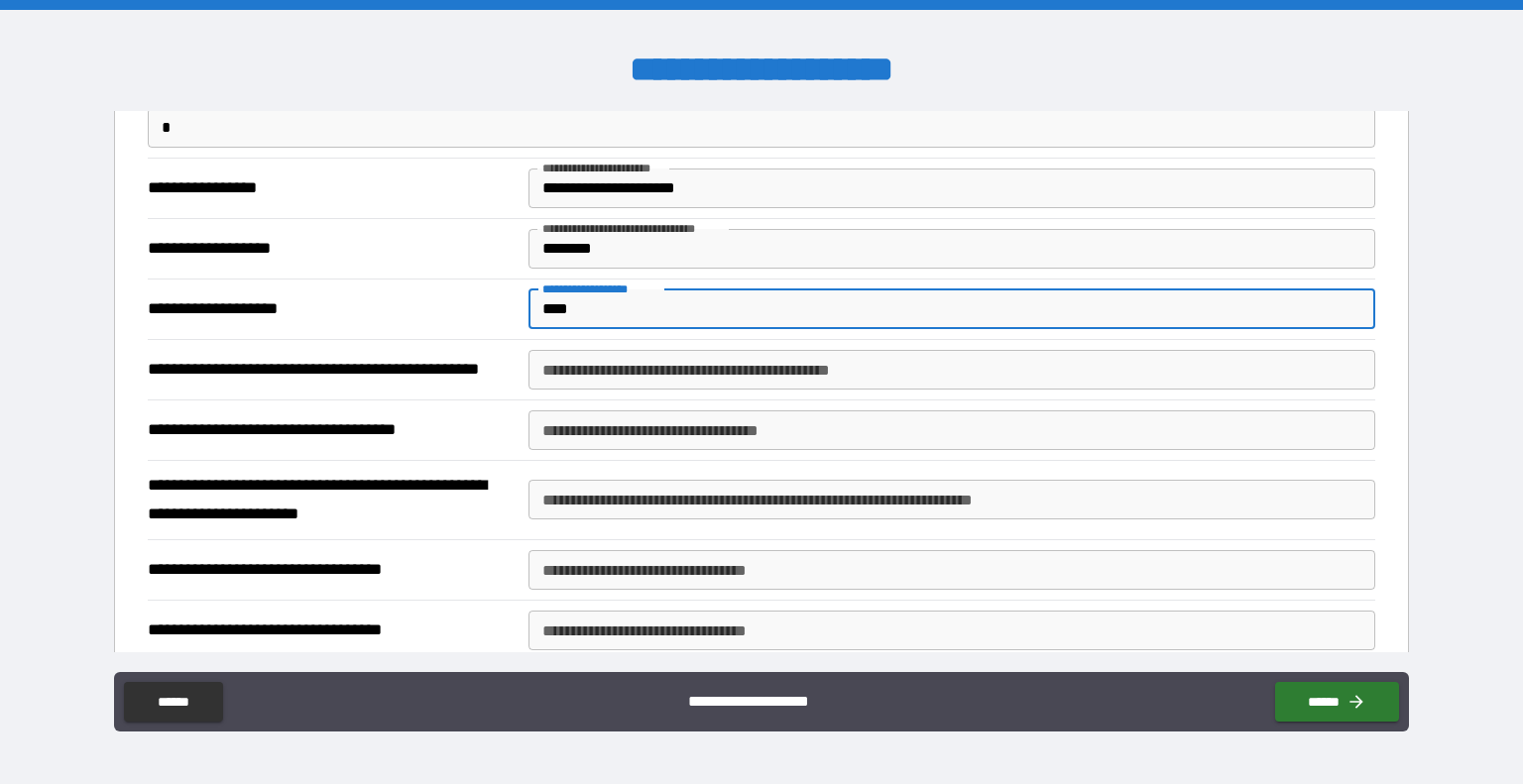 type on "*****" 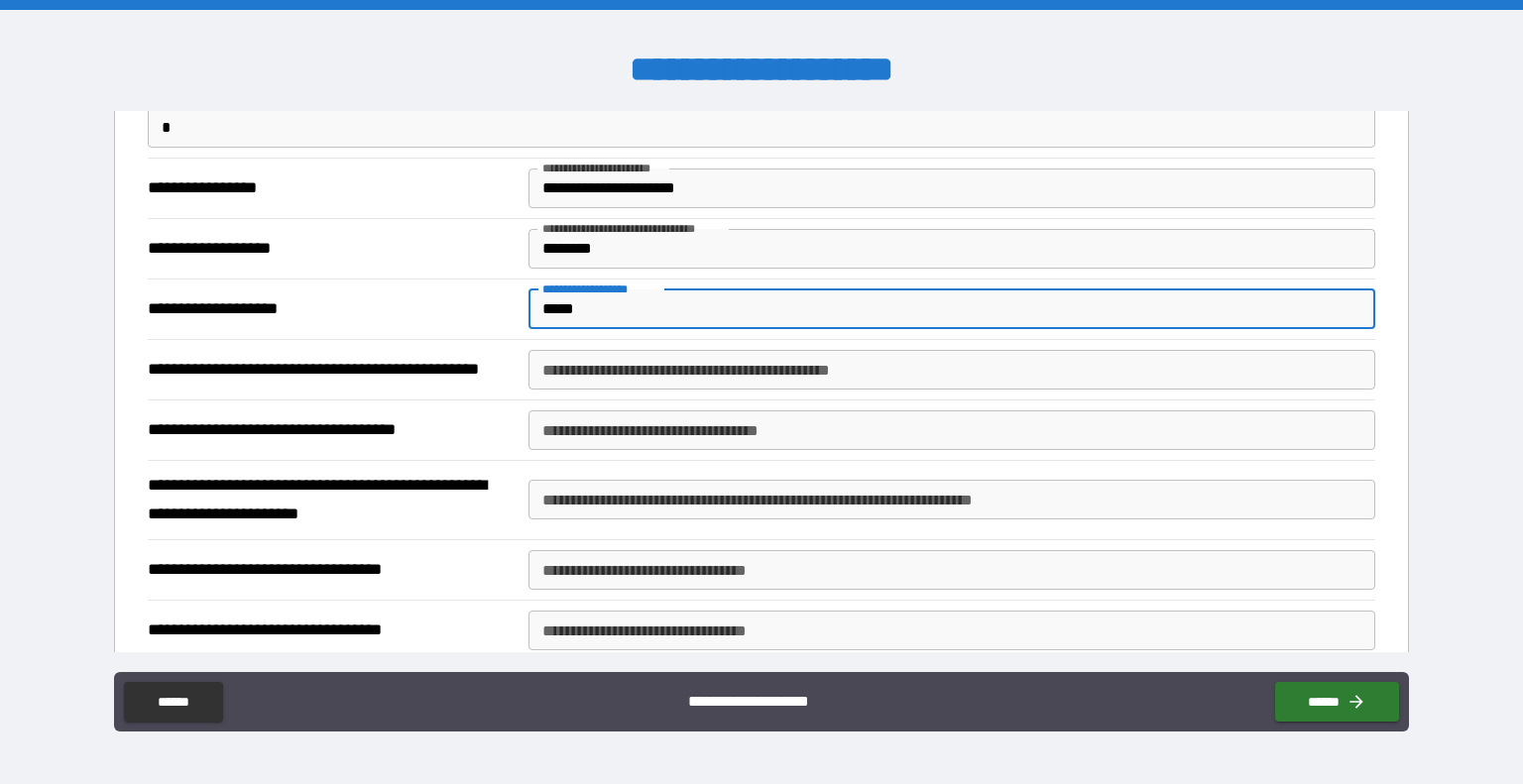 type on "******" 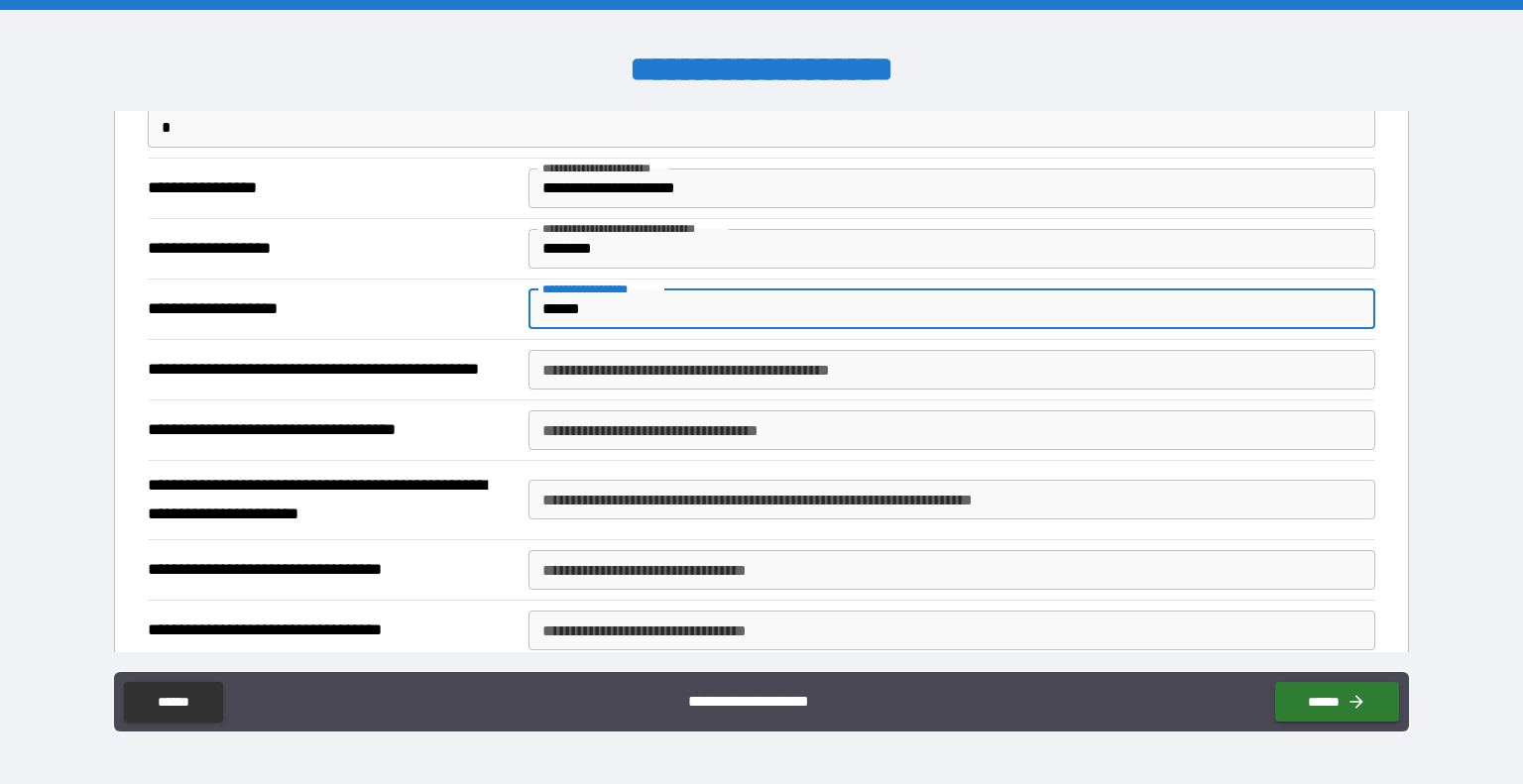 type on "******" 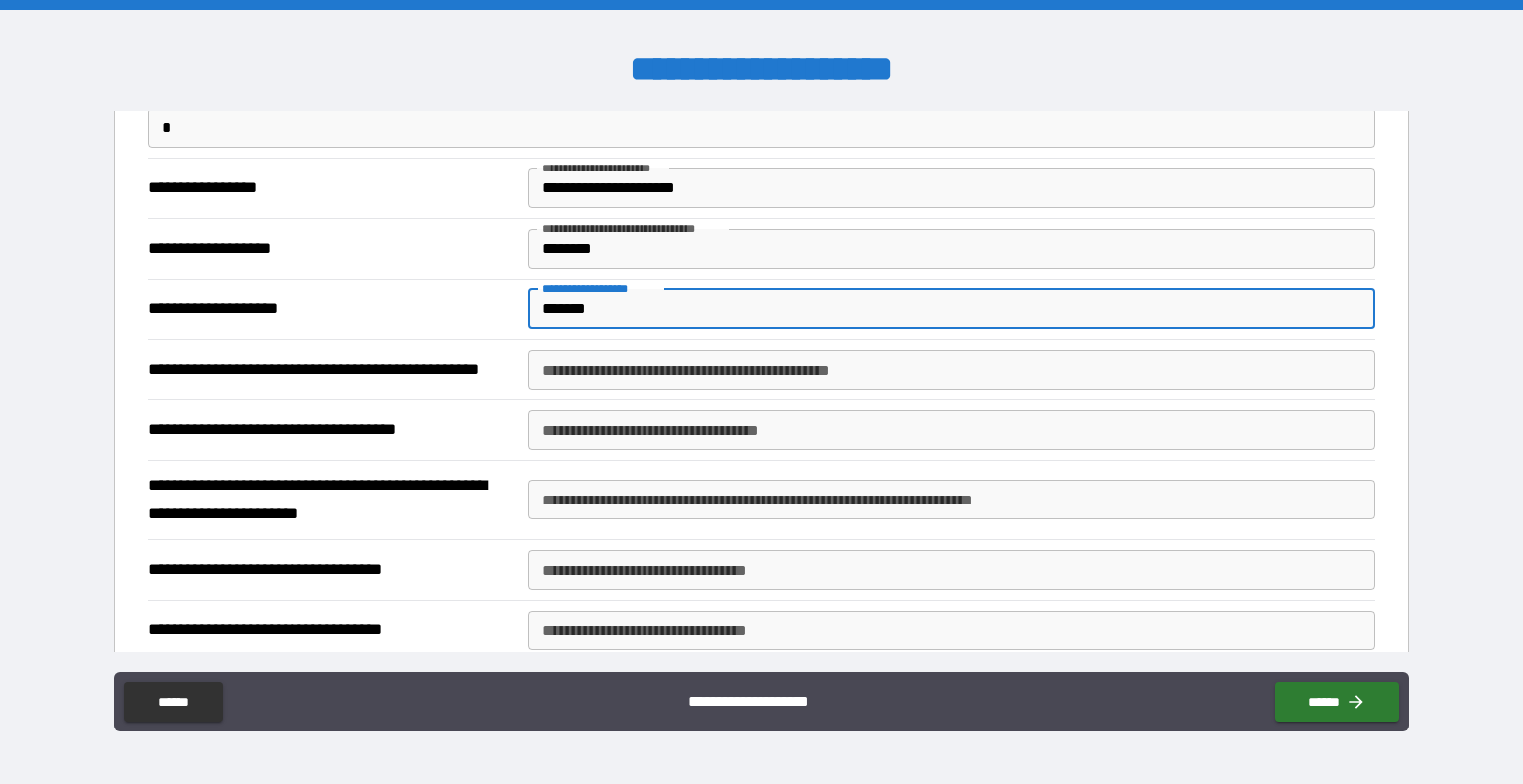 type on "********" 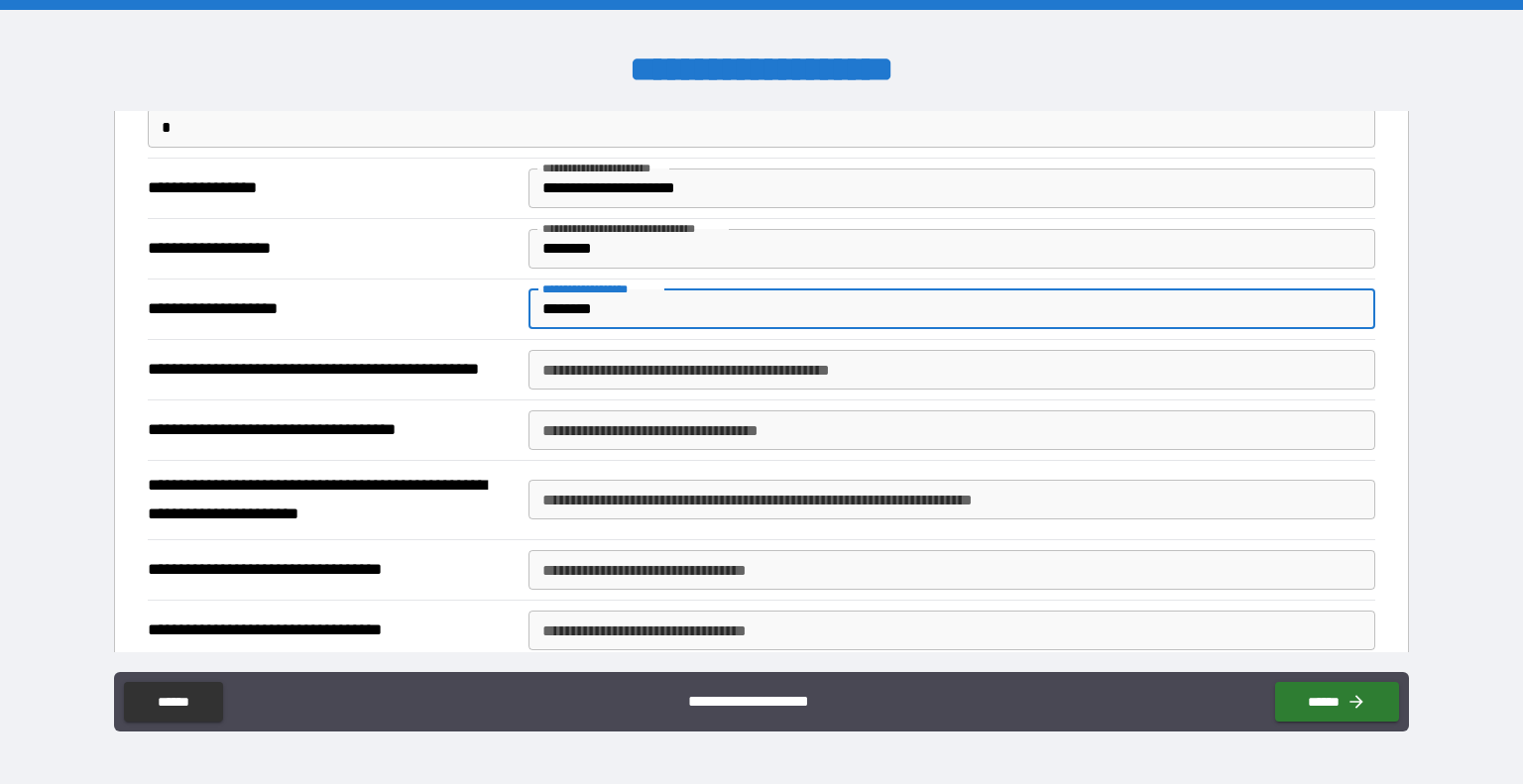 type on "*********" 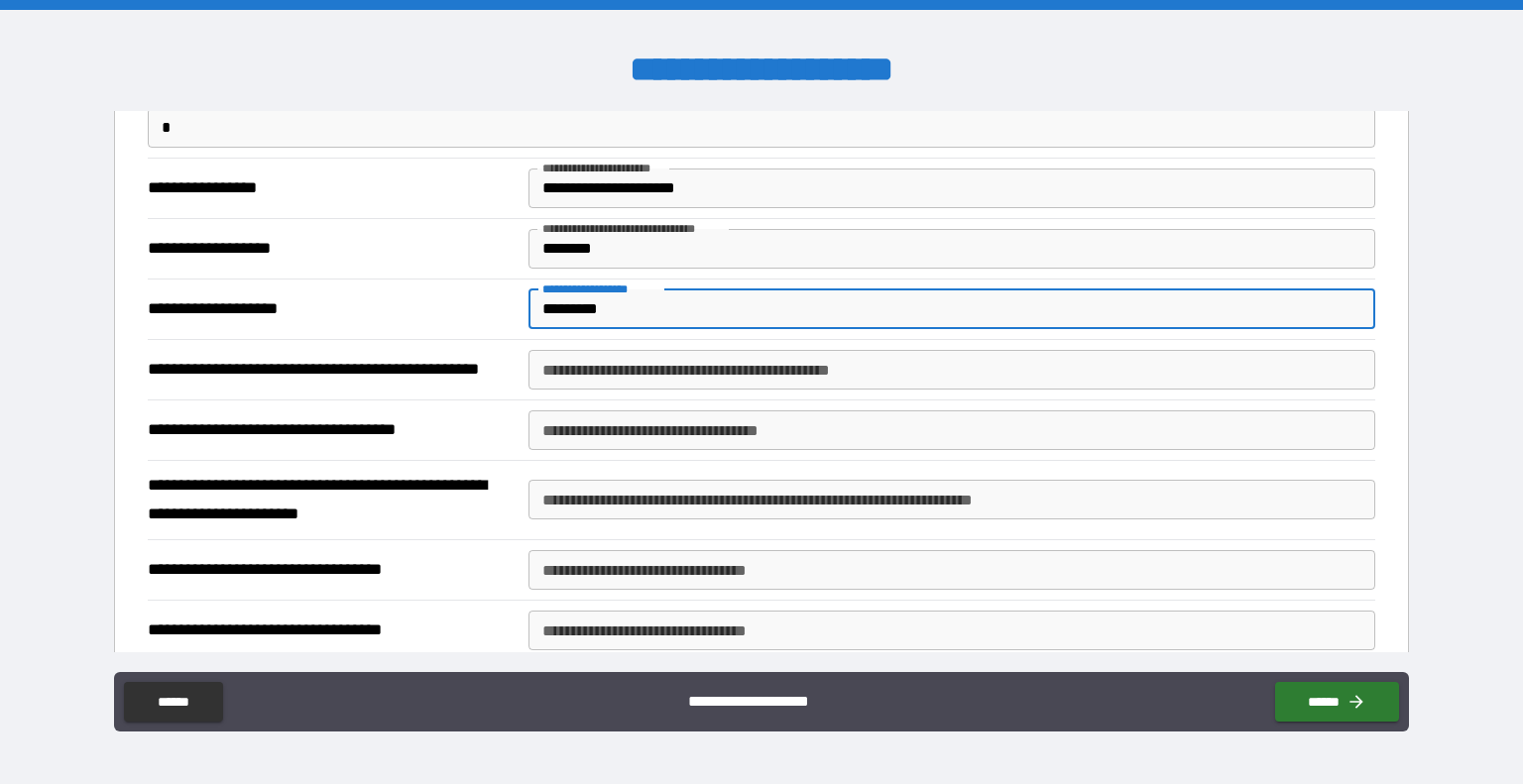 type on "*********" 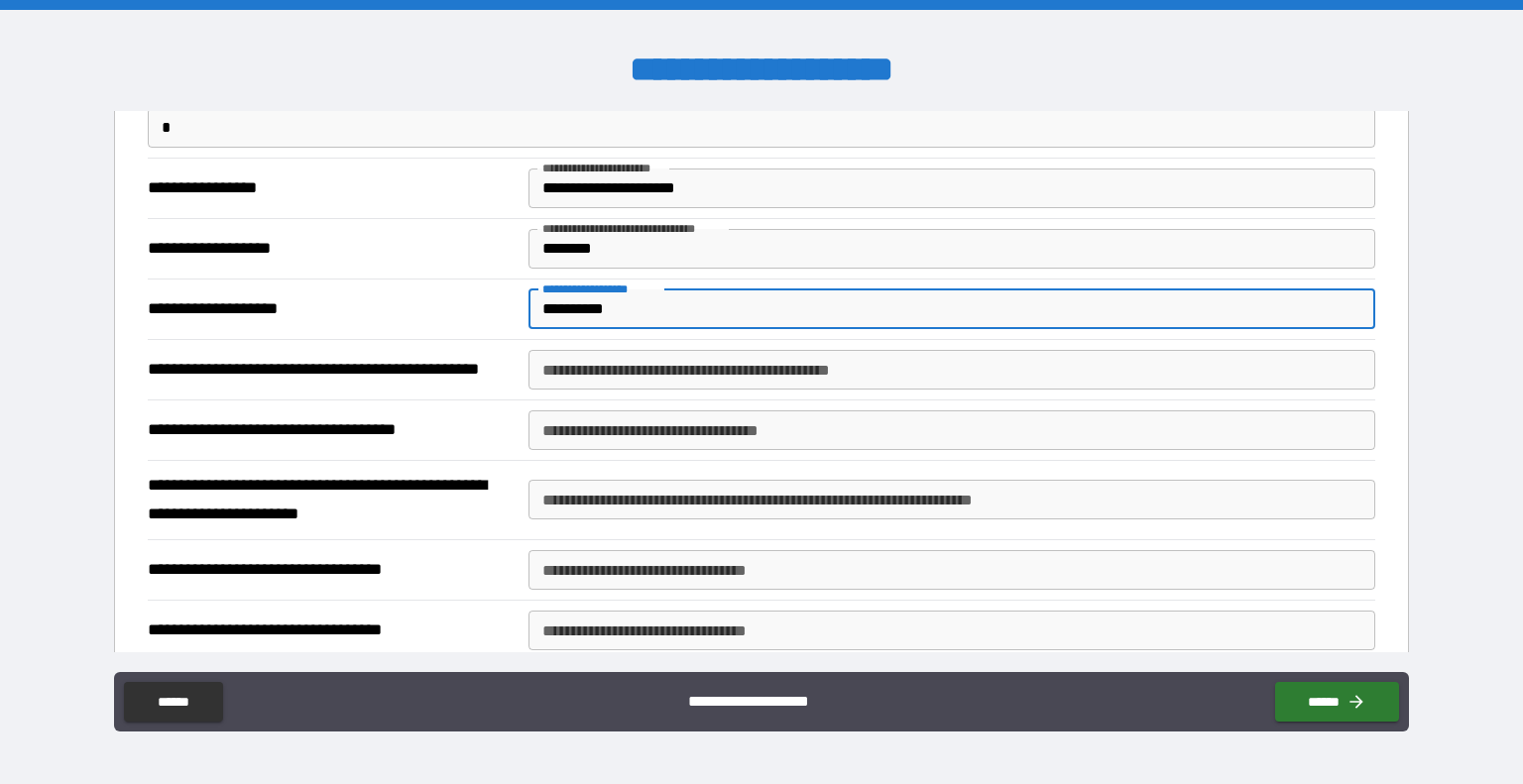 type on "*" 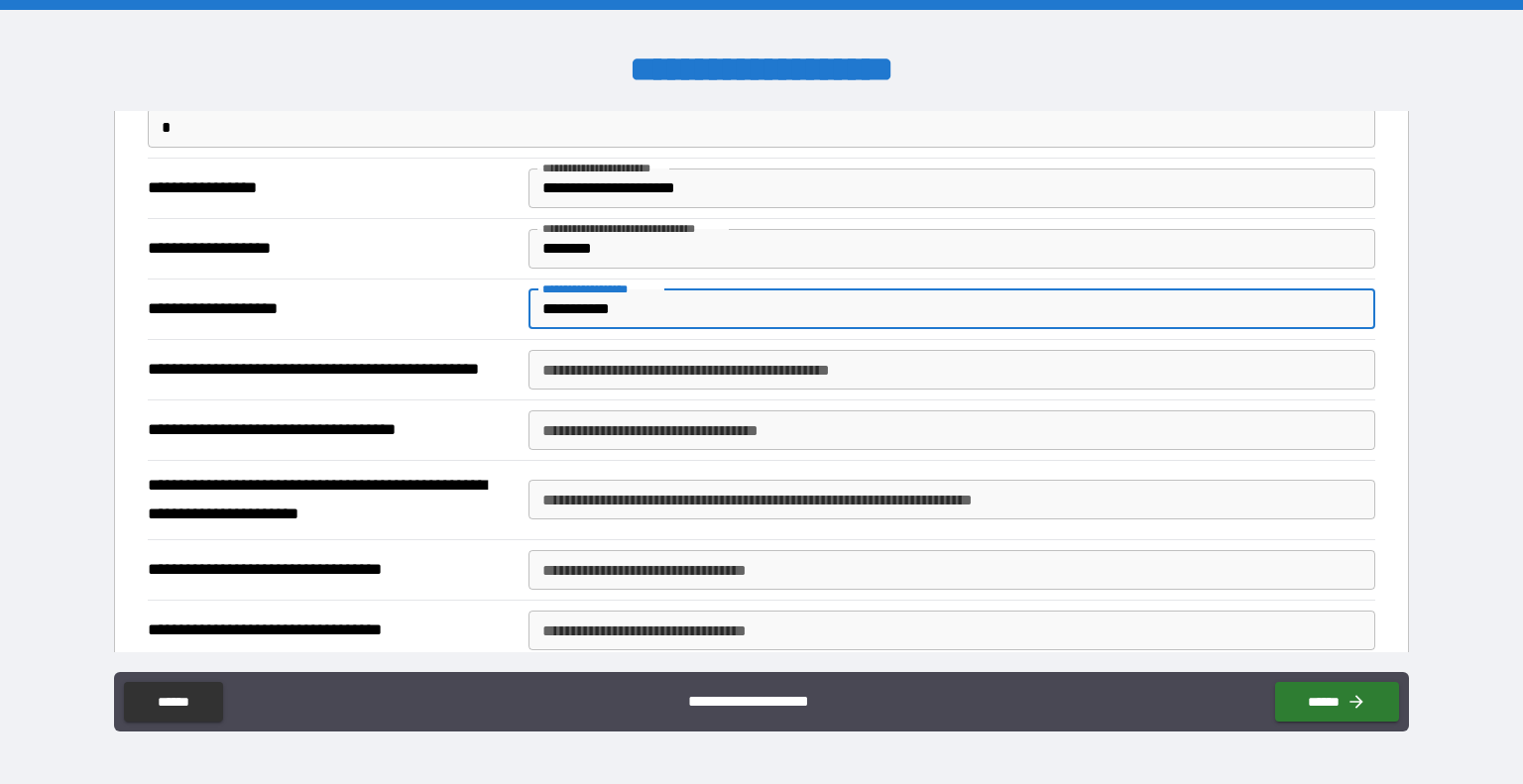 type on "**********" 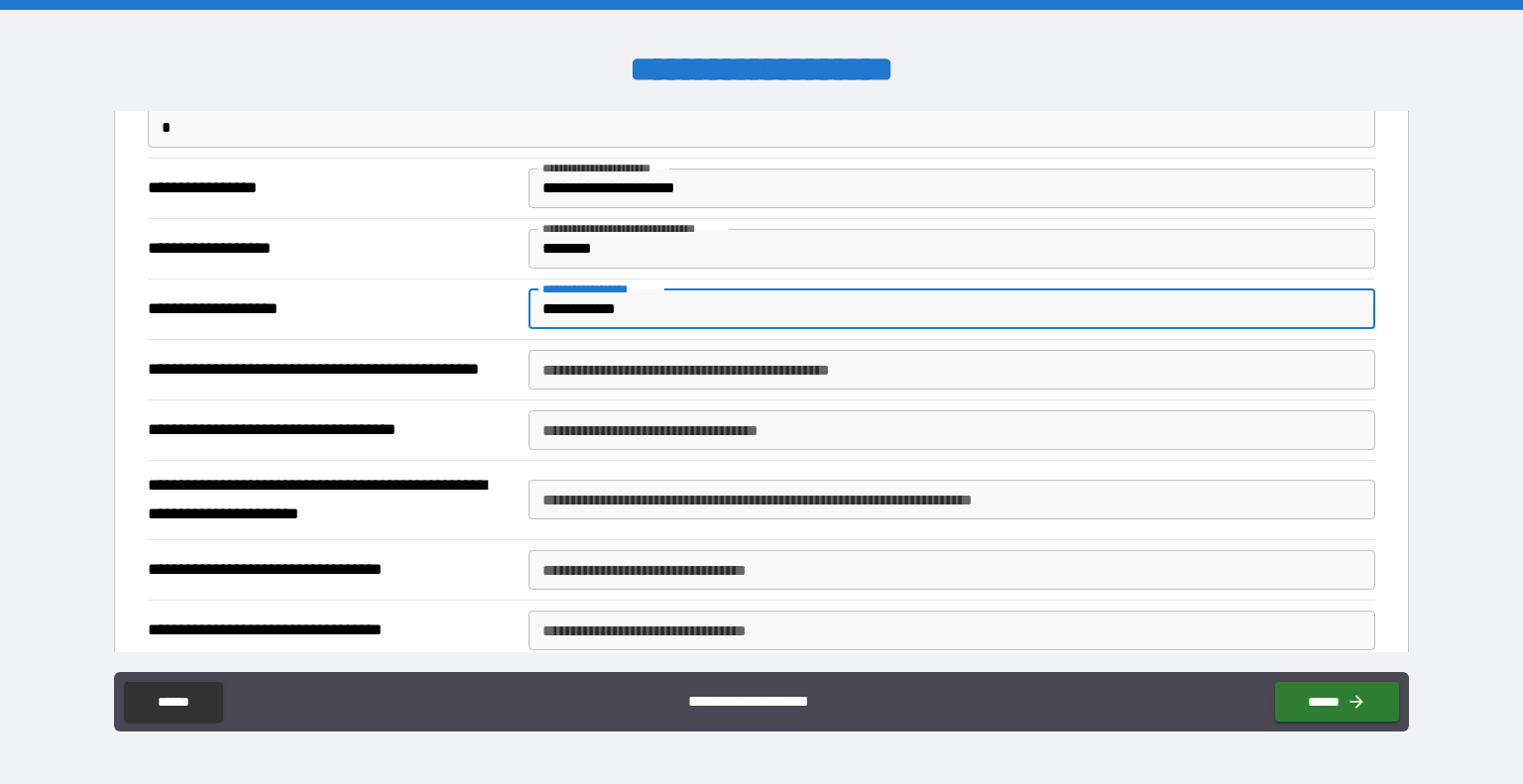 type on "**********" 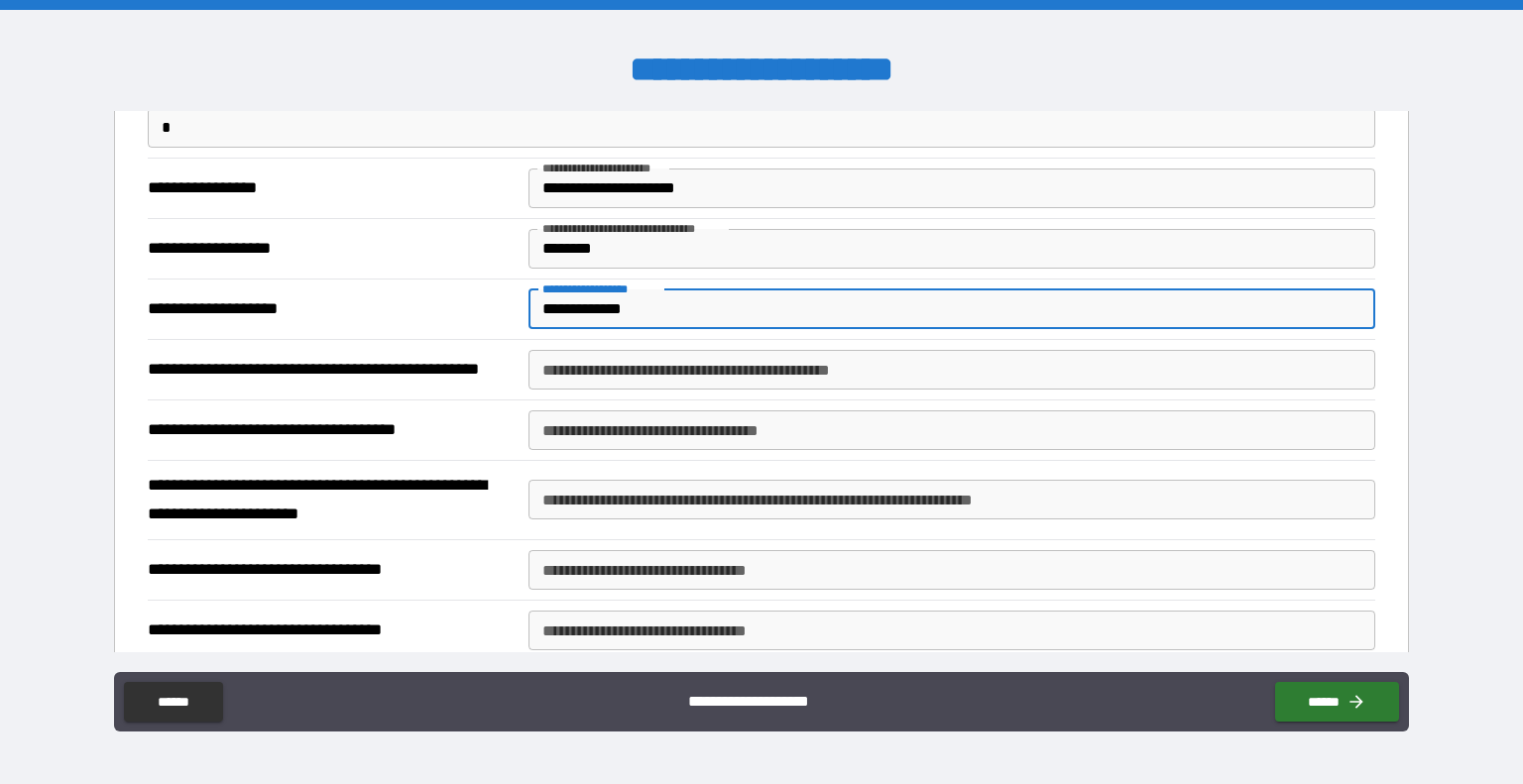 type on "**********" 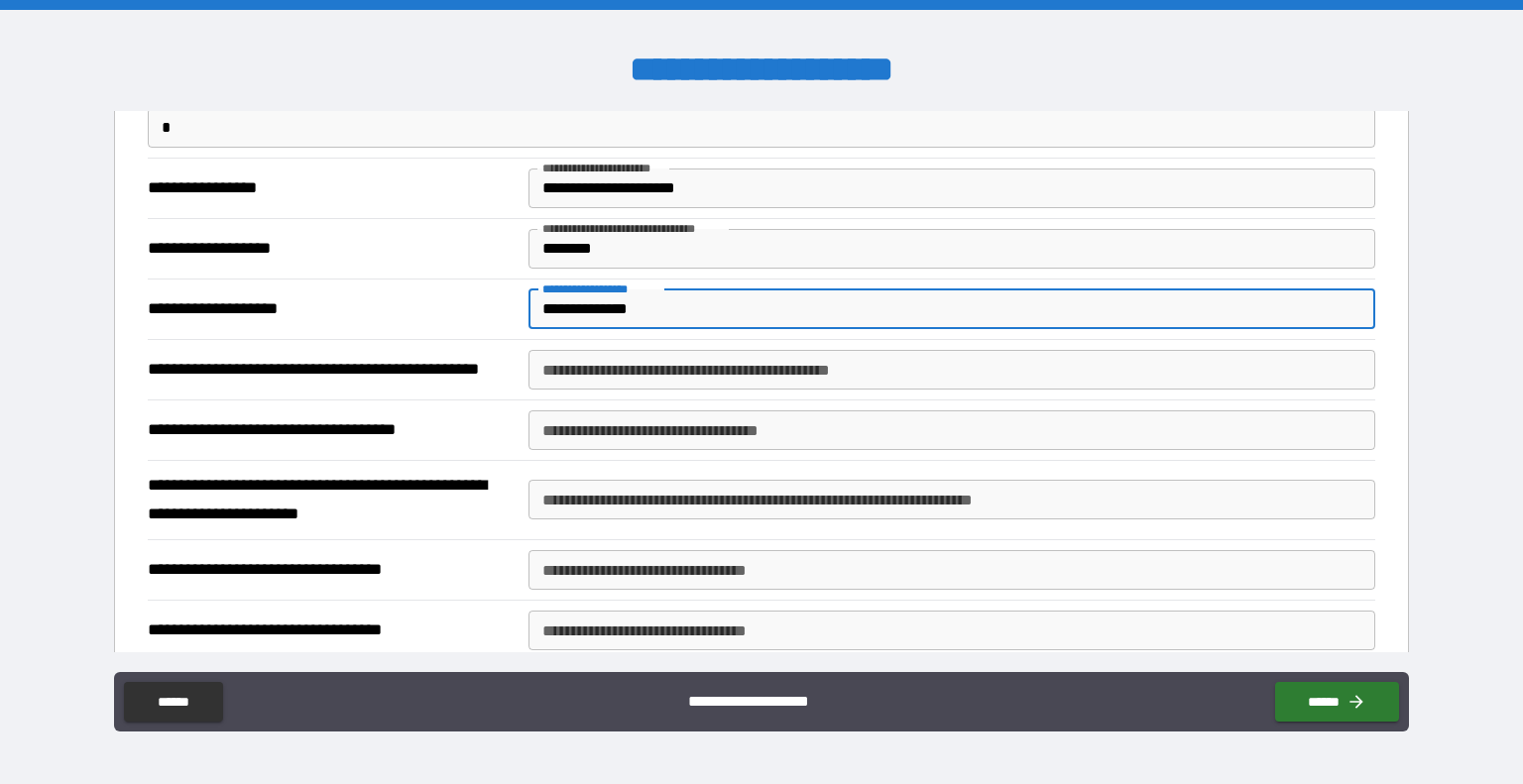 type on "**********" 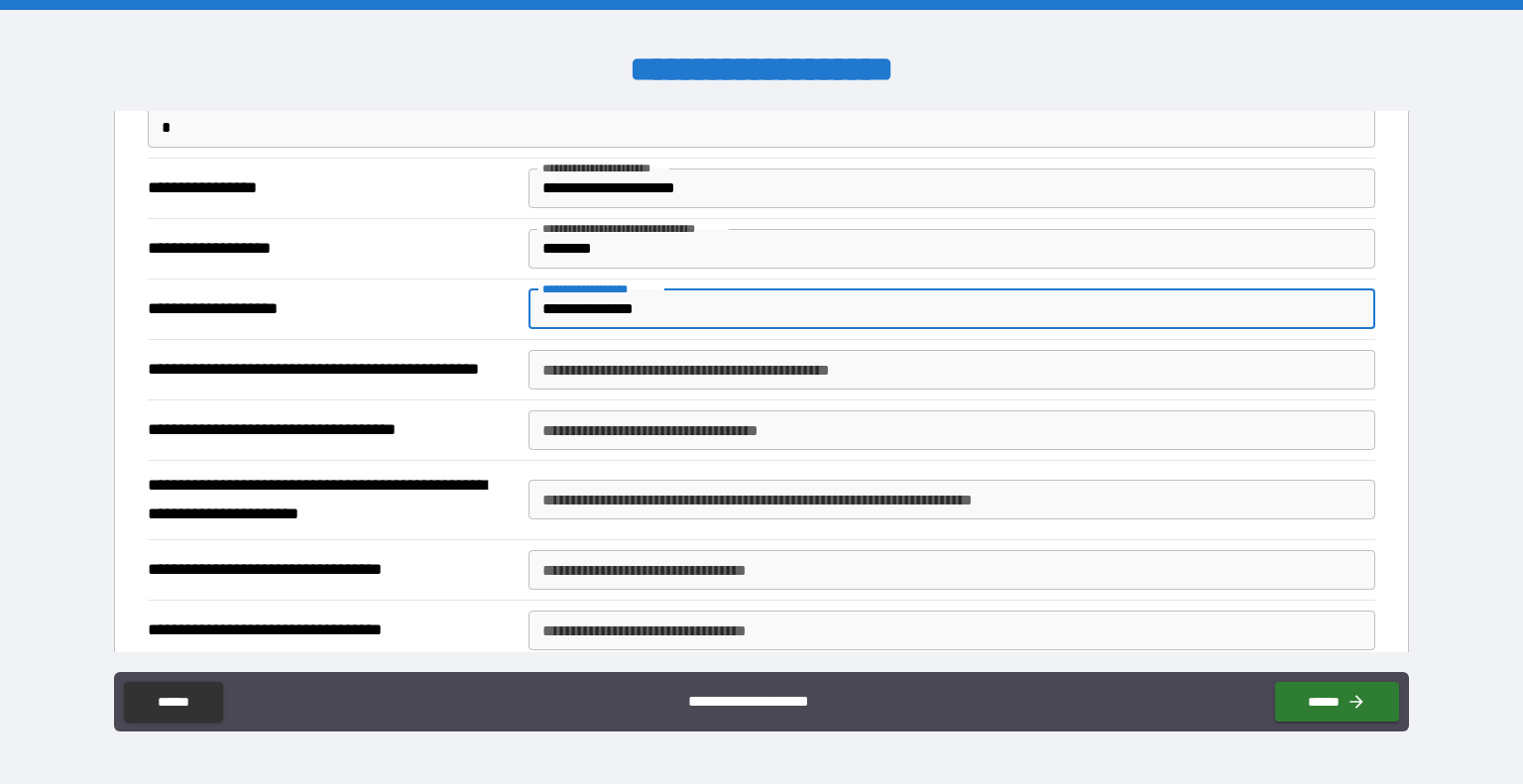 type on "**********" 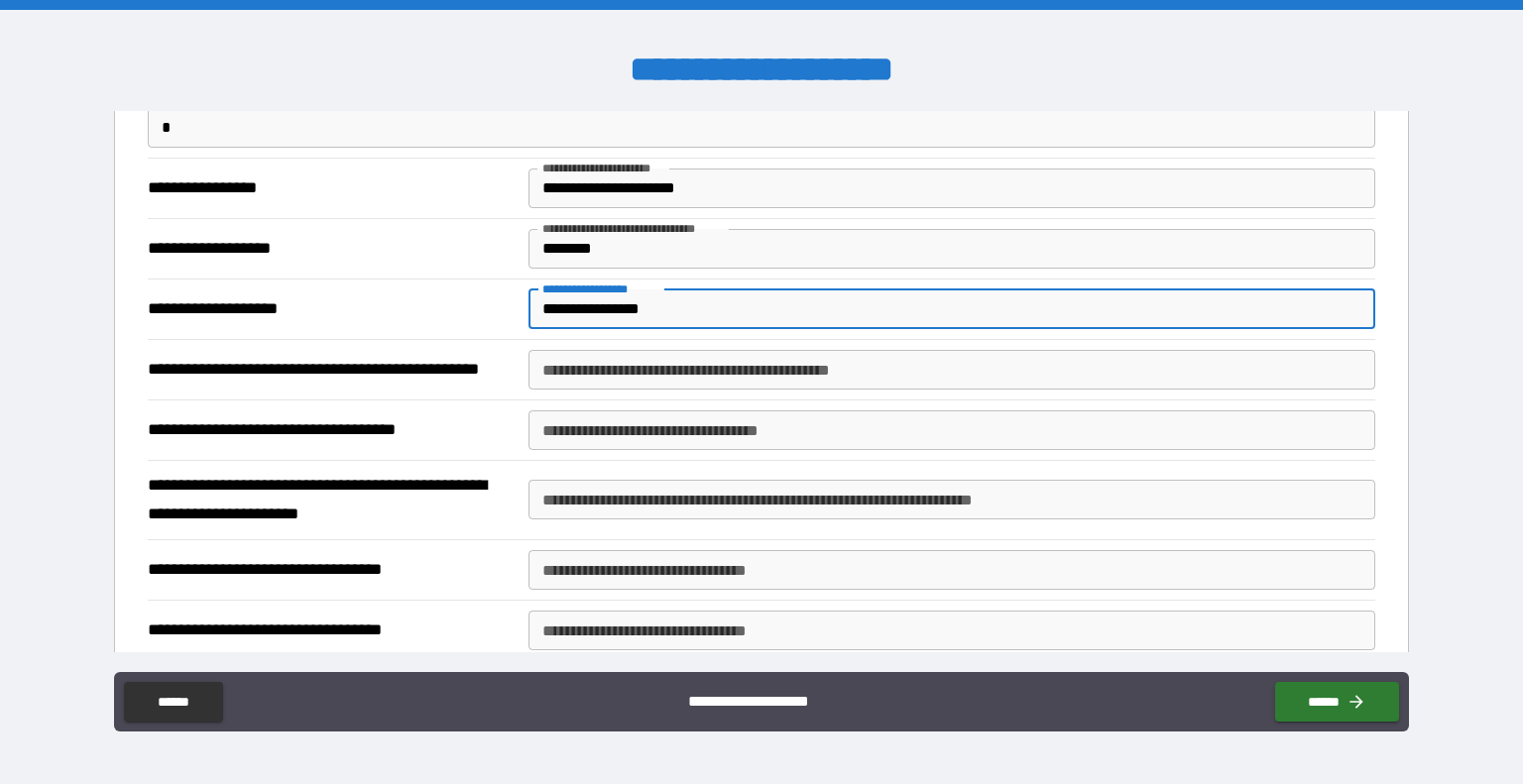 type on "*" 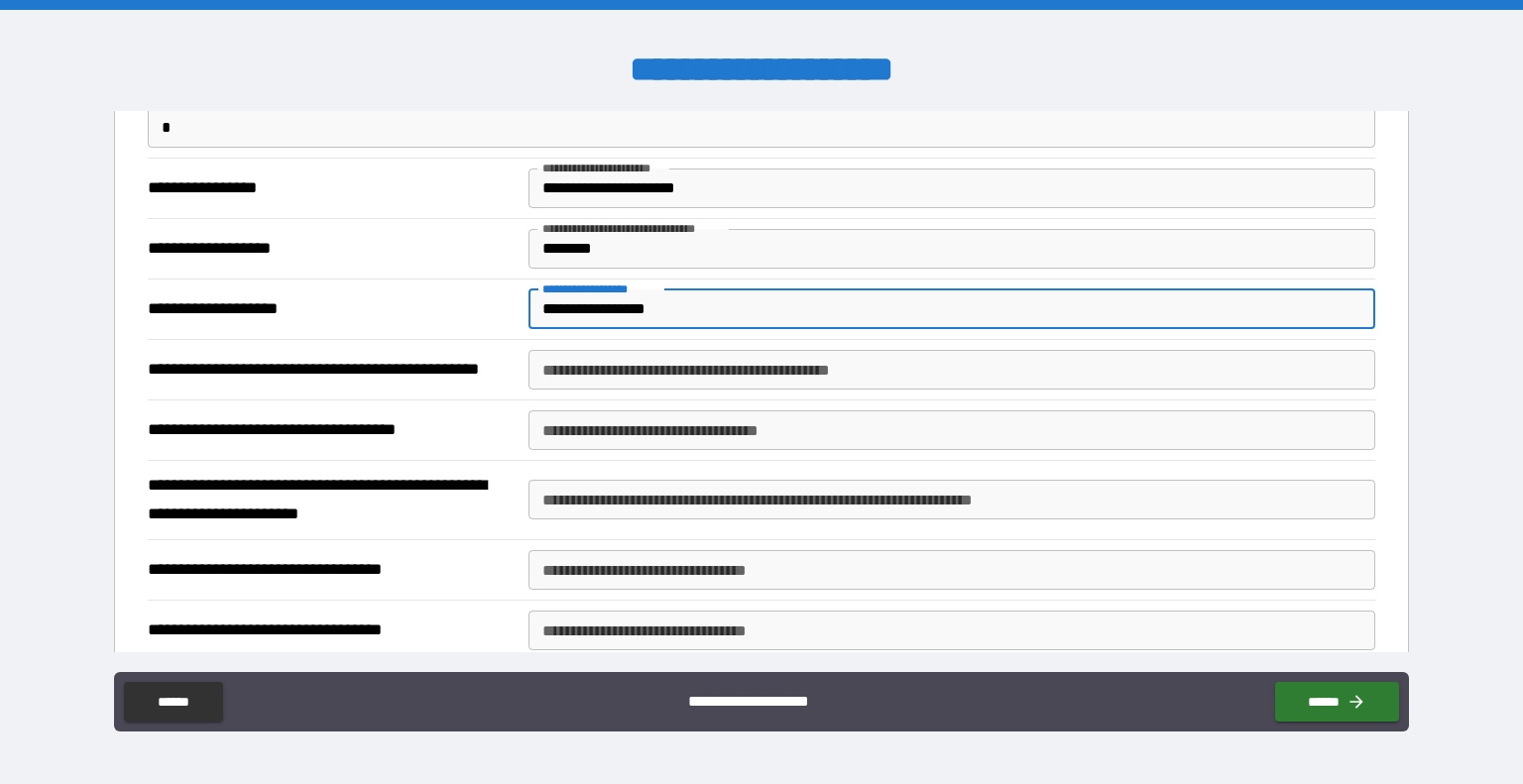 type on "**********" 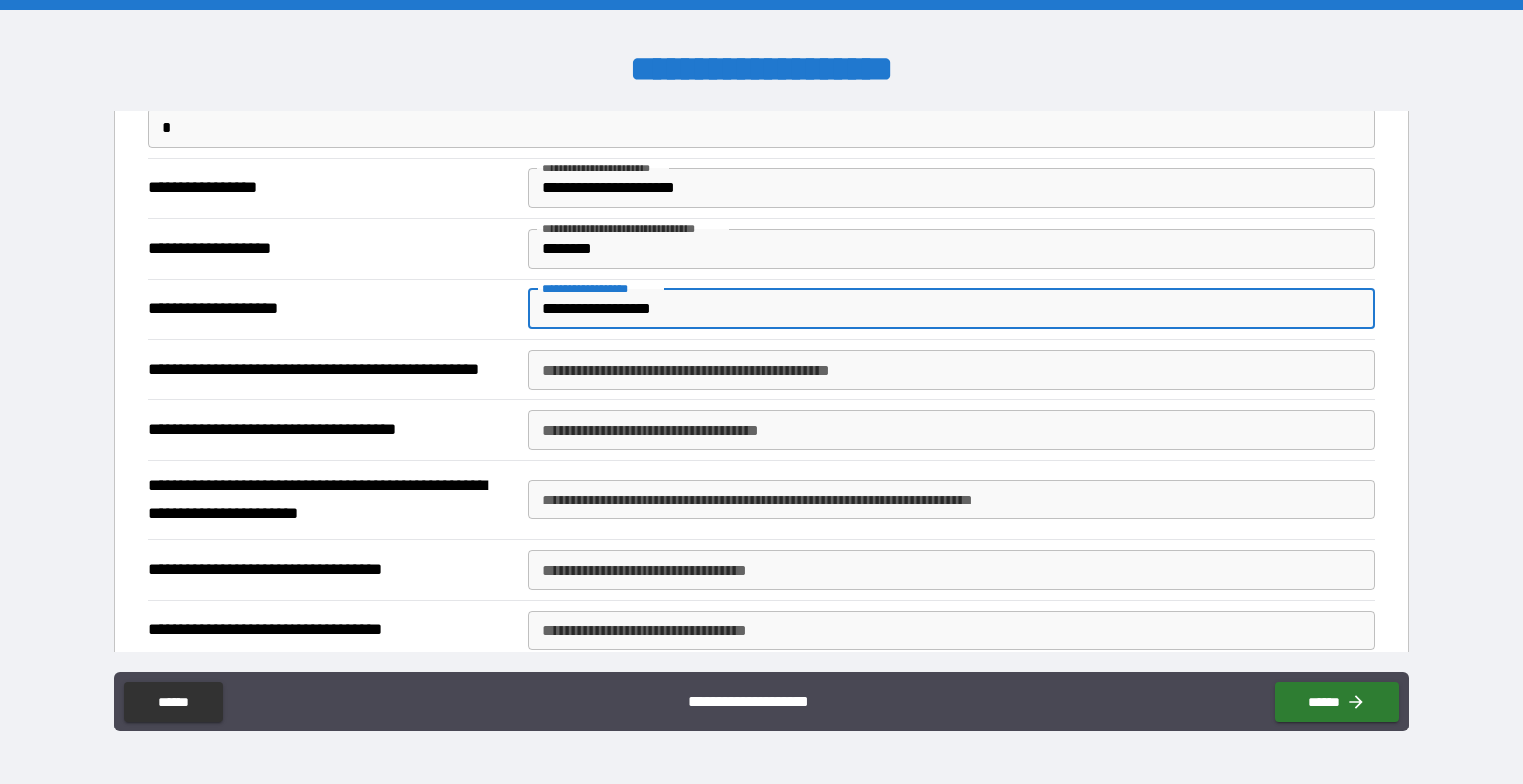 type on "**********" 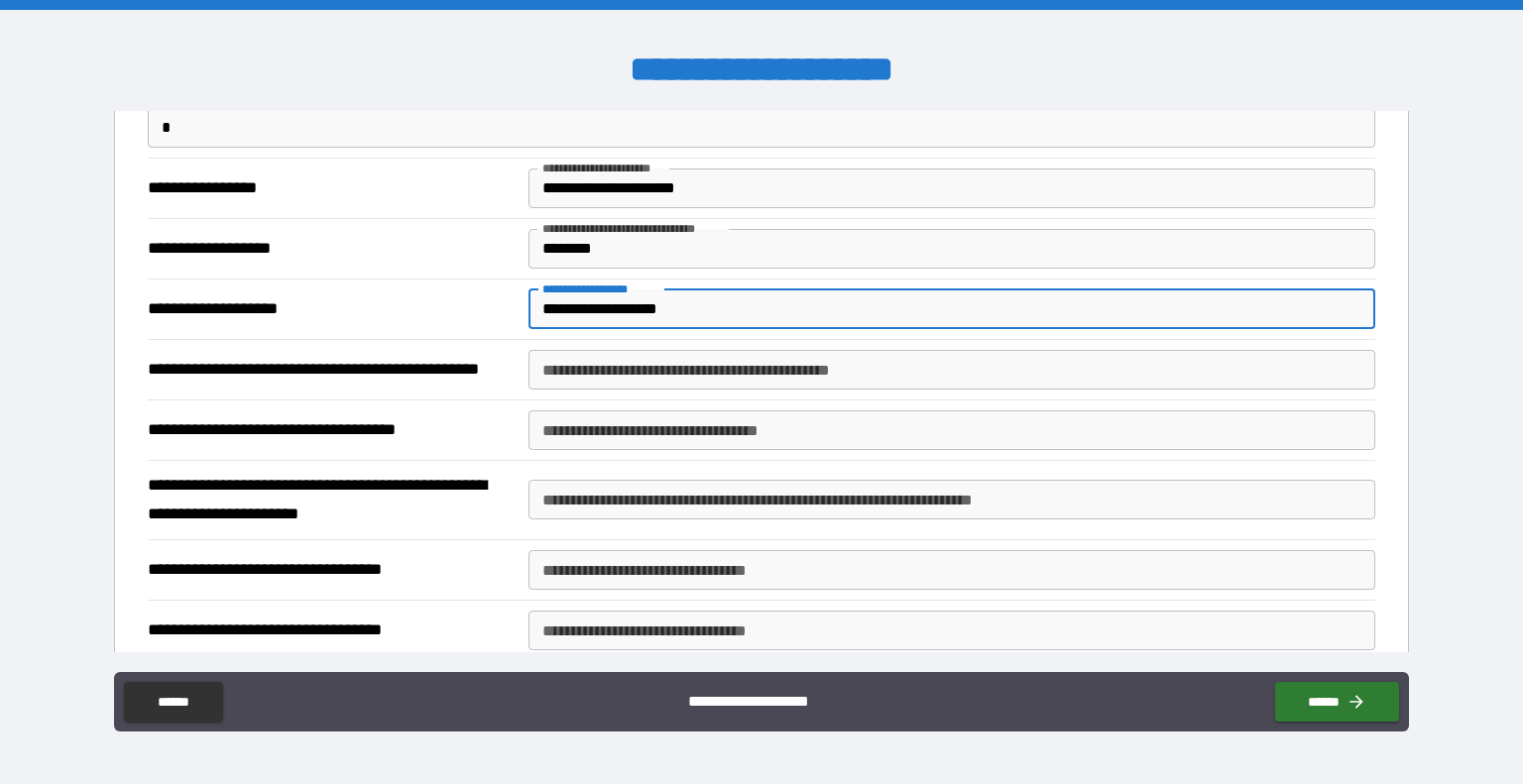 type on "**********" 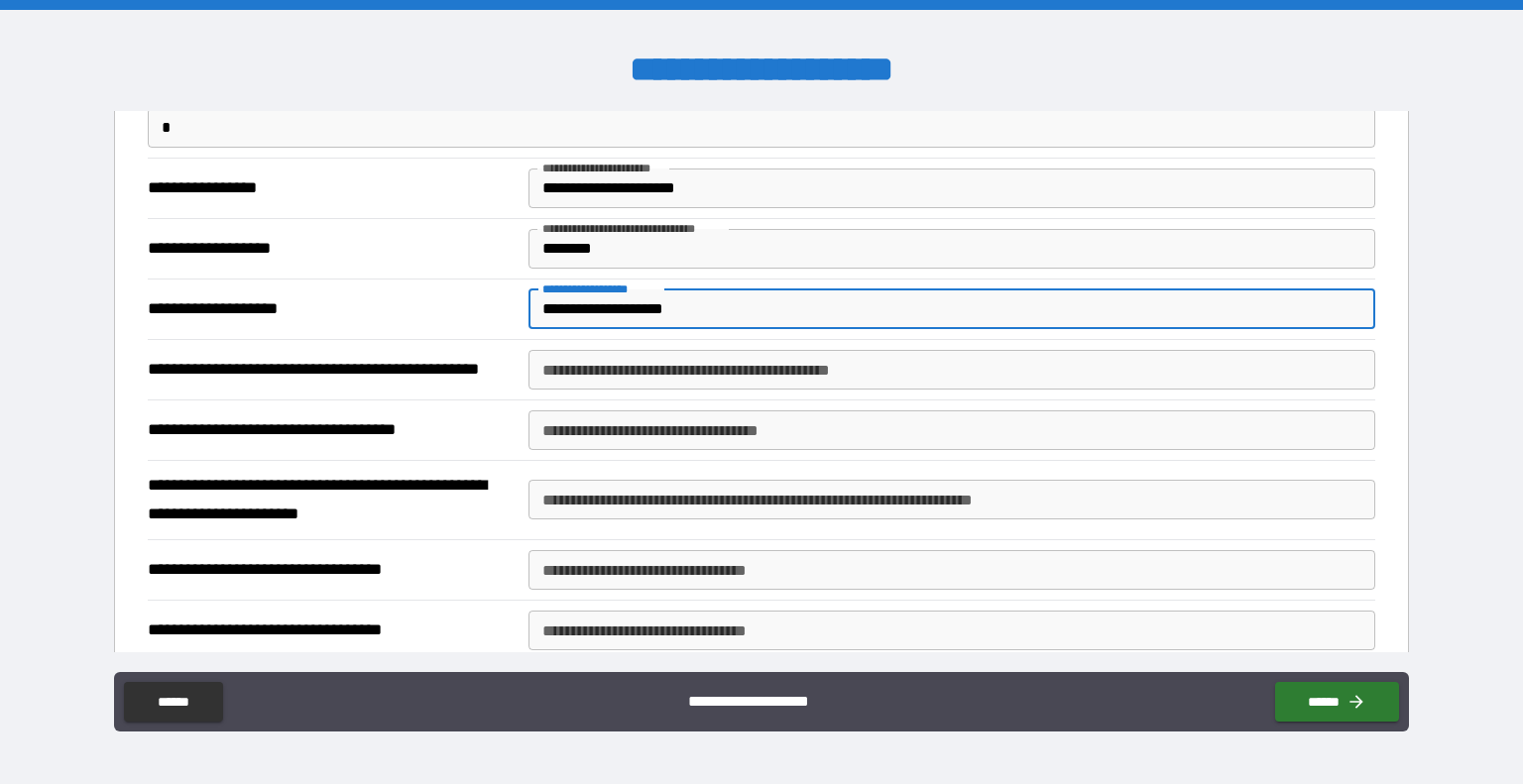 type on "**********" 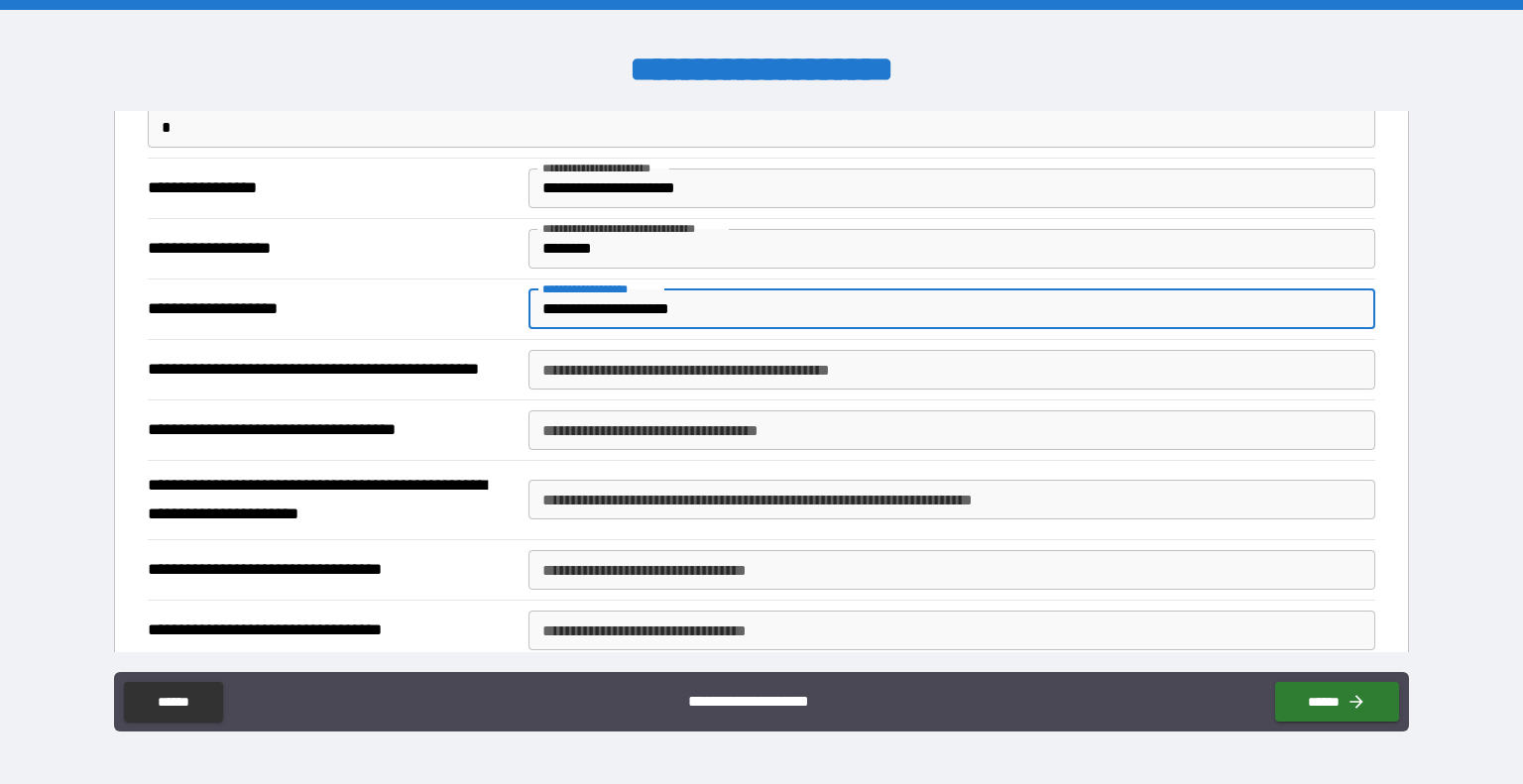 type on "**********" 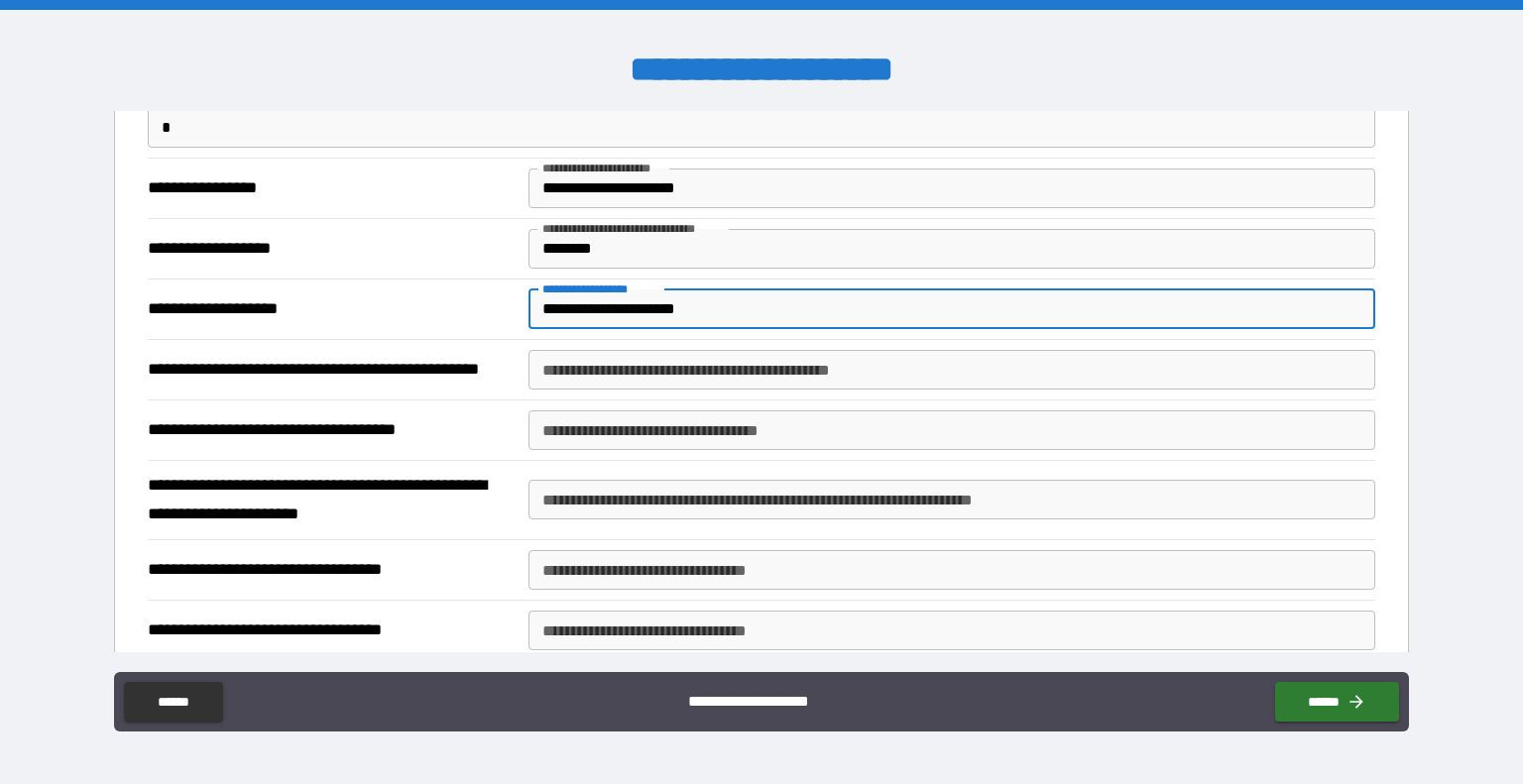 type on "*" 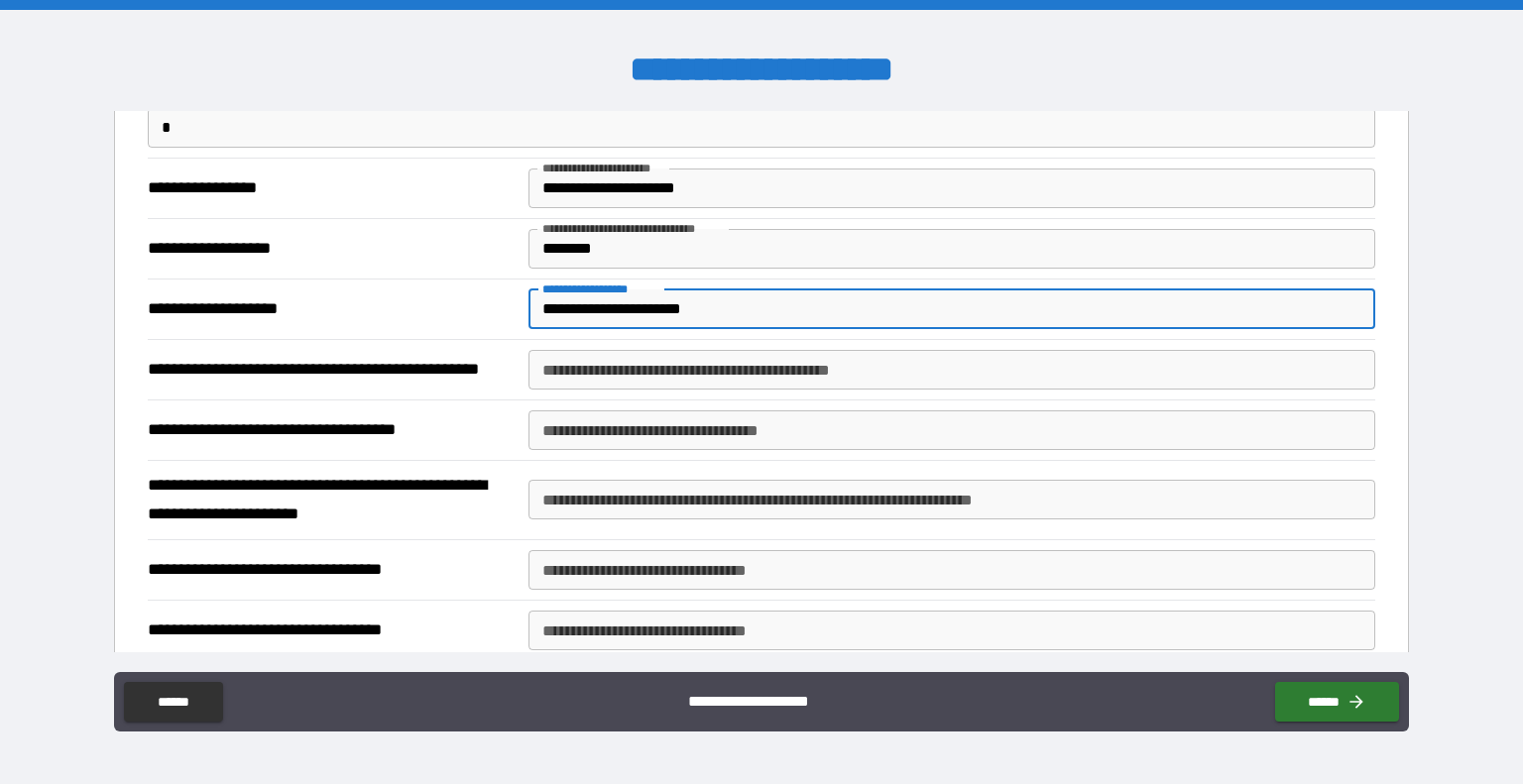 type on "**********" 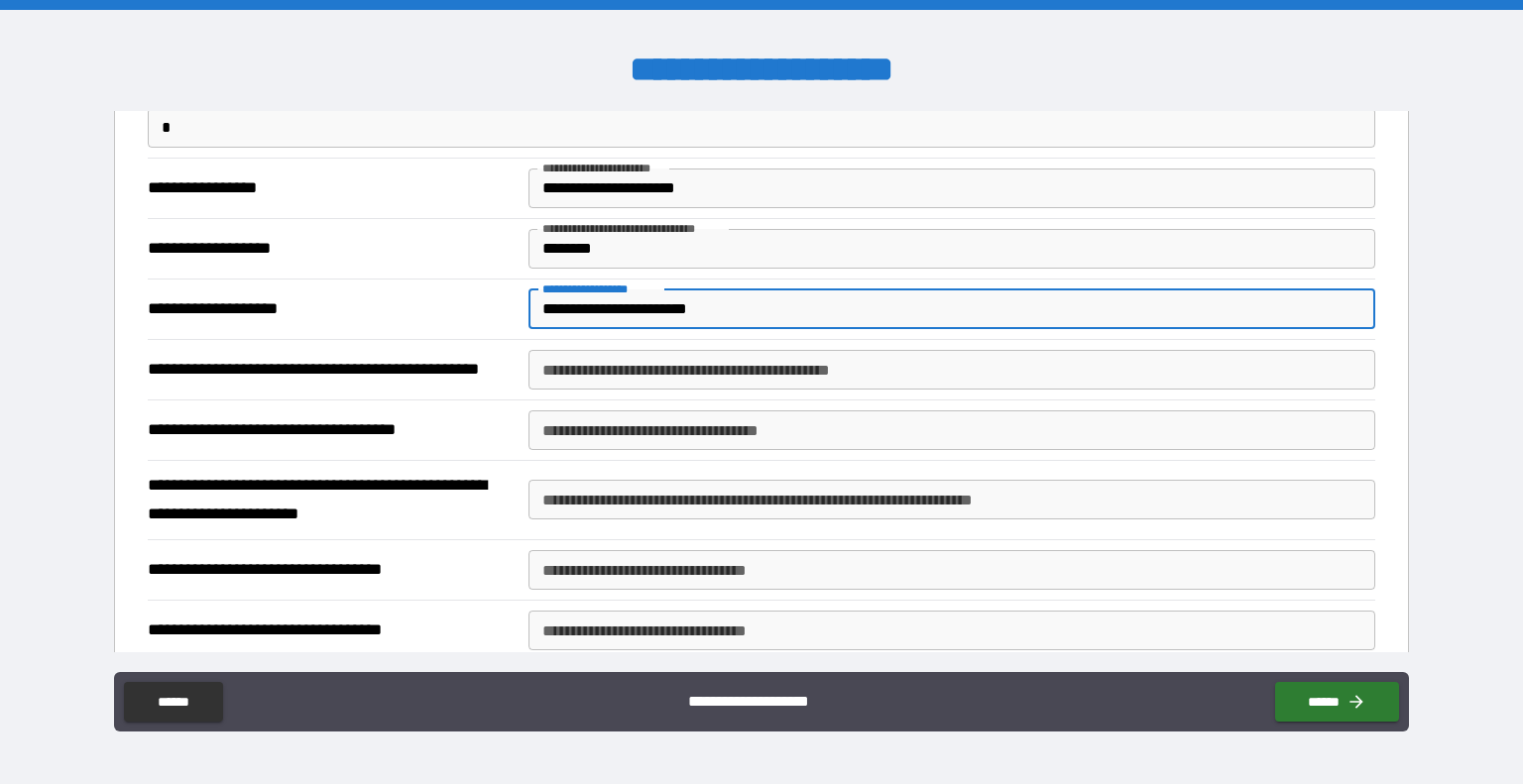 type on "**********" 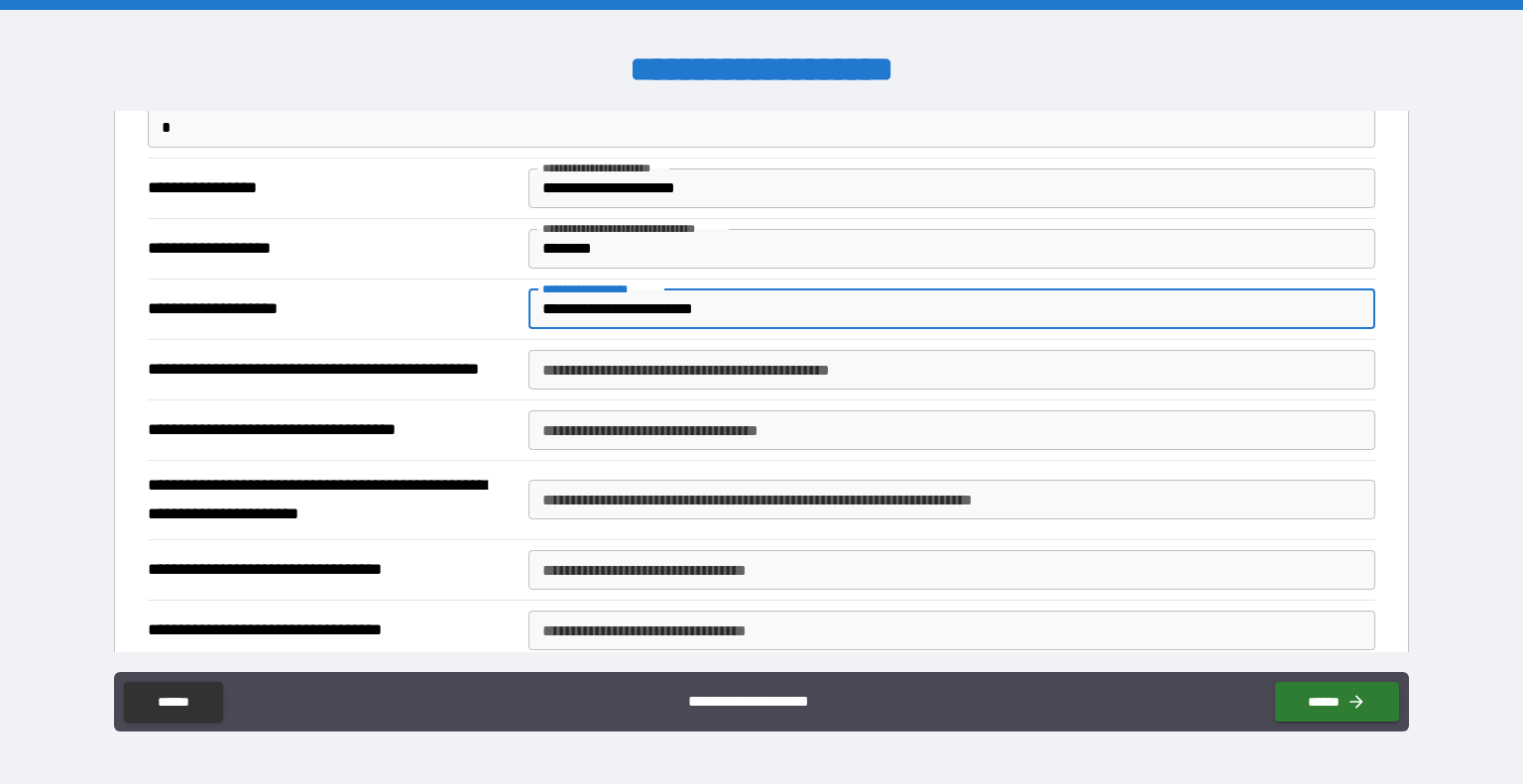 type on "**********" 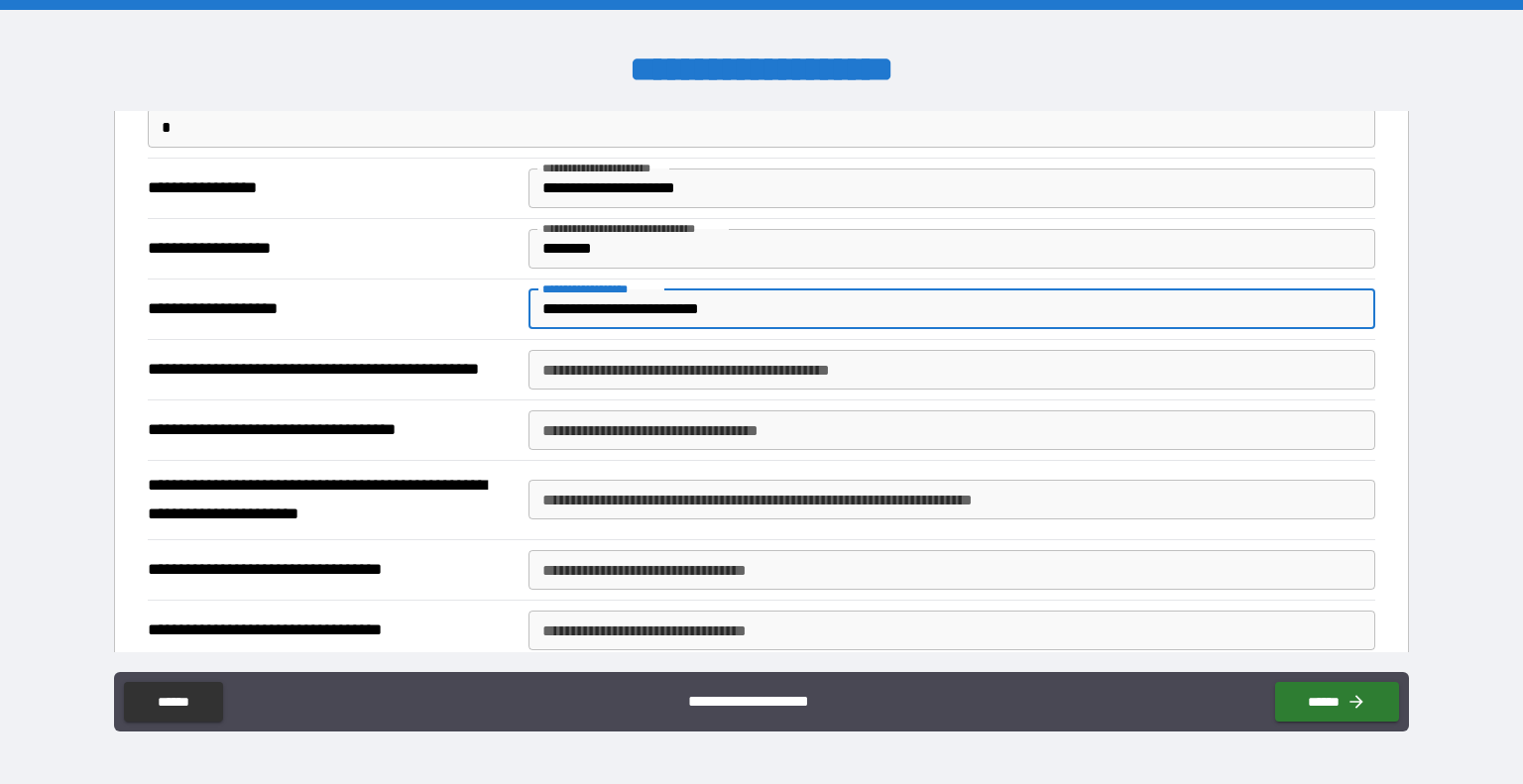 type on "**********" 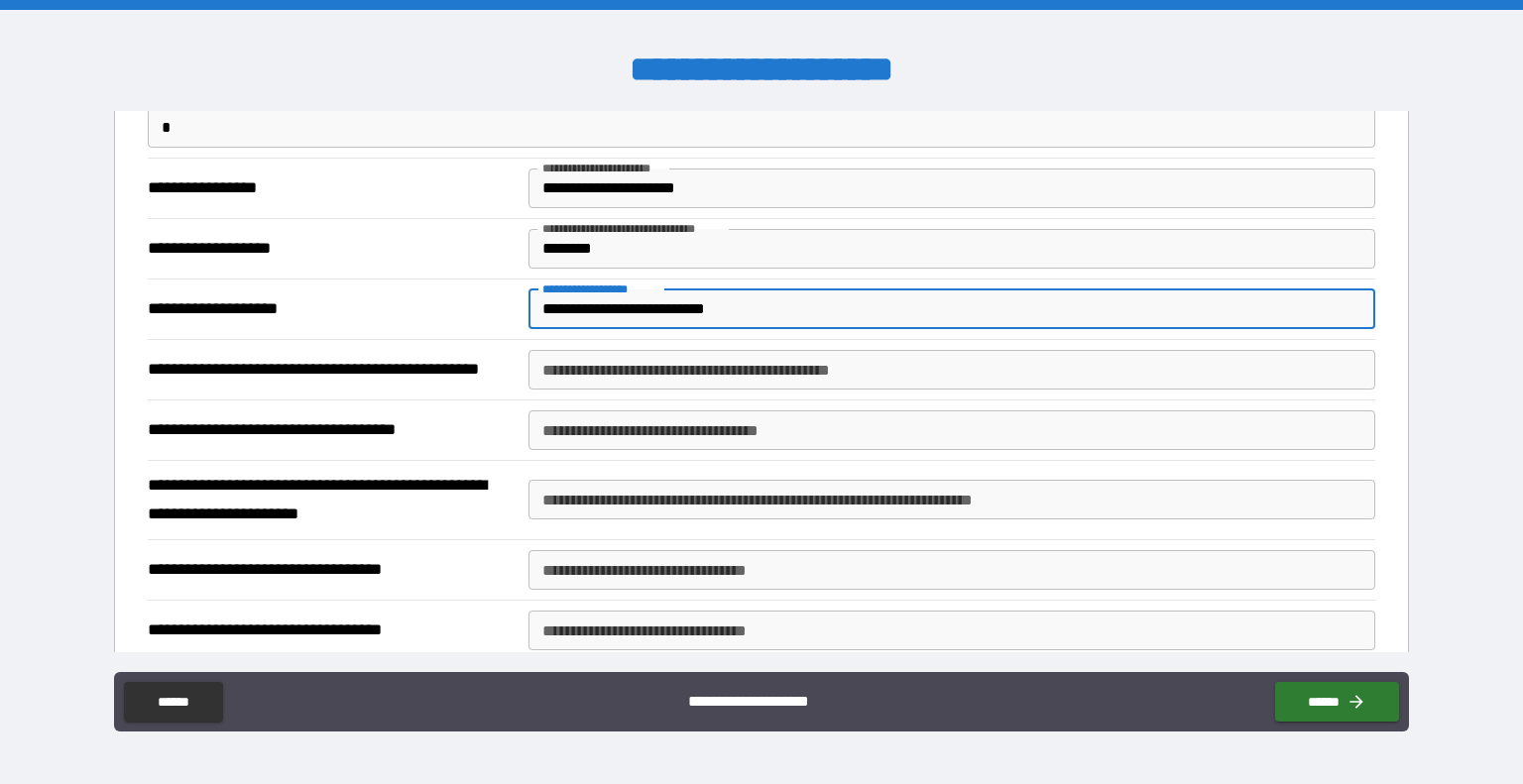 type on "**********" 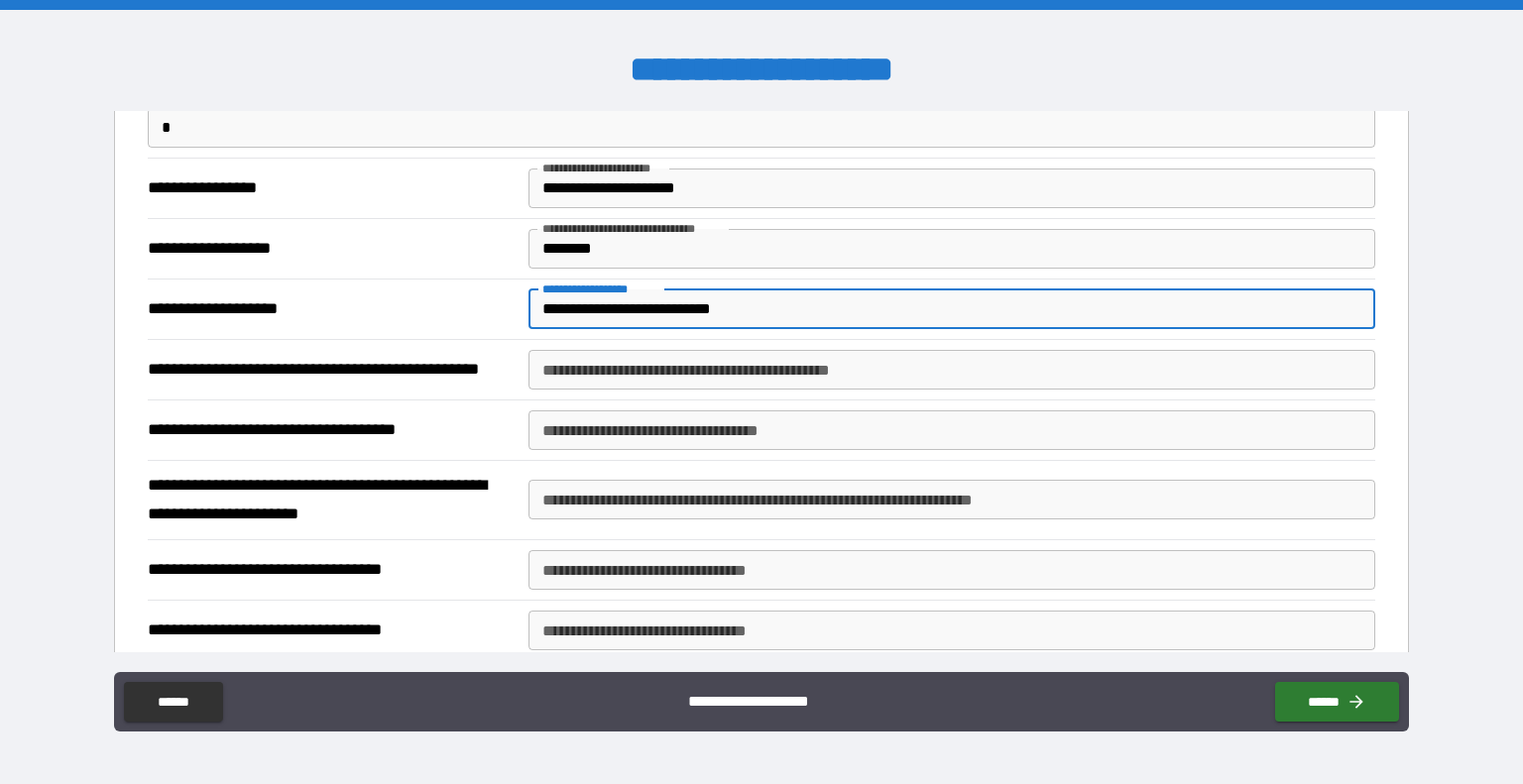 type on "*" 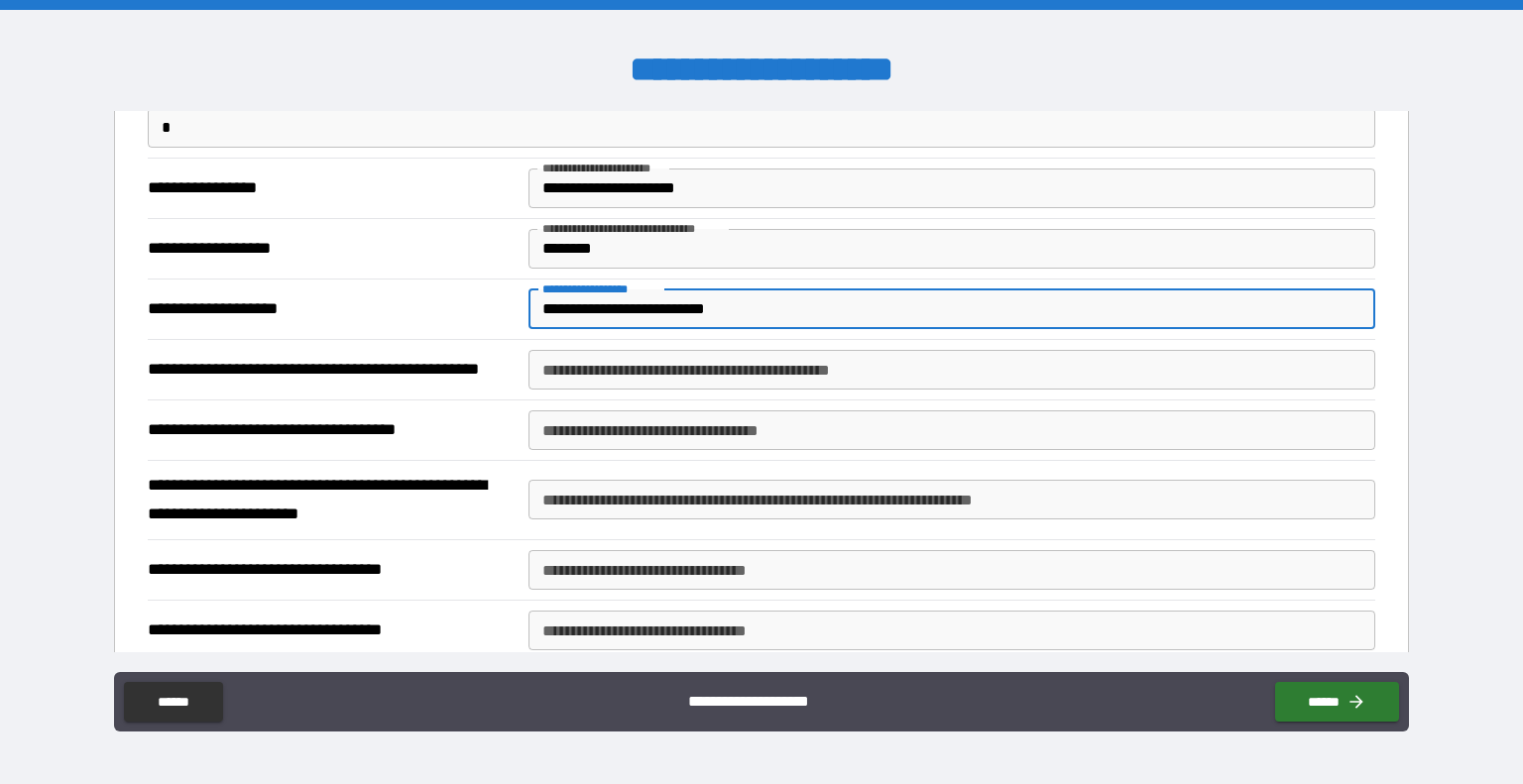 type on "**********" 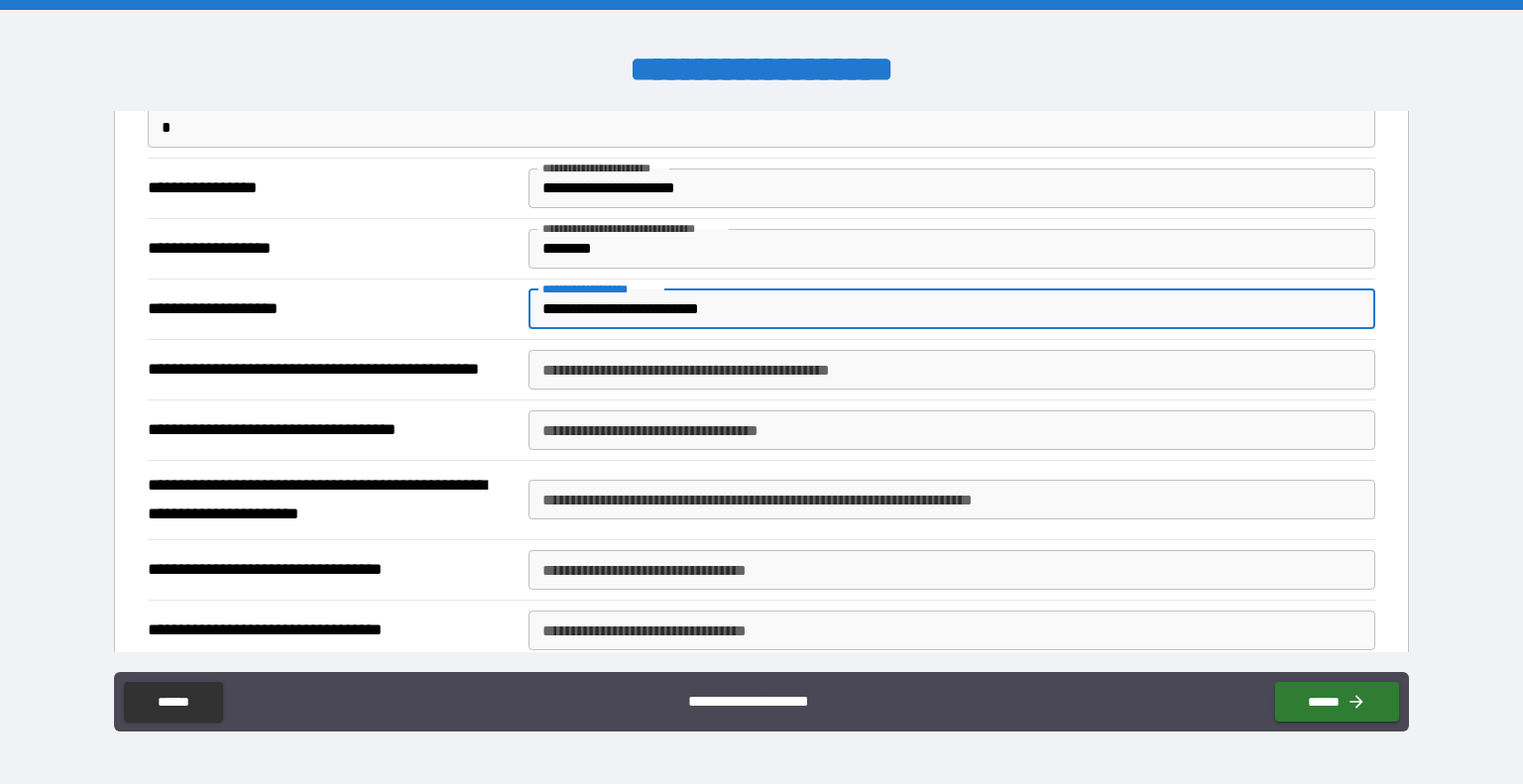 type on "*" 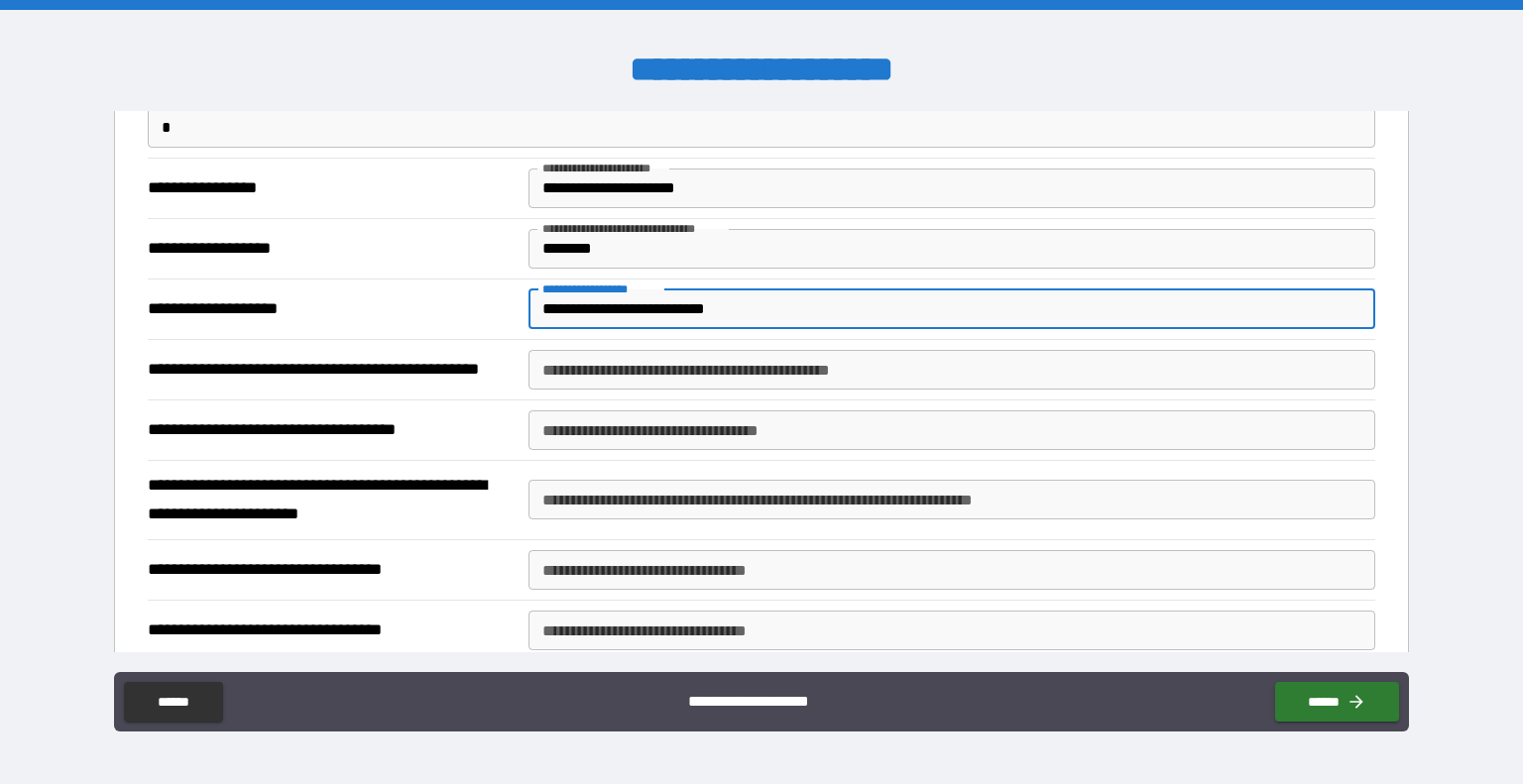 type on "**********" 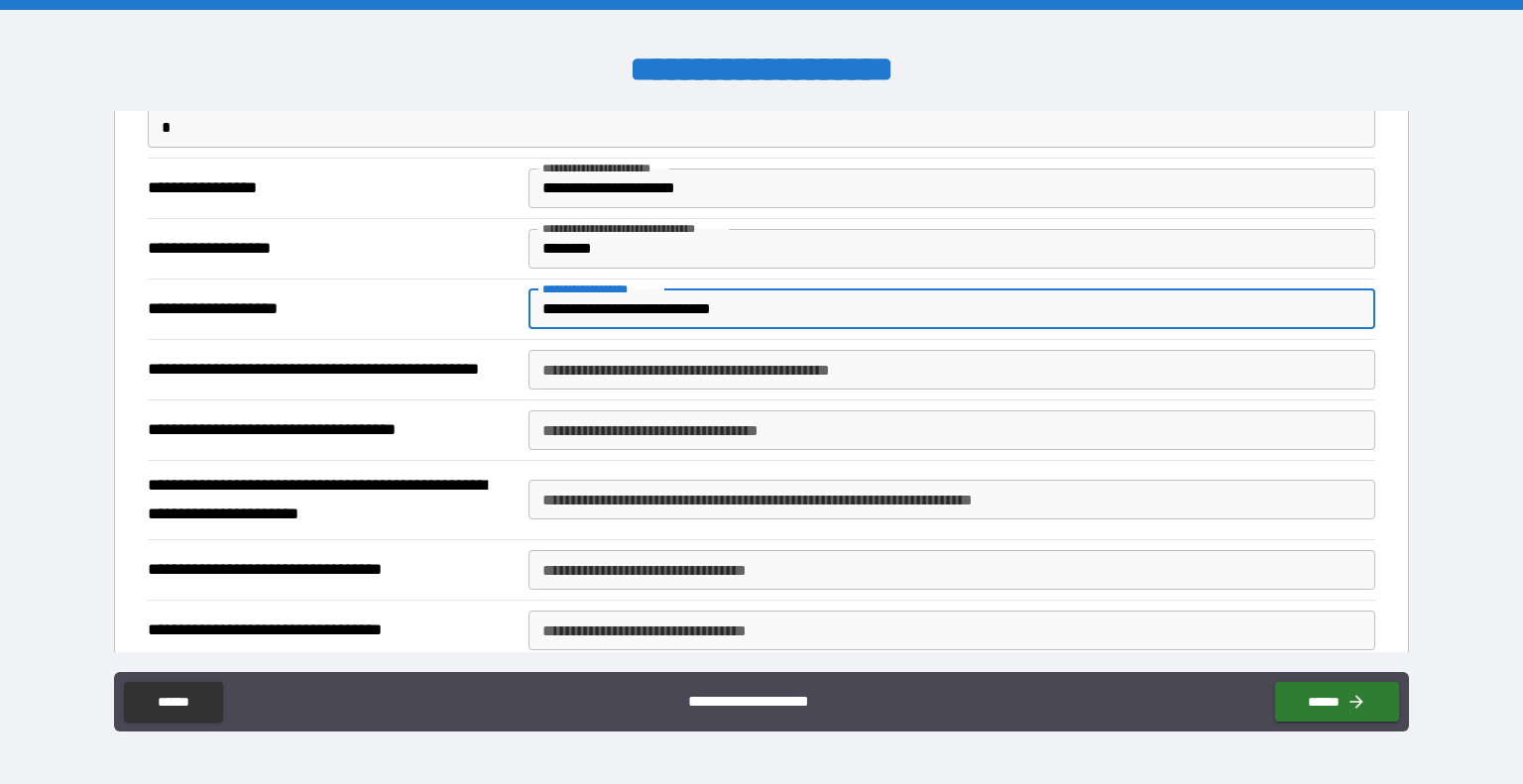 type on "*" 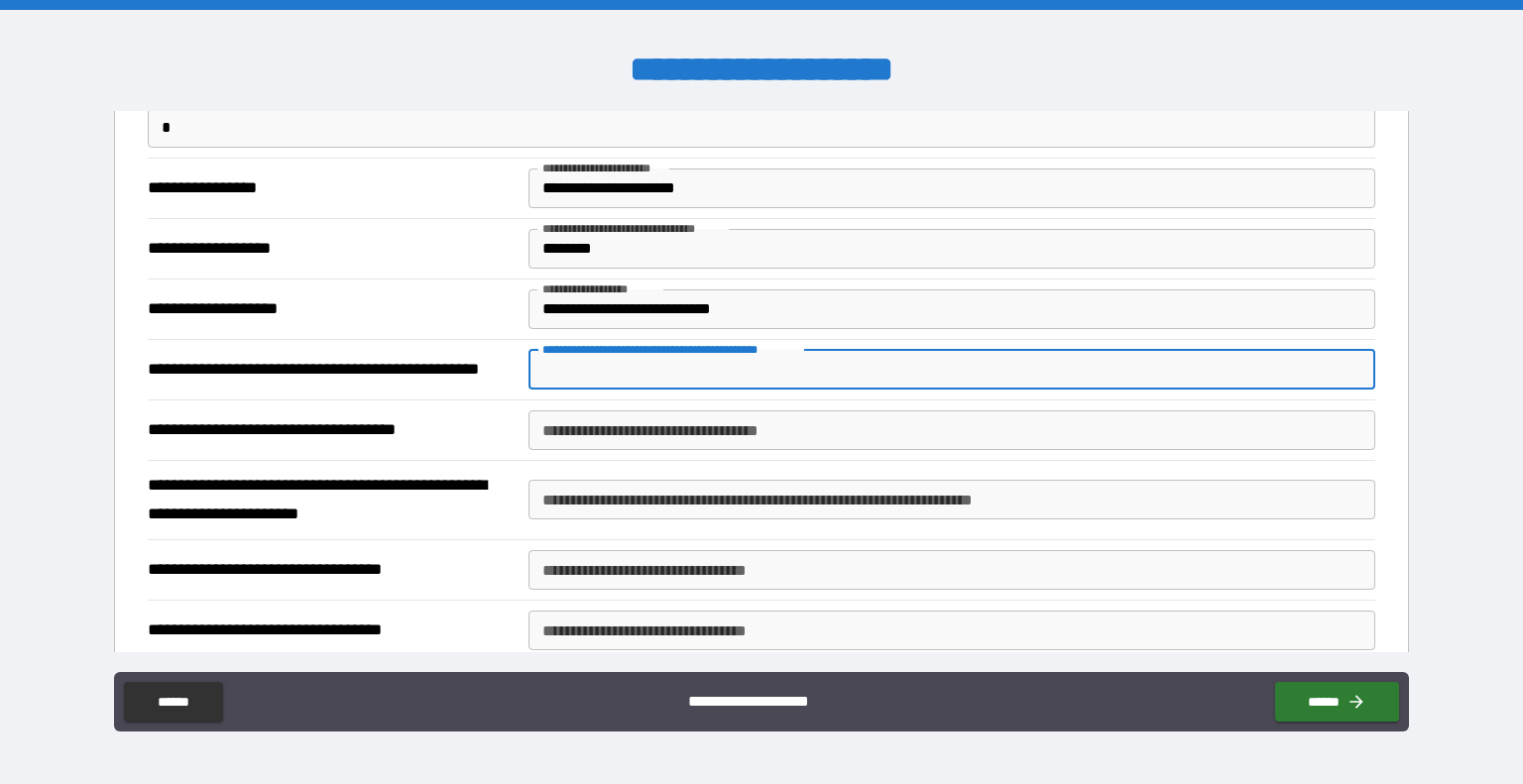 click on "**********" at bounding box center (952, 370) 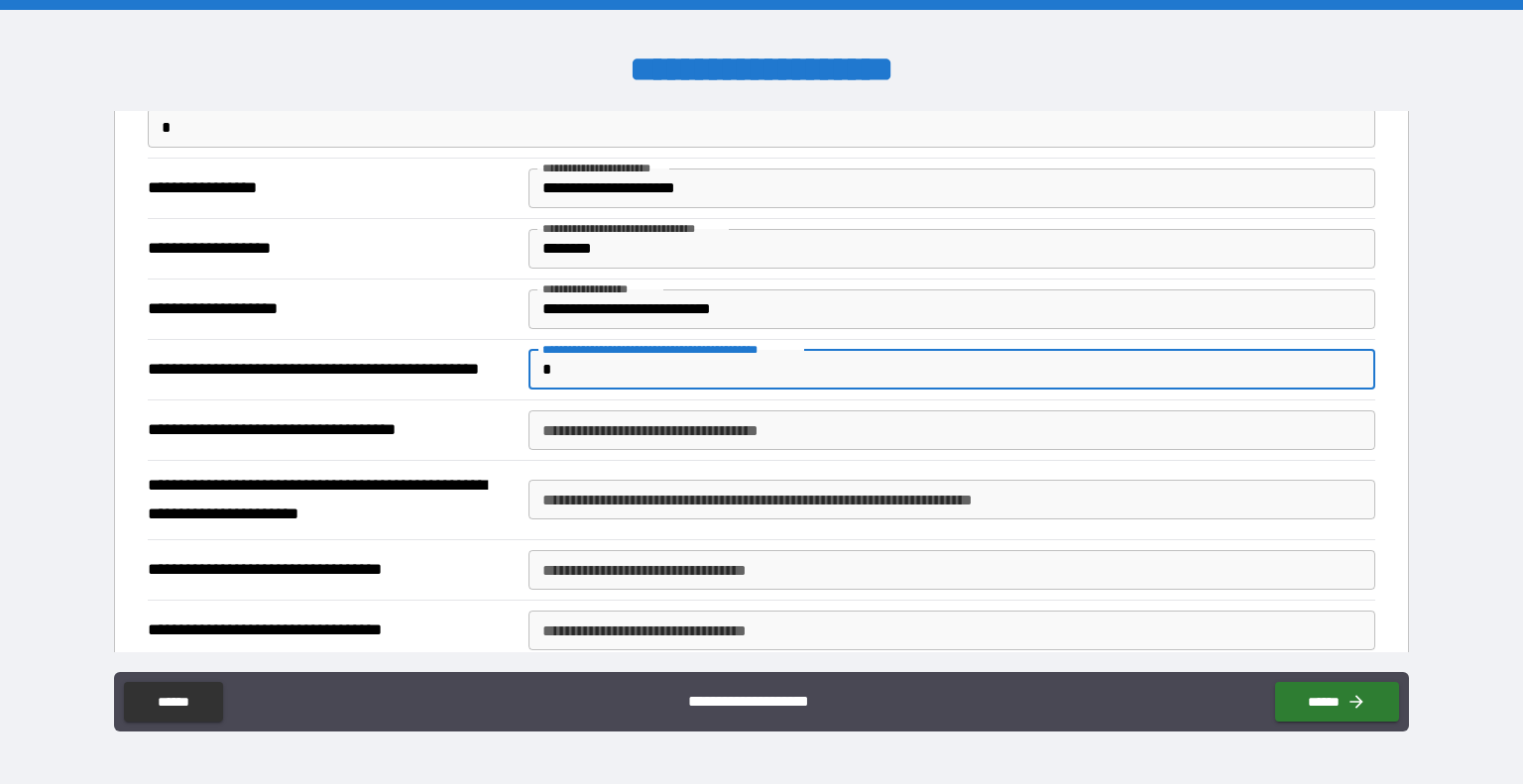 type on "*" 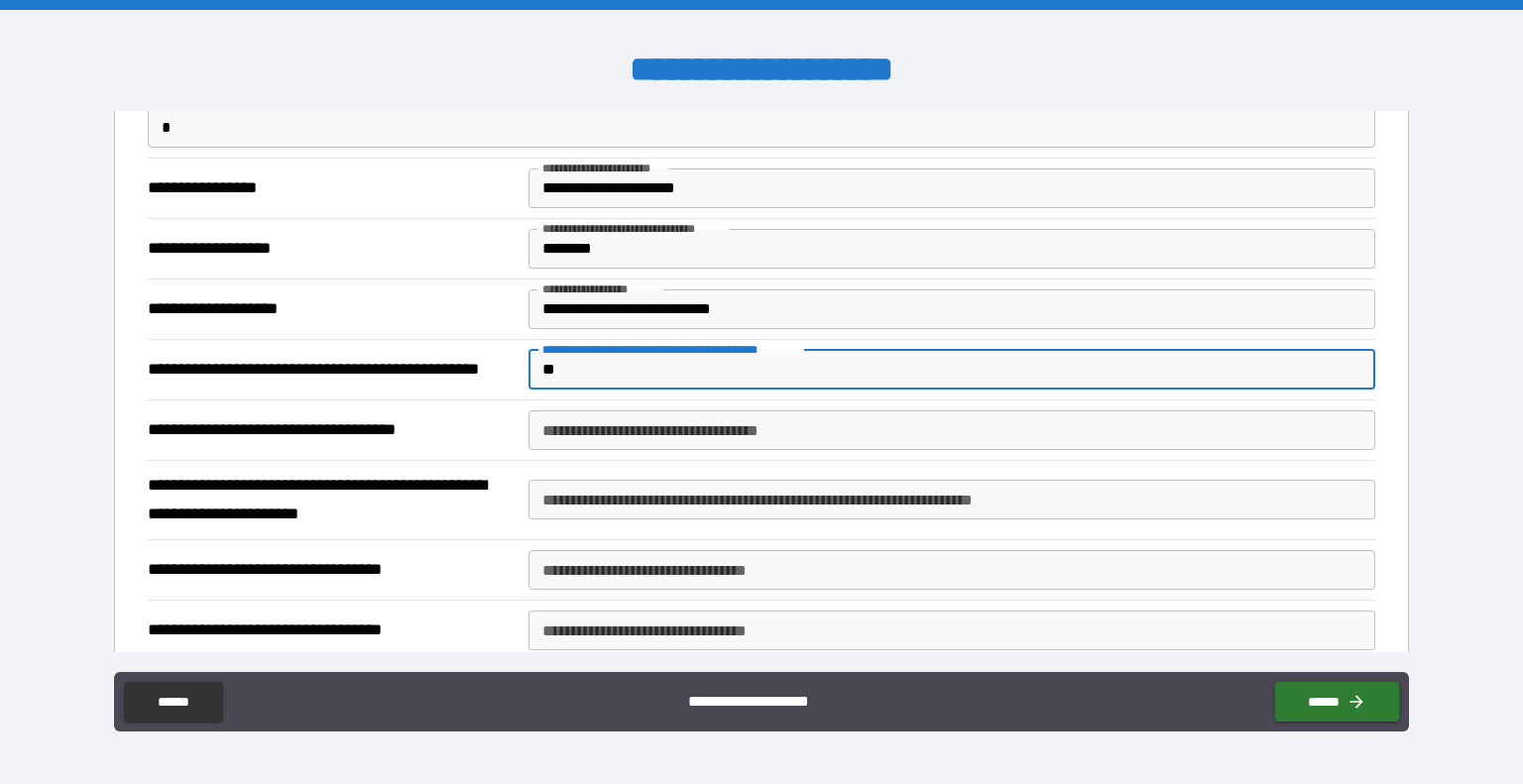 type on "***" 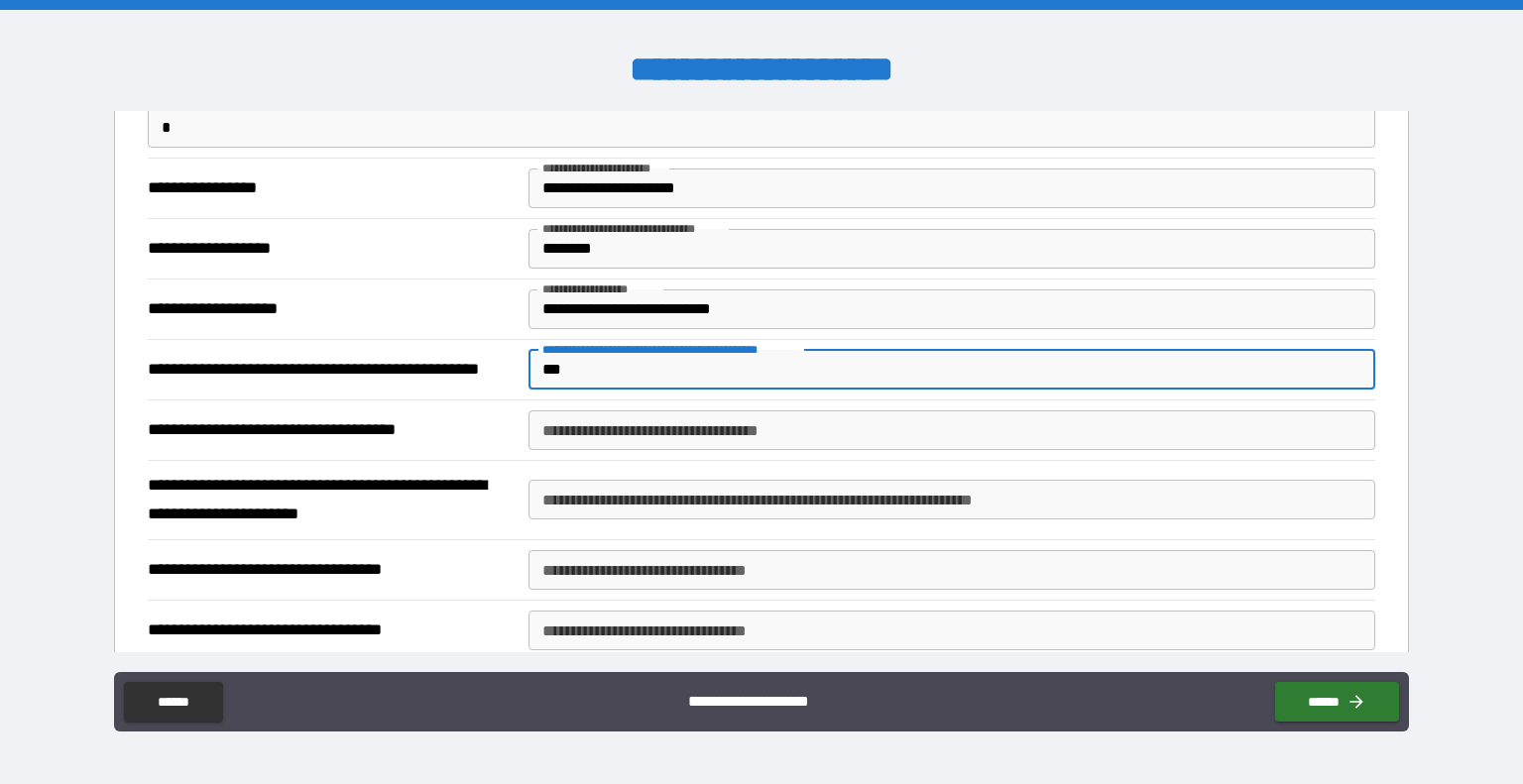 type on "****" 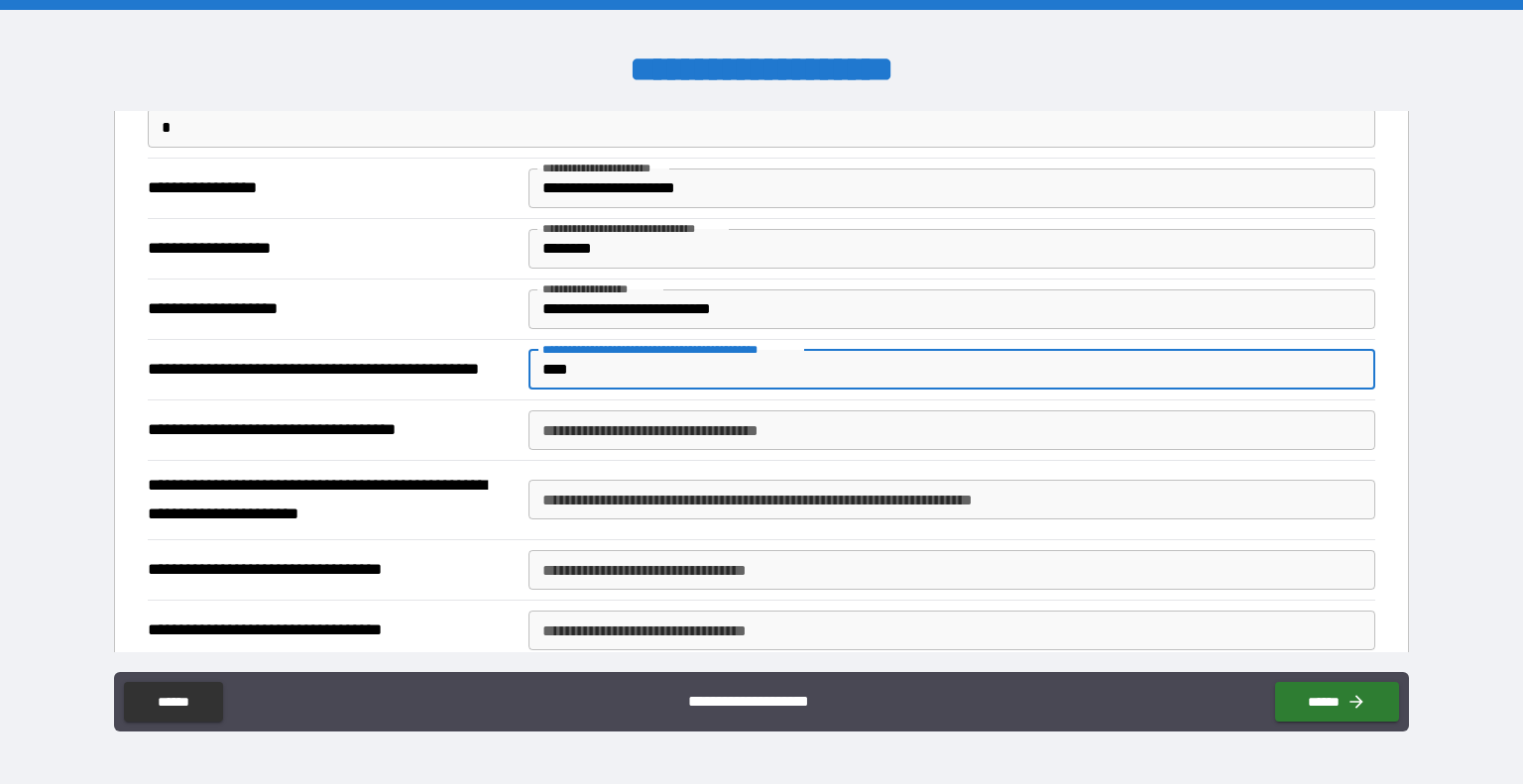 type on "*****" 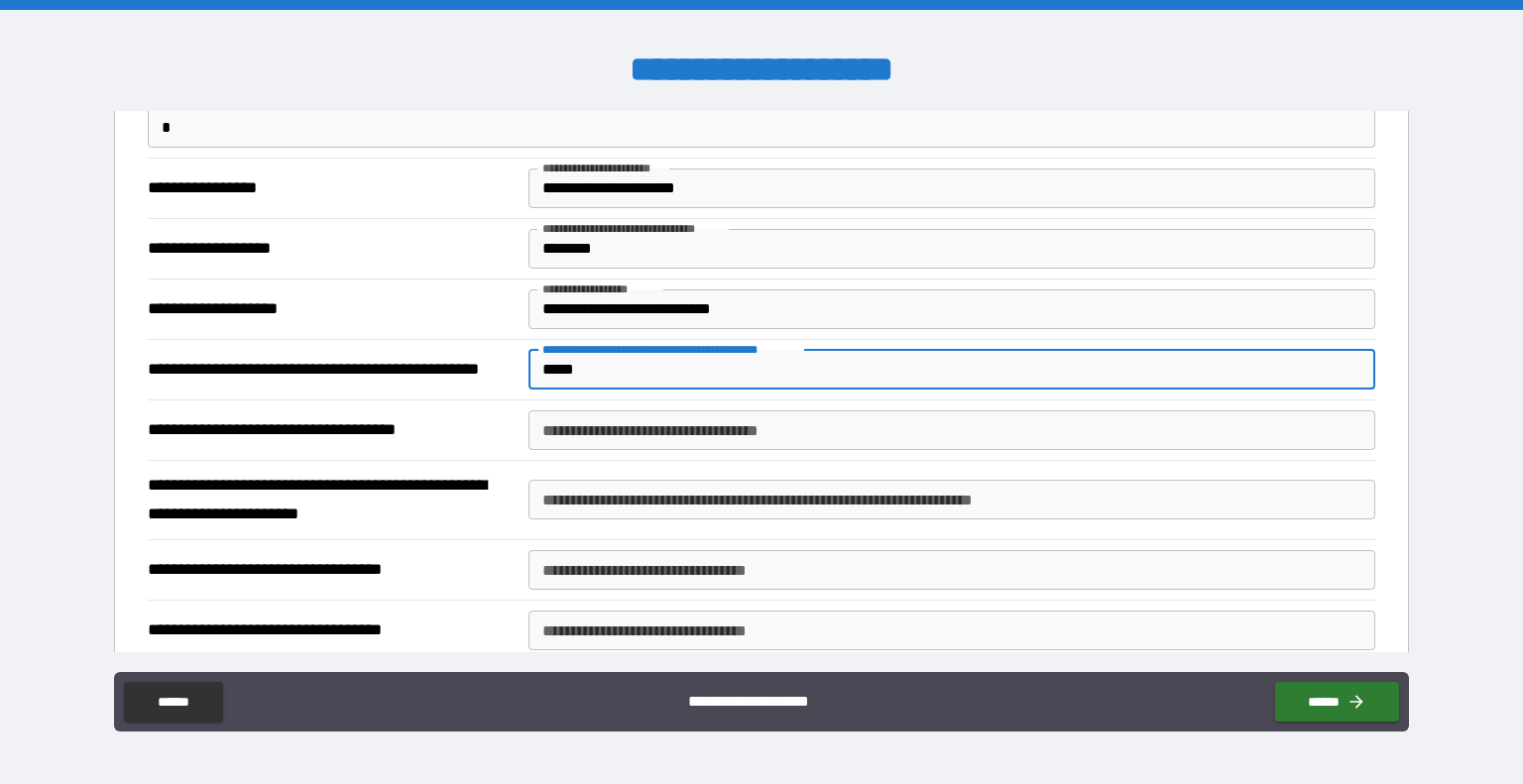 type on "*" 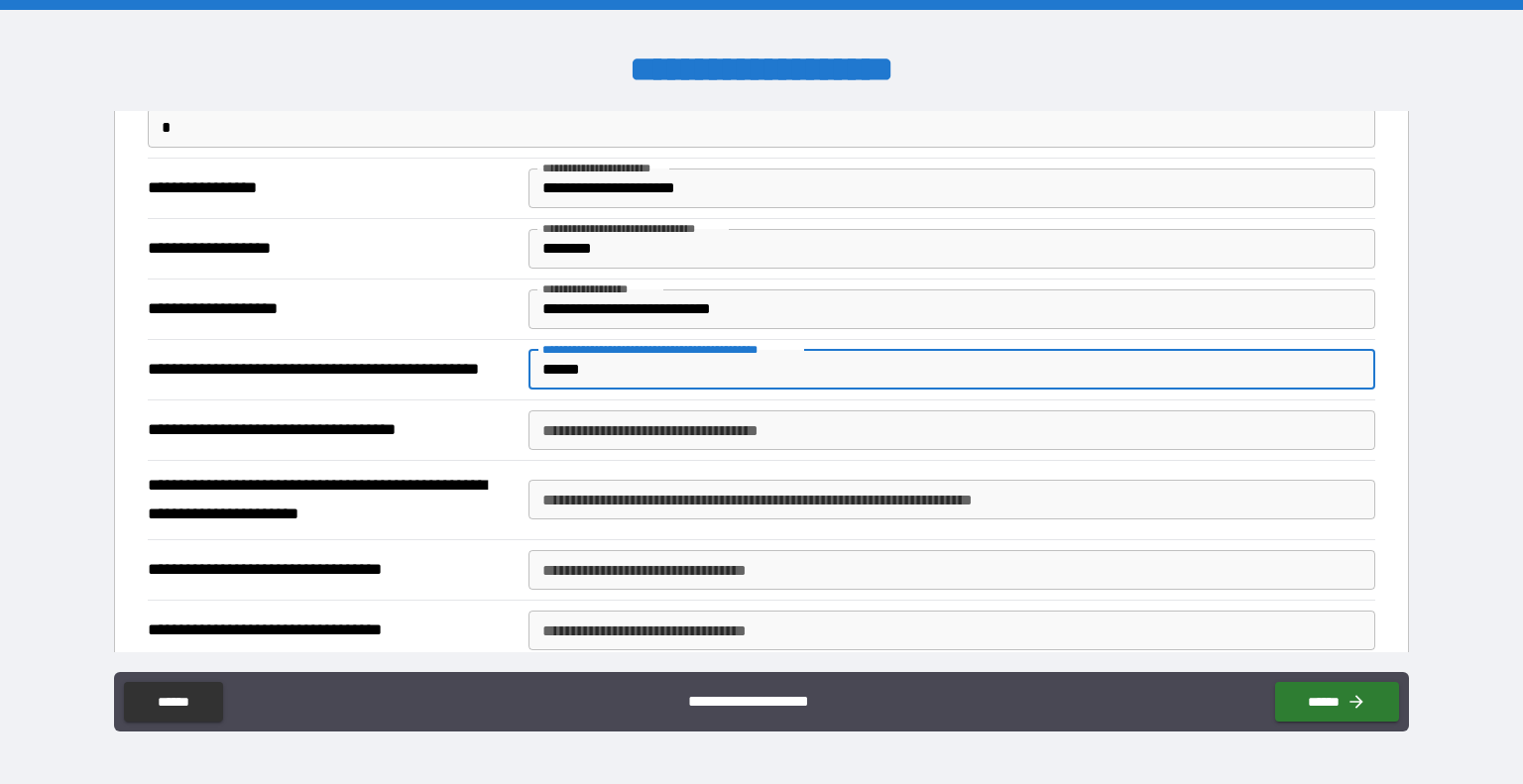 type on "*******" 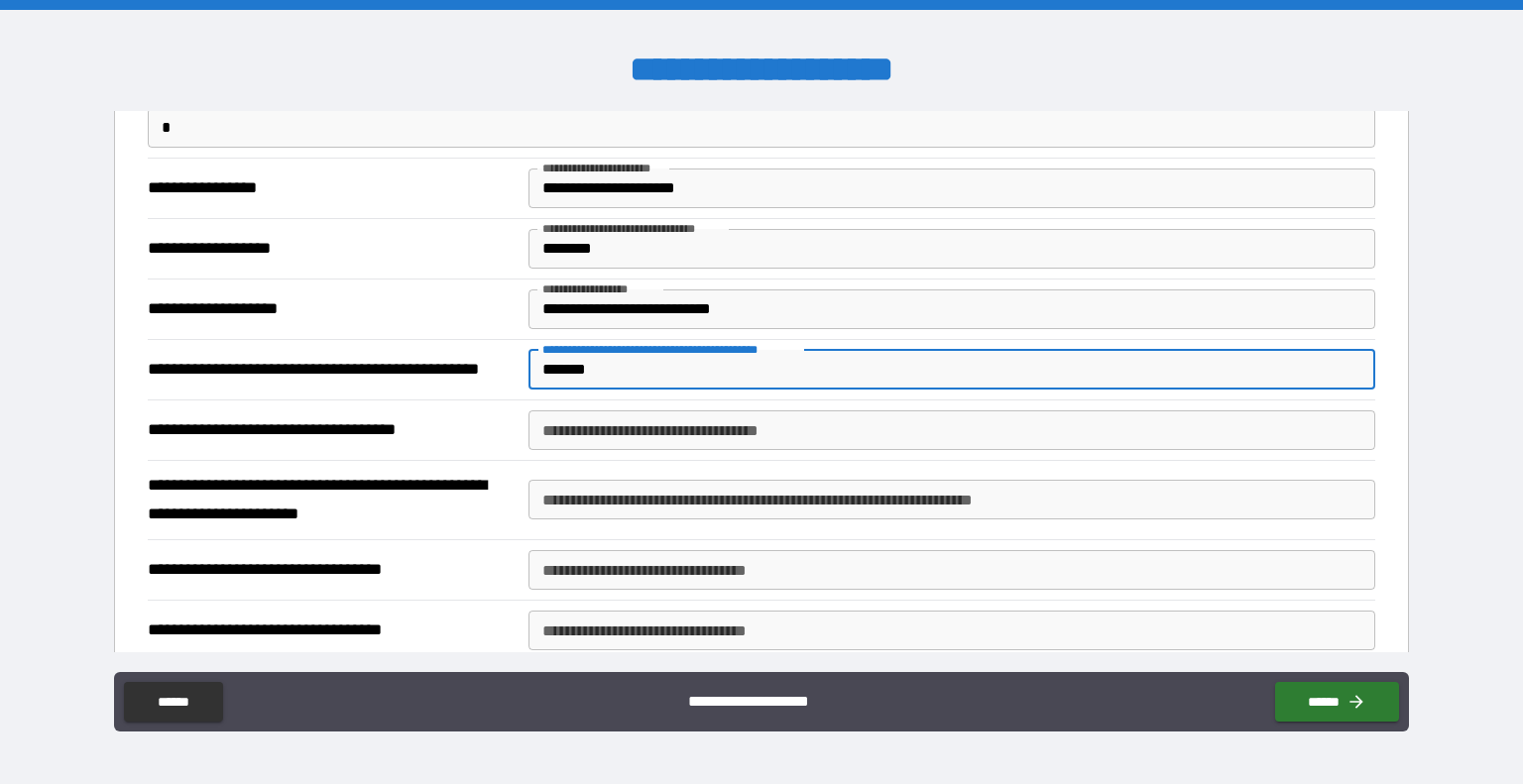type on "*******" 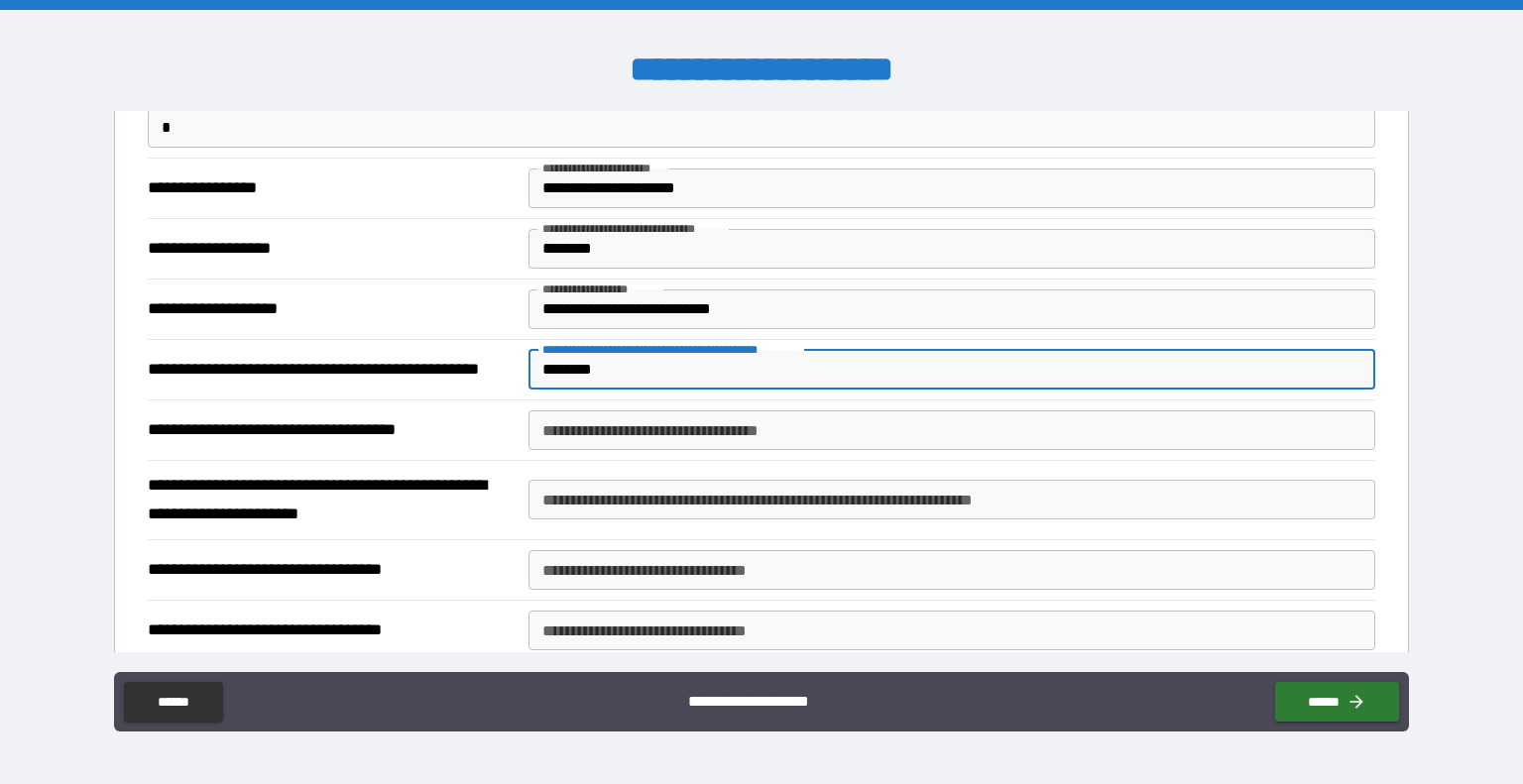 type on "*" 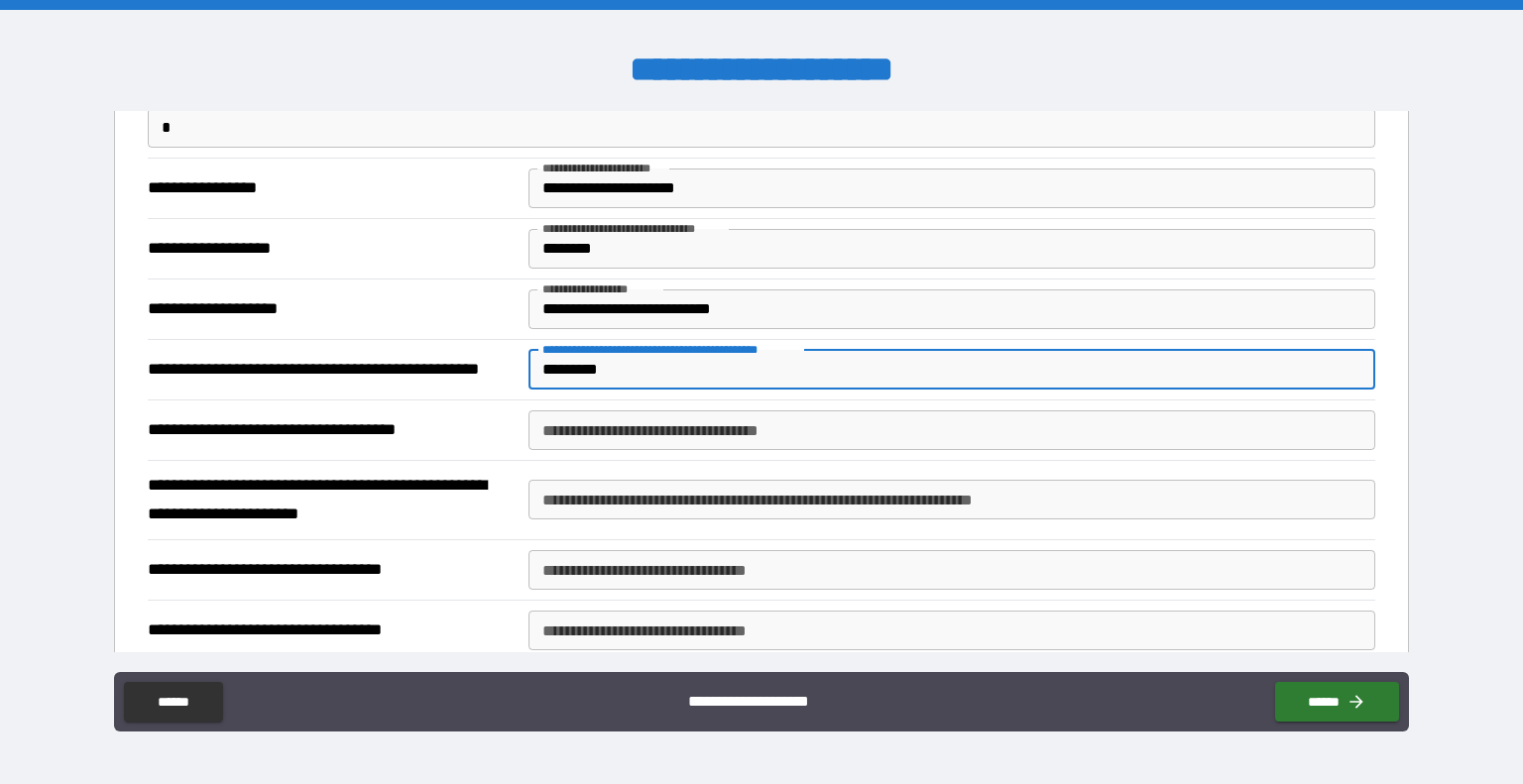 type on "**********" 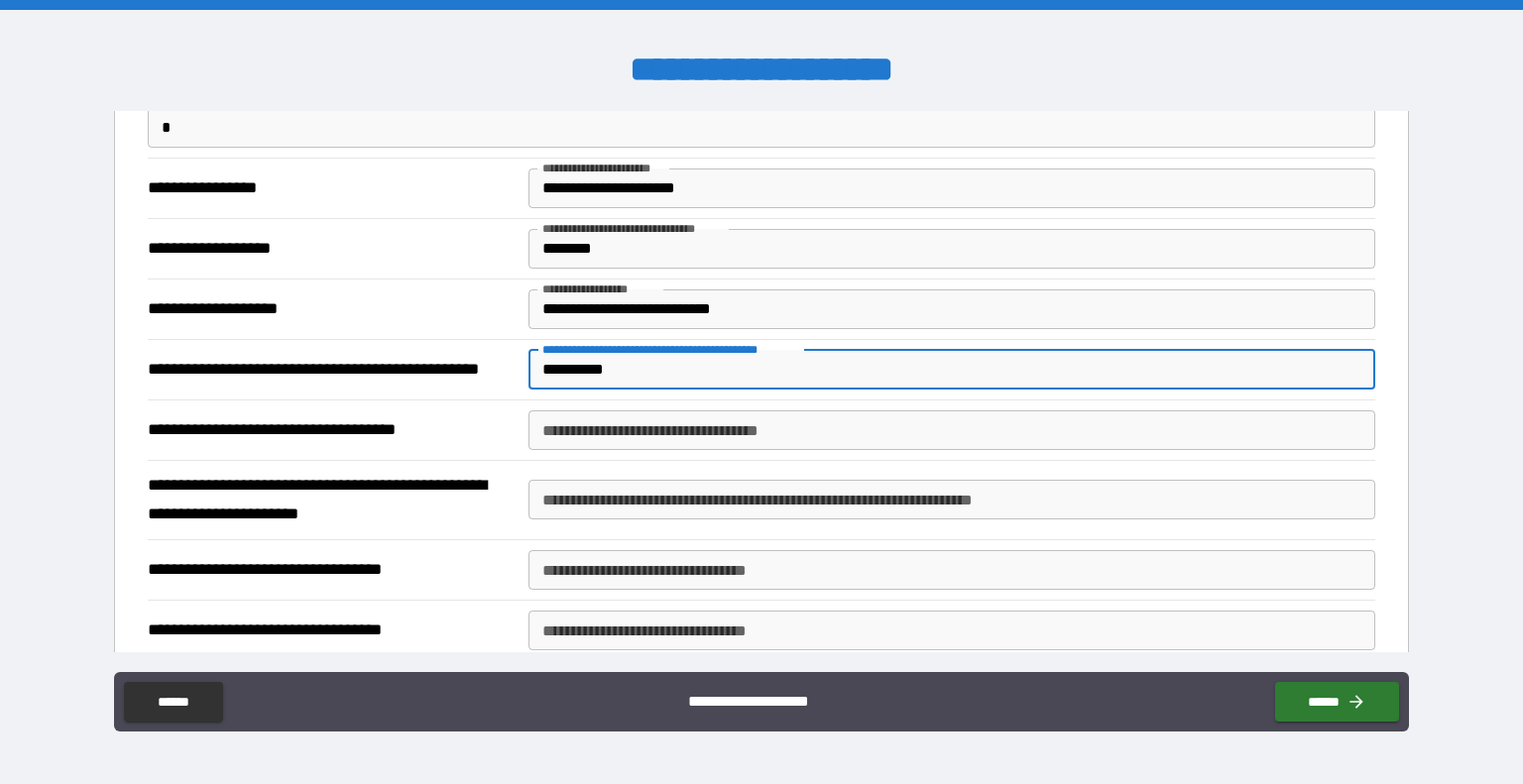 type on "**********" 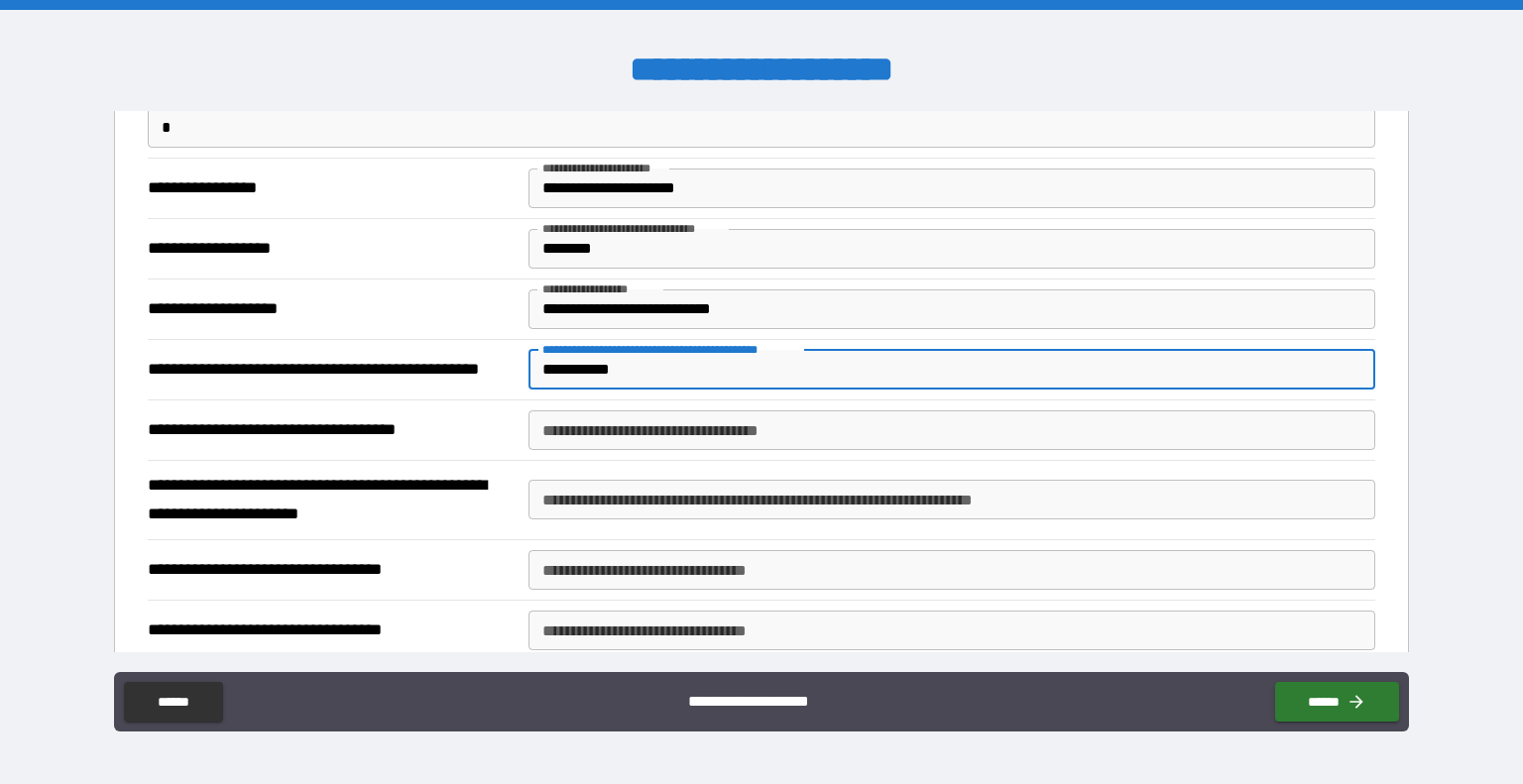 type on "*" 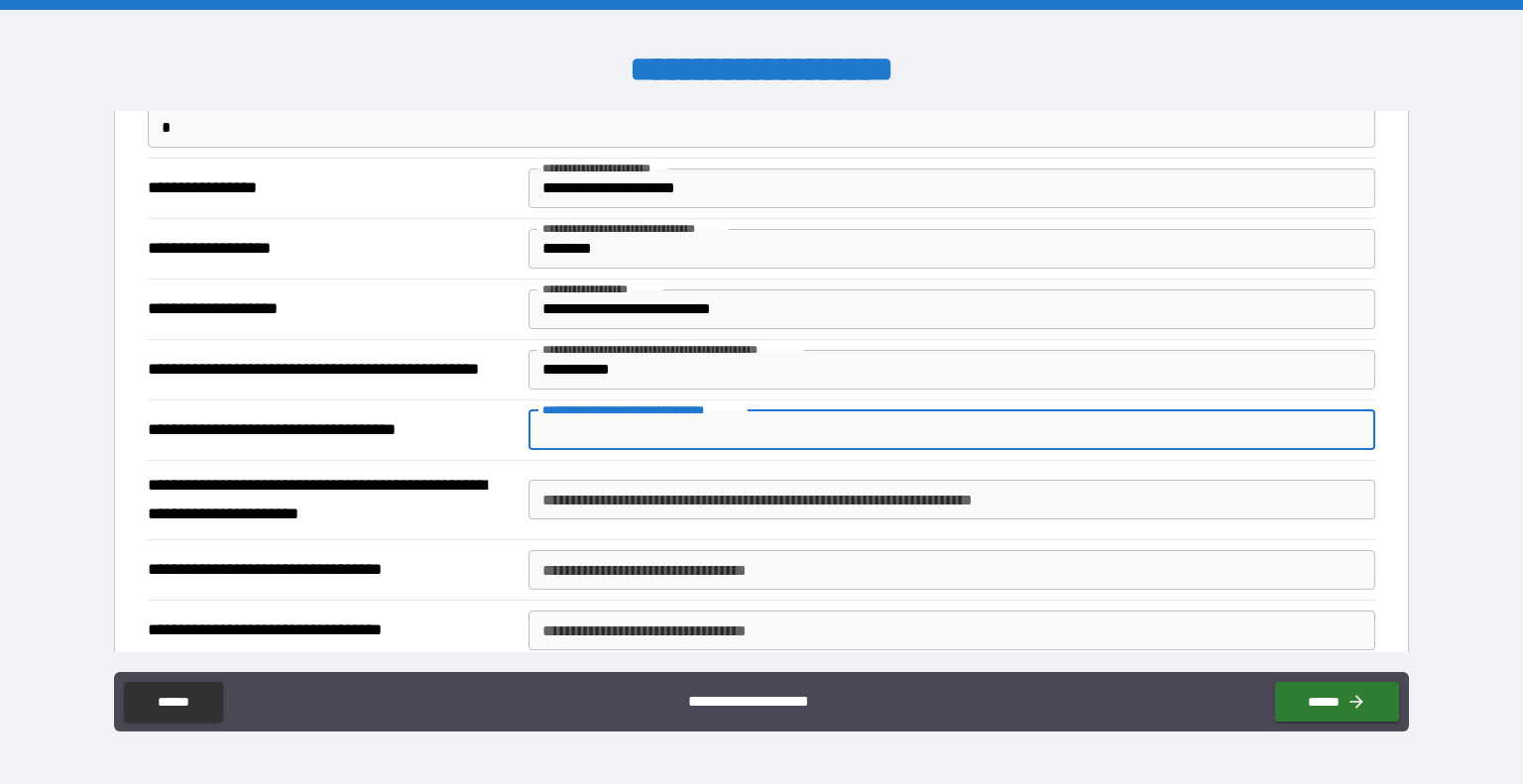 click on "**********" at bounding box center [952, 430] 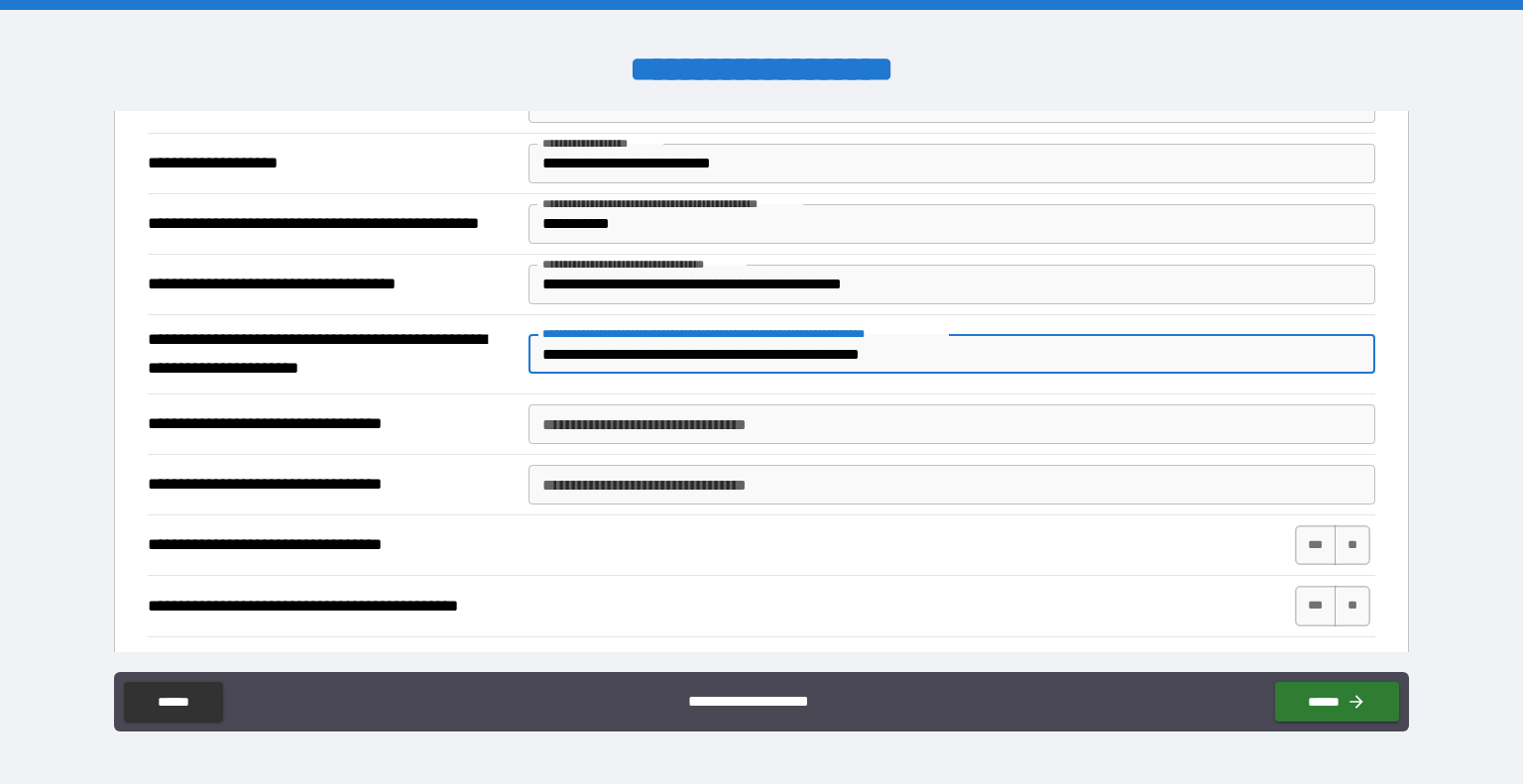 scroll, scrollTop: 349, scrollLeft: 0, axis: vertical 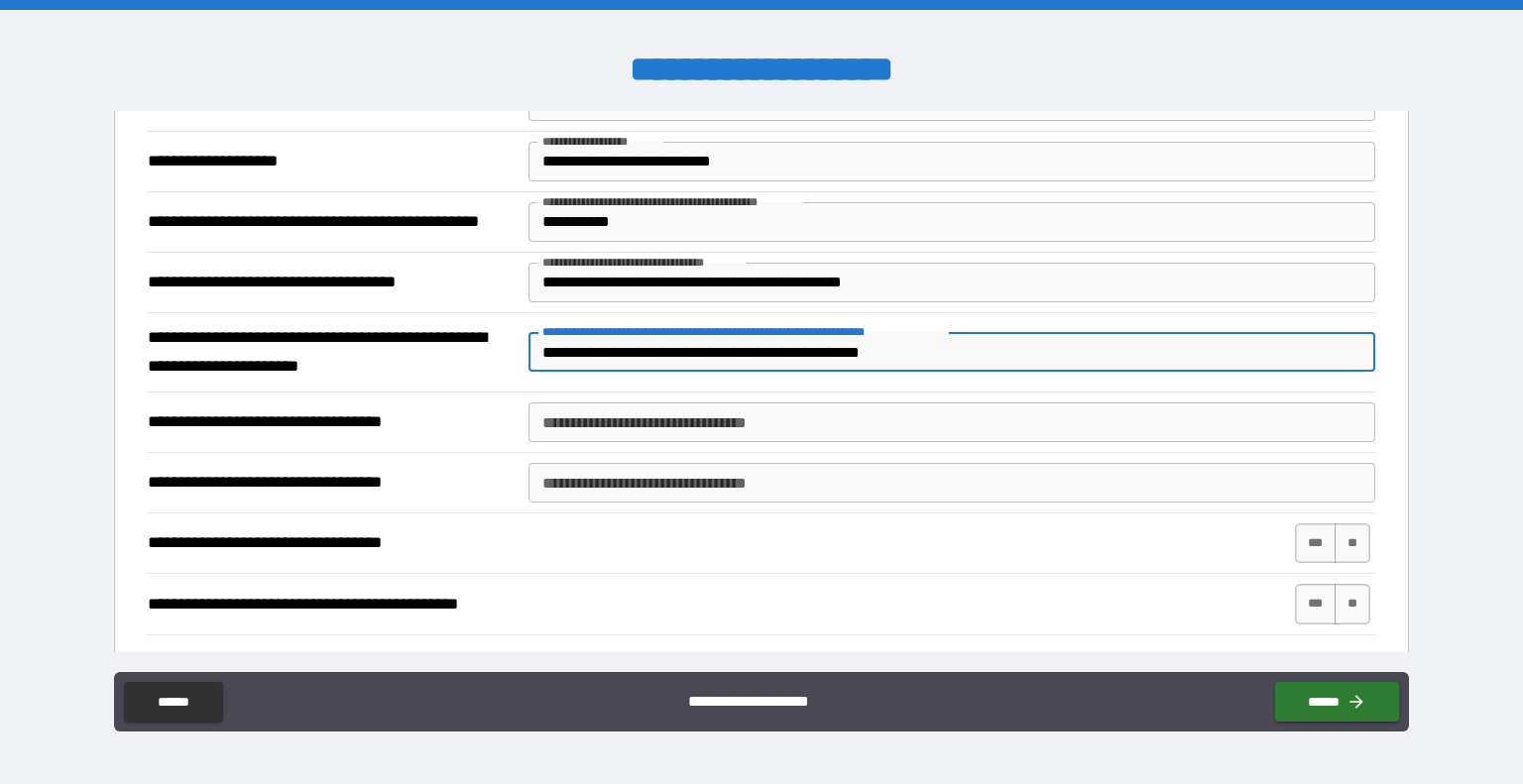 click on "**********" at bounding box center [952, 422] 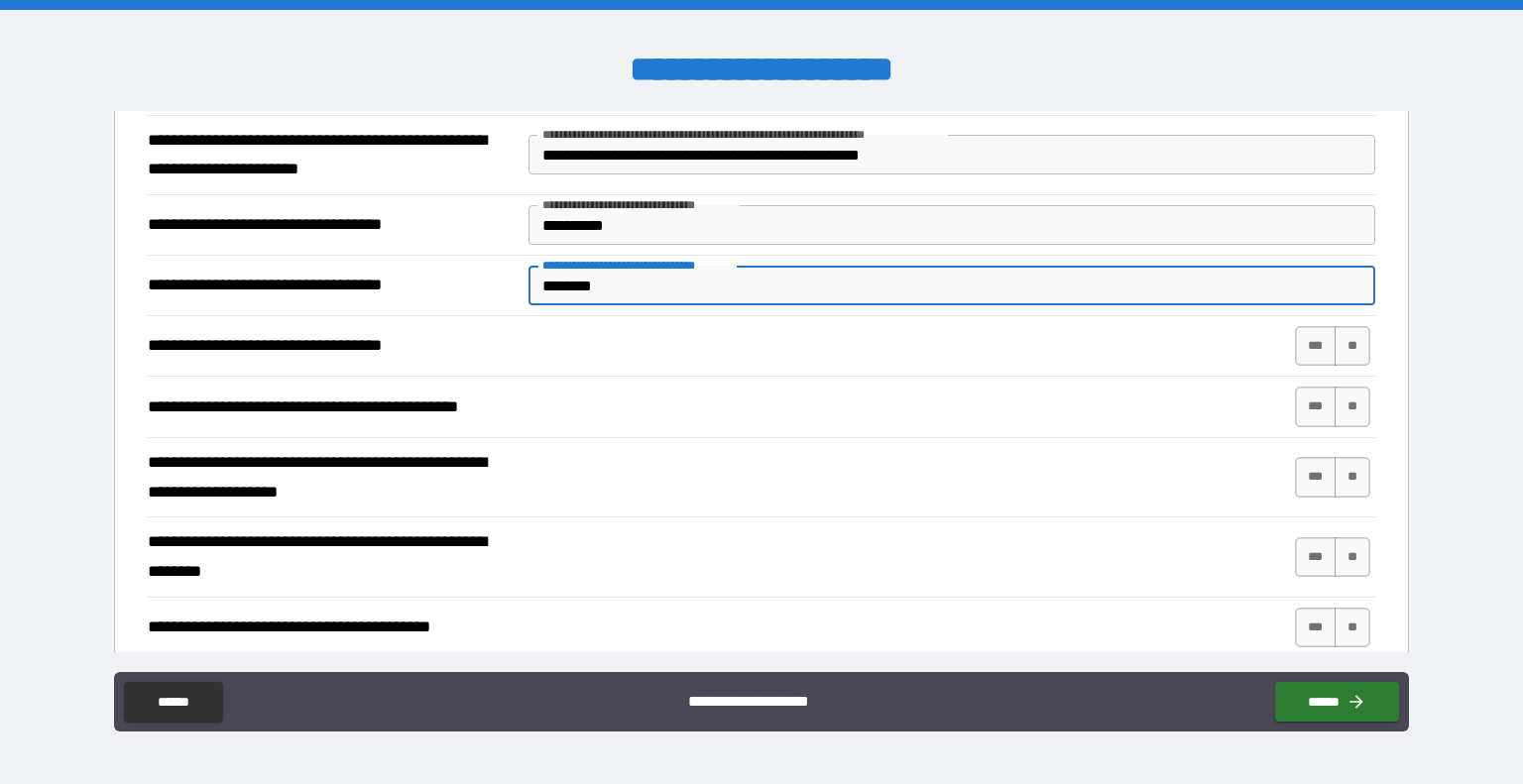 scroll, scrollTop: 547, scrollLeft: 0, axis: vertical 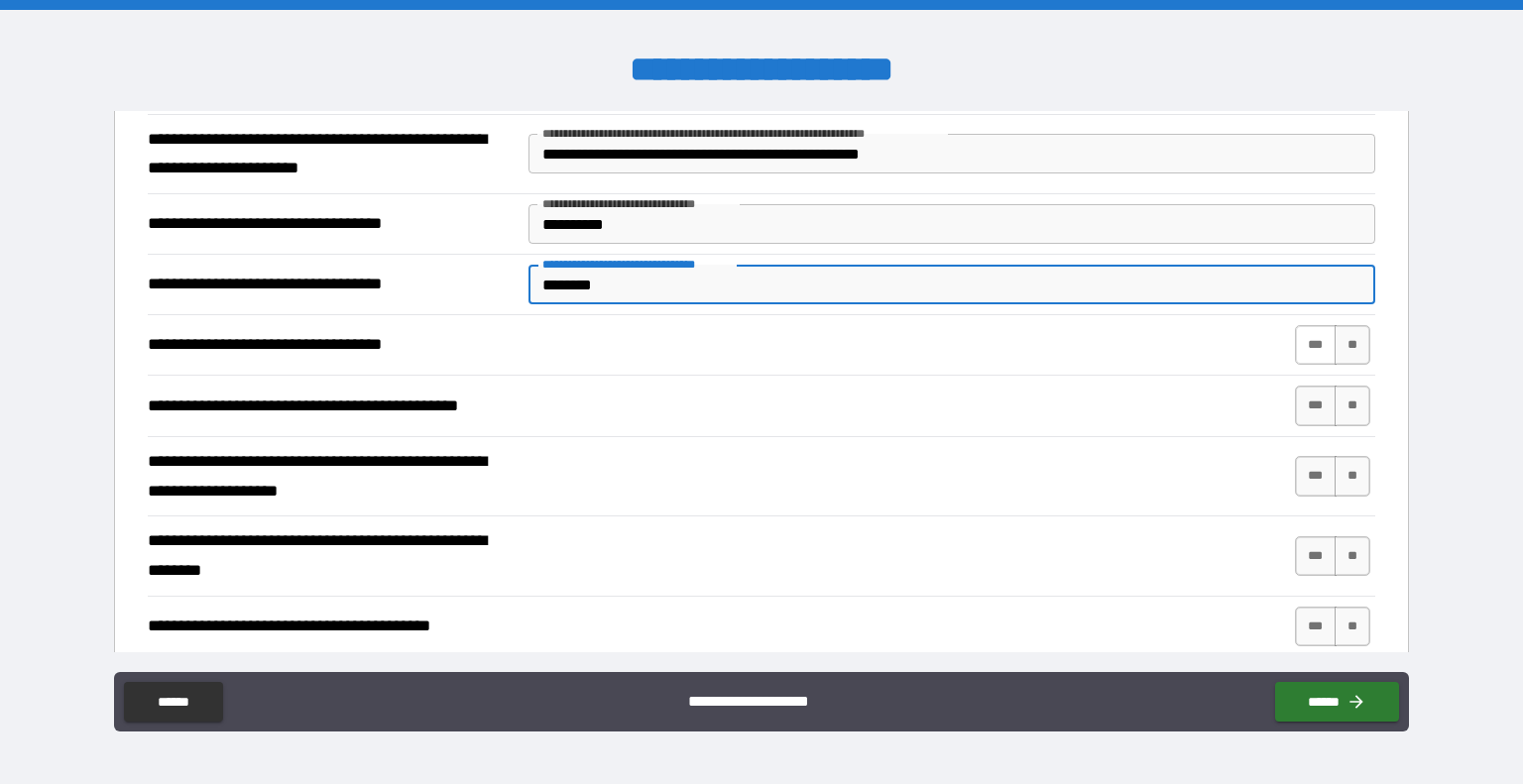 click on "***" at bounding box center [1316, 345] 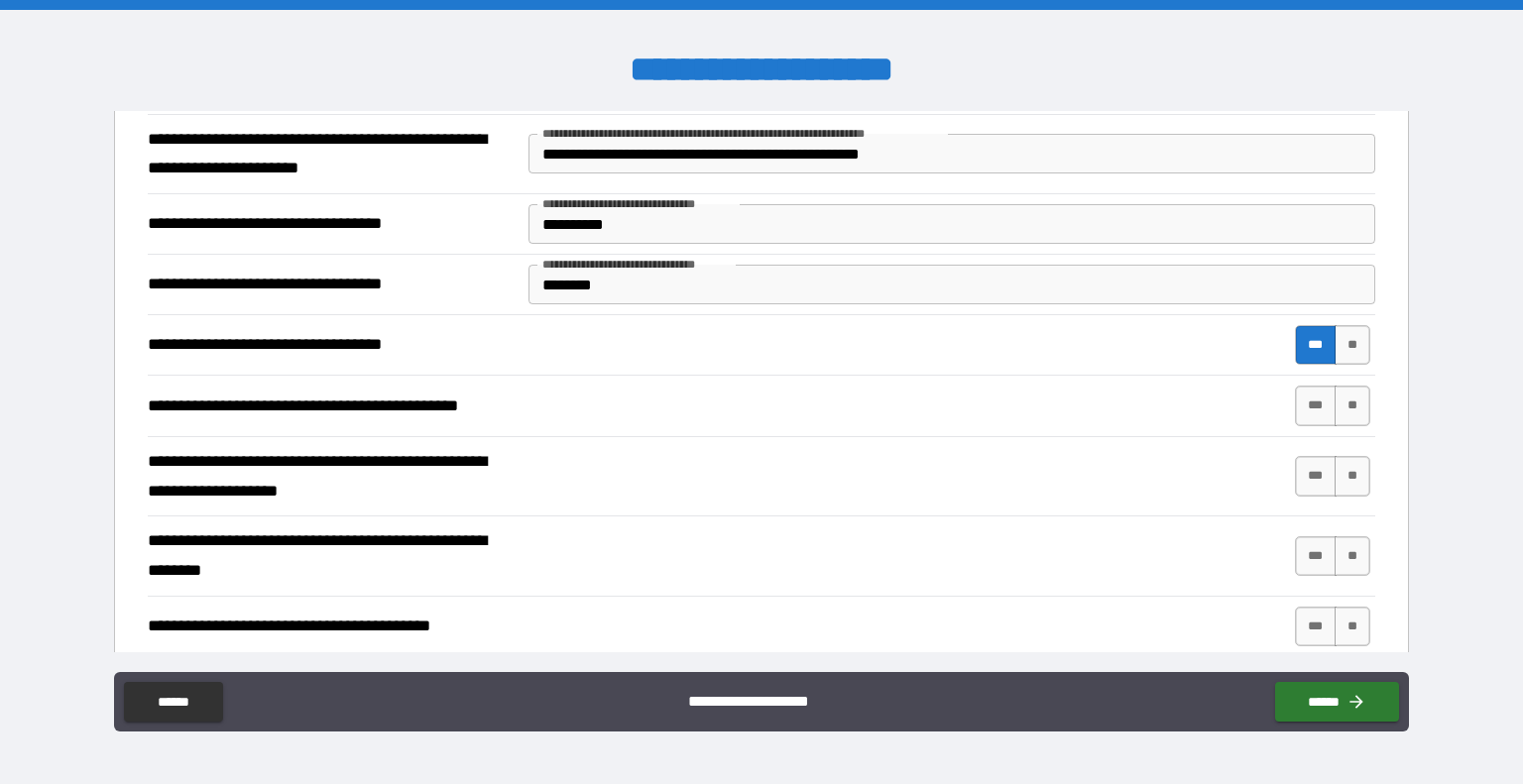 click on "*** **" at bounding box center [1335, 405] 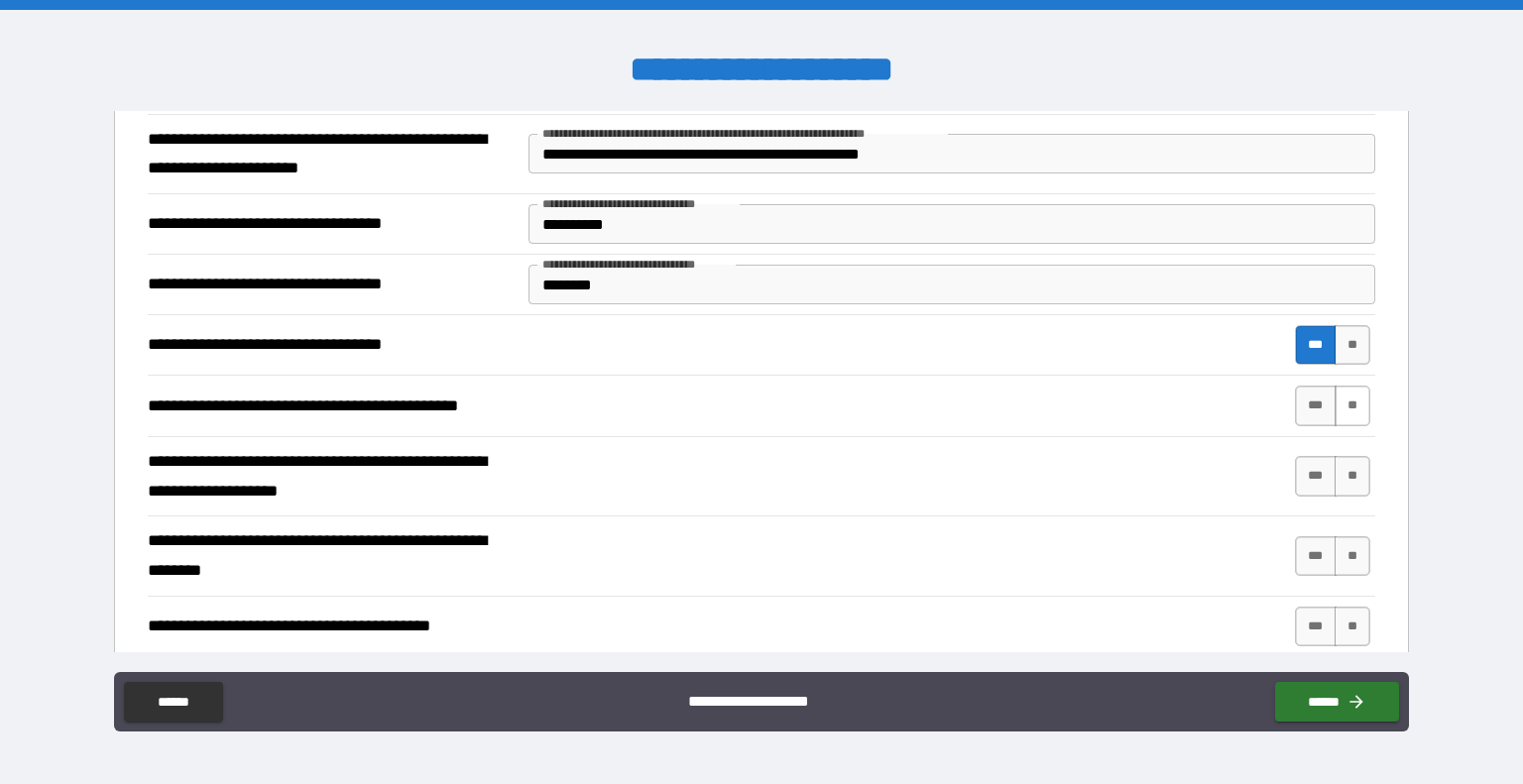 click on "**" at bounding box center (1352, 405) 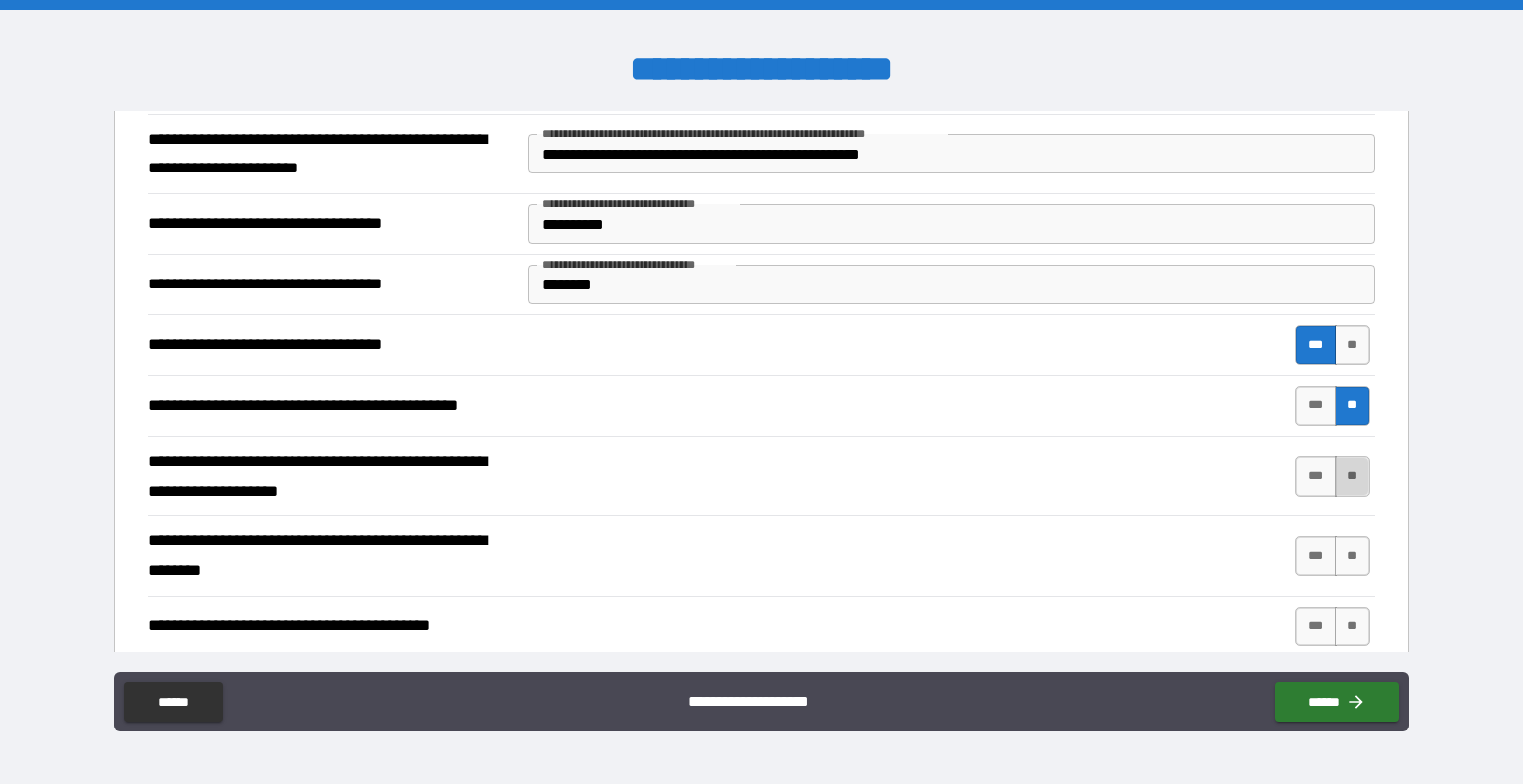 click on "**" at bounding box center [1352, 476] 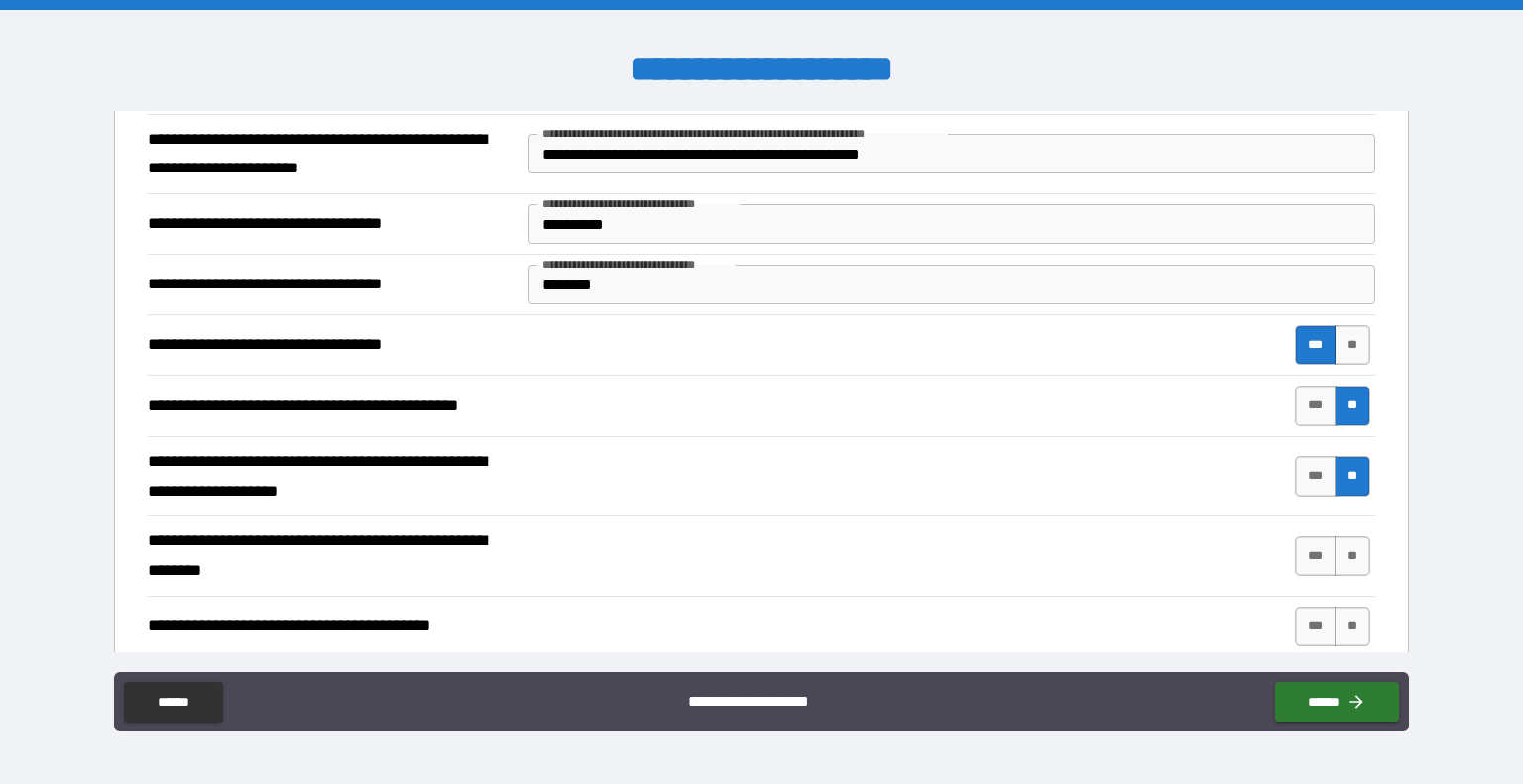scroll, scrollTop: 618, scrollLeft: 0, axis: vertical 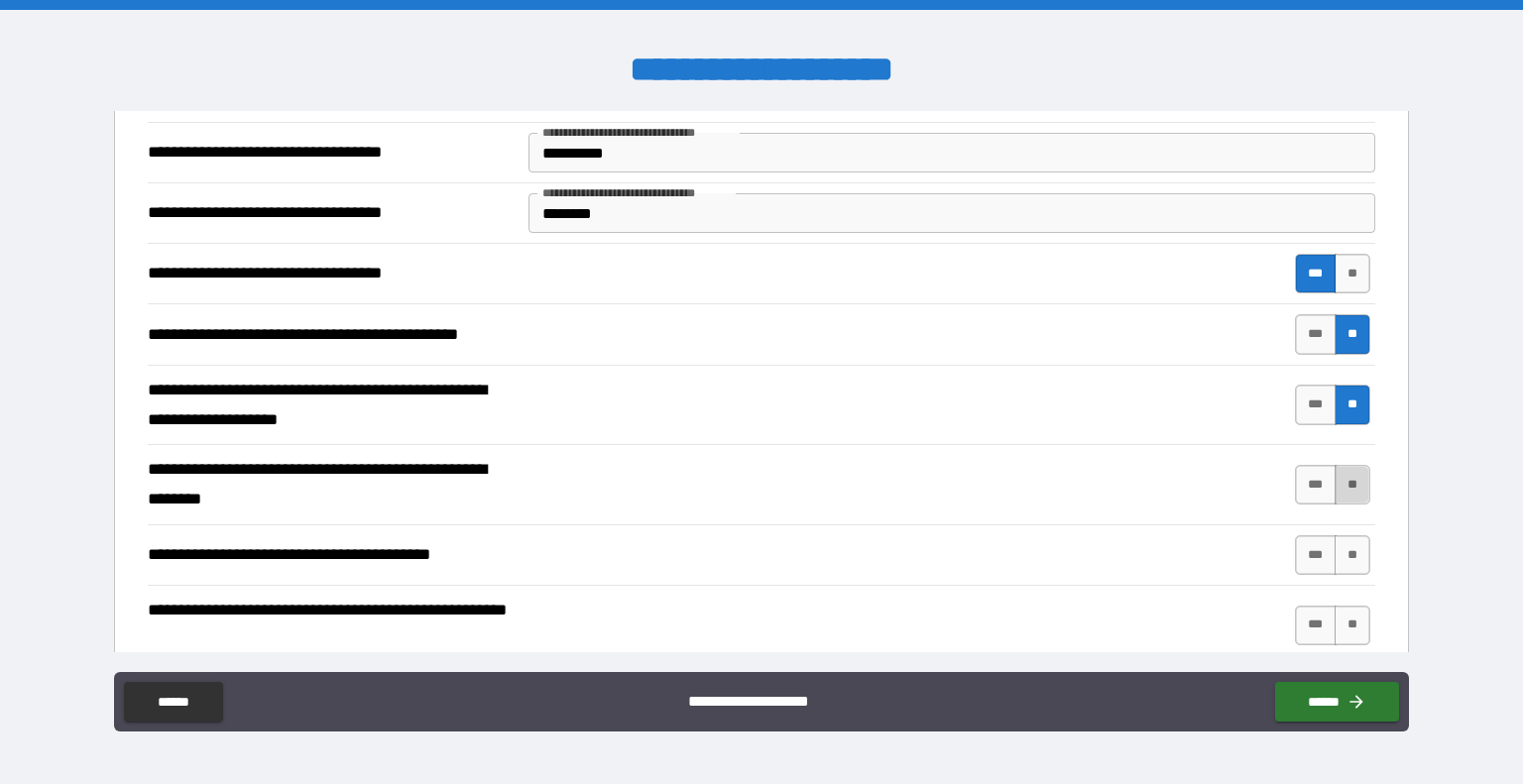 click on "**" at bounding box center (1352, 485) 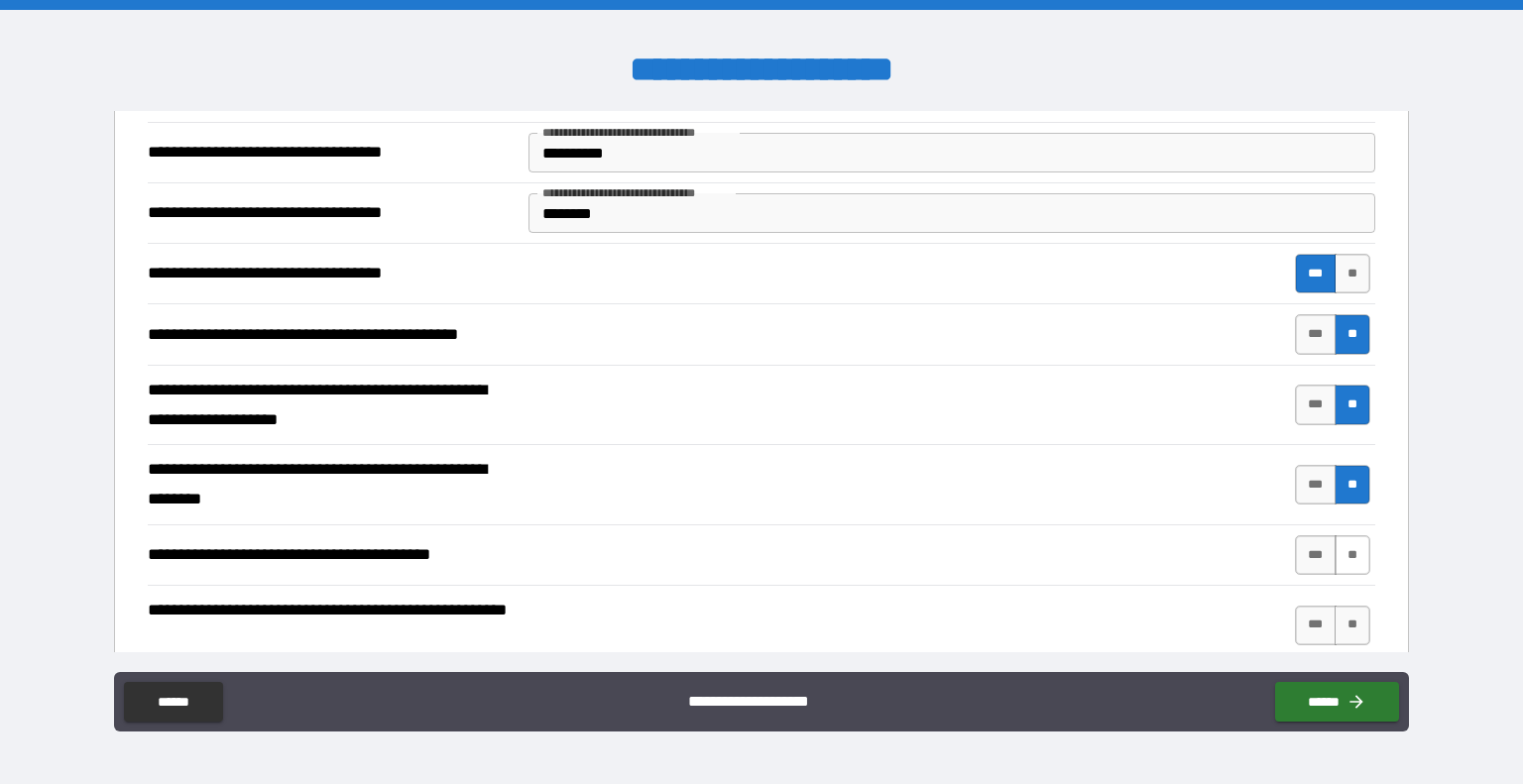 click on "**" at bounding box center (1352, 555) 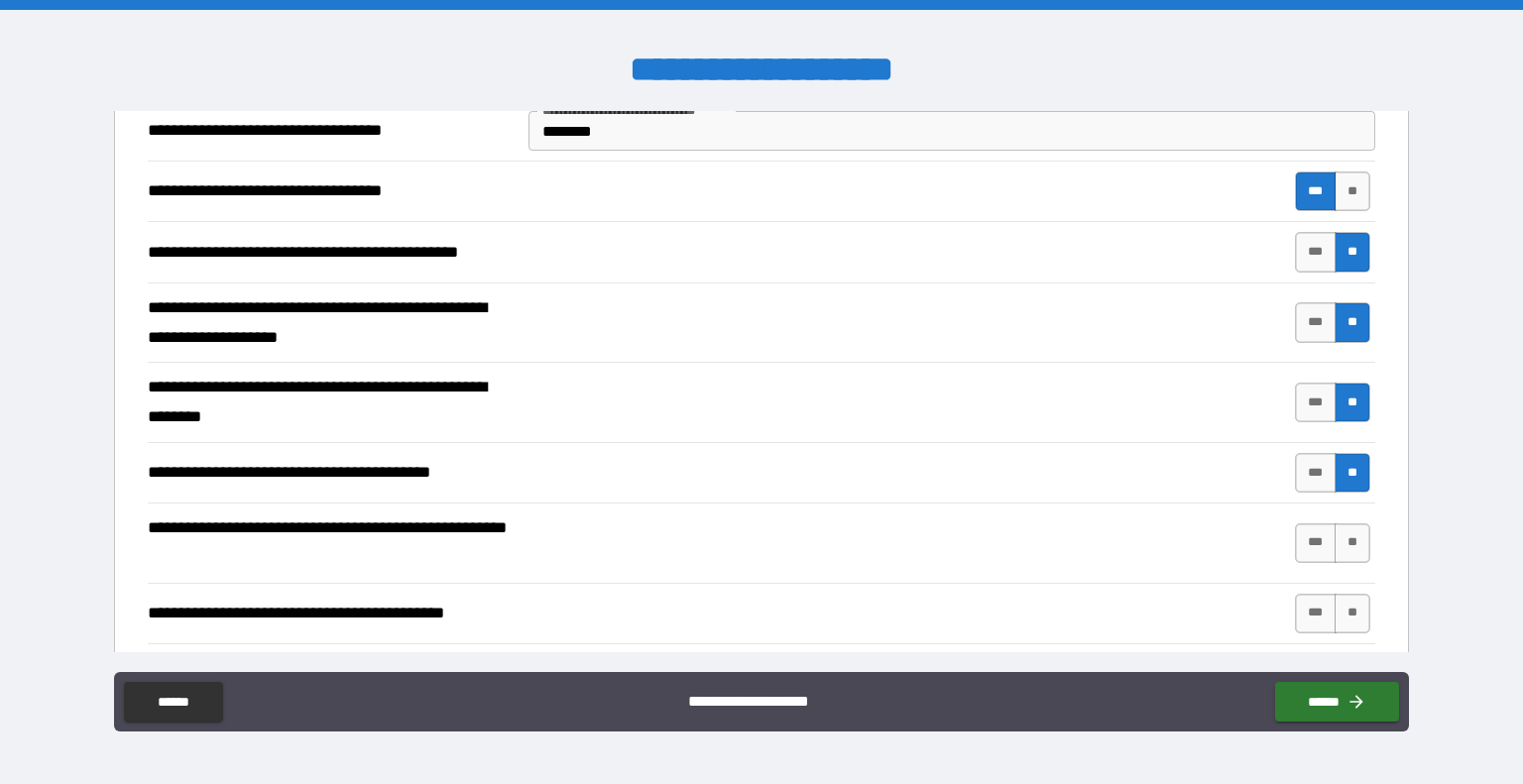 scroll, scrollTop: 709, scrollLeft: 0, axis: vertical 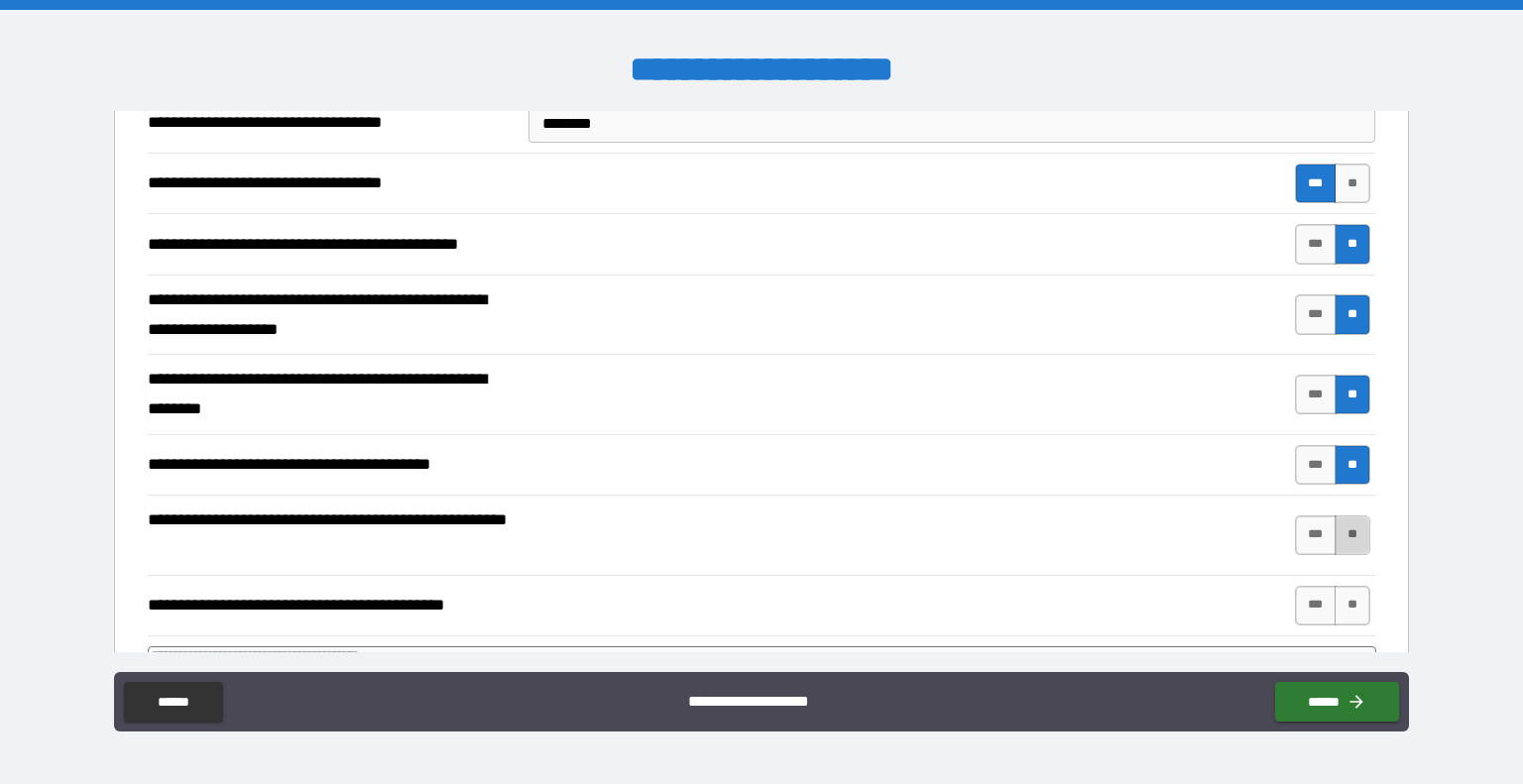 click on "**" at bounding box center (1352, 535) 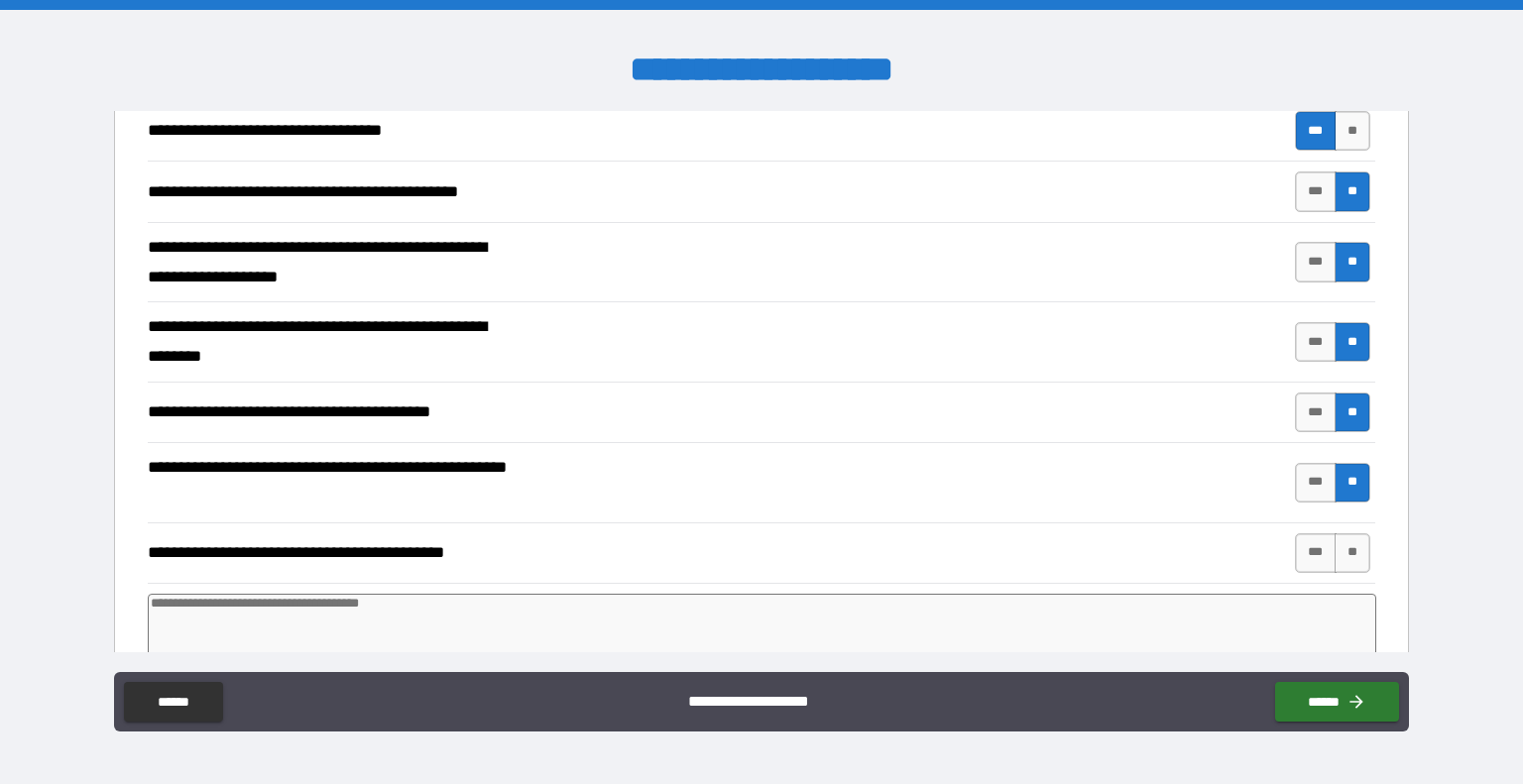 scroll, scrollTop: 763, scrollLeft: 0, axis: vertical 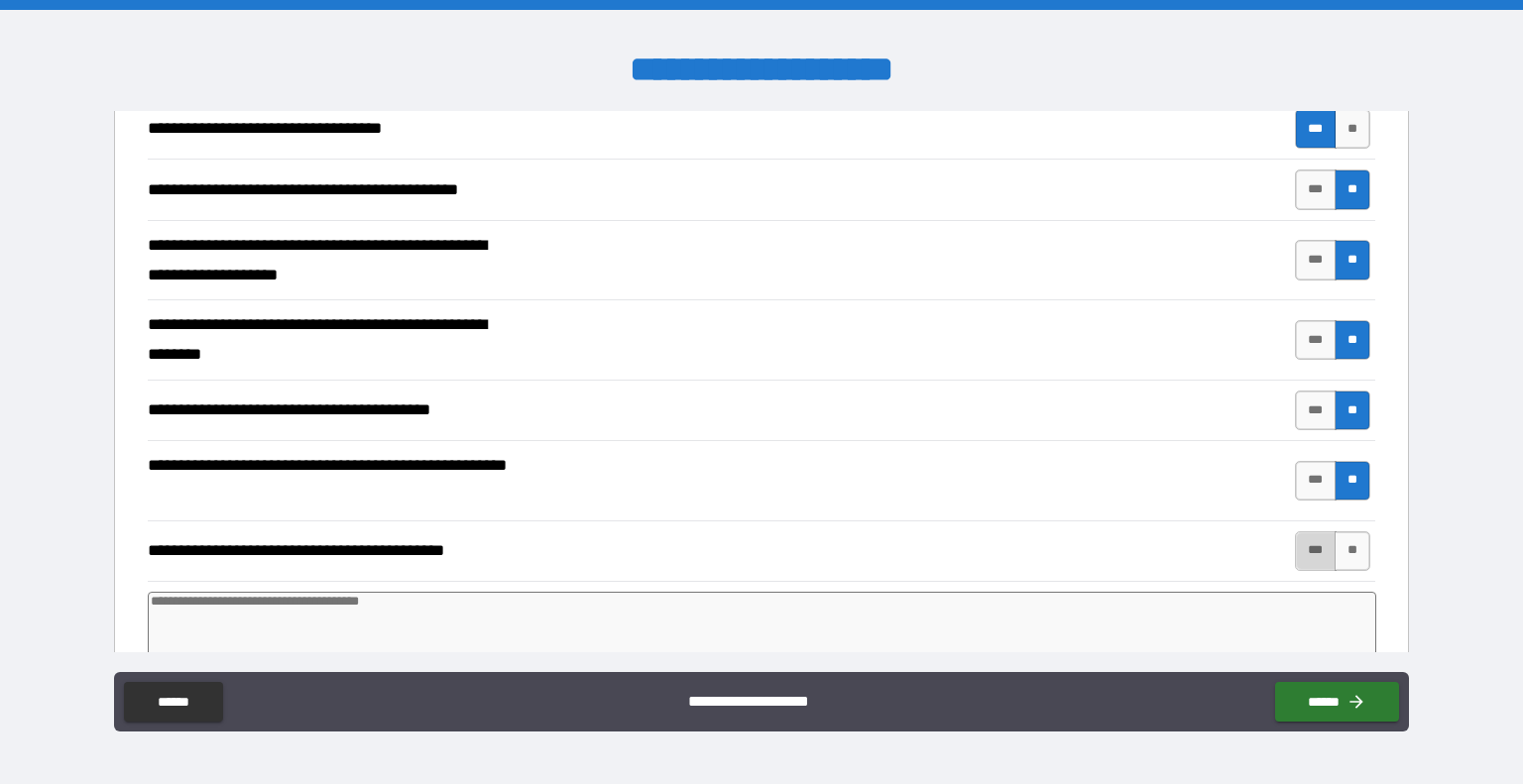 click on "***" at bounding box center [1316, 551] 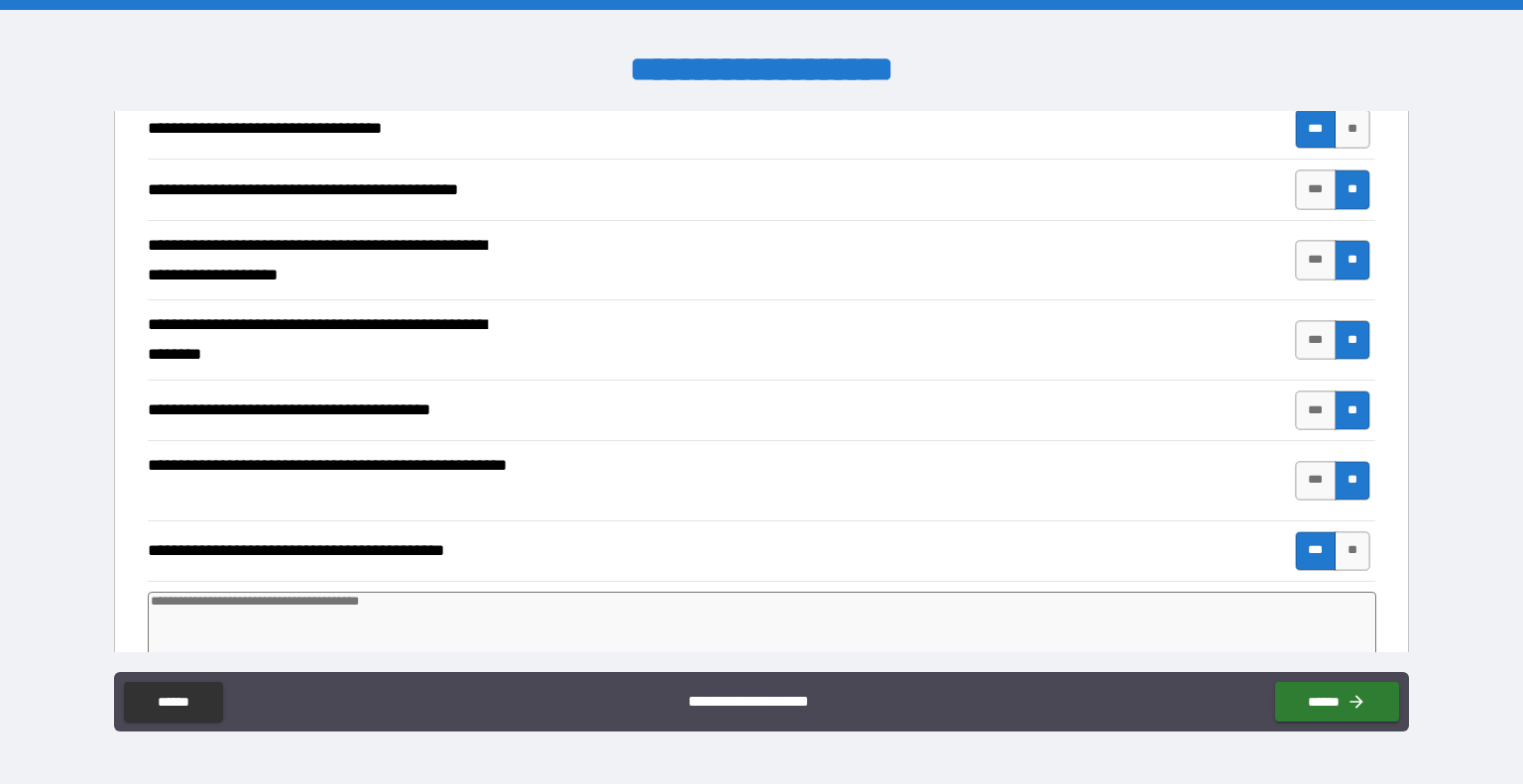scroll, scrollTop: 862, scrollLeft: 0, axis: vertical 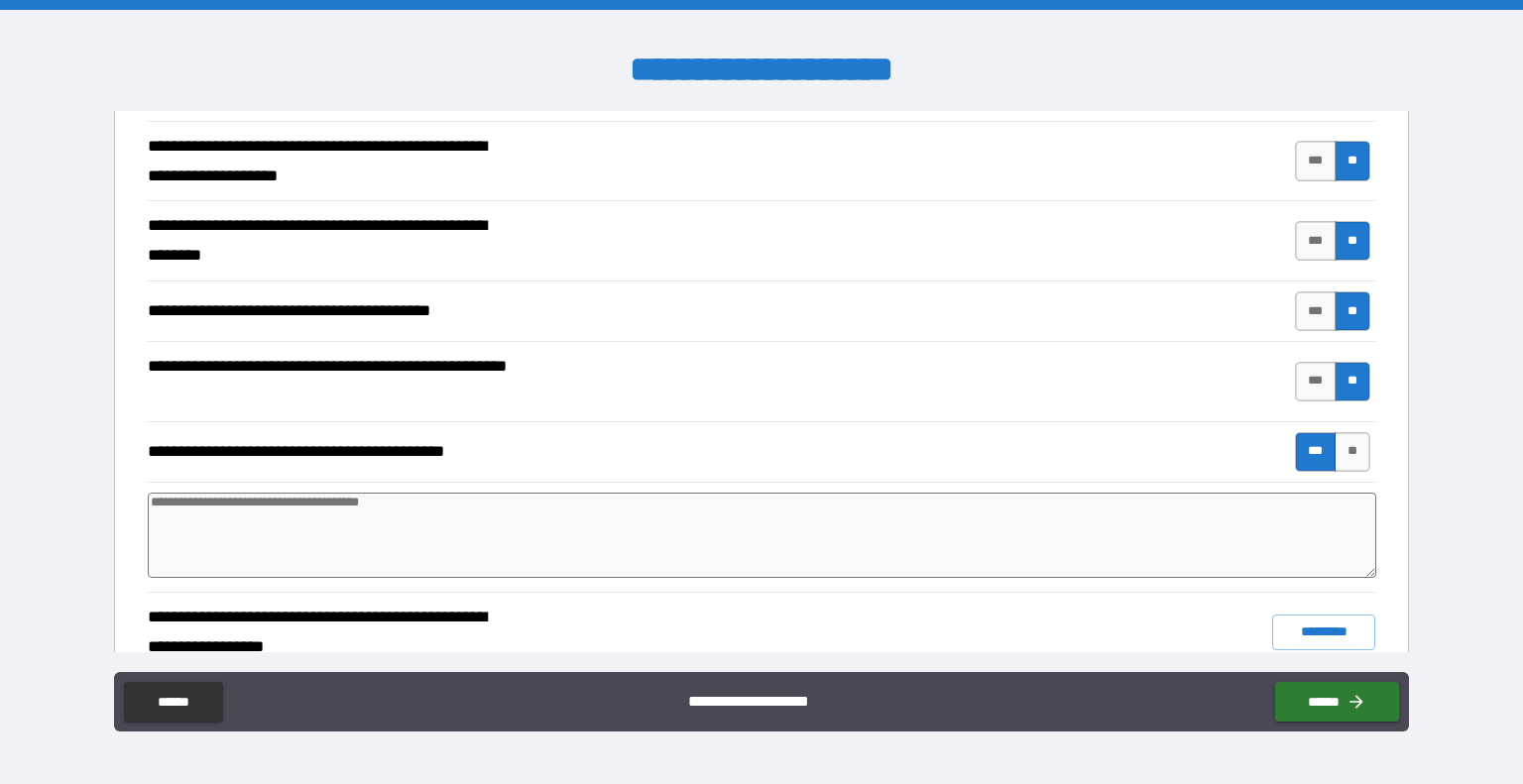 click on "*" at bounding box center (762, 536) 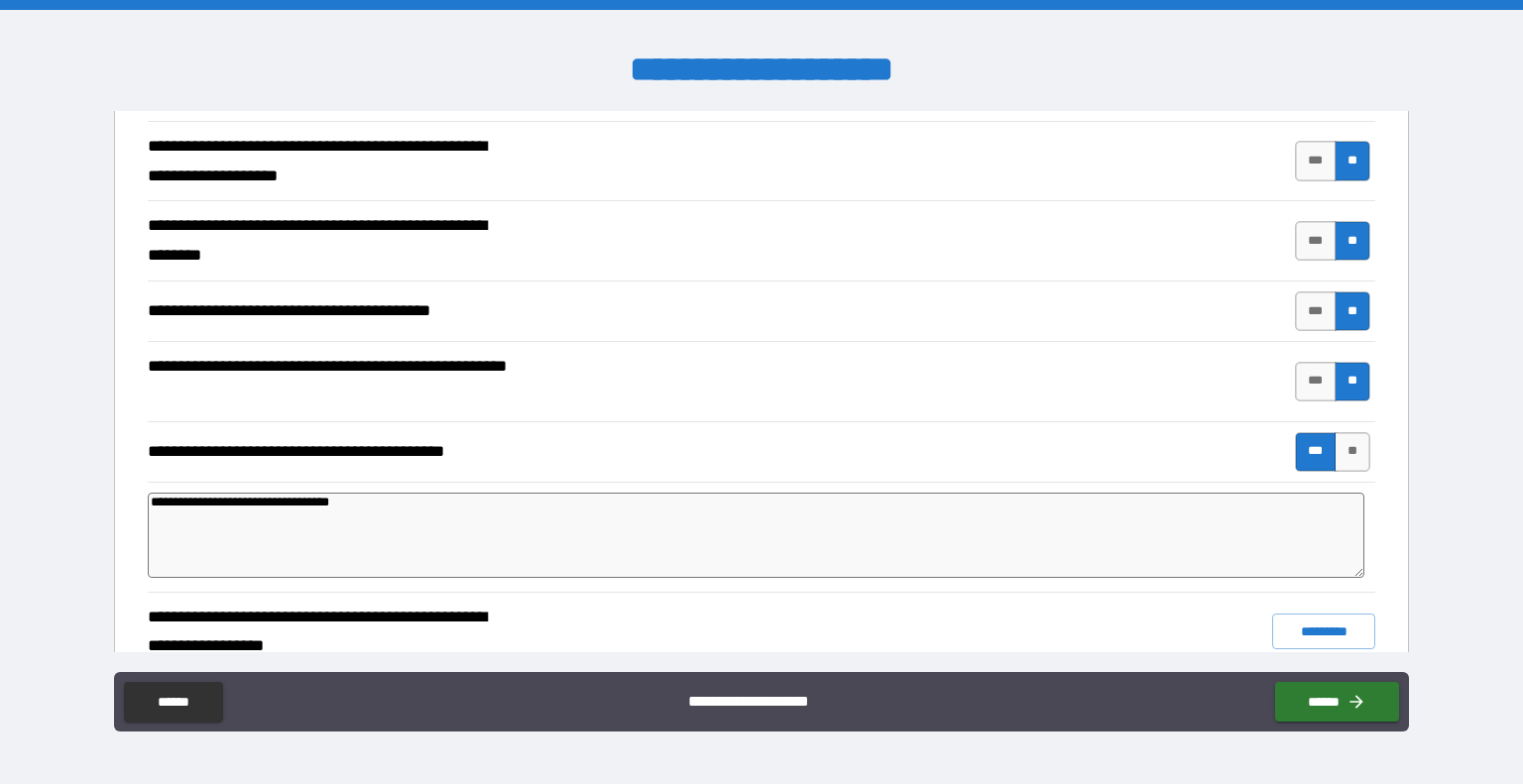 click on "**********" at bounding box center [756, 535] 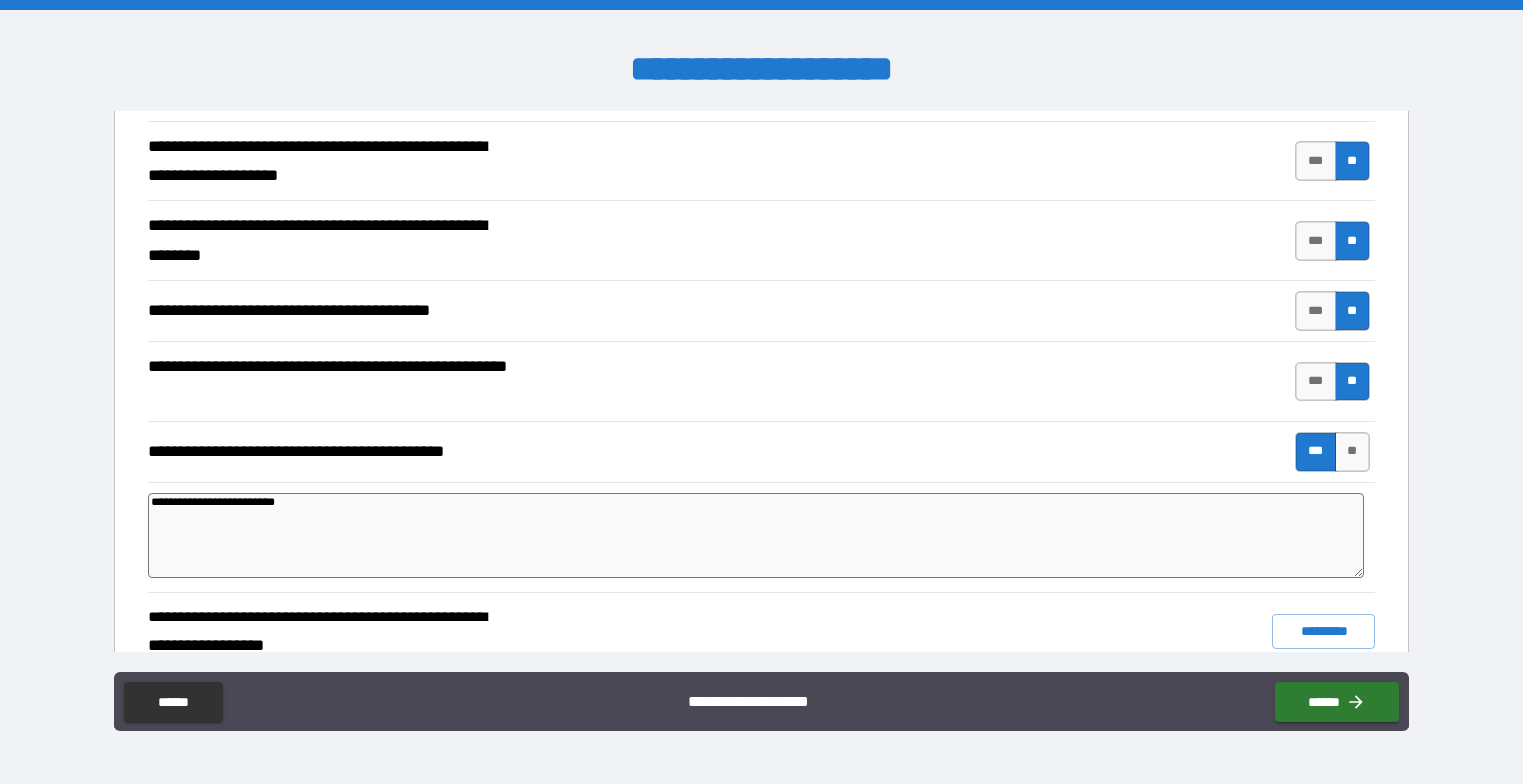 click on "**********" at bounding box center [756, 535] 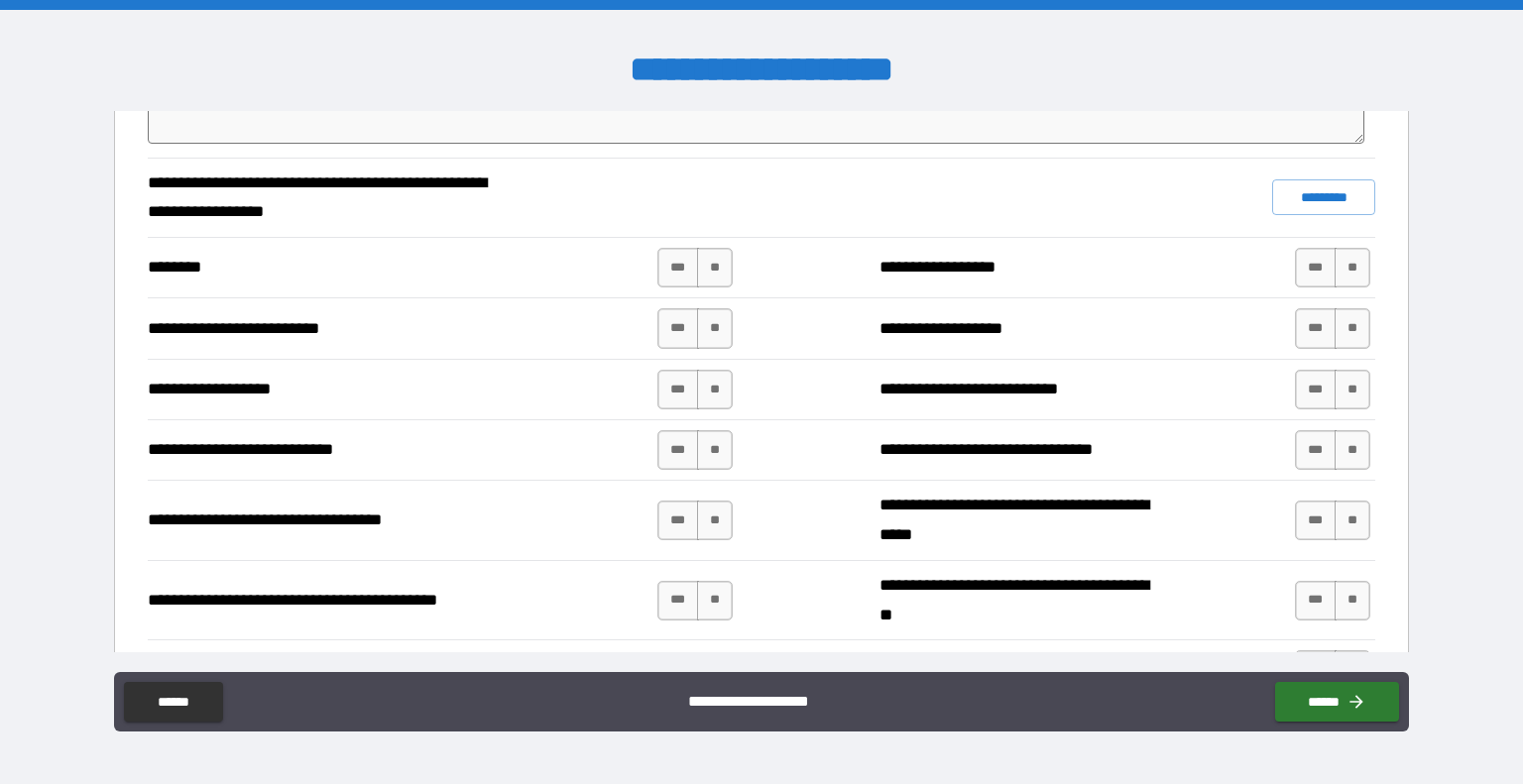 scroll, scrollTop: 1312, scrollLeft: 0, axis: vertical 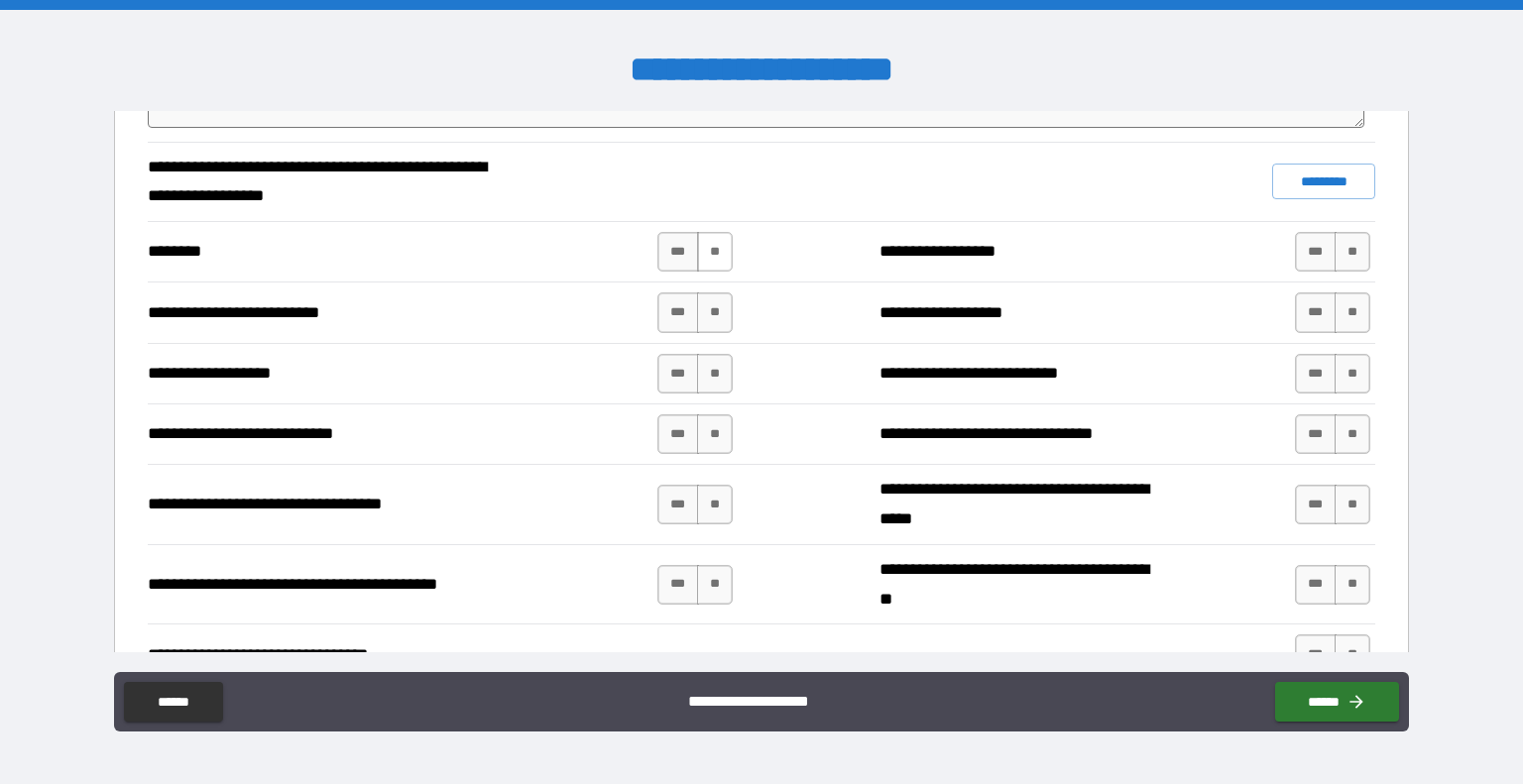 click on "**" at bounding box center (715, 252) 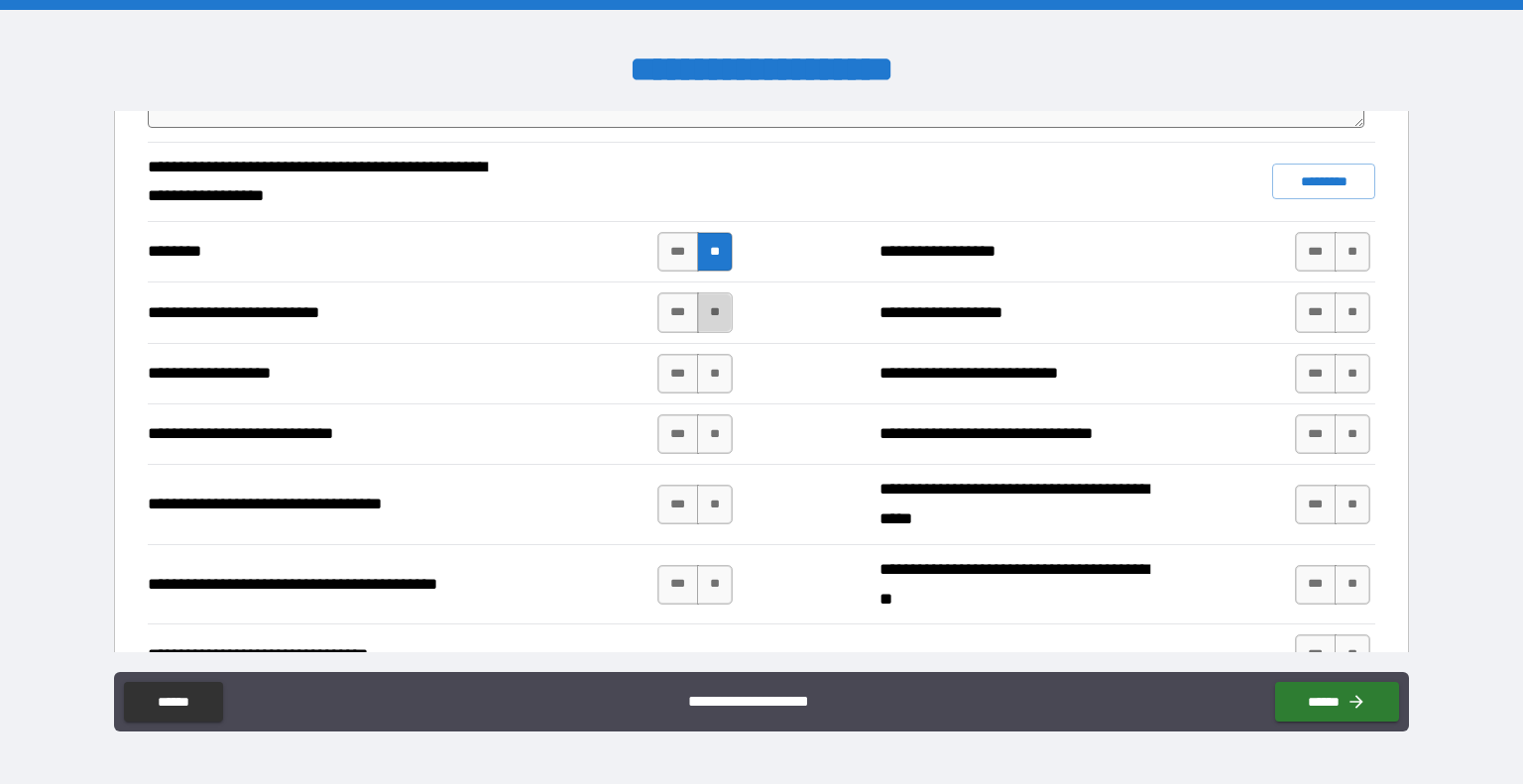 click on "**" at bounding box center [715, 312] 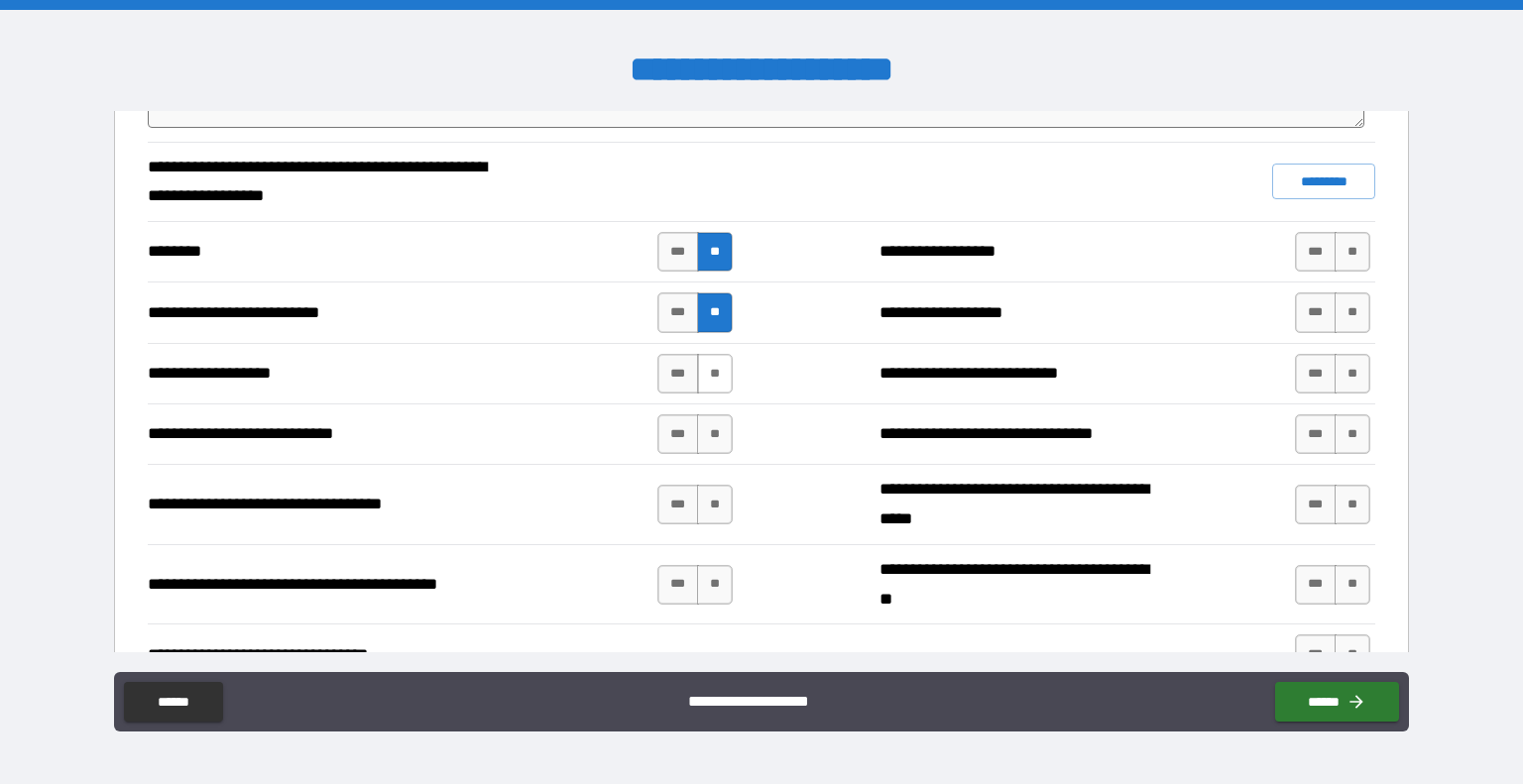 click on "**" at bounding box center [715, 374] 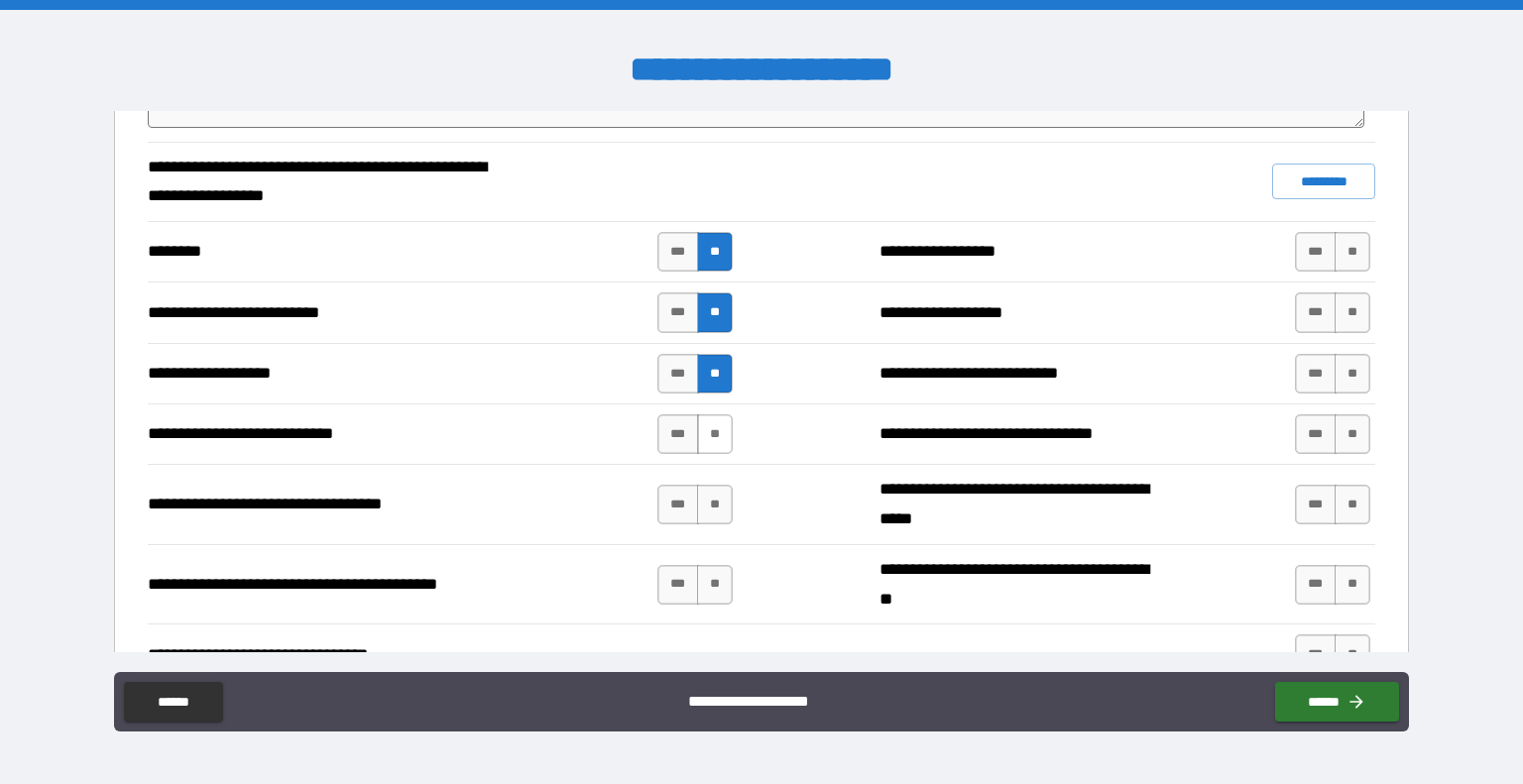 click on "**" at bounding box center [715, 434] 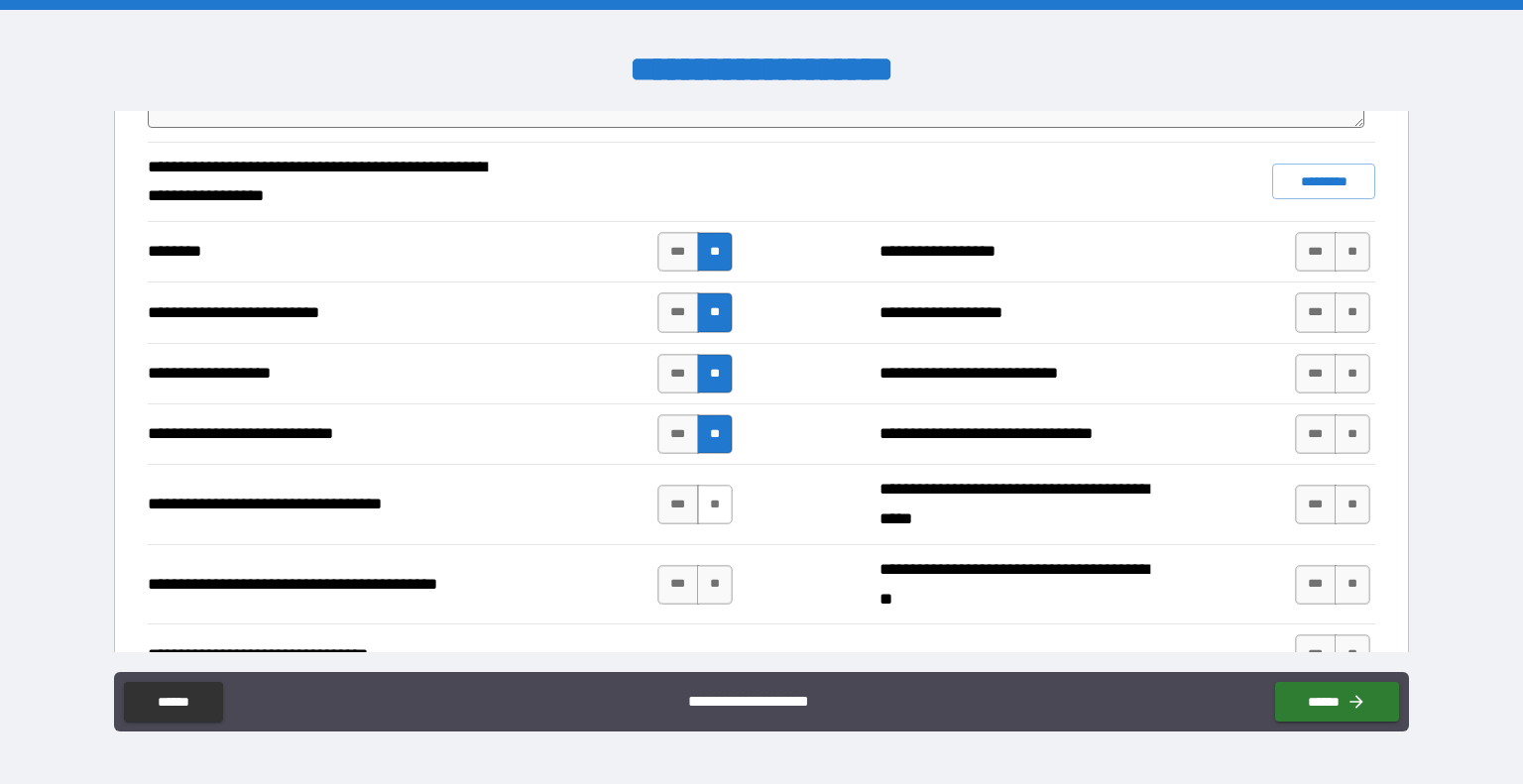 click on "**" at bounding box center [715, 504] 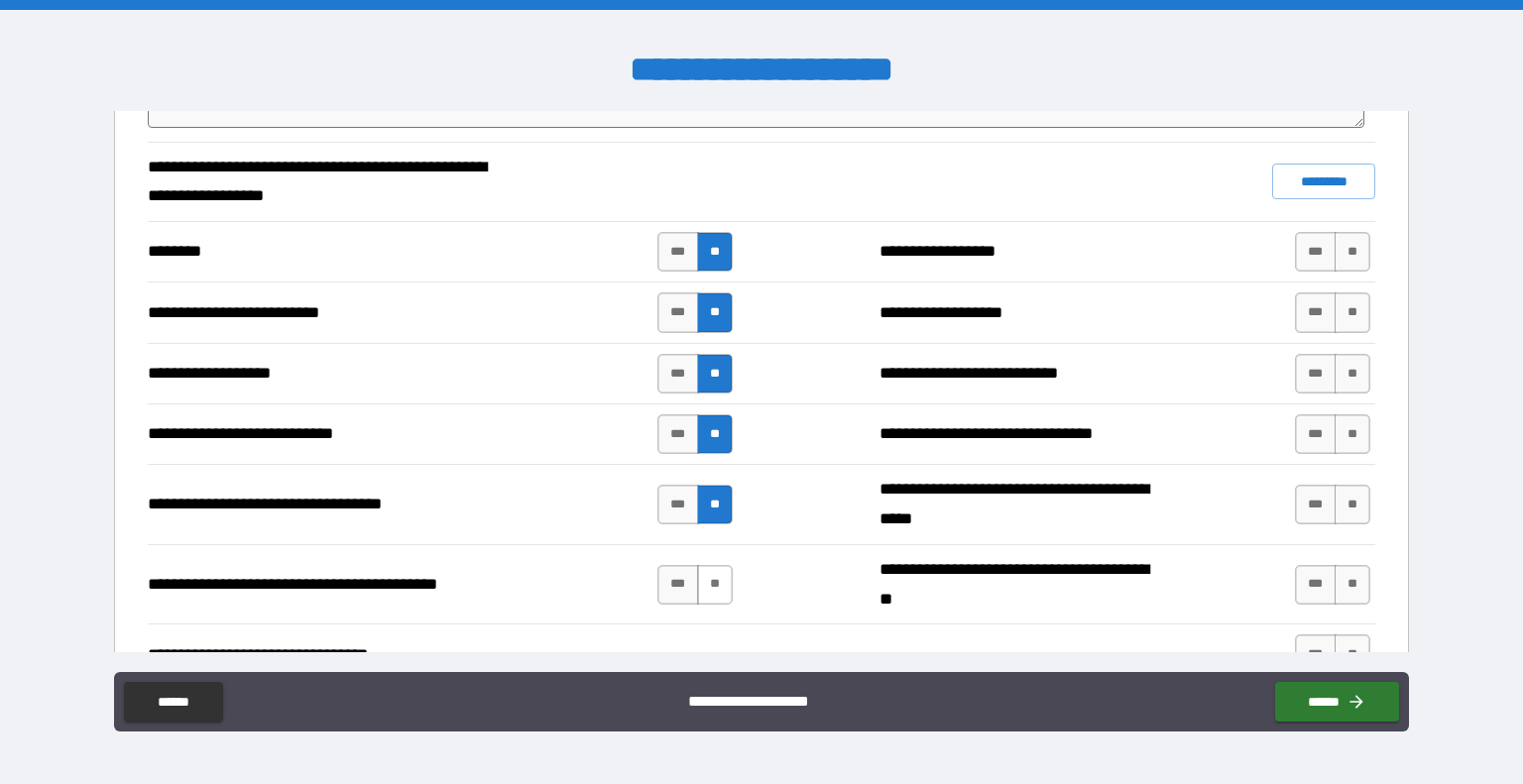 click on "**" at bounding box center (715, 585) 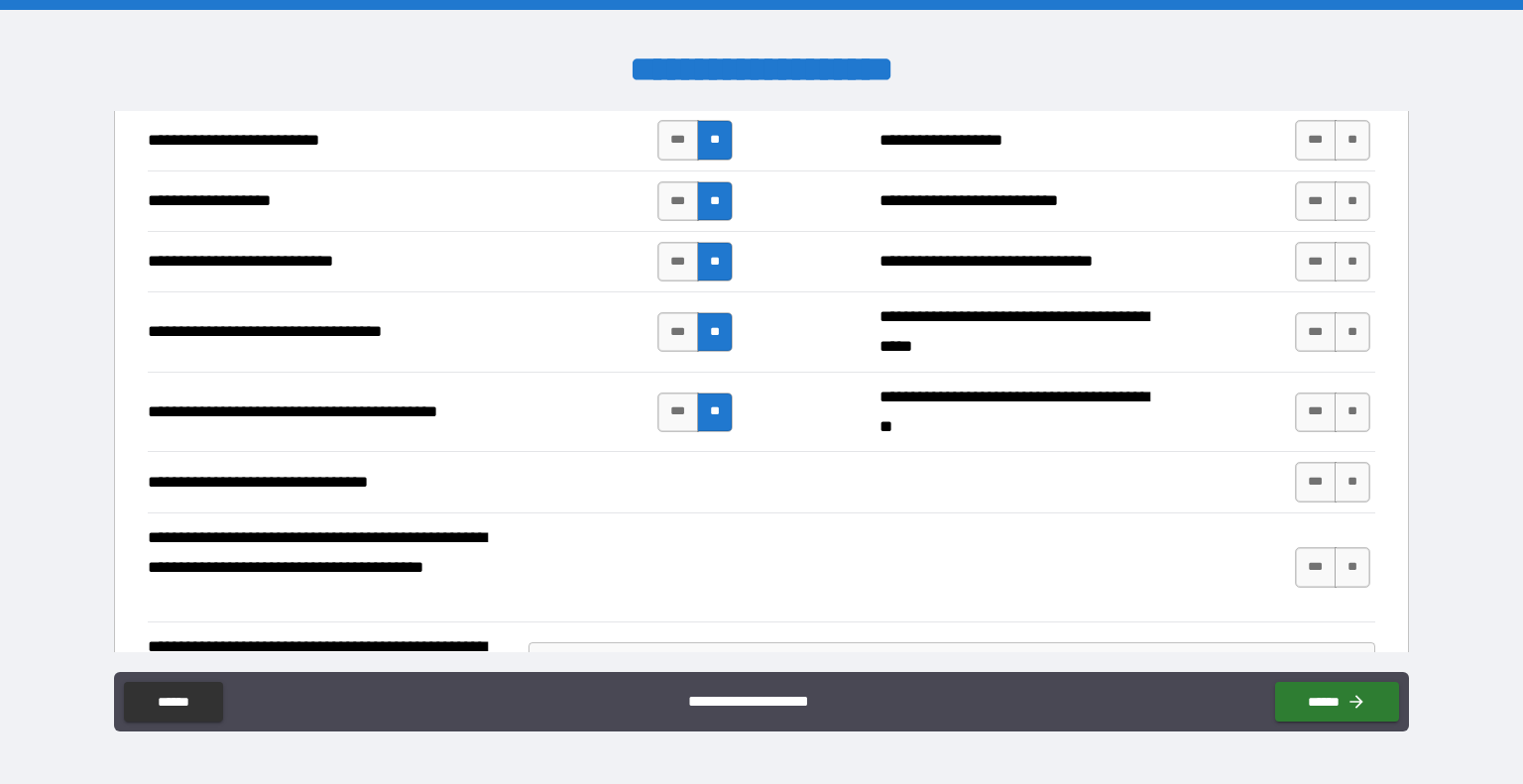 scroll, scrollTop: 1548, scrollLeft: 0, axis: vertical 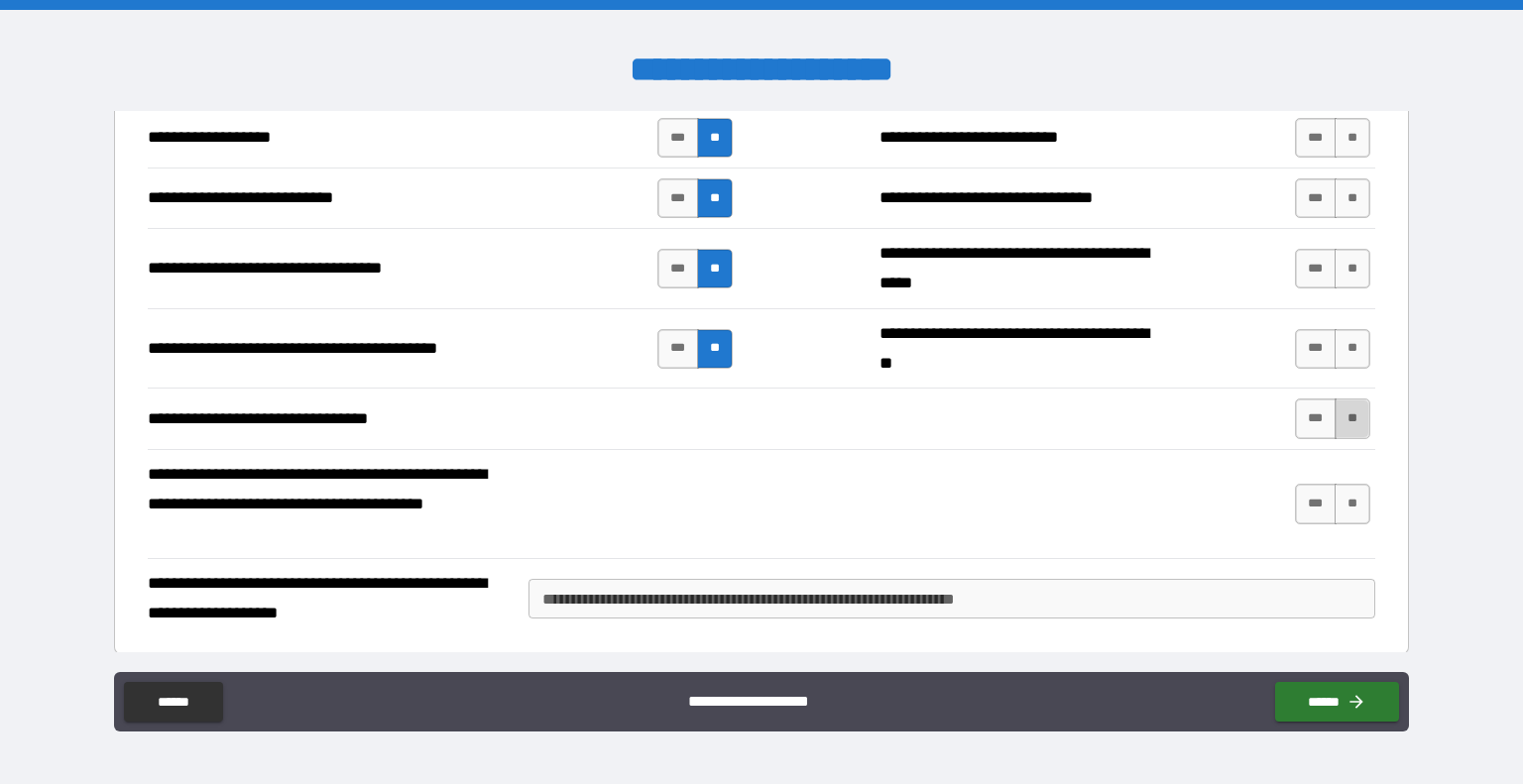 click on "**" at bounding box center (1352, 418) 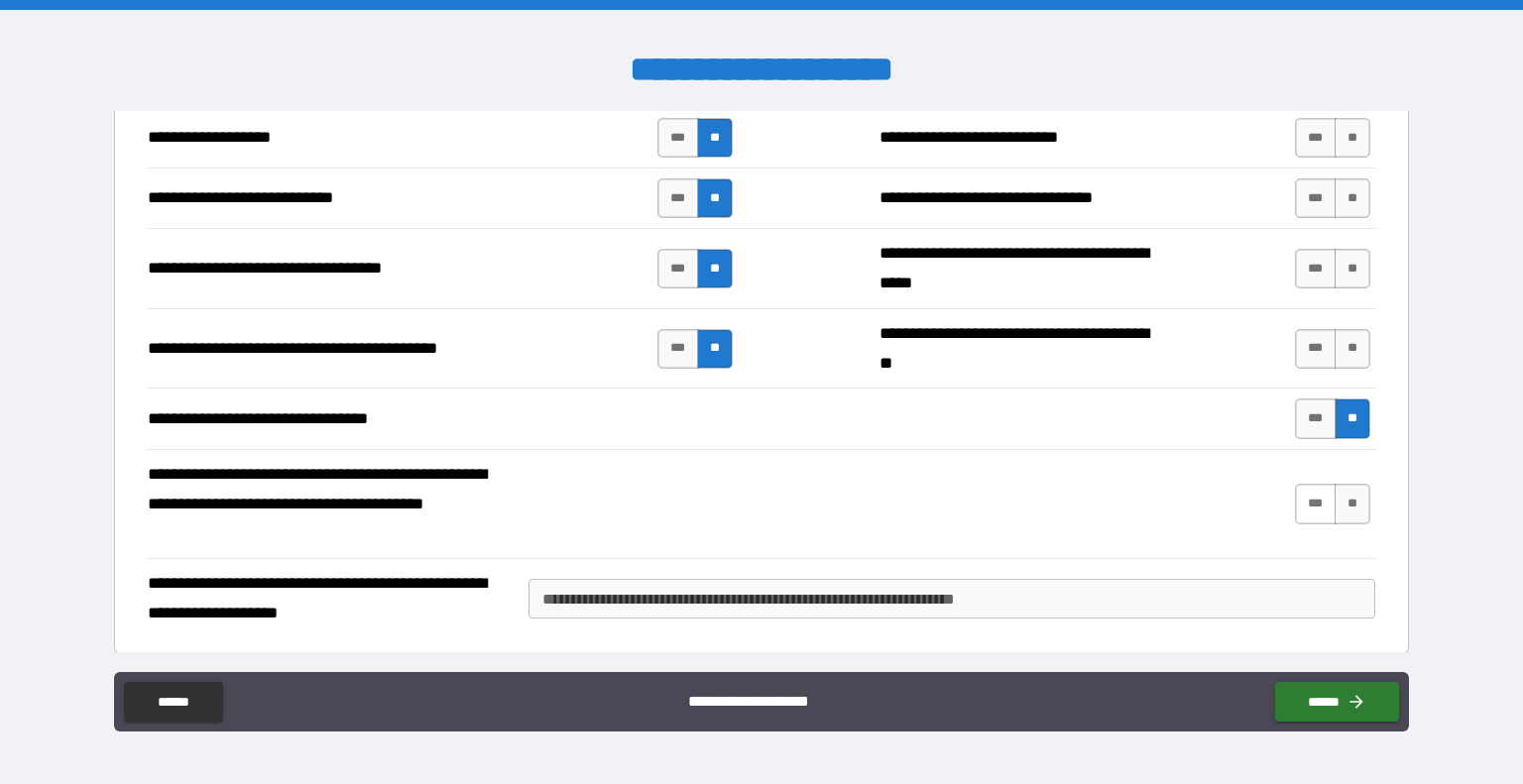 click on "***" at bounding box center (1316, 504) 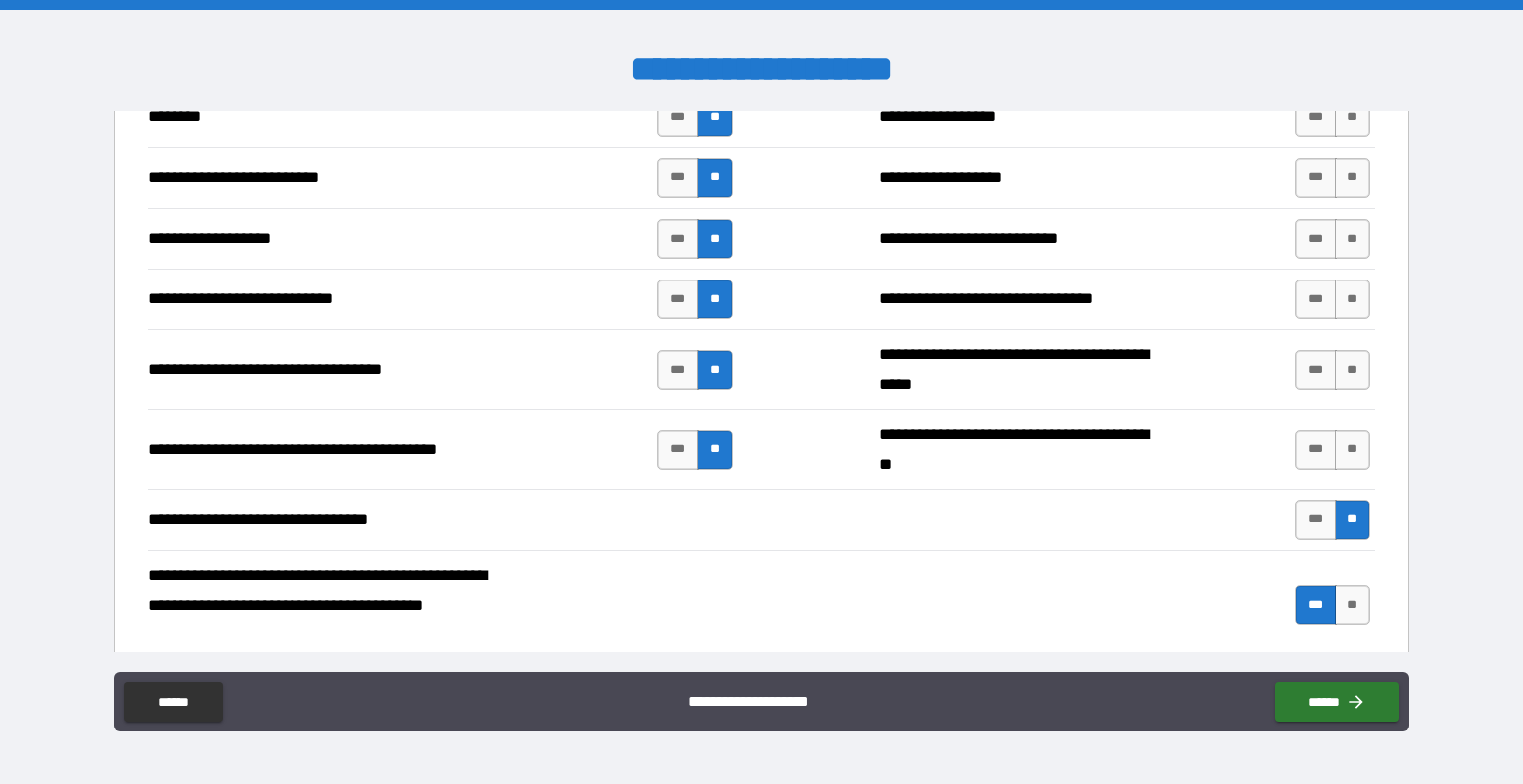 scroll, scrollTop: 1444, scrollLeft: 0, axis: vertical 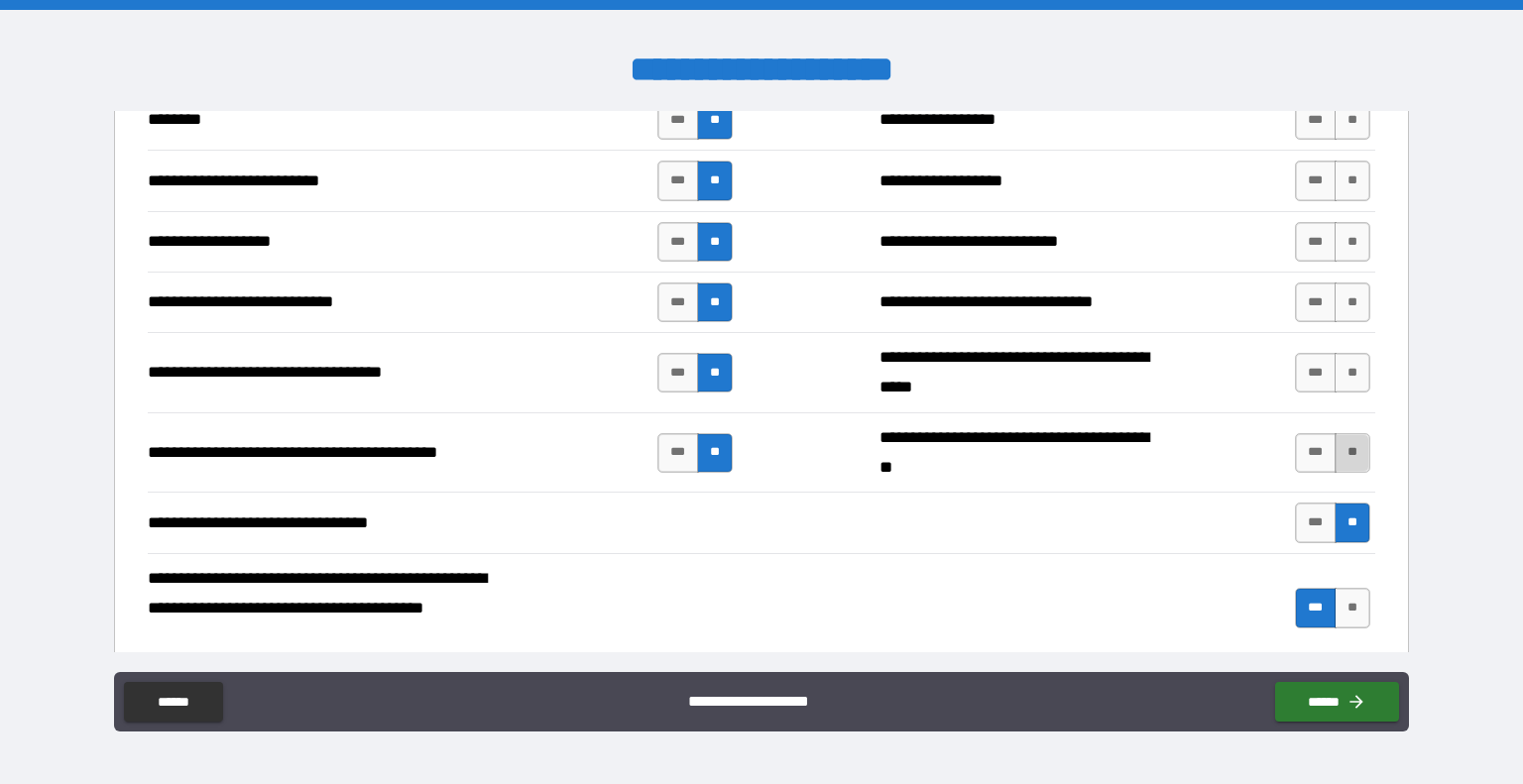 click on "**" at bounding box center (1352, 453) 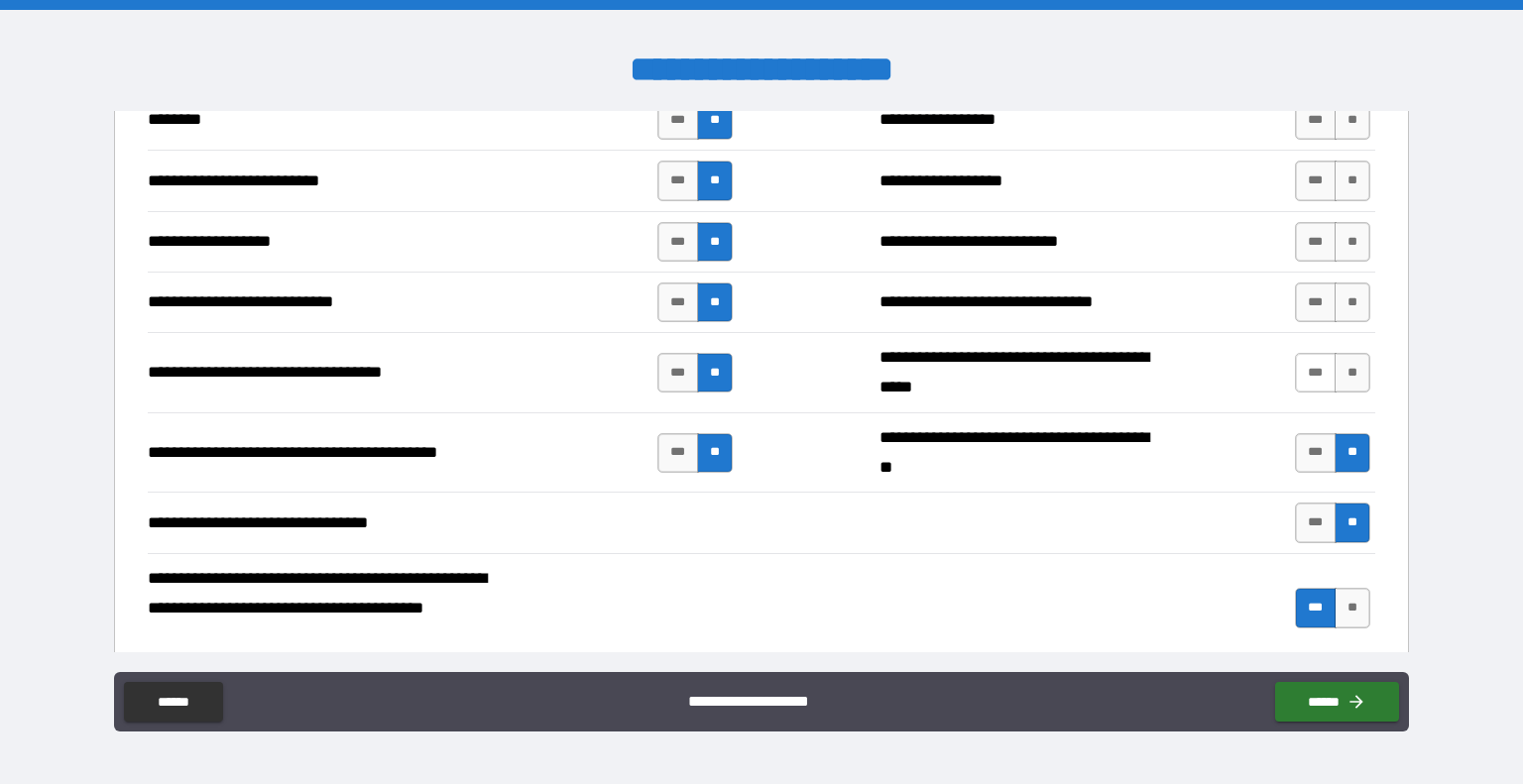 click on "***" at bounding box center (1316, 373) 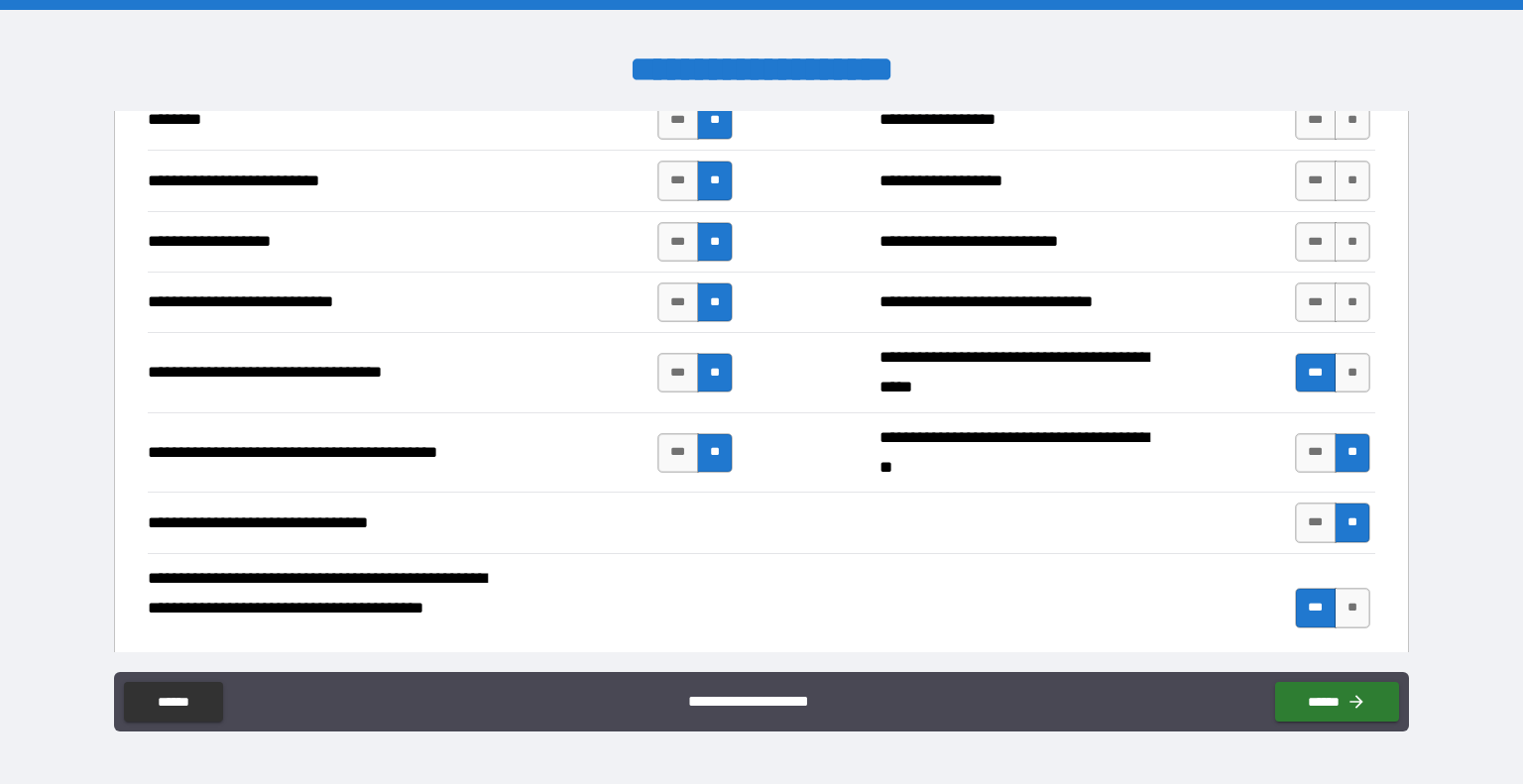 click on "**********" at bounding box center [762, 301] 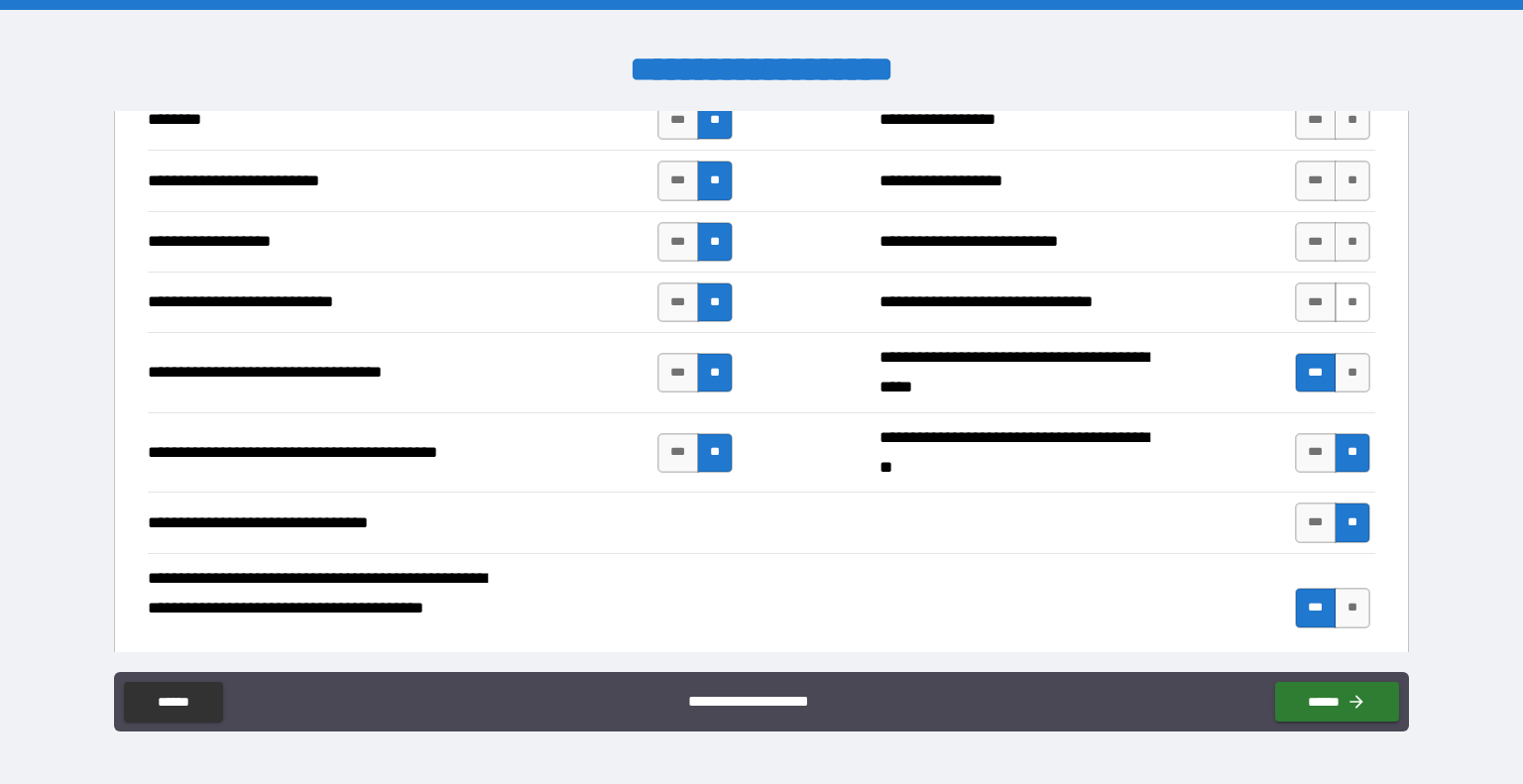 click on "**" at bounding box center [1352, 302] 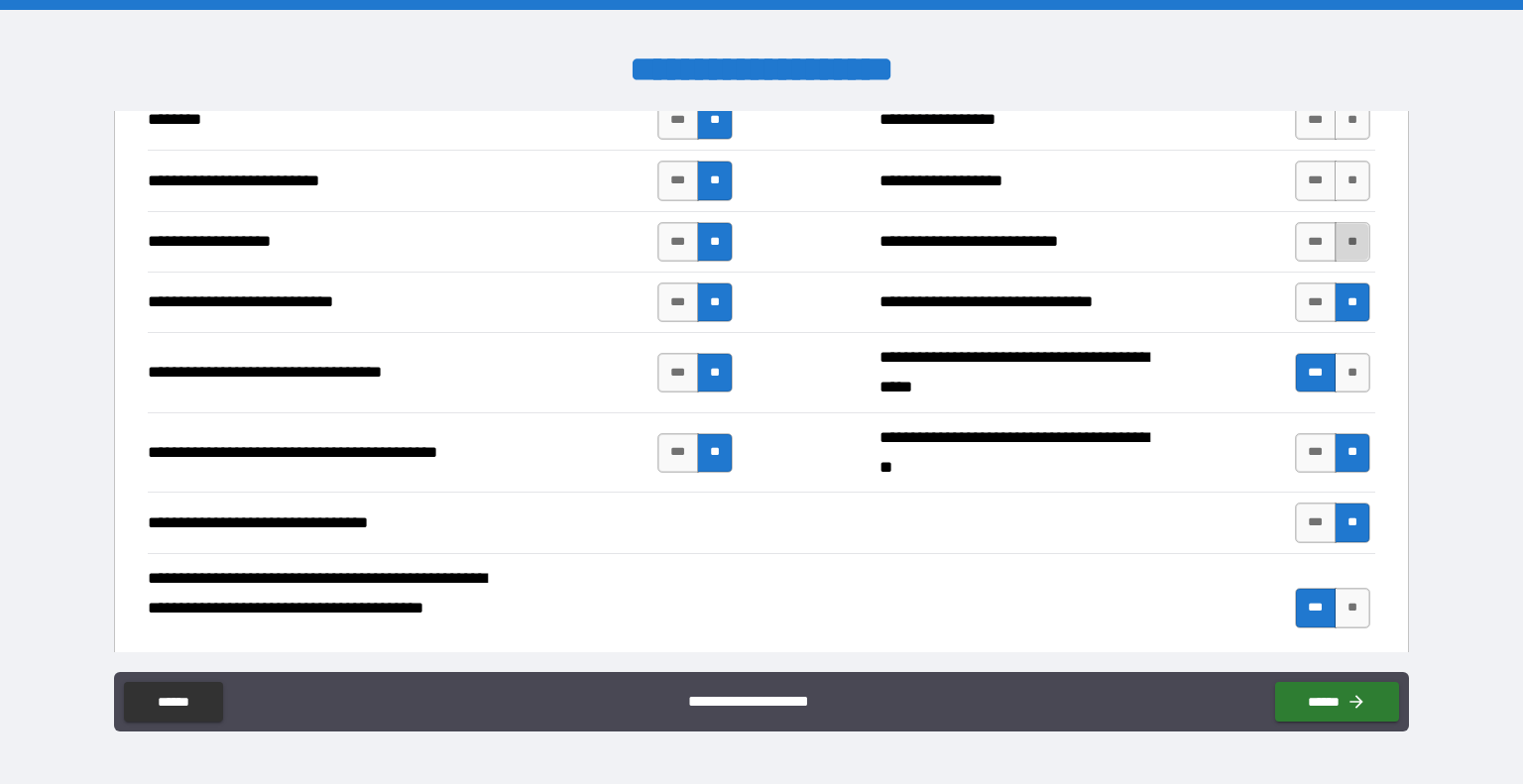 click on "**" at bounding box center (1352, 242) 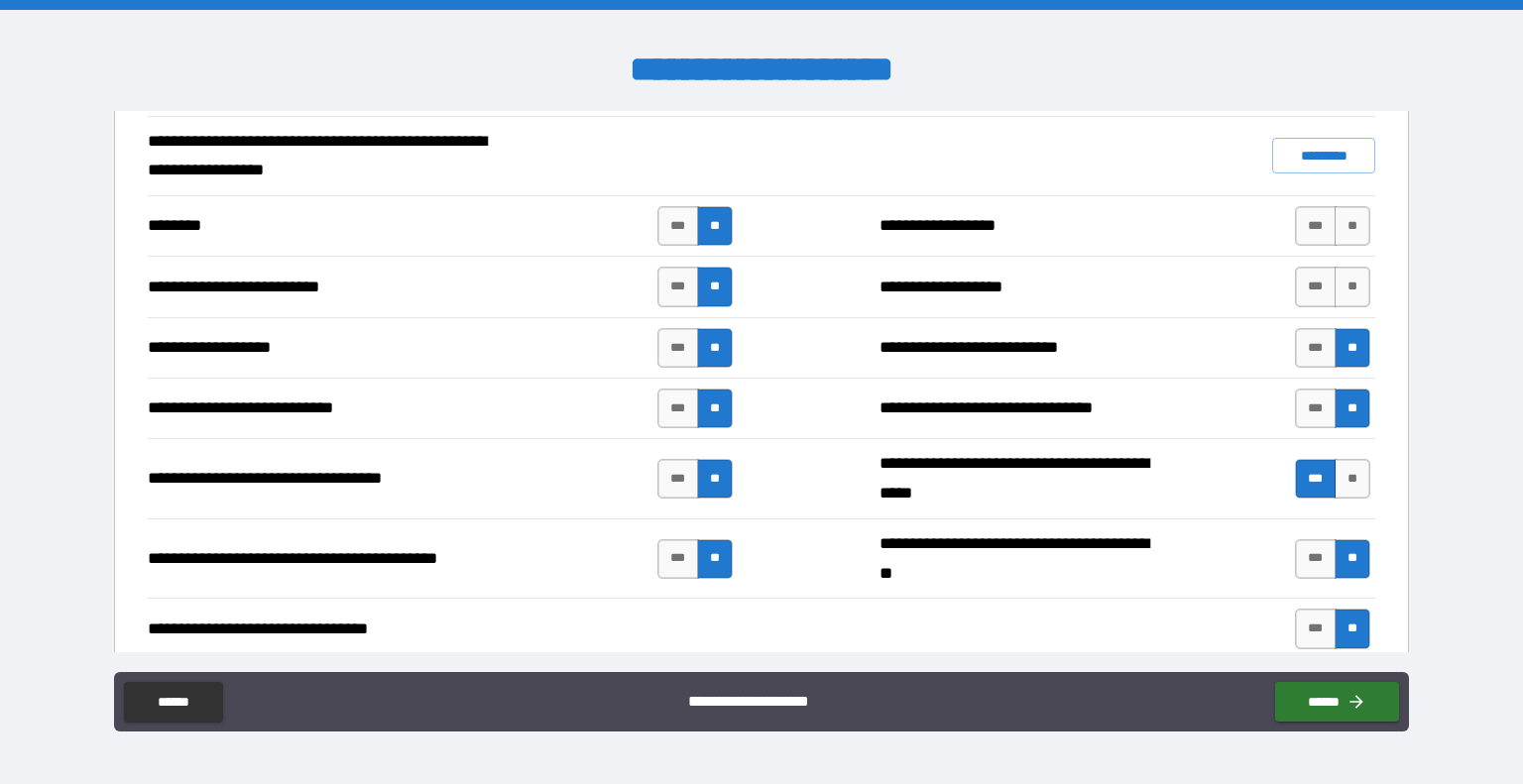 scroll, scrollTop: 1337, scrollLeft: 0, axis: vertical 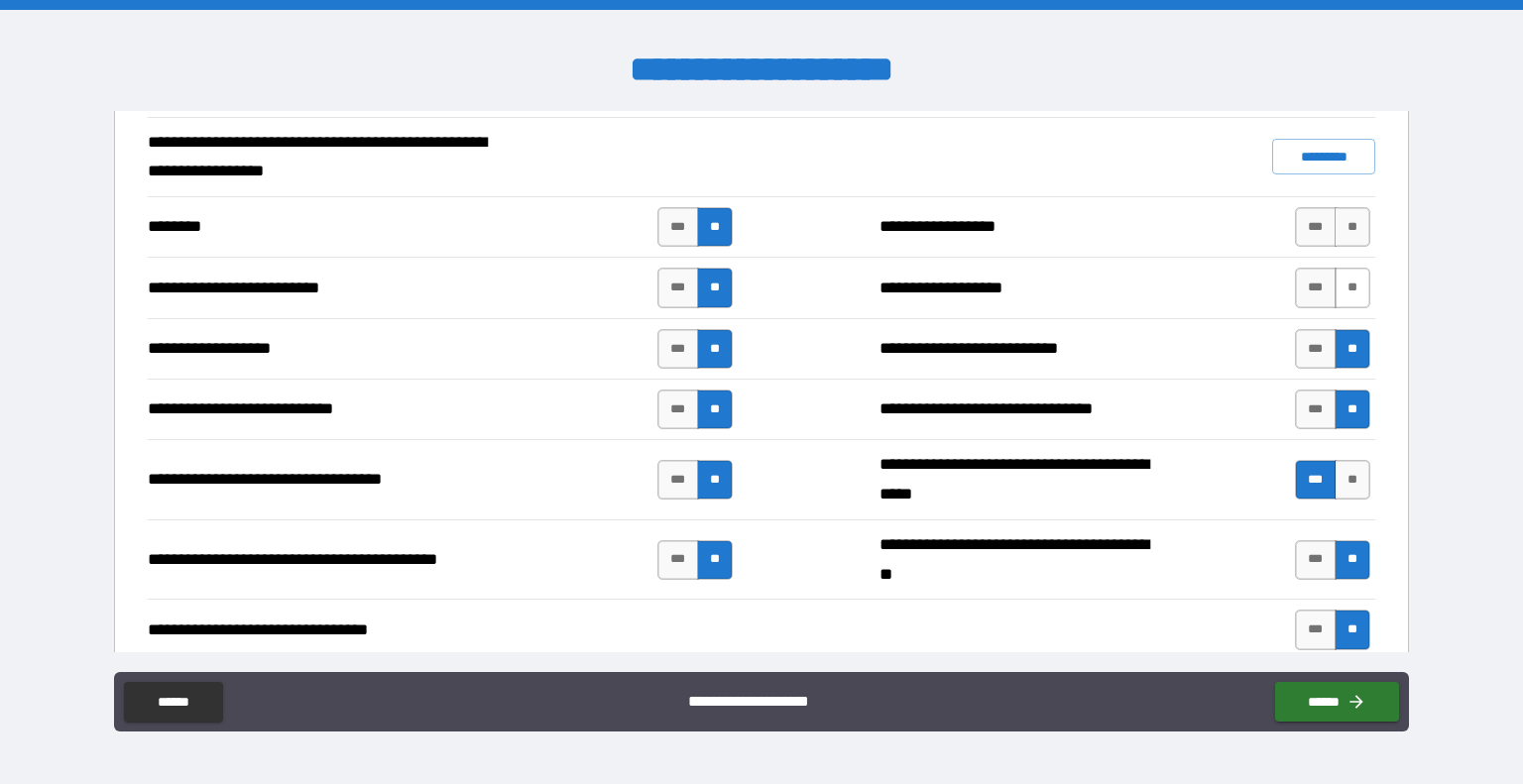 click on "**" at bounding box center [1352, 287] 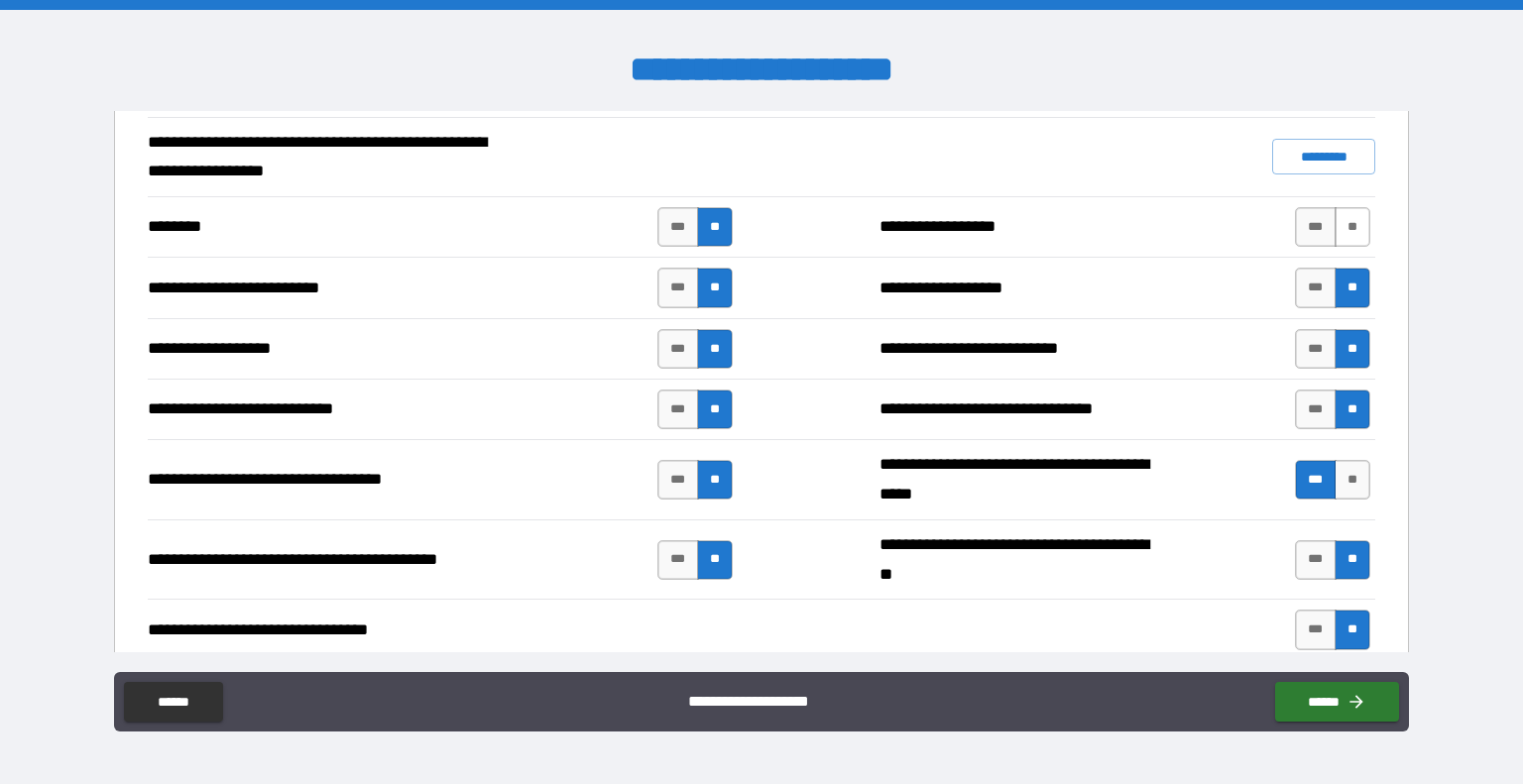 click on "**" at bounding box center (1352, 227) 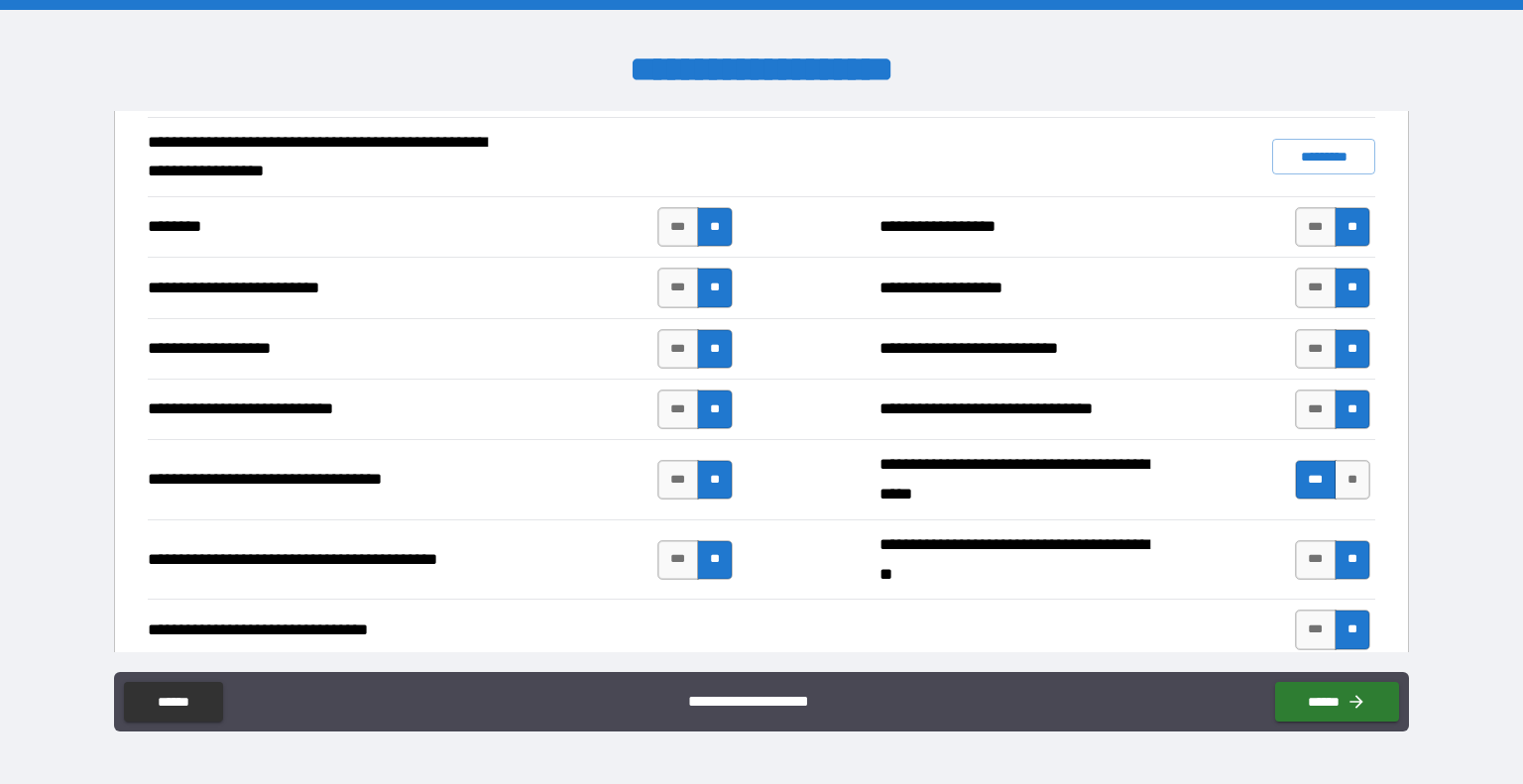 scroll, scrollTop: 1548, scrollLeft: 0, axis: vertical 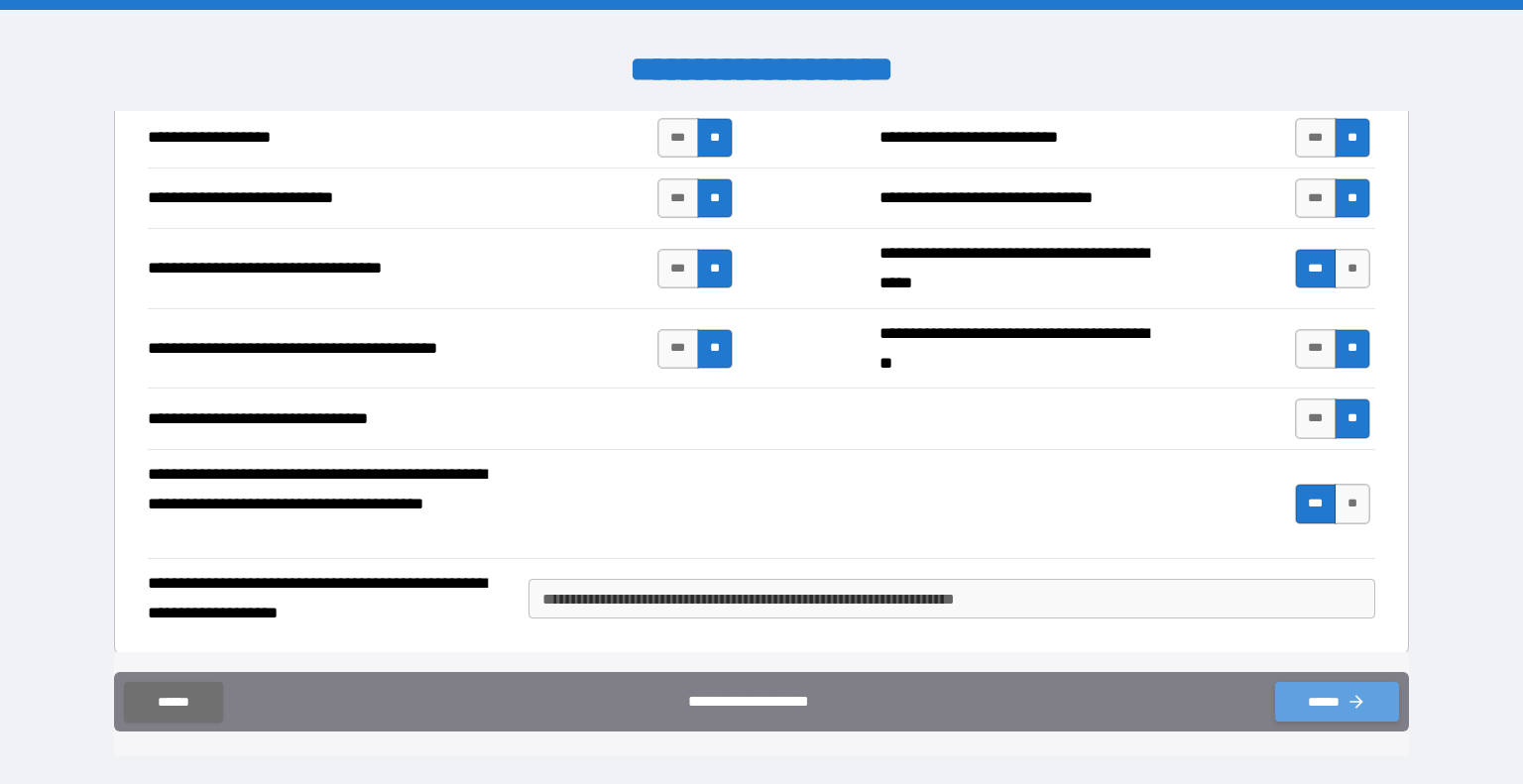 click on "******" at bounding box center [1337, 702] 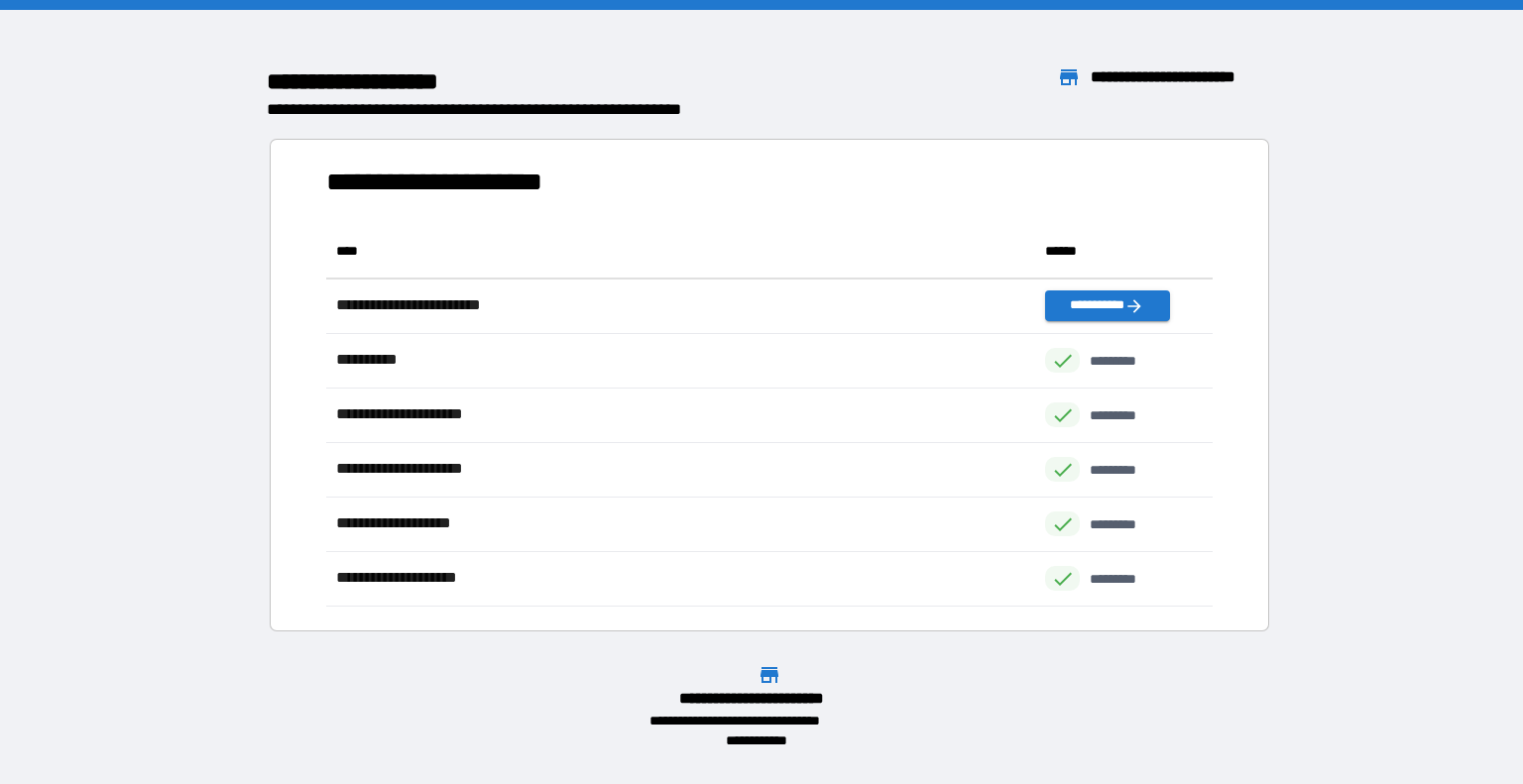 scroll, scrollTop: 16, scrollLeft: 16, axis: both 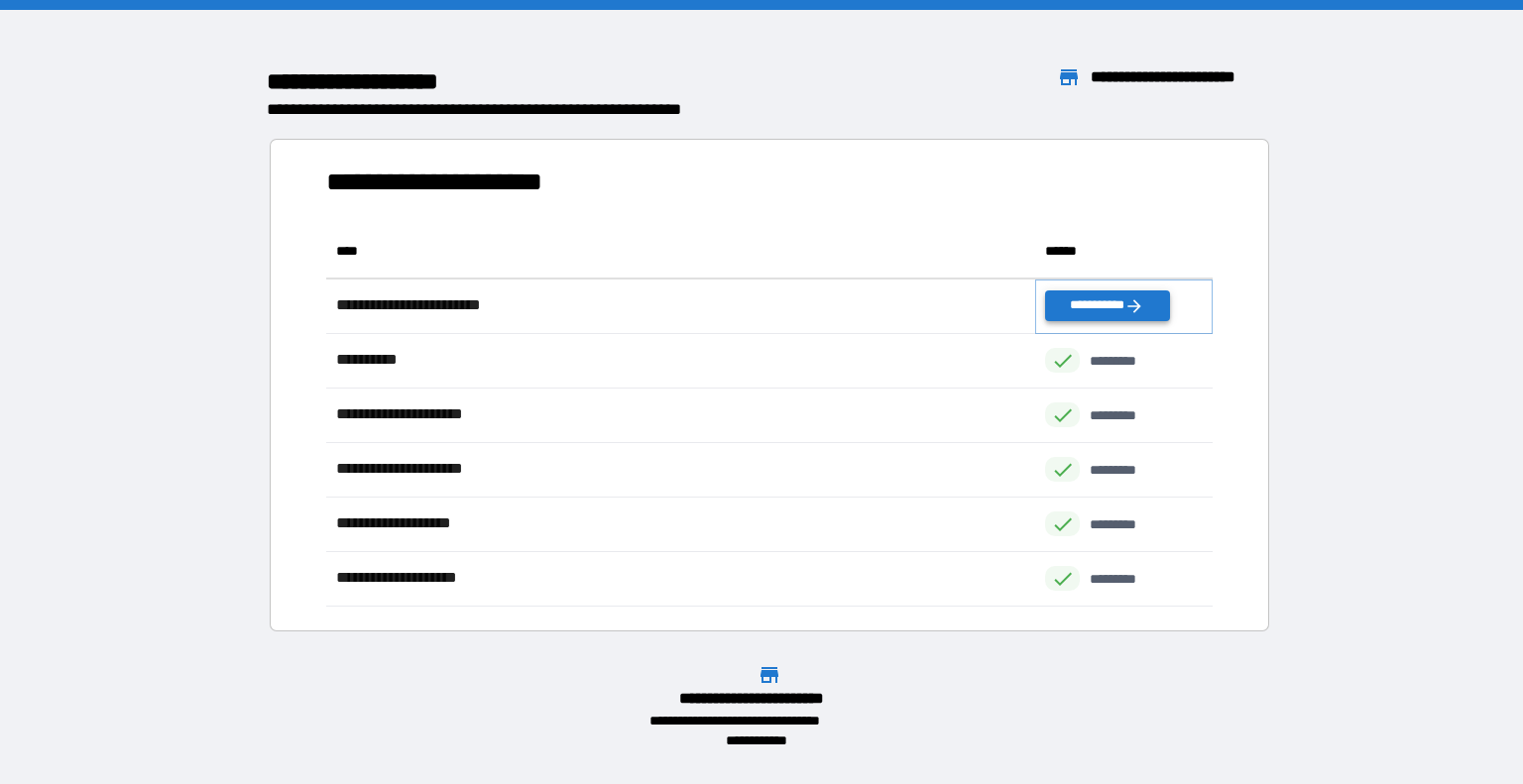 click on "**********" at bounding box center (1107, 305) 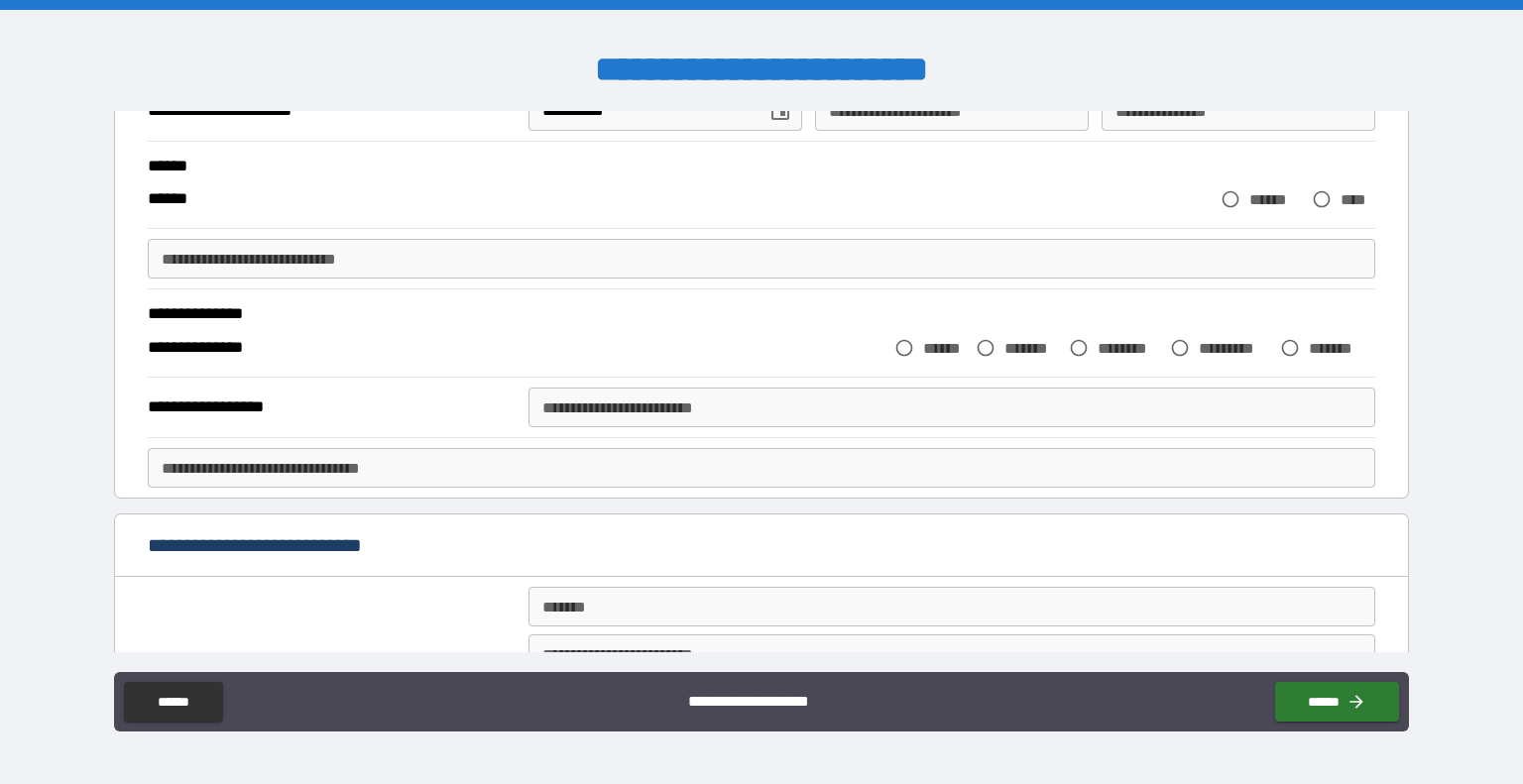 scroll, scrollTop: 127, scrollLeft: 0, axis: vertical 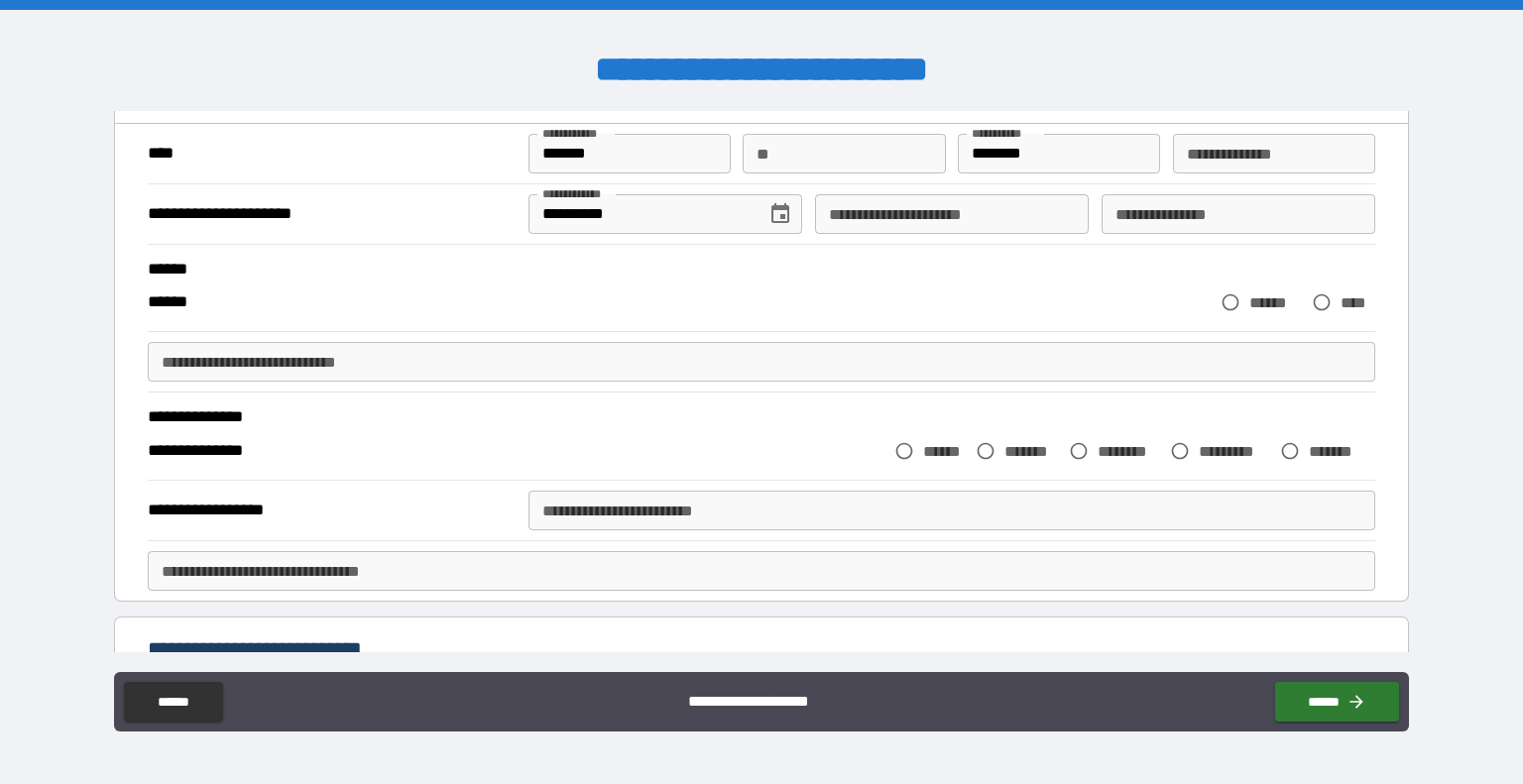 click on "**********" at bounding box center (762, 213) 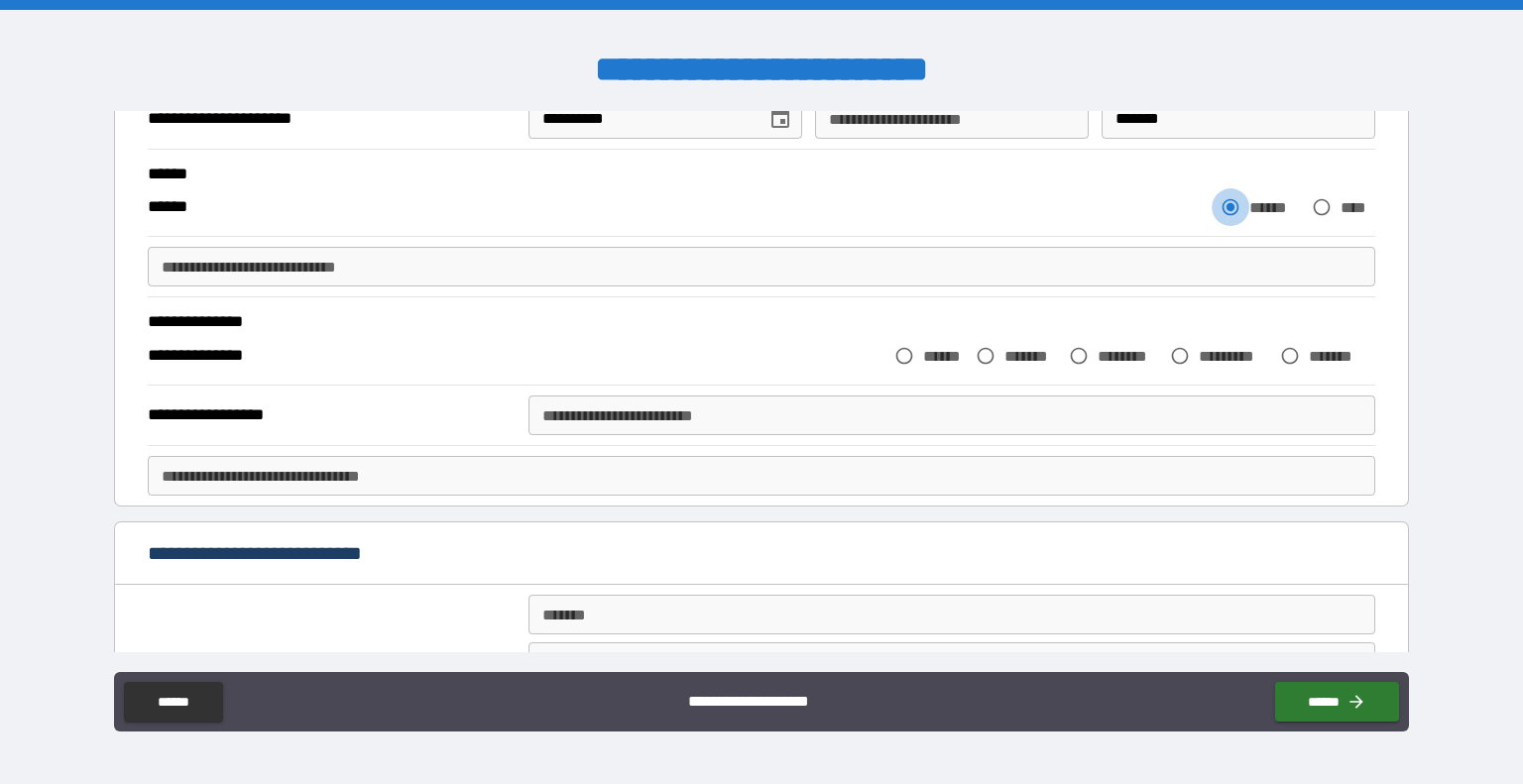 scroll, scrollTop: 222, scrollLeft: 0, axis: vertical 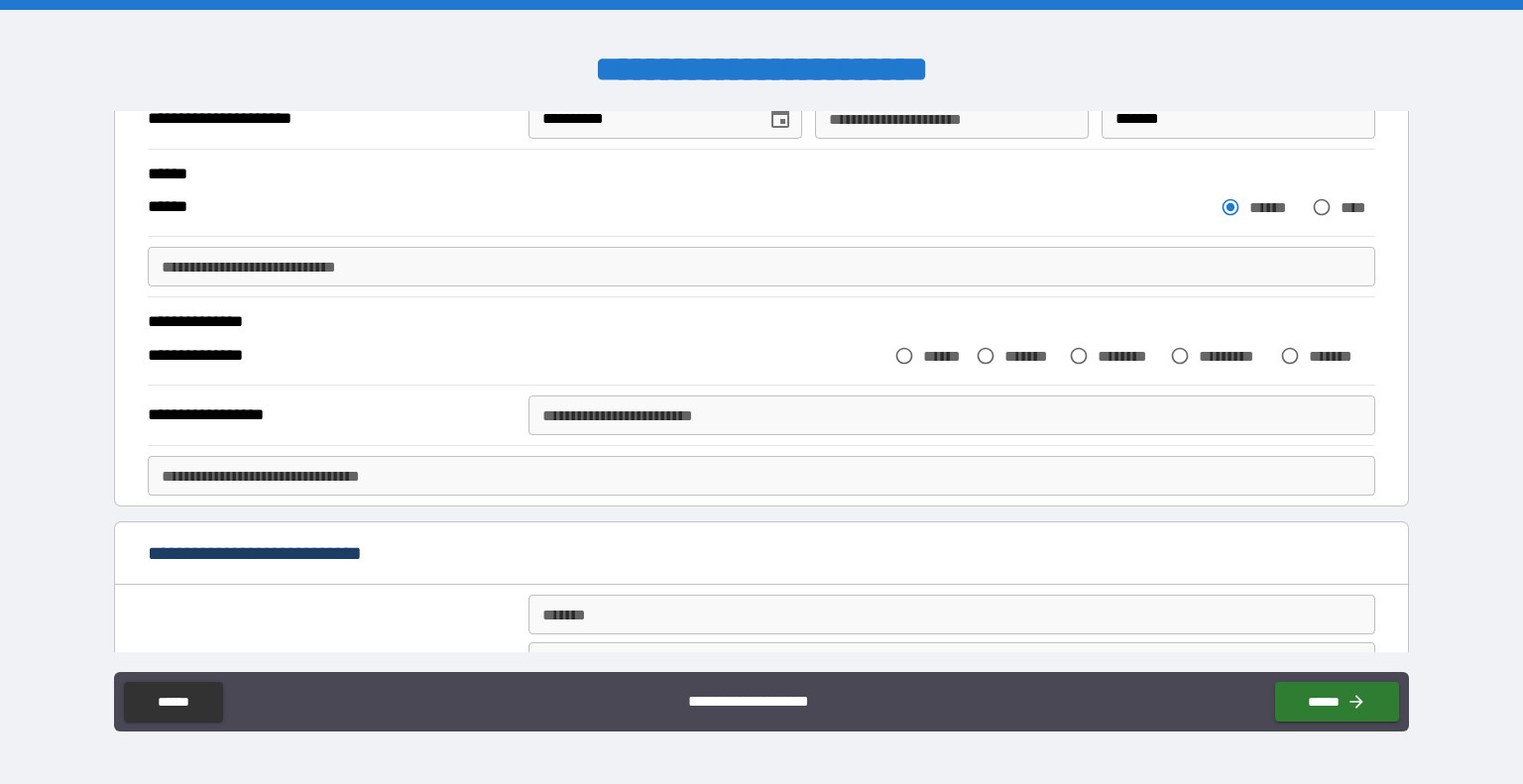 click on "*******" at bounding box center (1032, 356) 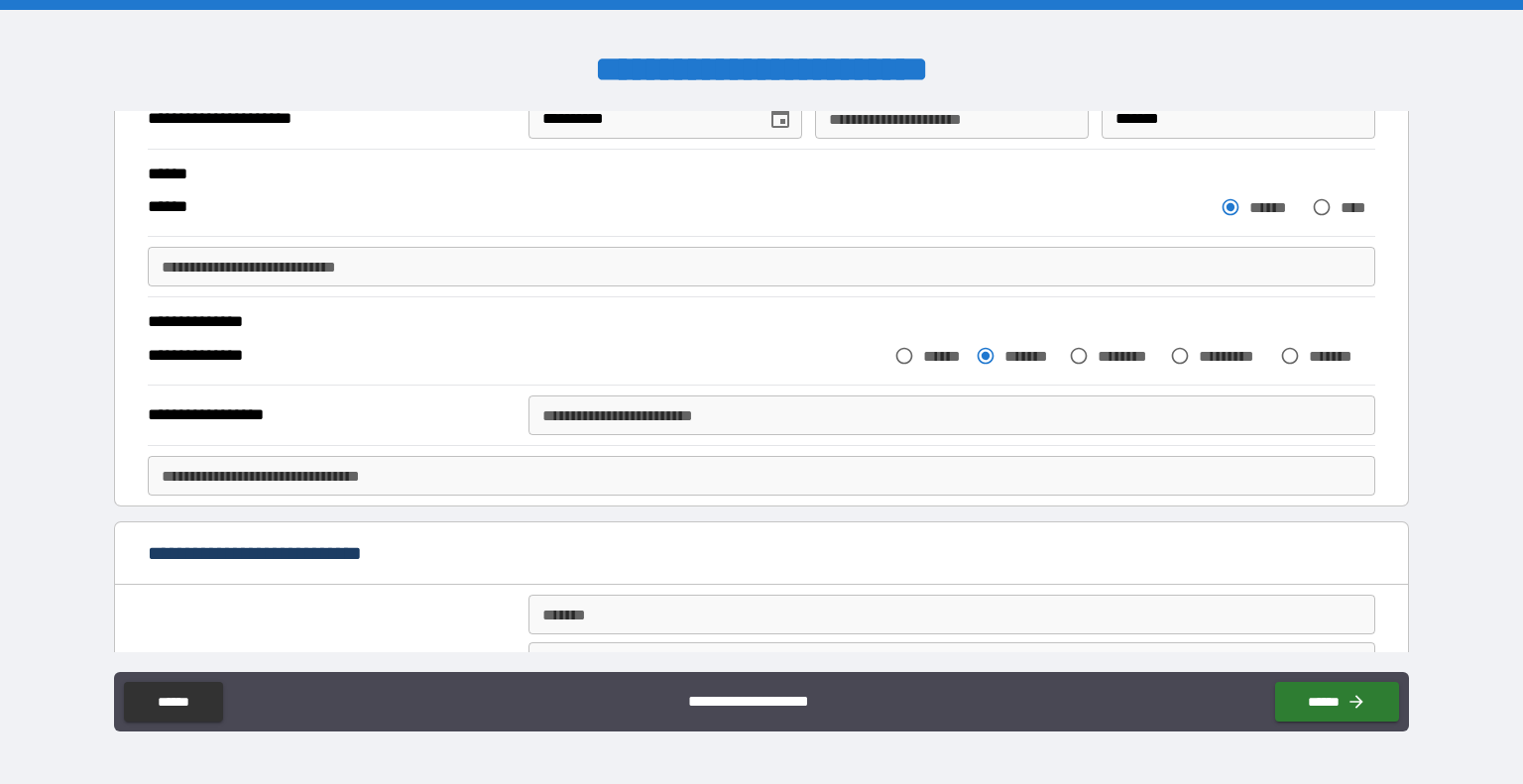 click on "**********" at bounding box center [952, 415] 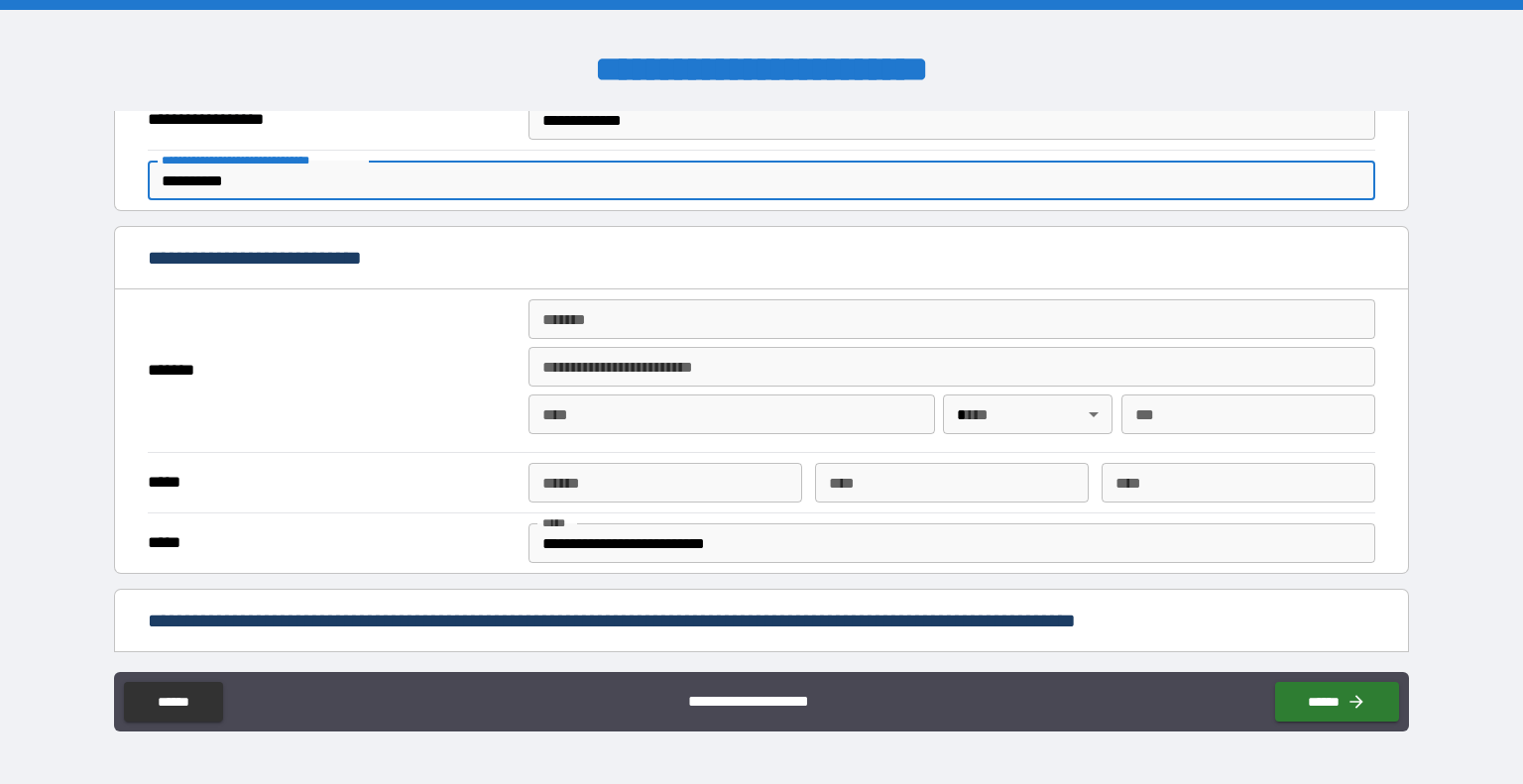 scroll, scrollTop: 523, scrollLeft: 0, axis: vertical 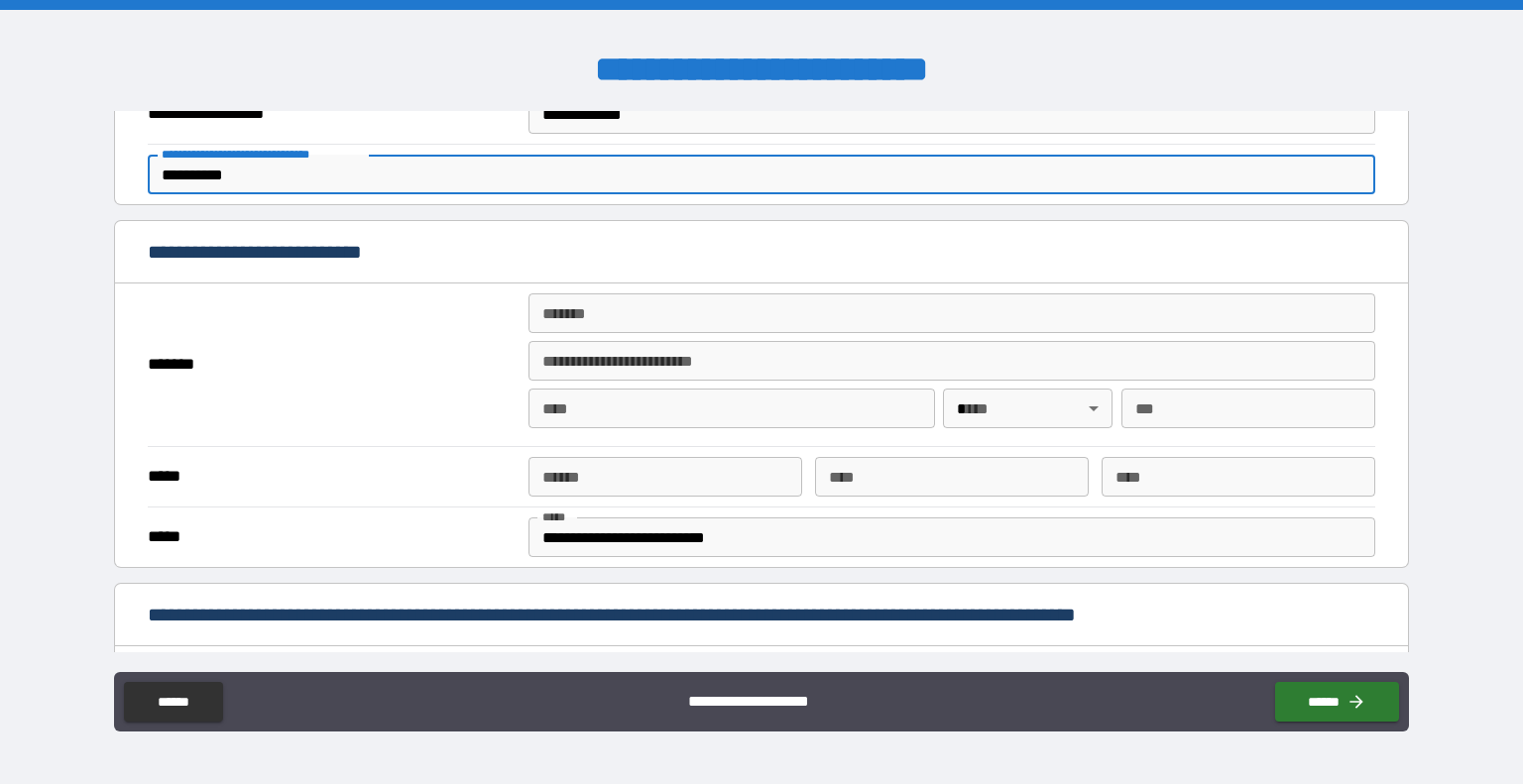 click on "*******" at bounding box center (952, 313) 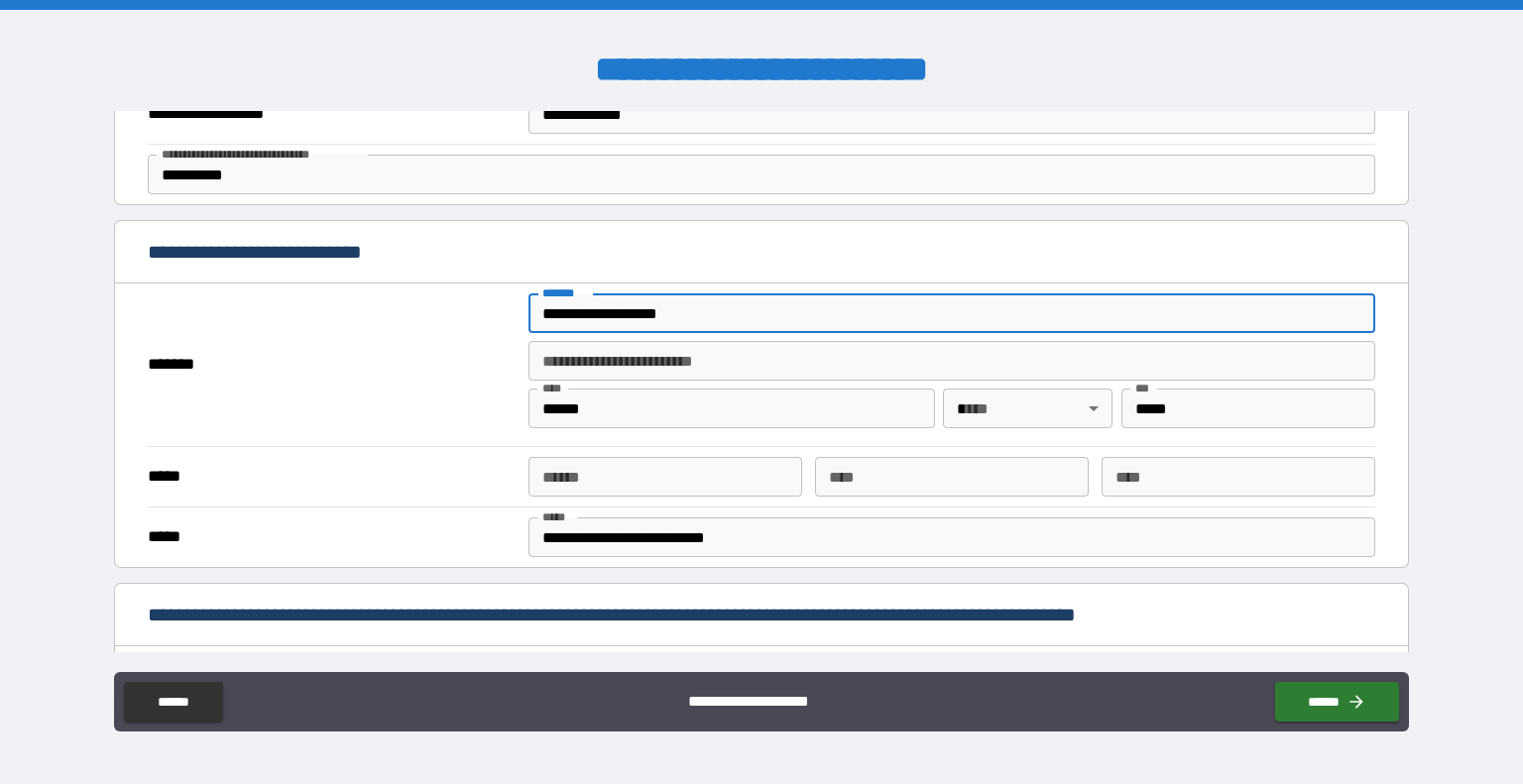 click on "**********" at bounding box center [762, 392] 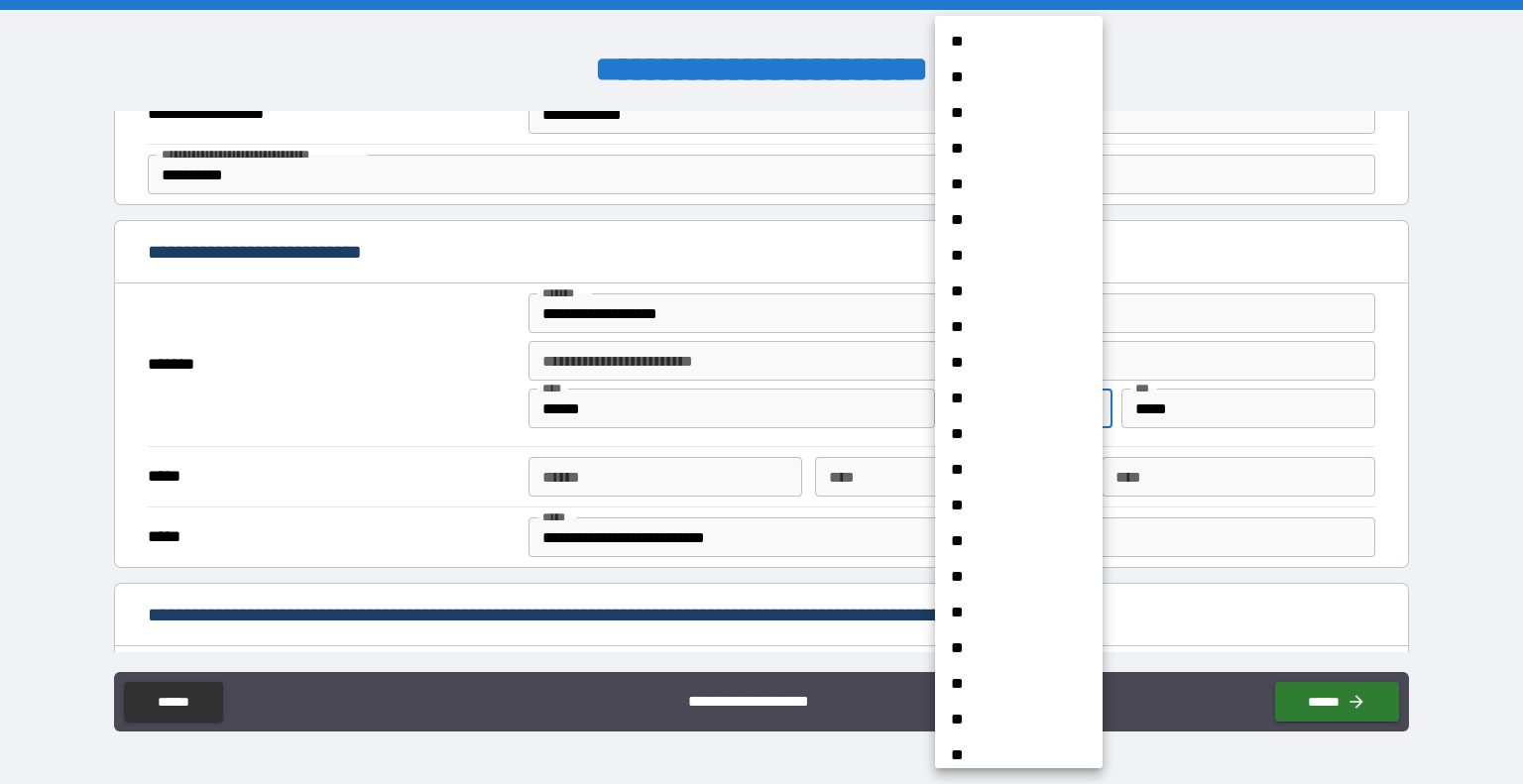 scroll, scrollTop: 1076, scrollLeft: 0, axis: vertical 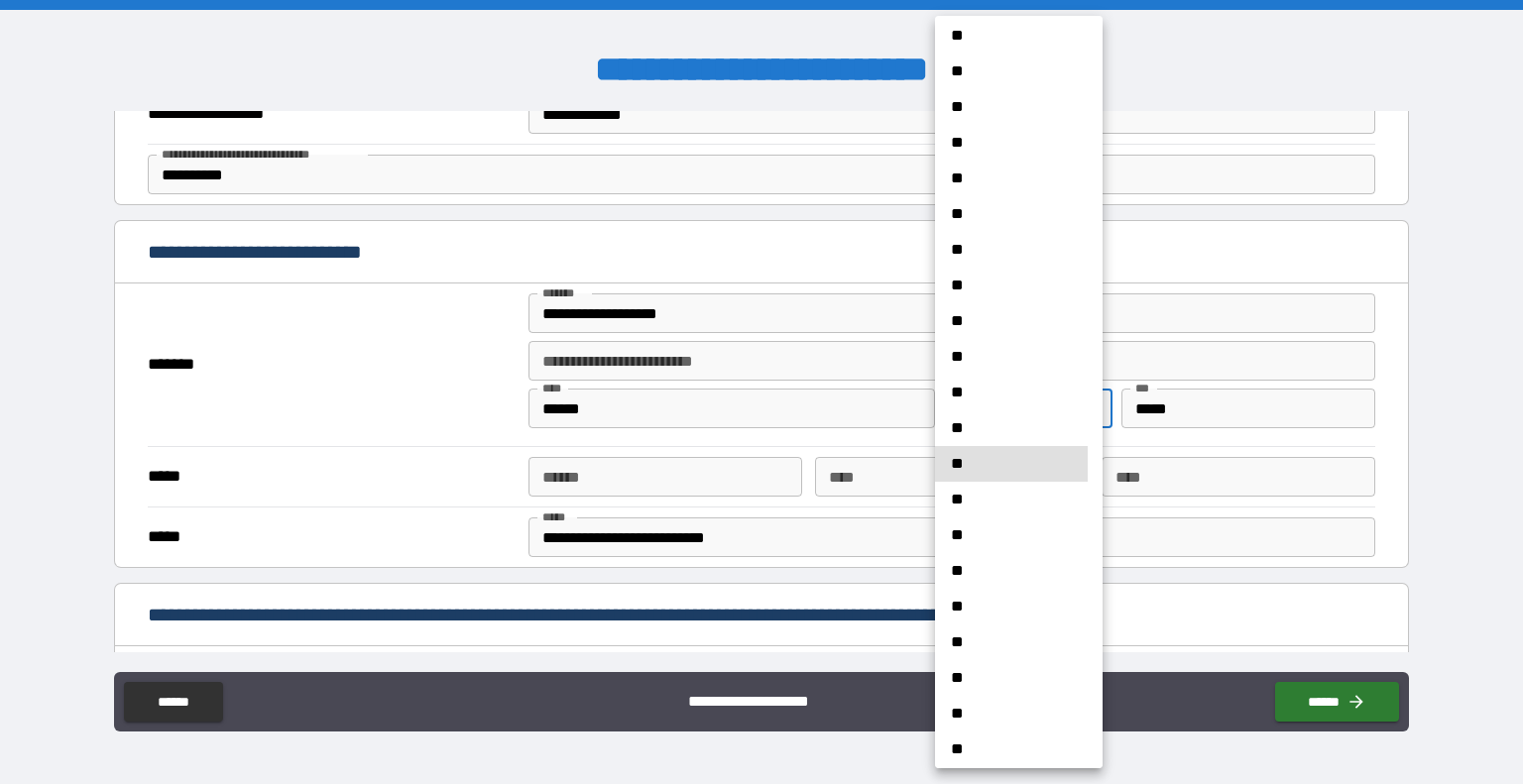 click on "**" at bounding box center [1011, 464] 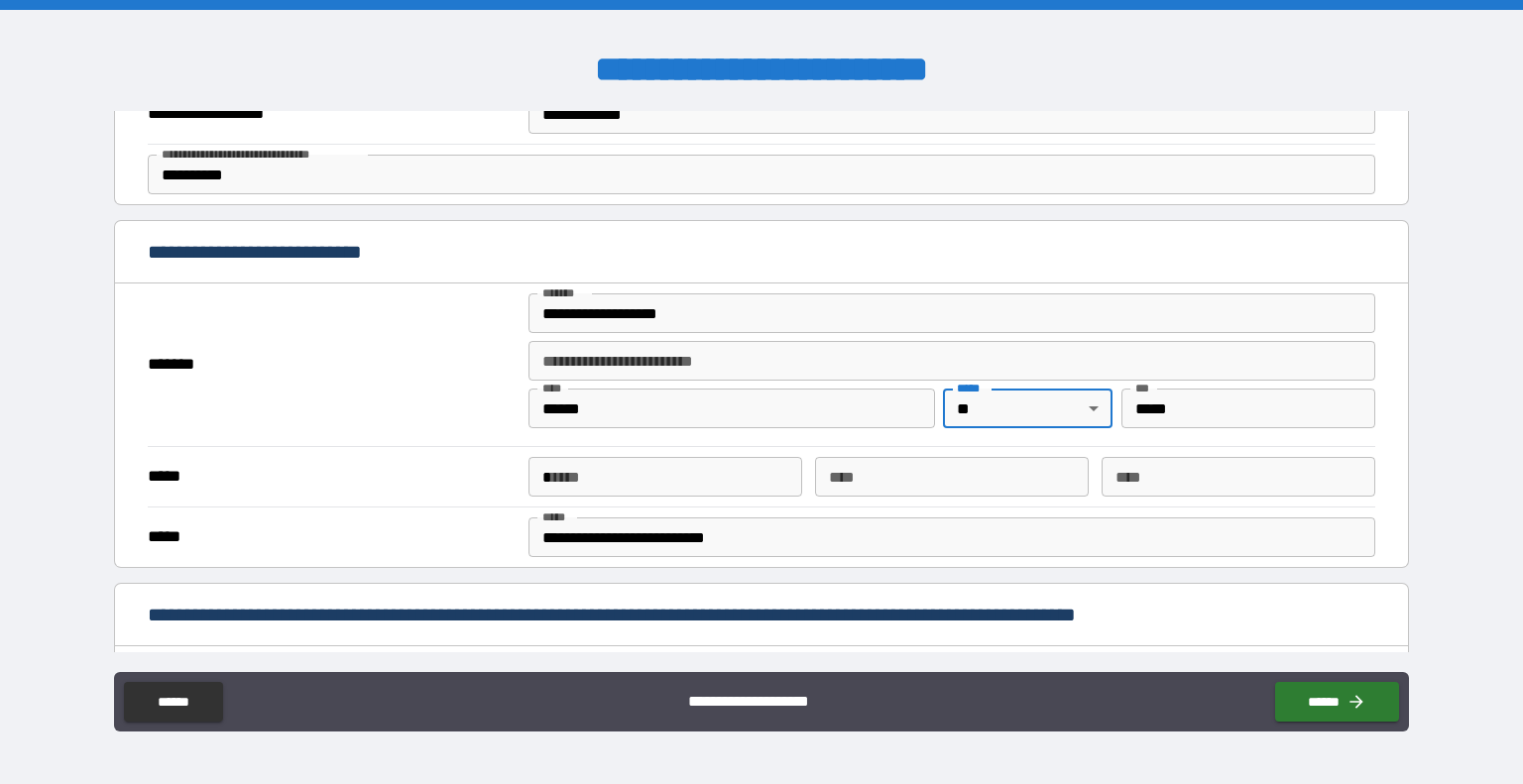click on "*" at bounding box center [665, 477] 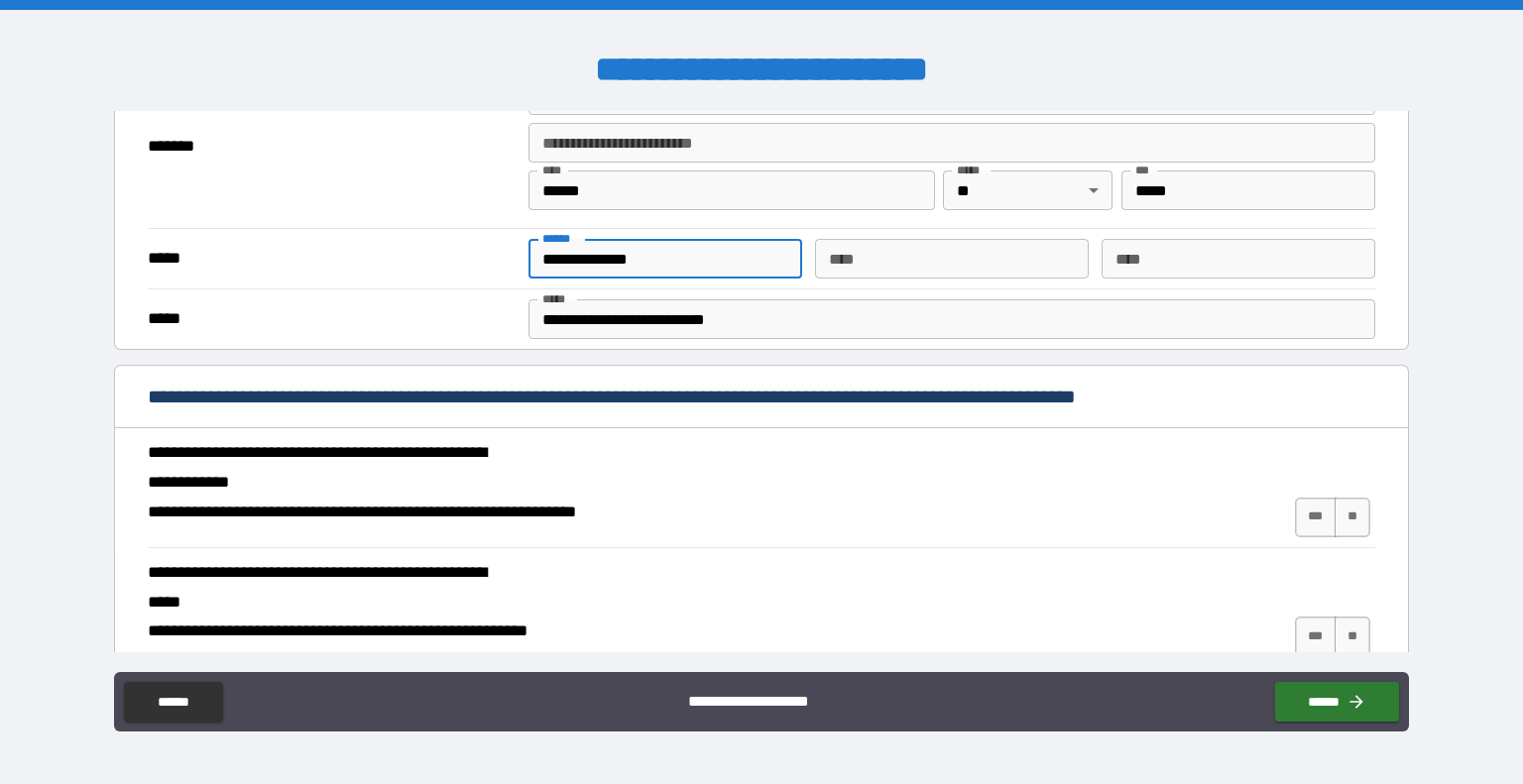 scroll, scrollTop: 741, scrollLeft: 0, axis: vertical 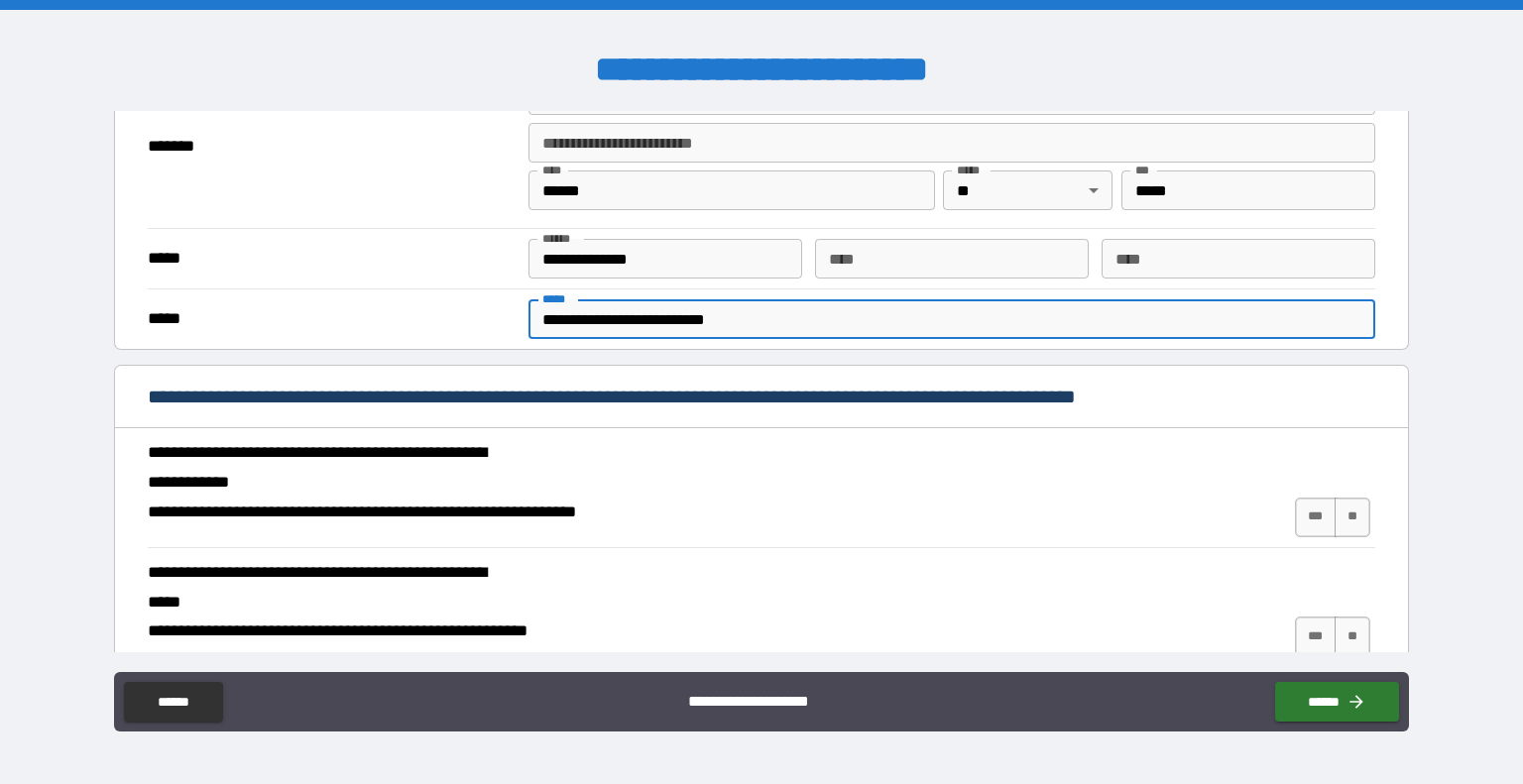 drag, startPoint x: 821, startPoint y: 320, endPoint x: 426, endPoint y: 321, distance: 395.00127 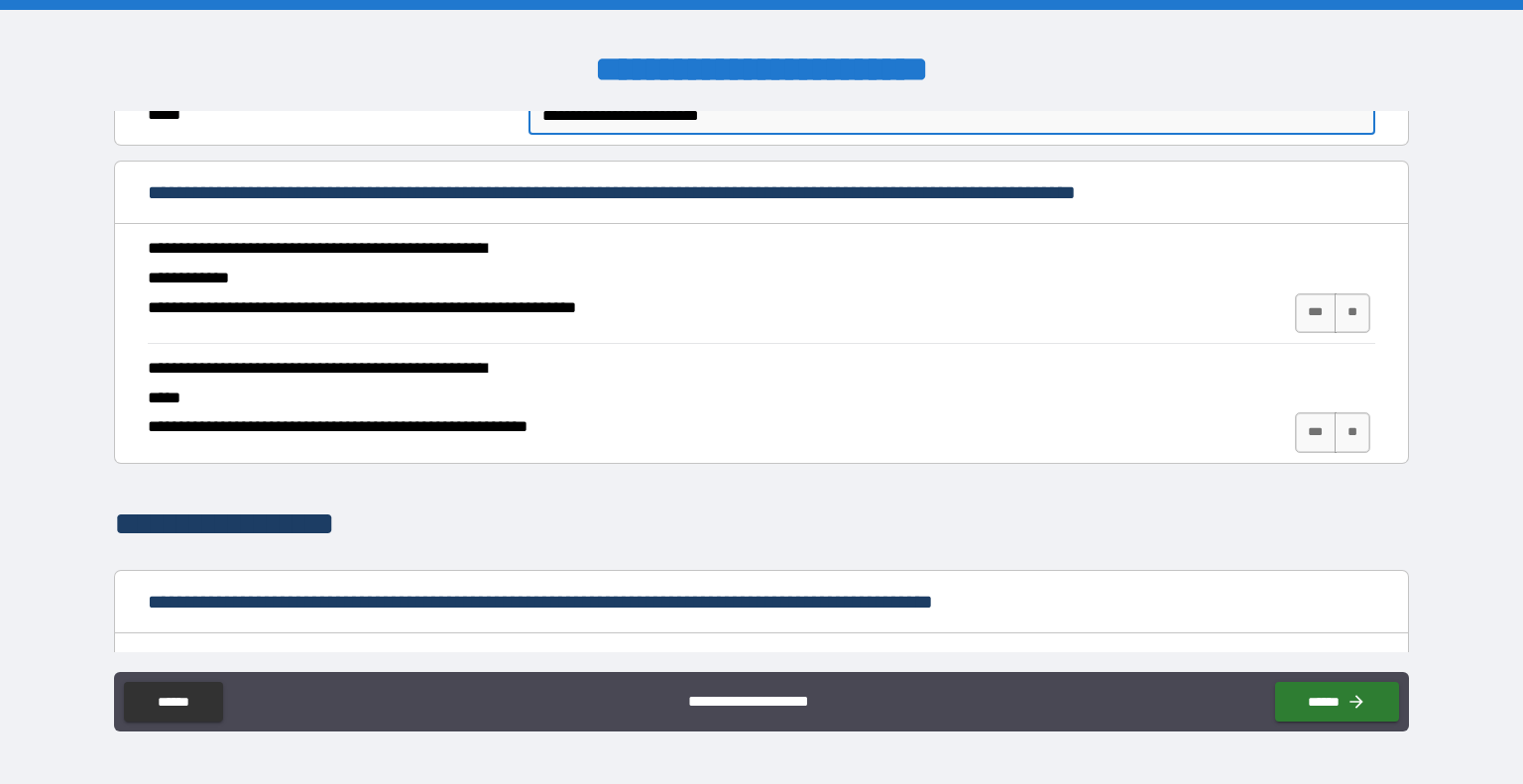 scroll, scrollTop: 950, scrollLeft: 0, axis: vertical 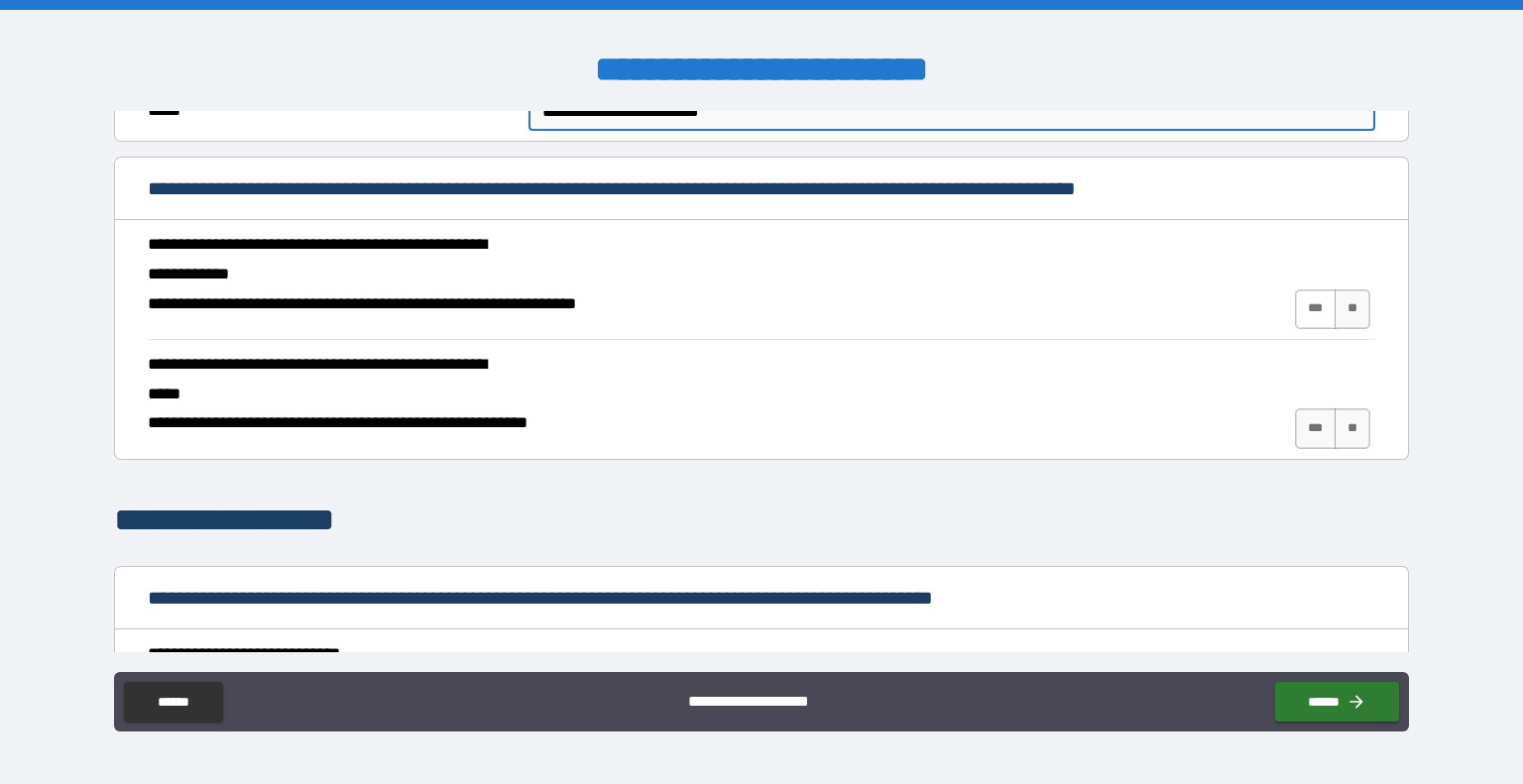 click on "***" at bounding box center (1316, 309) 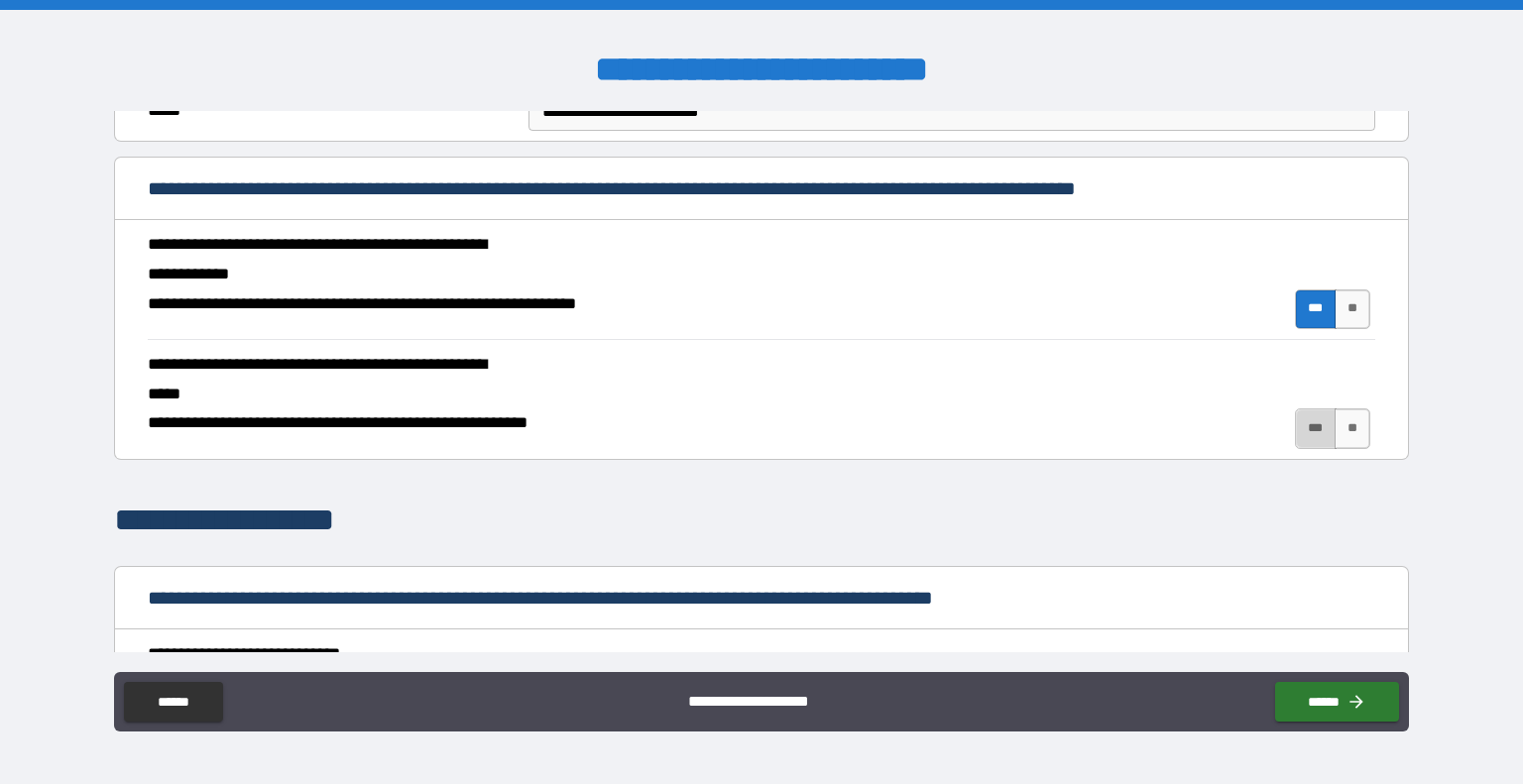 click on "***" at bounding box center (1316, 428) 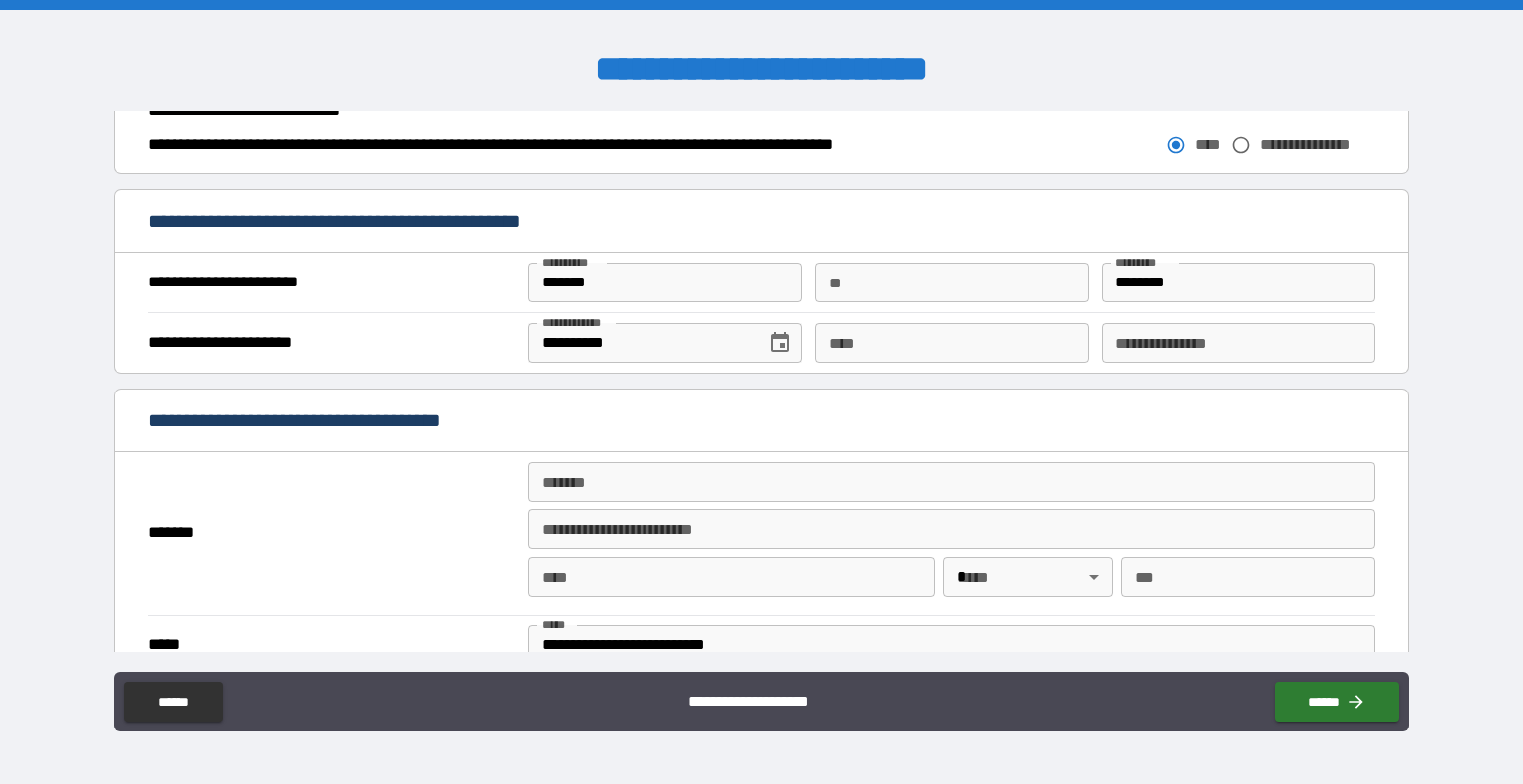 scroll, scrollTop: 1507, scrollLeft: 0, axis: vertical 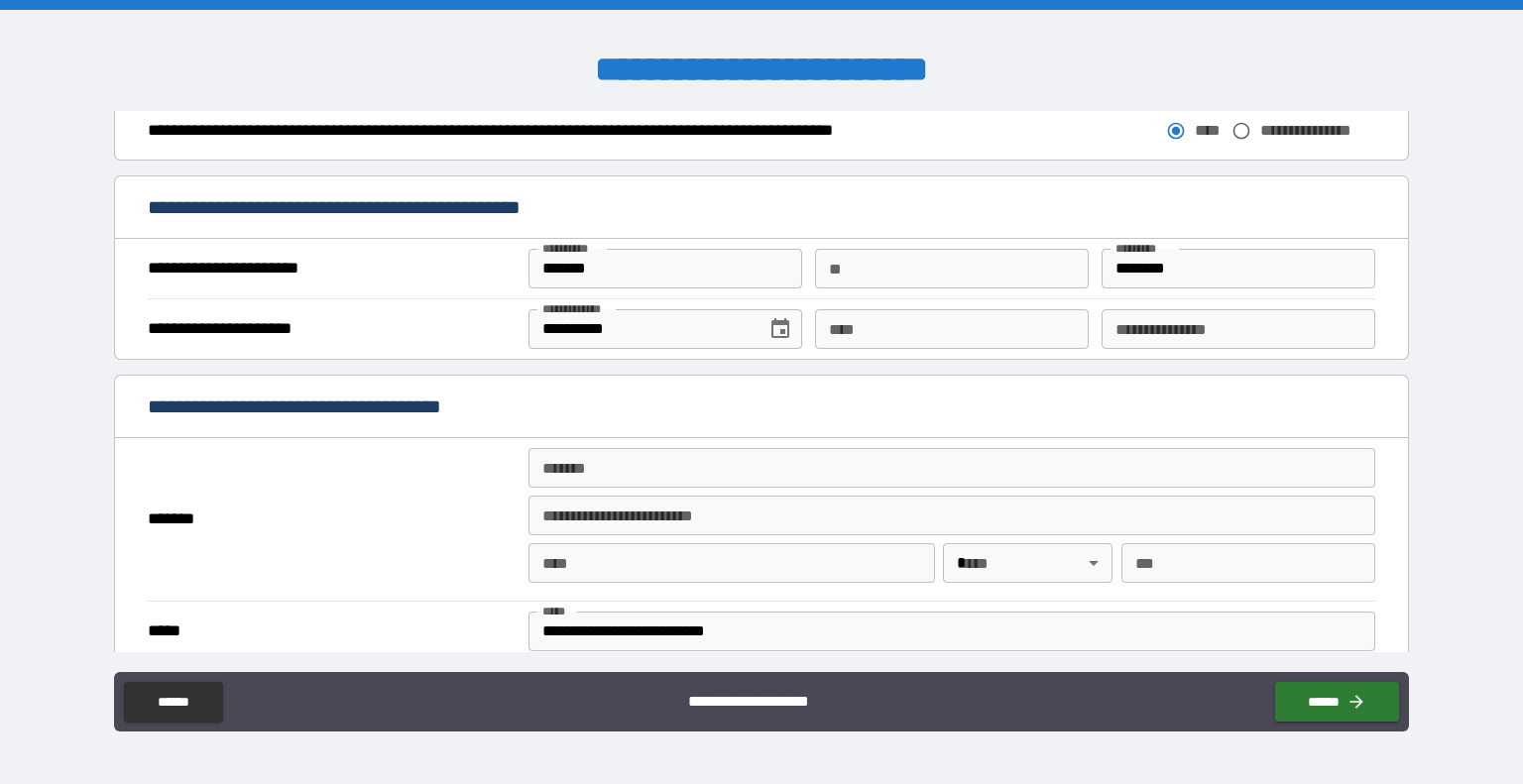 click on "****" at bounding box center [952, 329] 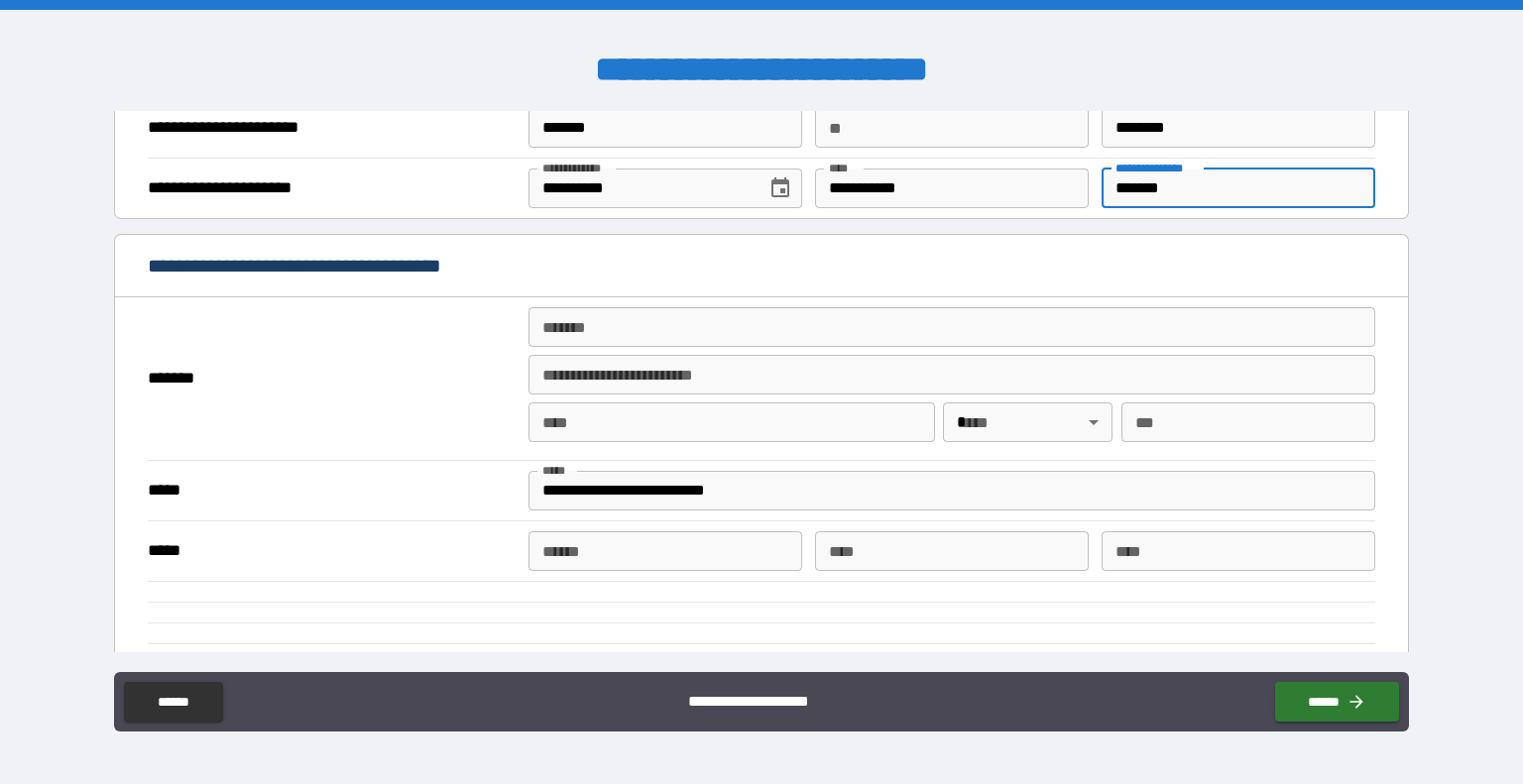 scroll, scrollTop: 1679, scrollLeft: 0, axis: vertical 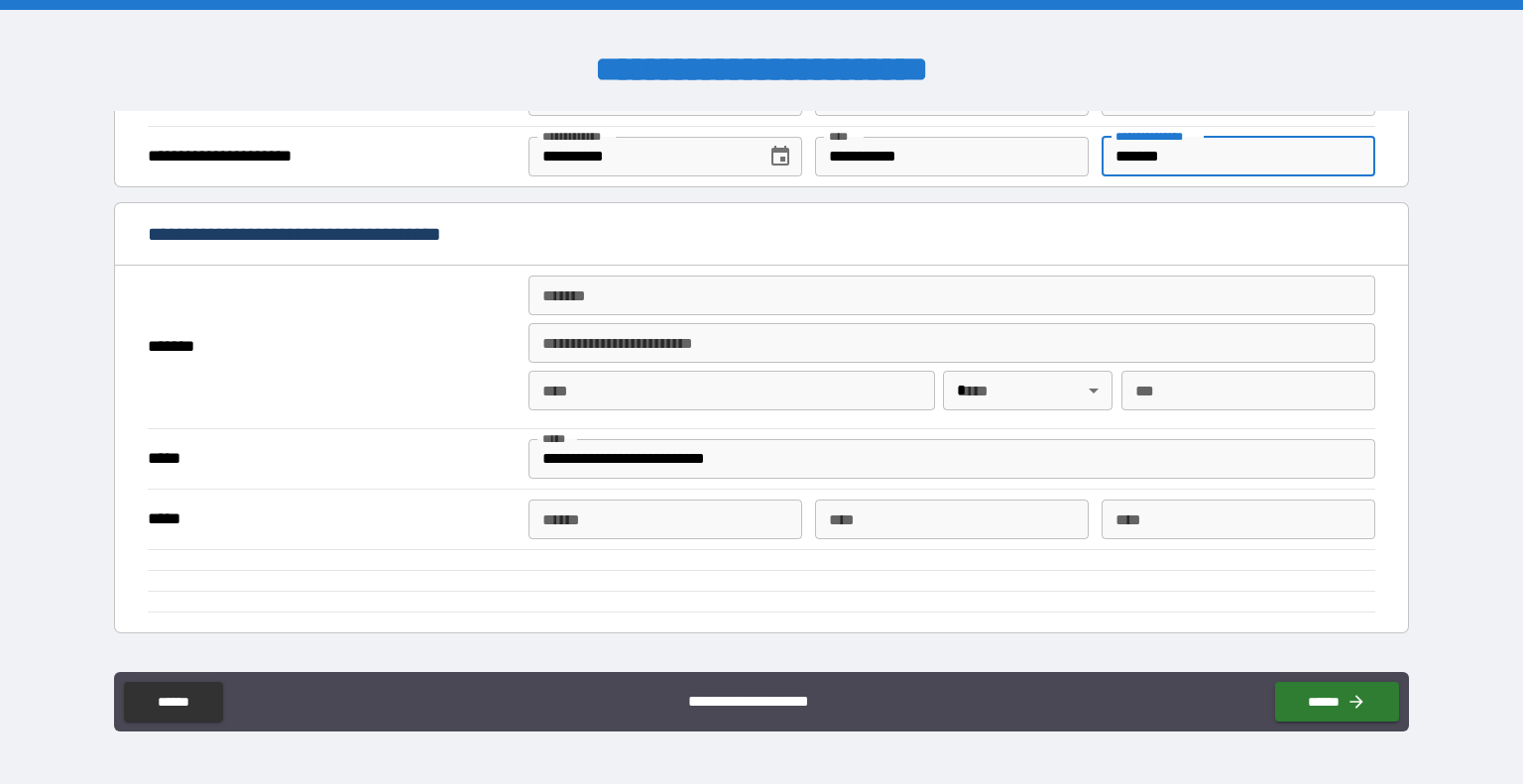 click on "*******" at bounding box center (952, 295) 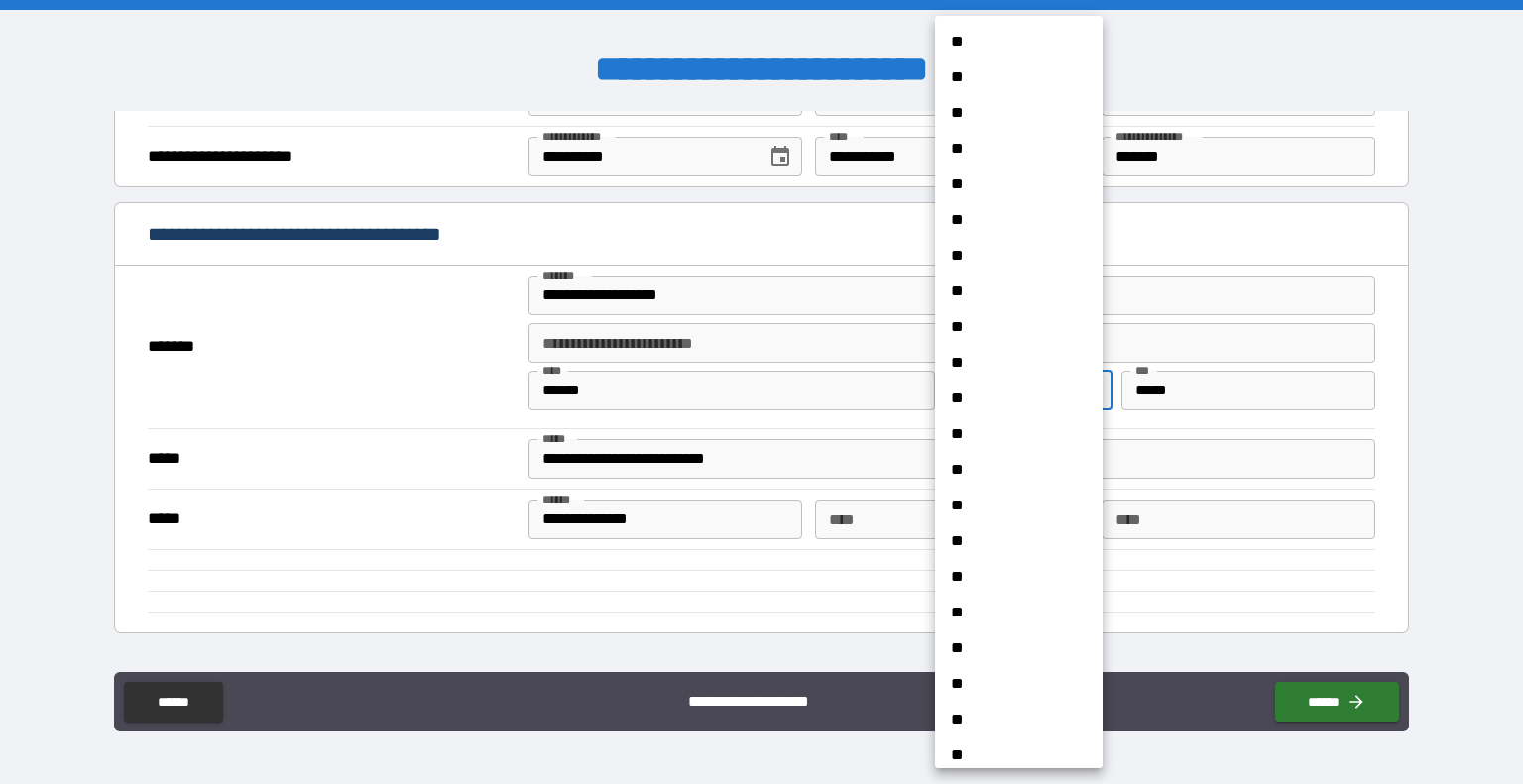 click on "**********" at bounding box center [762, 392] 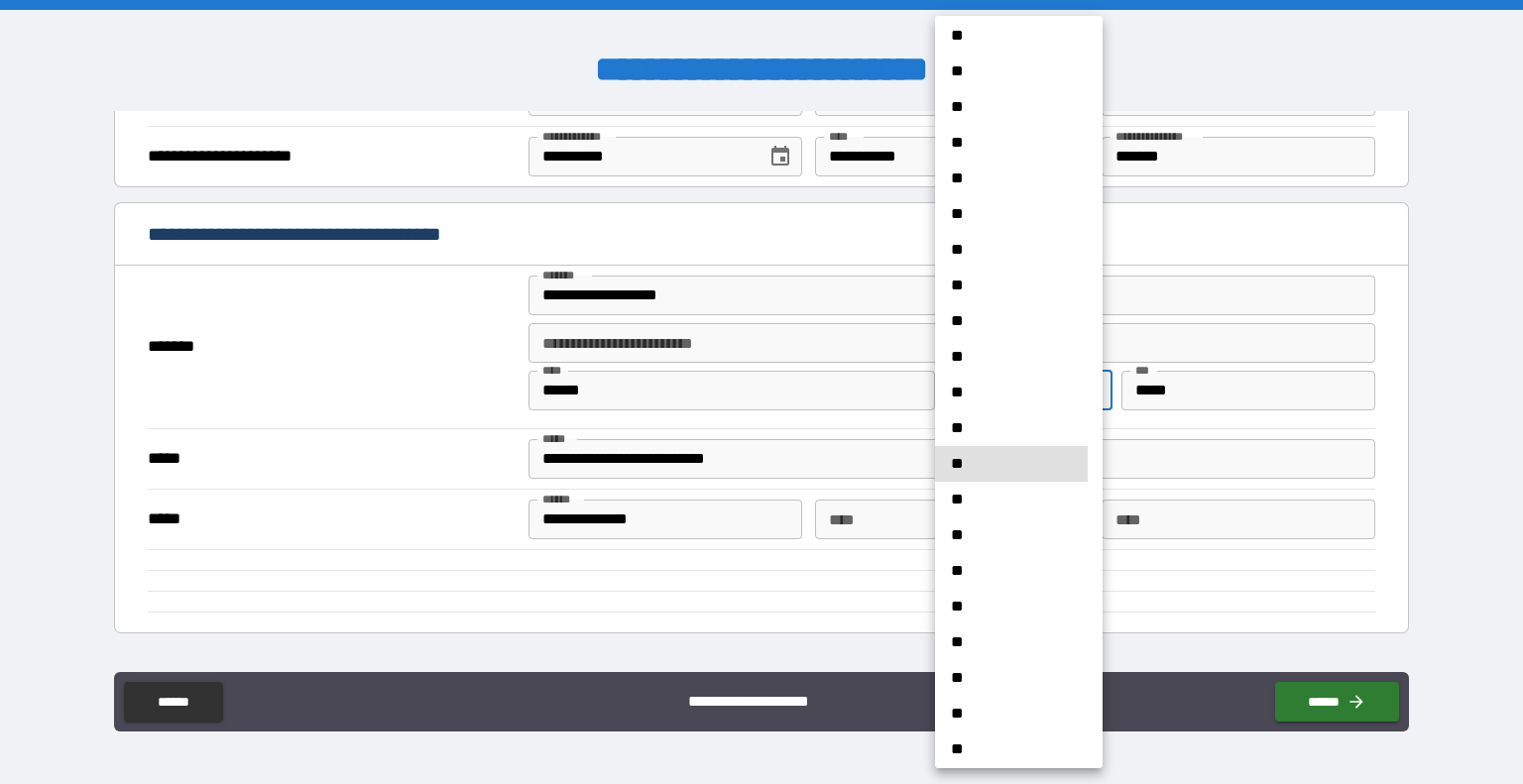 click on "**" at bounding box center (1011, 464) 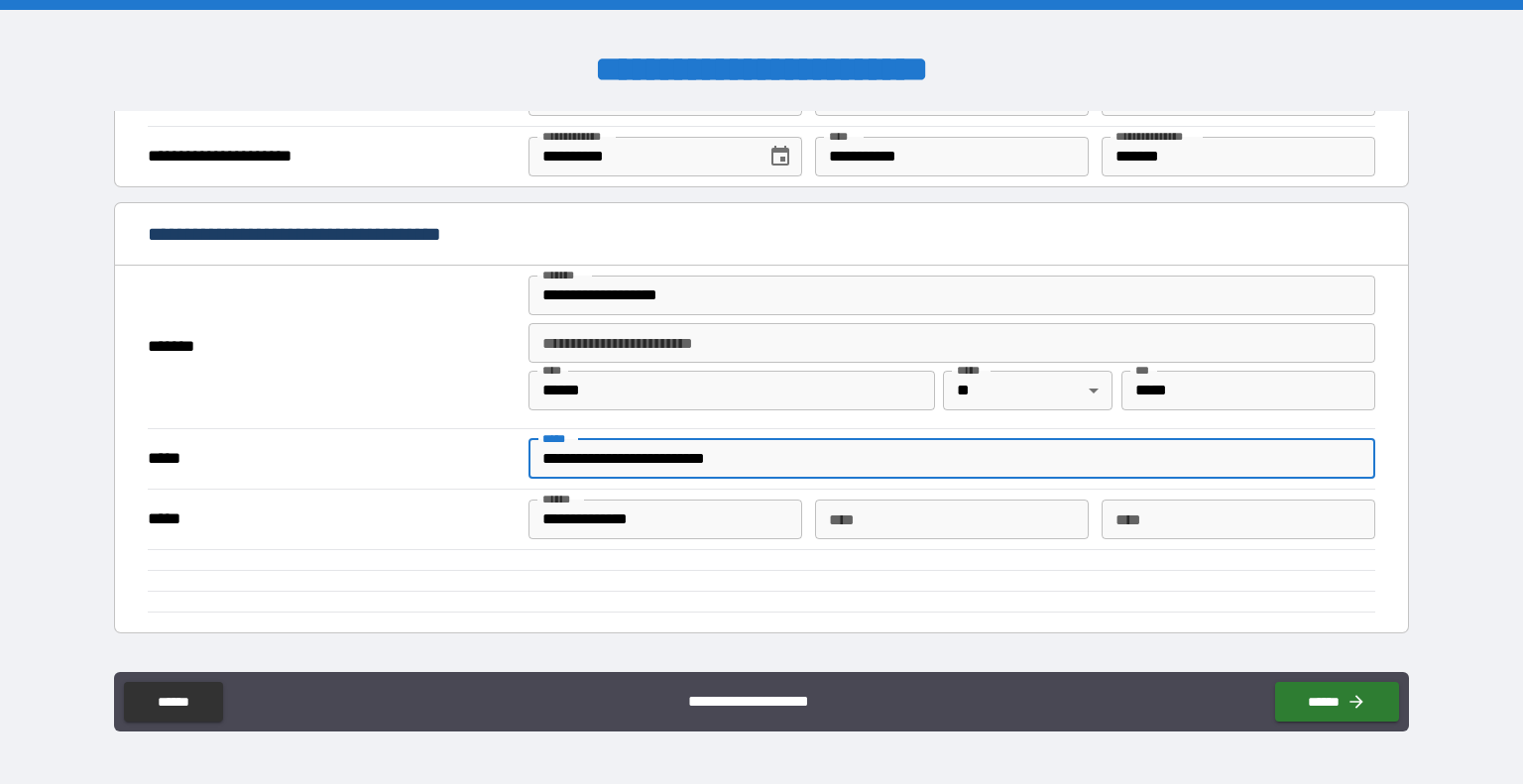 drag, startPoint x: 697, startPoint y: 482, endPoint x: 372, endPoint y: 423, distance: 330.31197 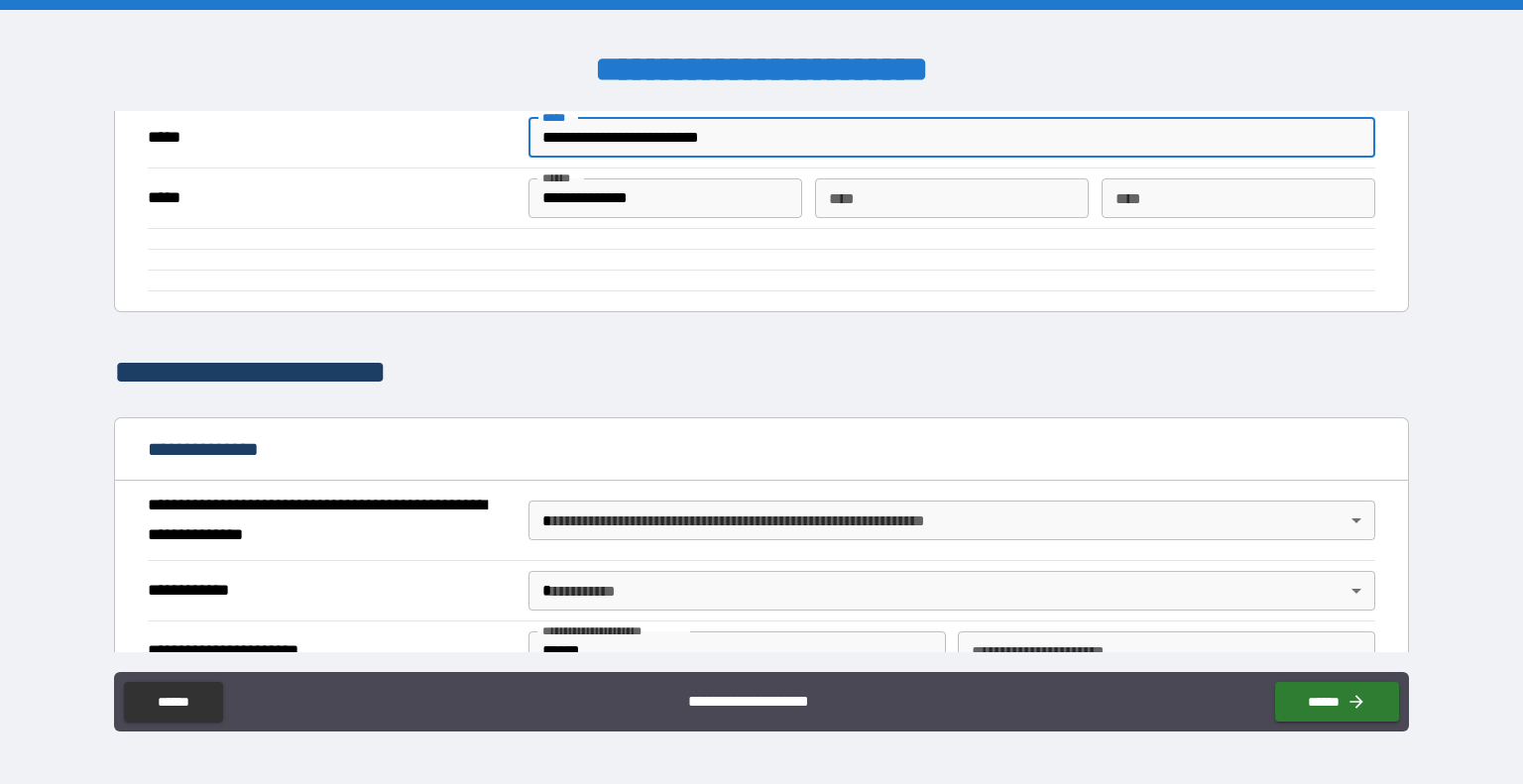 scroll, scrollTop: 2371, scrollLeft: 0, axis: vertical 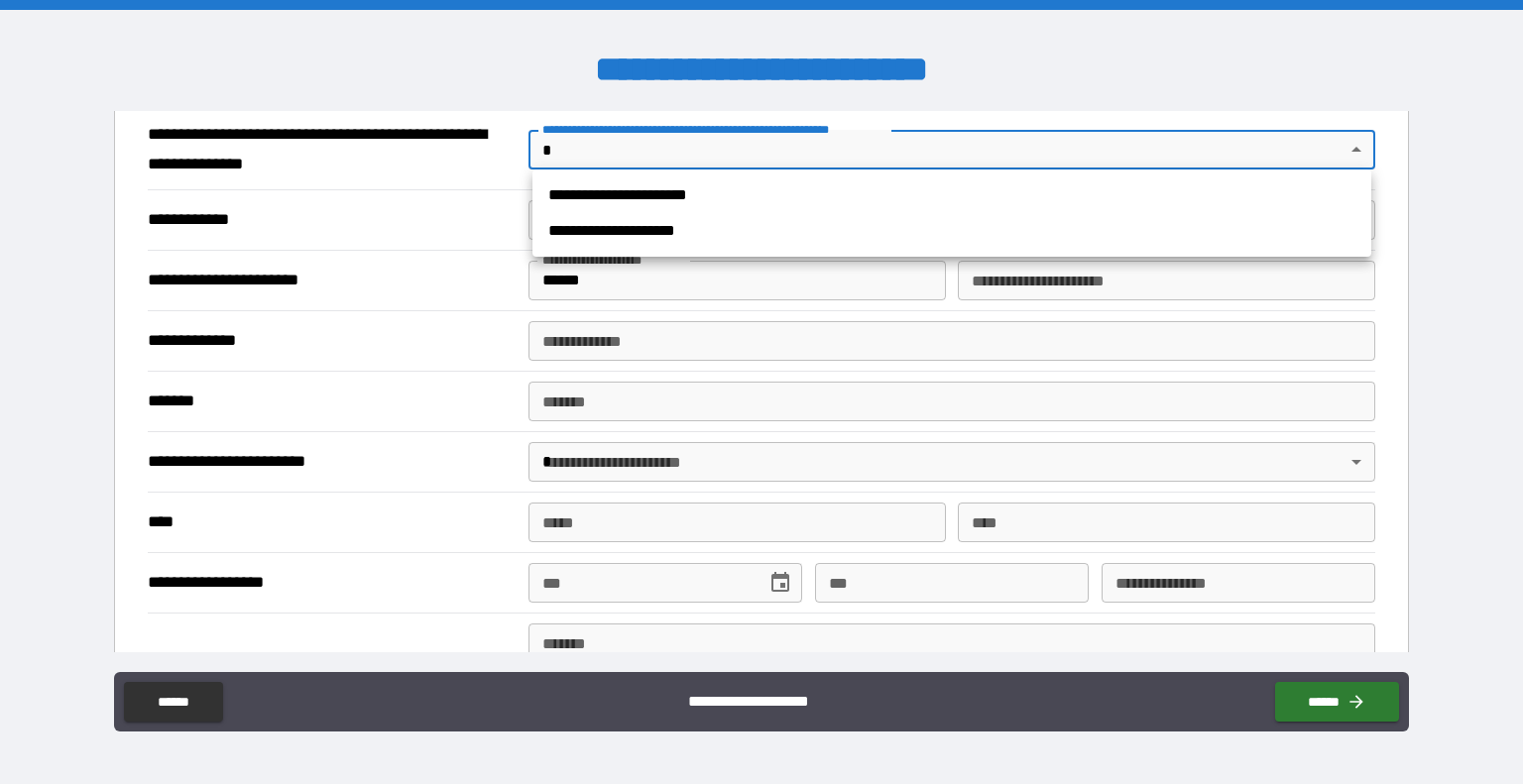 click on "**********" at bounding box center [762, 392] 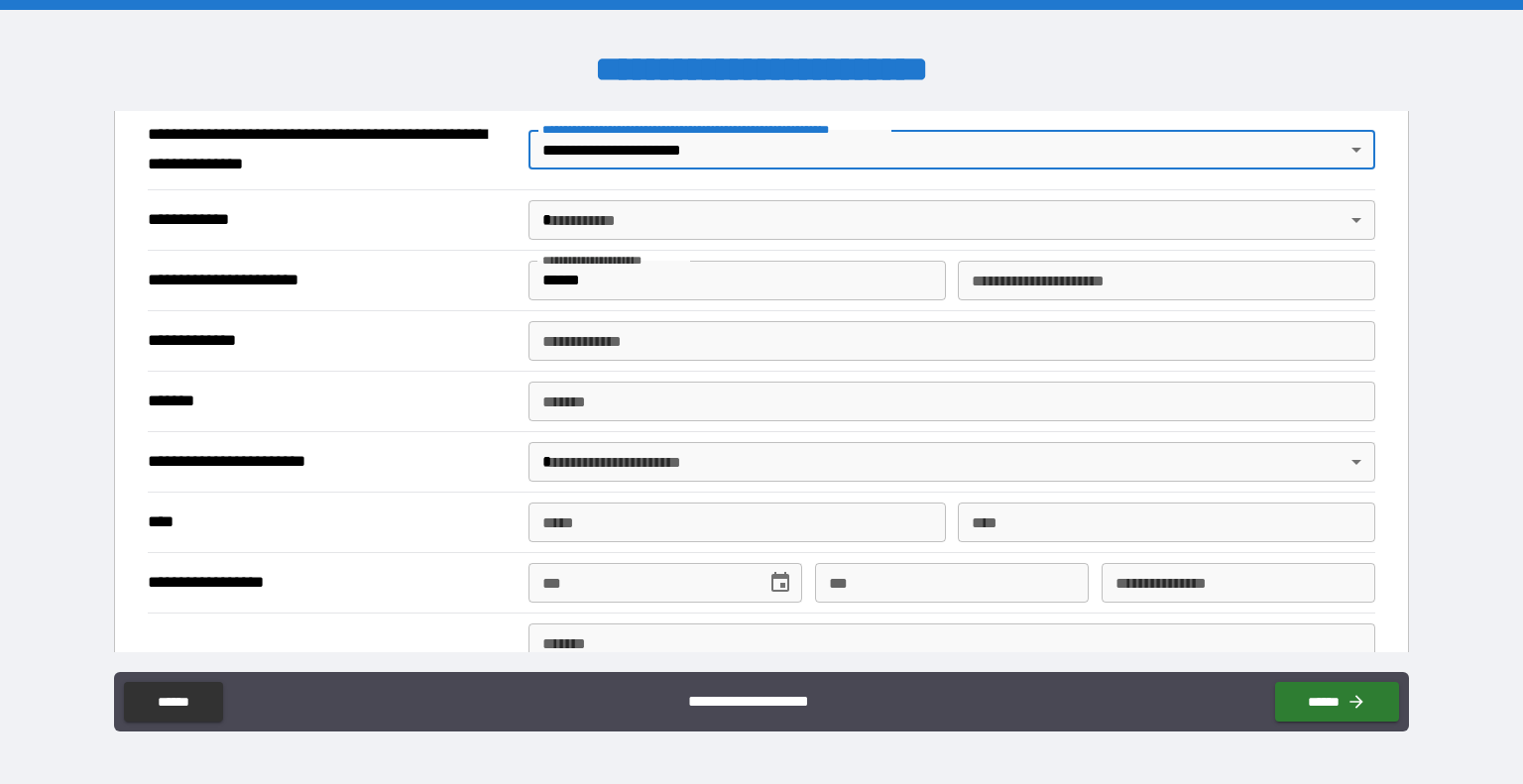 click on "**********" at bounding box center (762, 392) 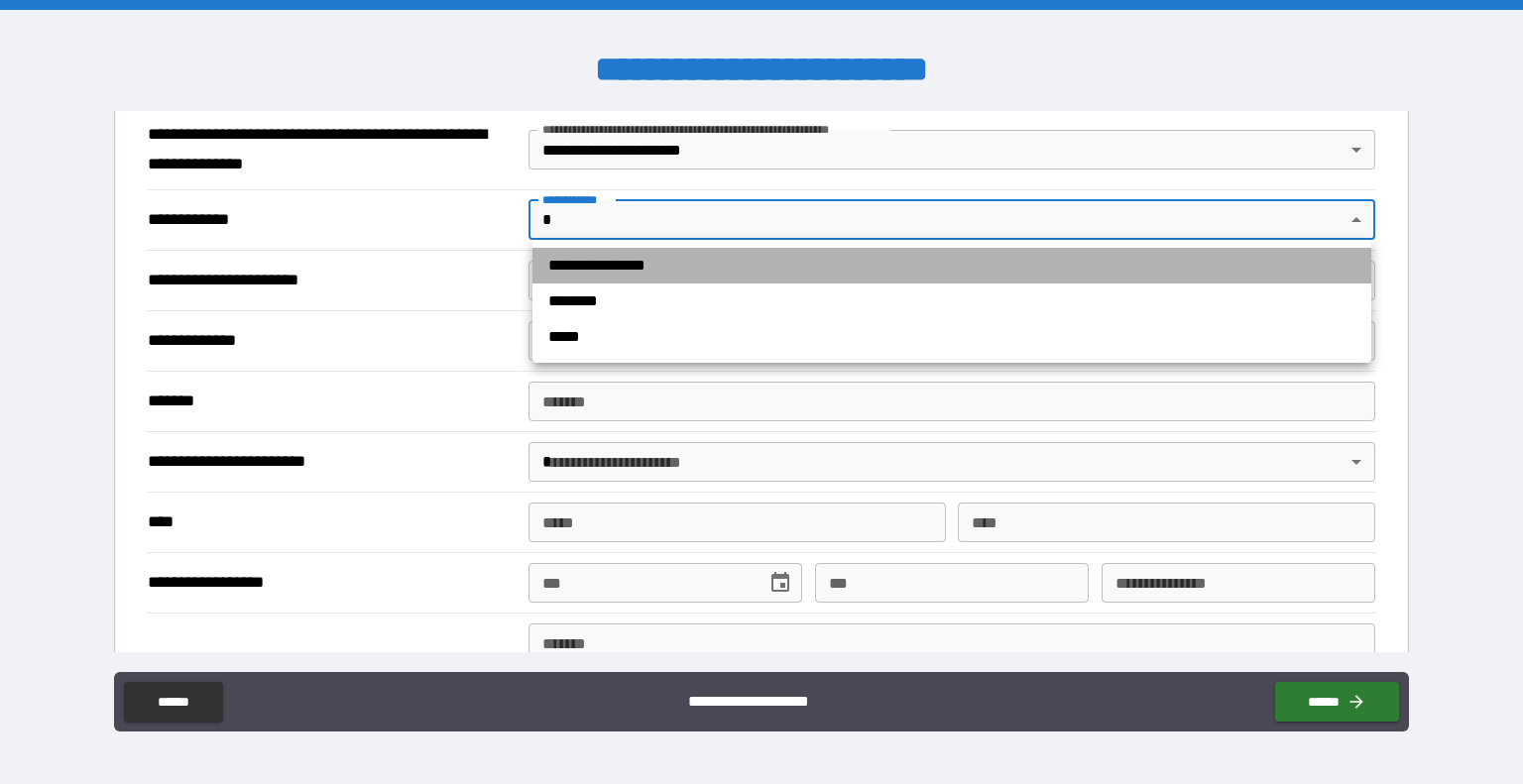 click on "**********" at bounding box center (952, 266) 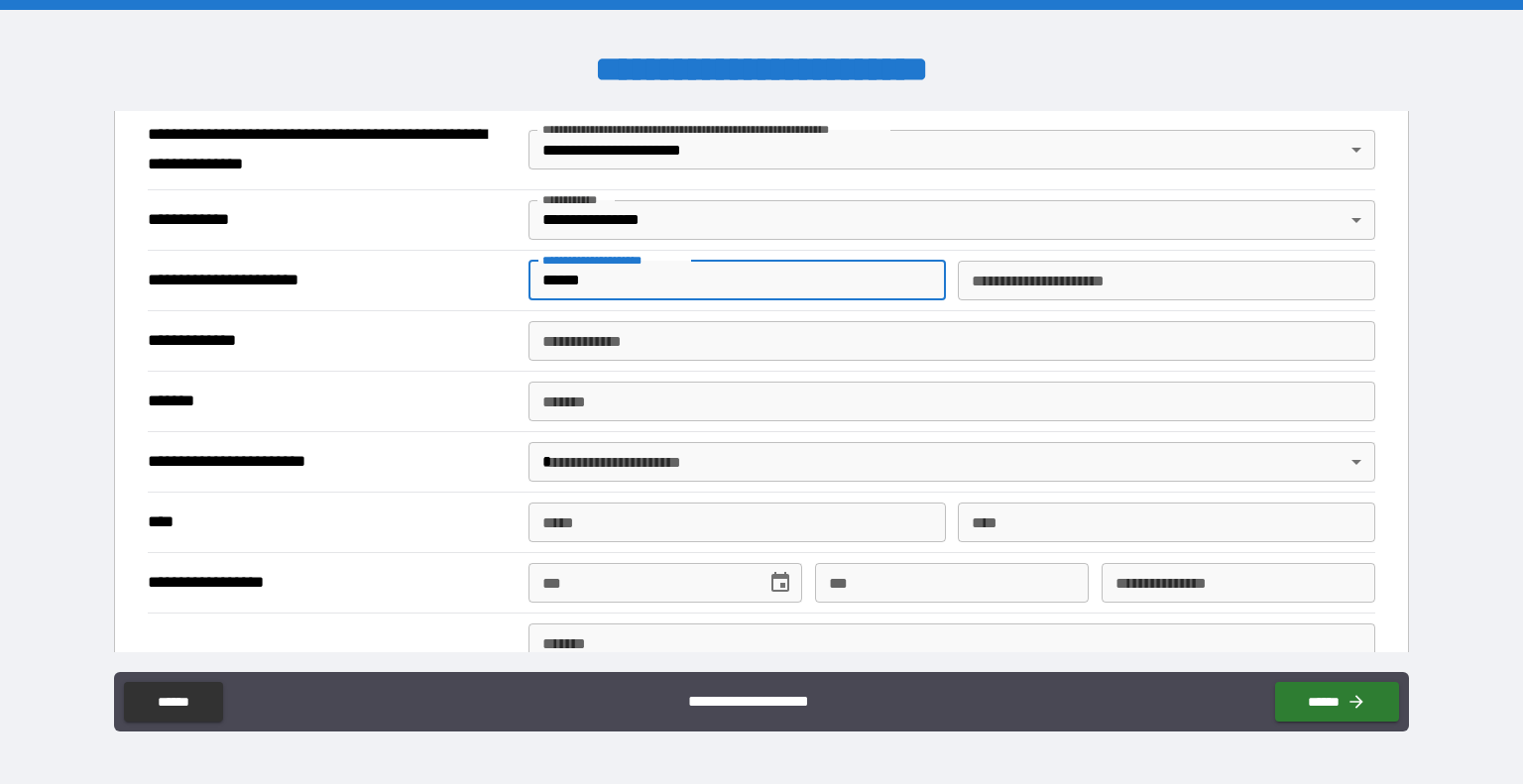 drag, startPoint x: 726, startPoint y: 277, endPoint x: 490, endPoint y: 265, distance: 236.30489 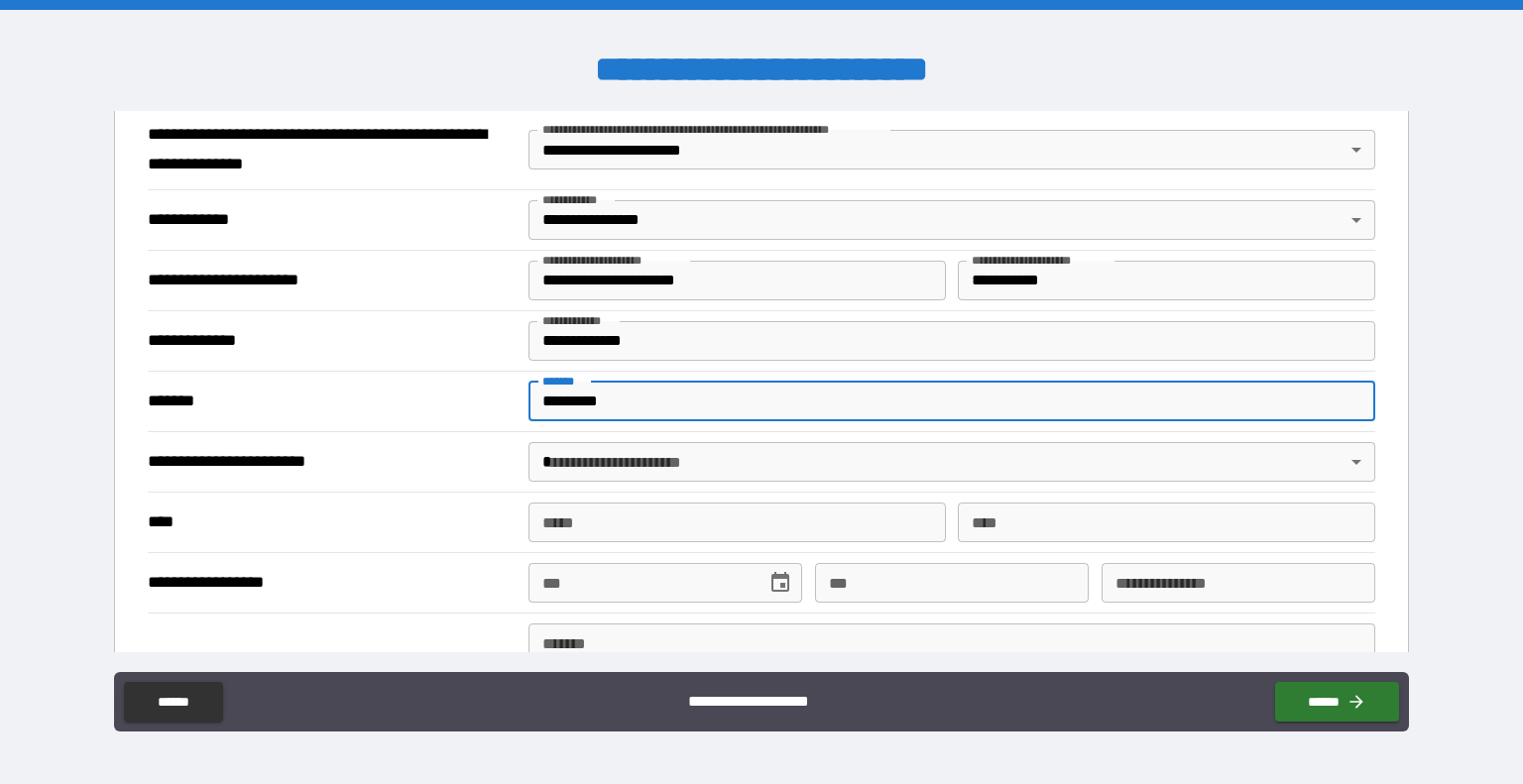click on "**********" at bounding box center (762, 392) 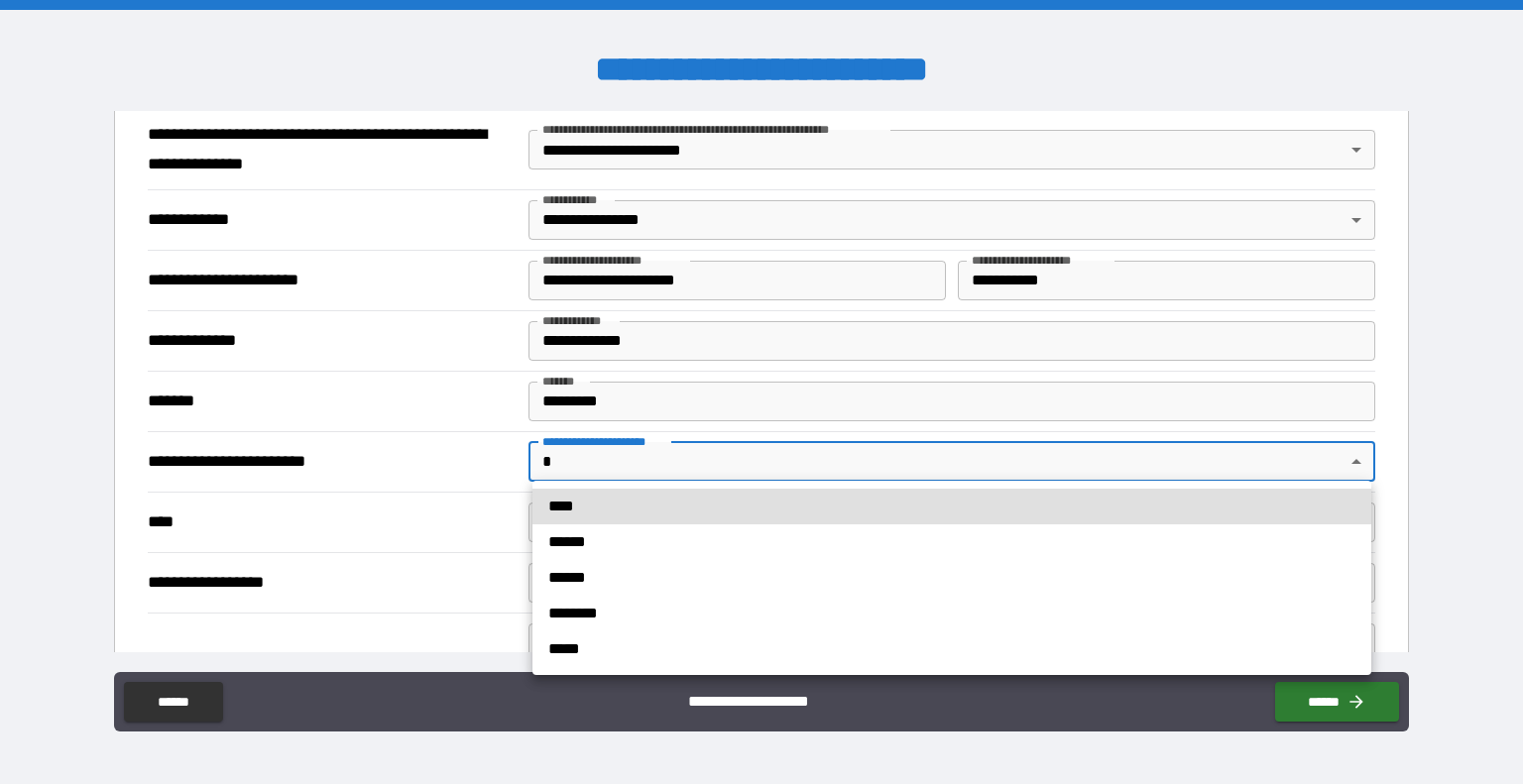click on "****" at bounding box center [952, 506] 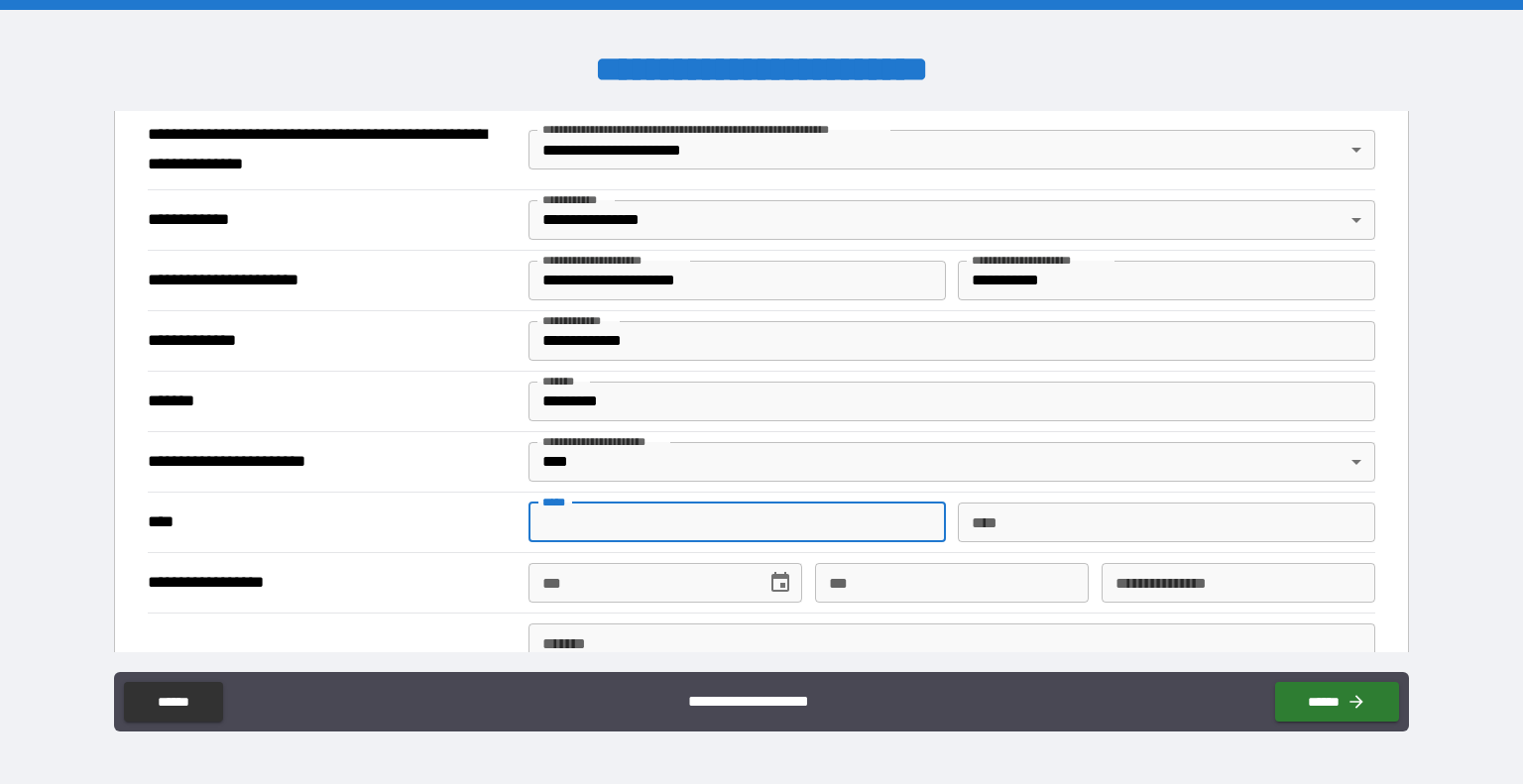 click on "*****" at bounding box center (737, 522) 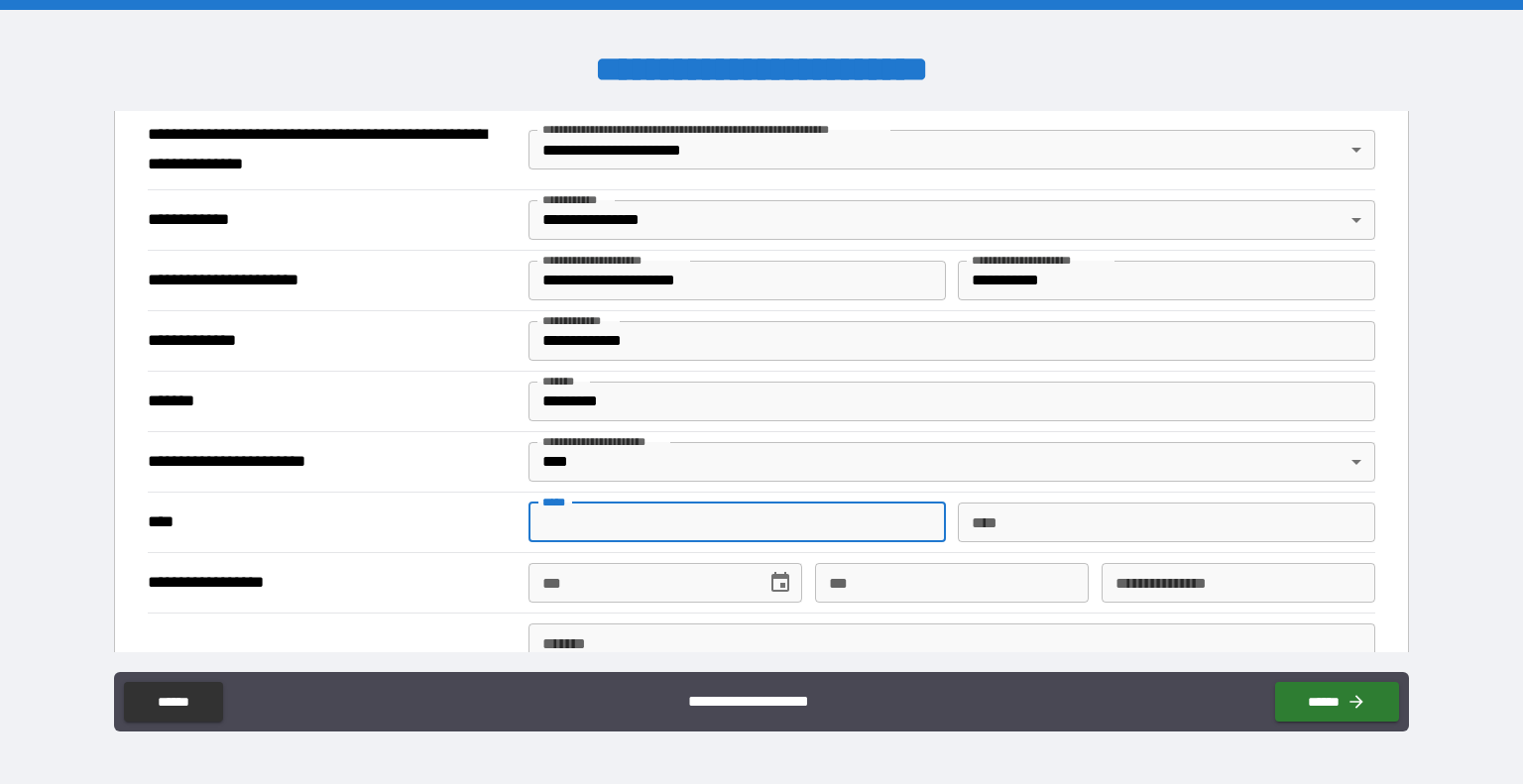 click on "*****" at bounding box center (737, 522) 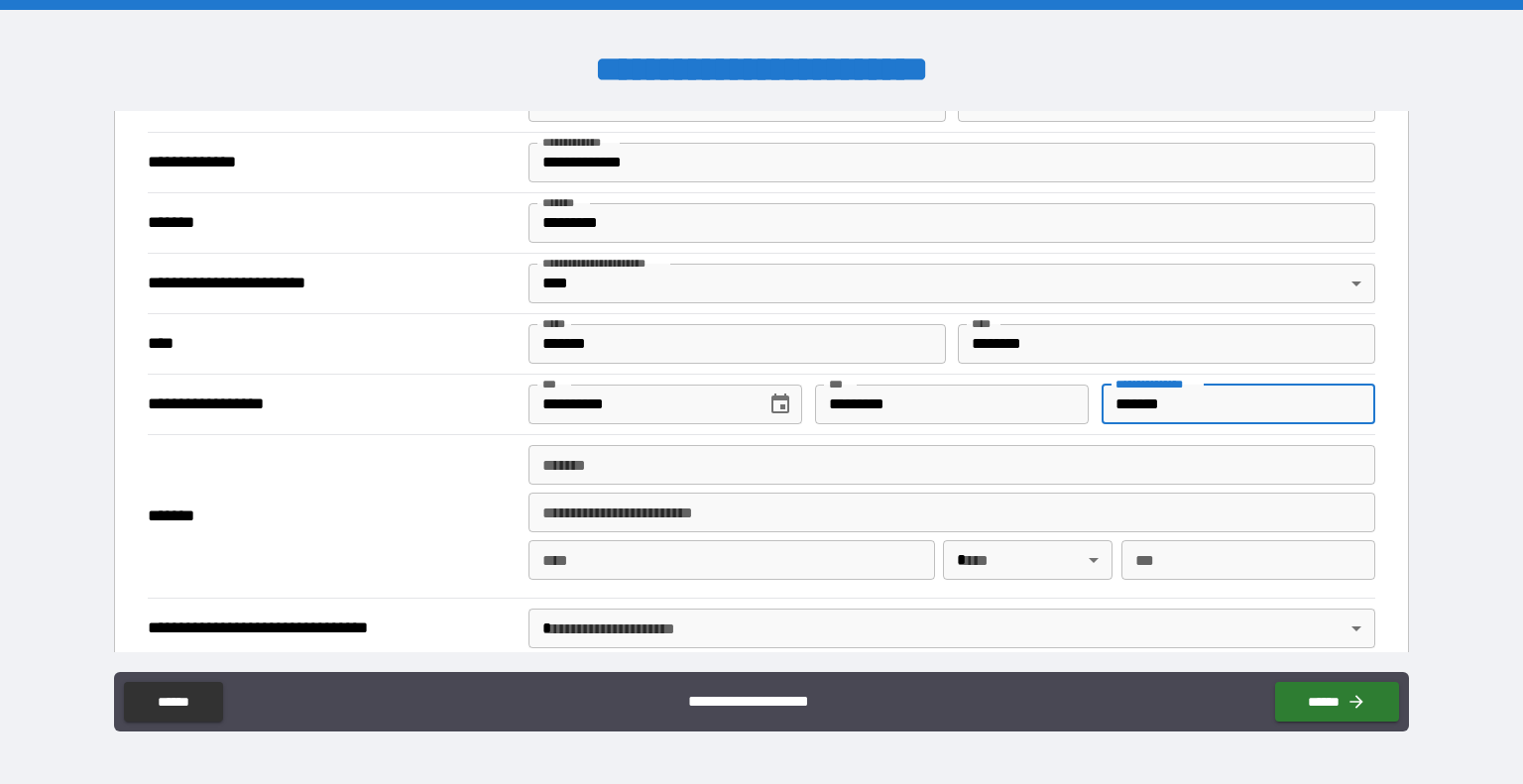 scroll, scrollTop: 2549, scrollLeft: 0, axis: vertical 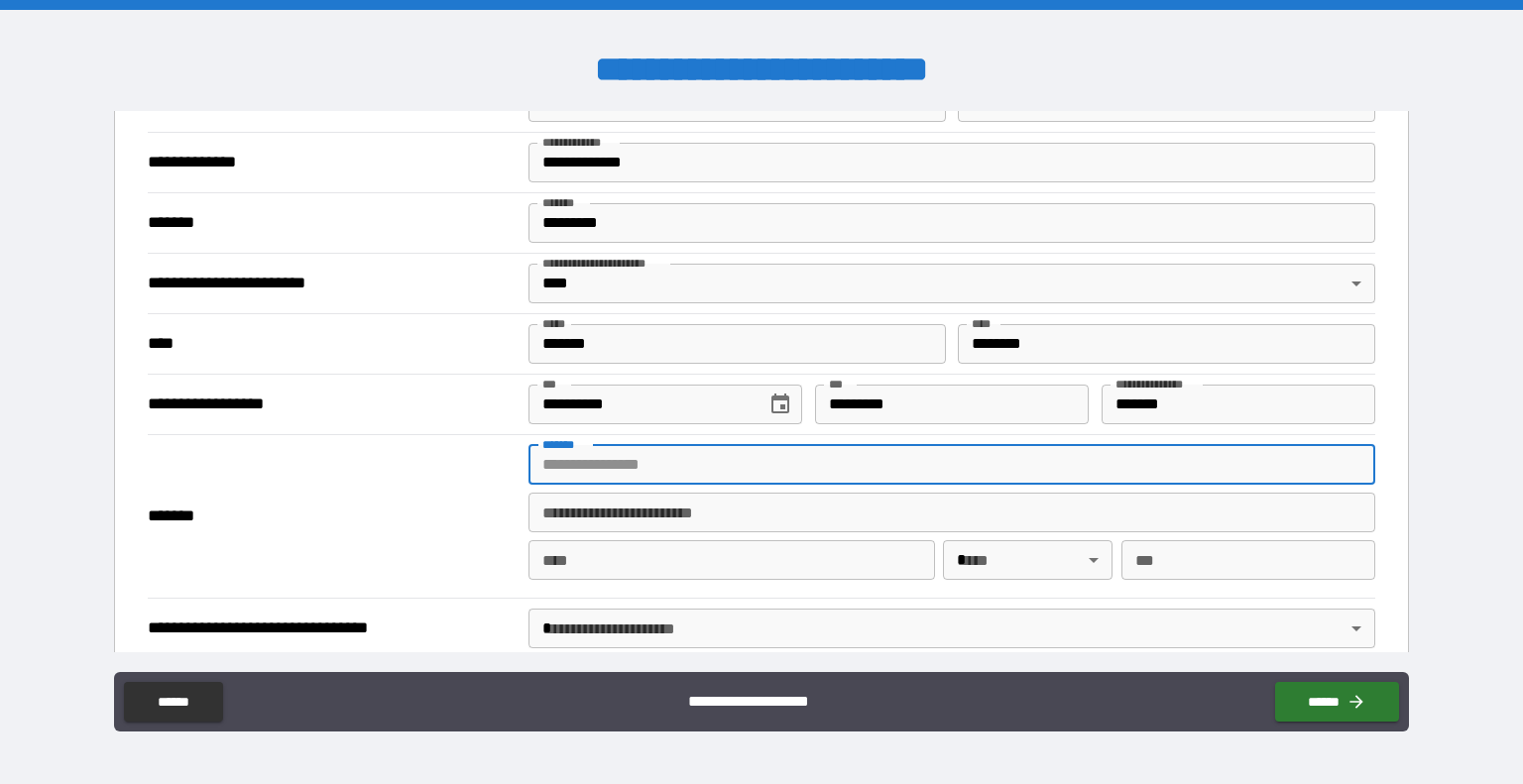 click on "*******" at bounding box center [952, 465] 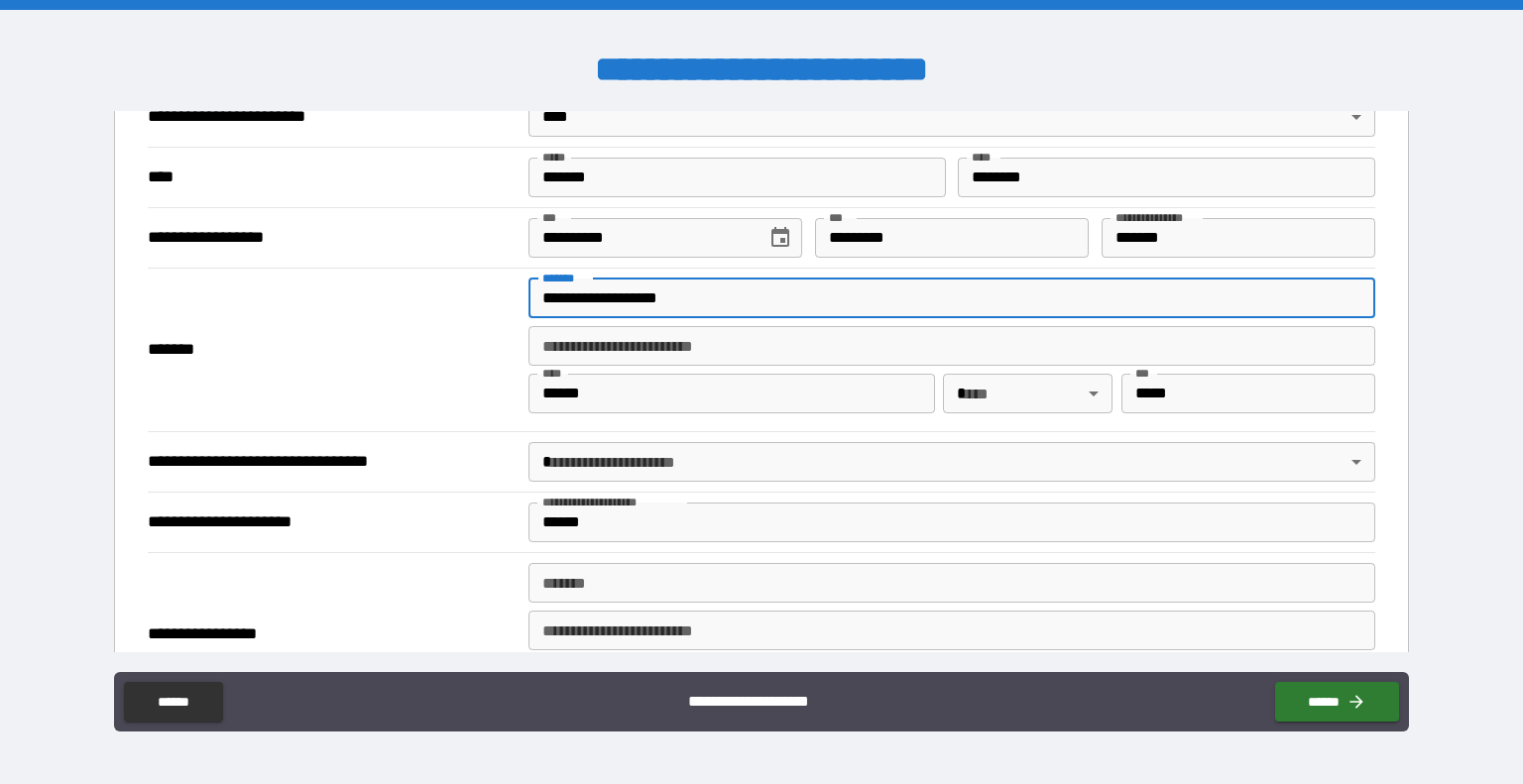 scroll, scrollTop: 2716, scrollLeft: 0, axis: vertical 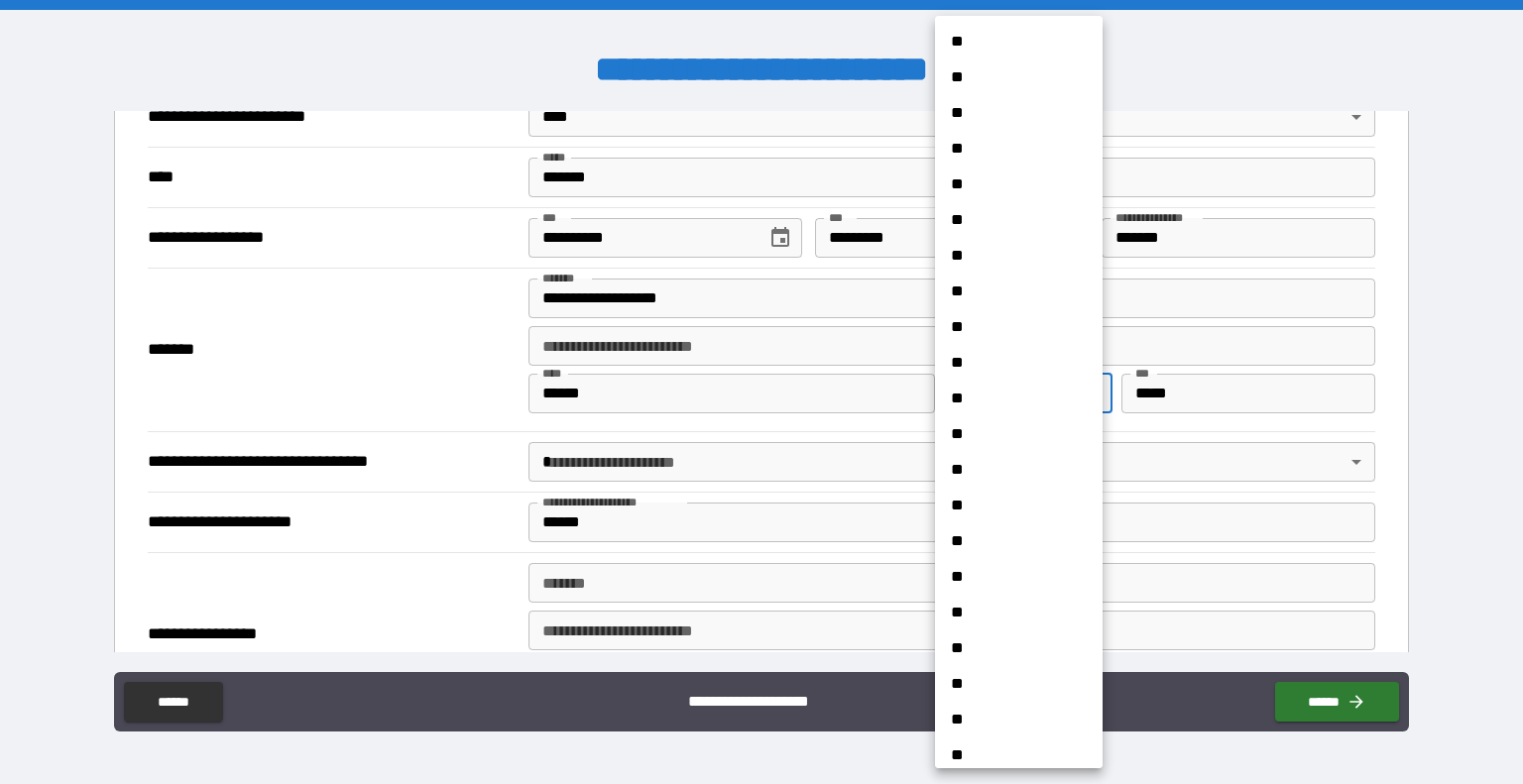 click on "**********" at bounding box center [762, 392] 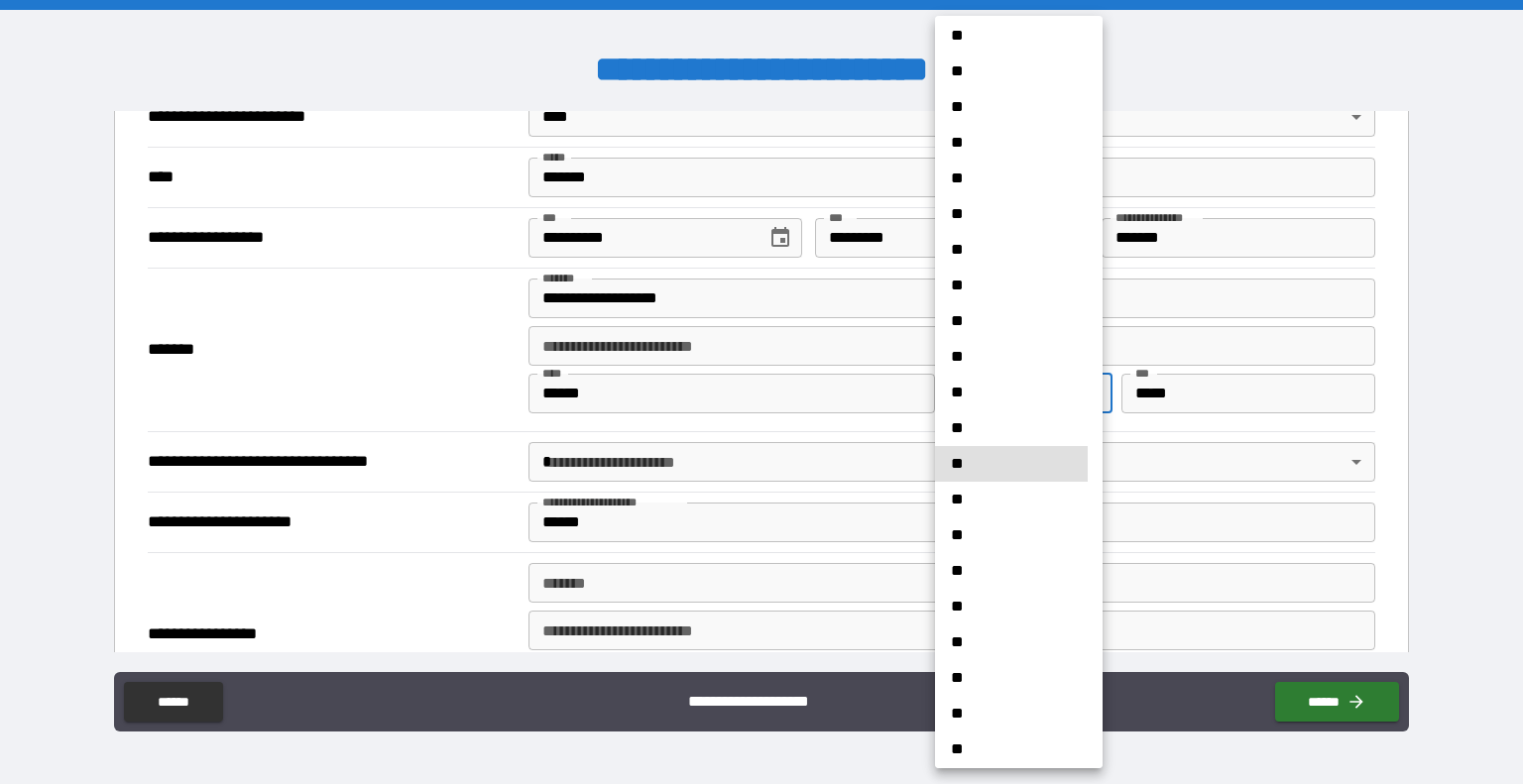 click on "**" at bounding box center (1011, 464) 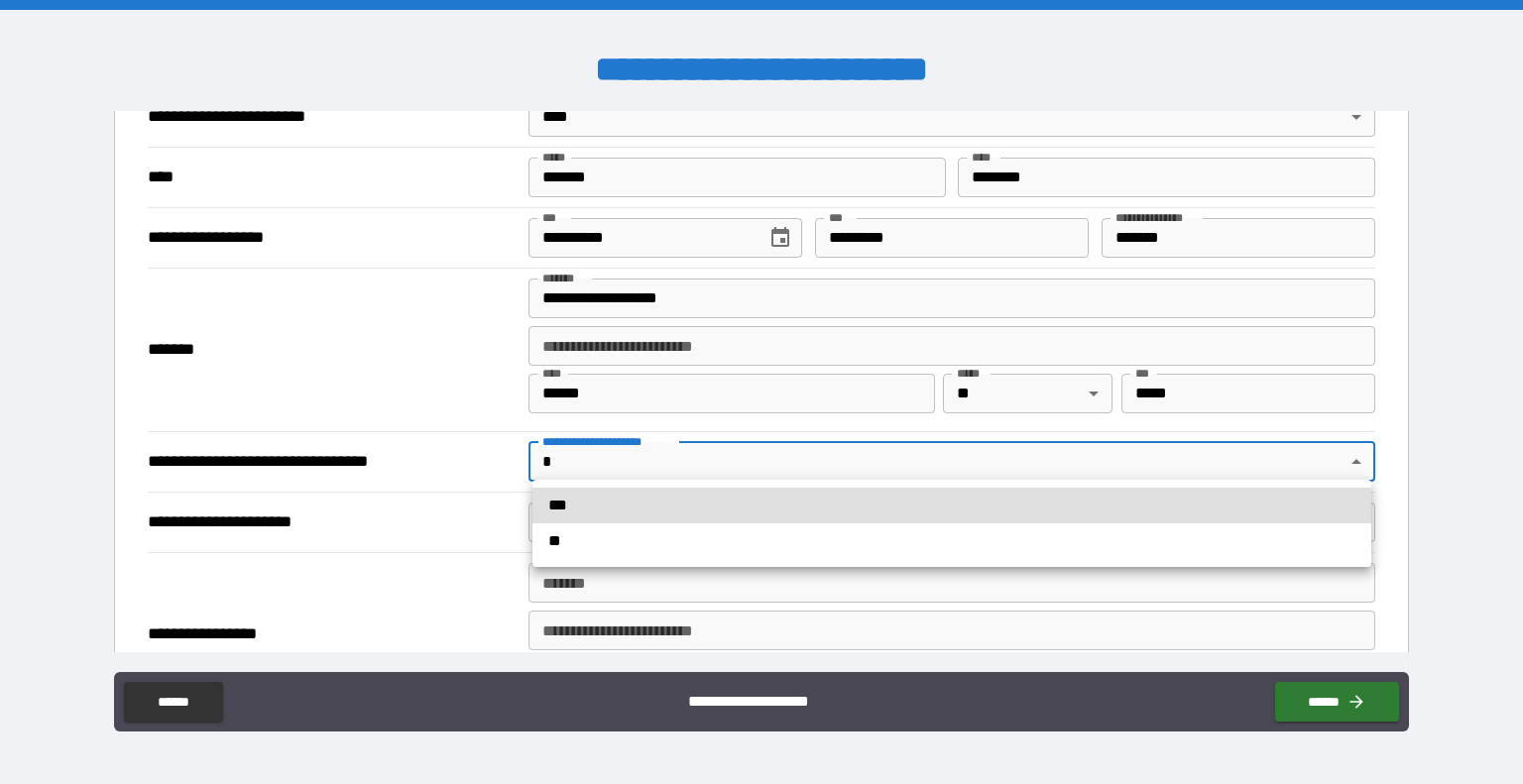 click on "**********" at bounding box center [762, 392] 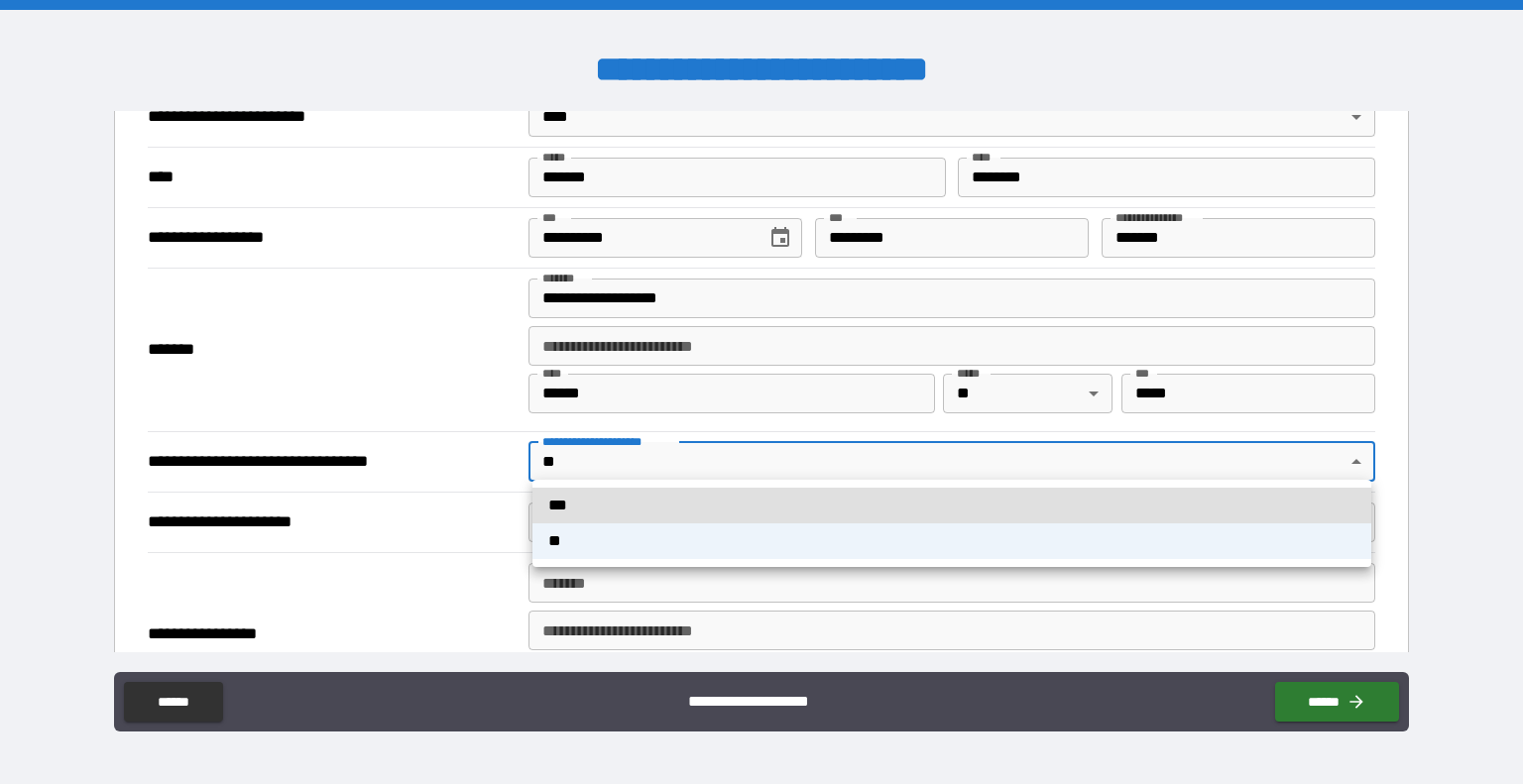 click on "*** **" at bounding box center [952, 523] 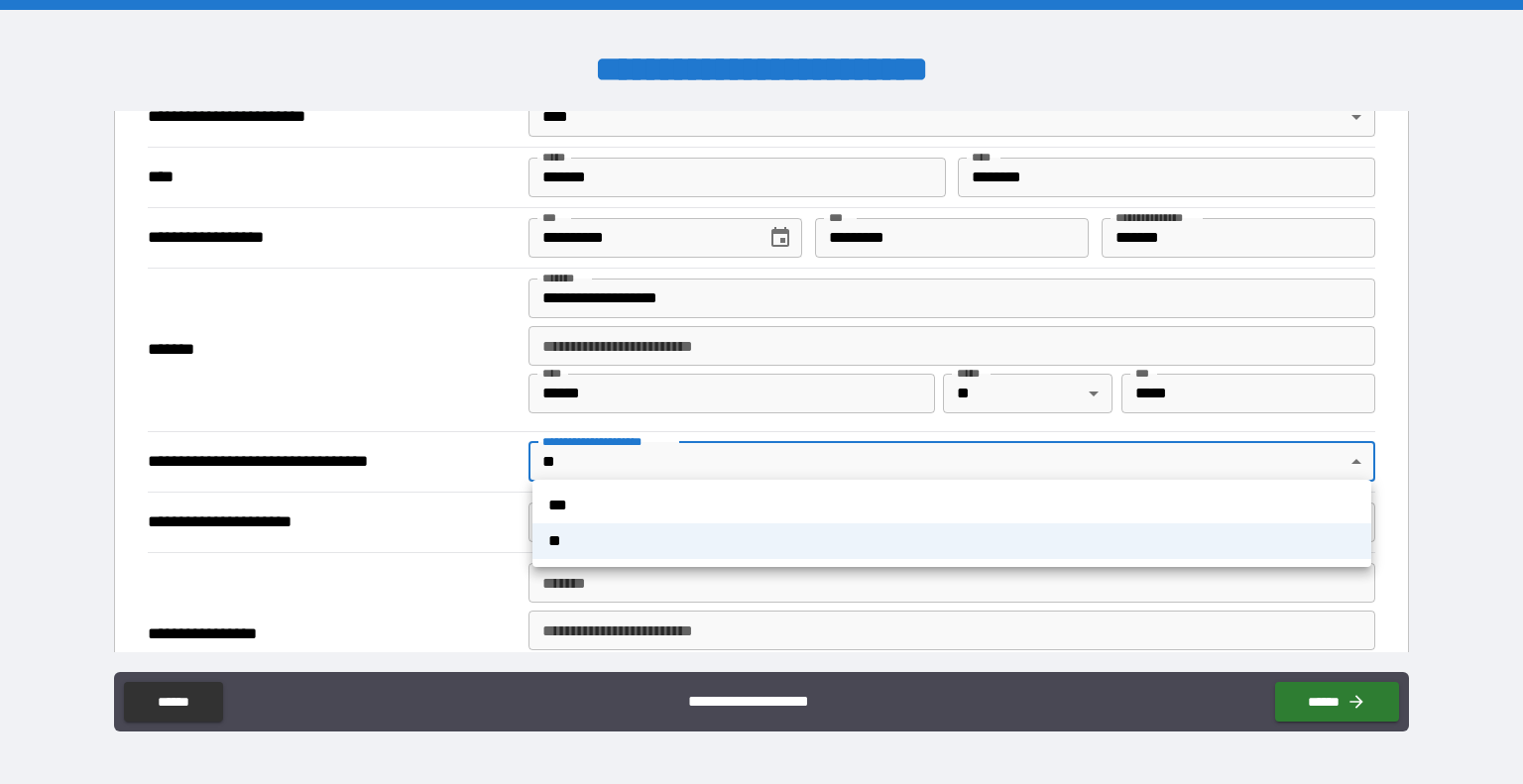 click on "***" at bounding box center (952, 505) 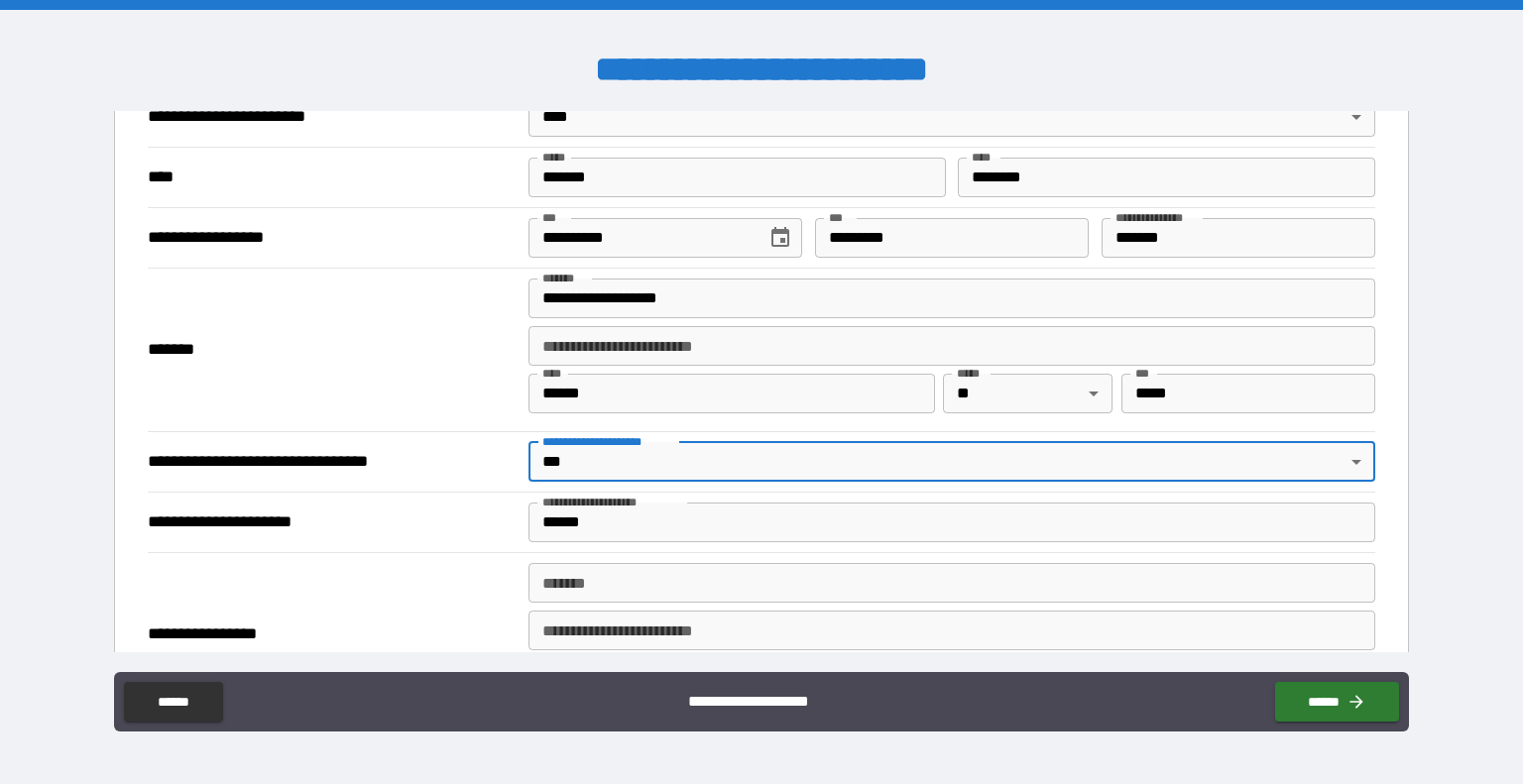 click on "**********" at bounding box center (762, 521) 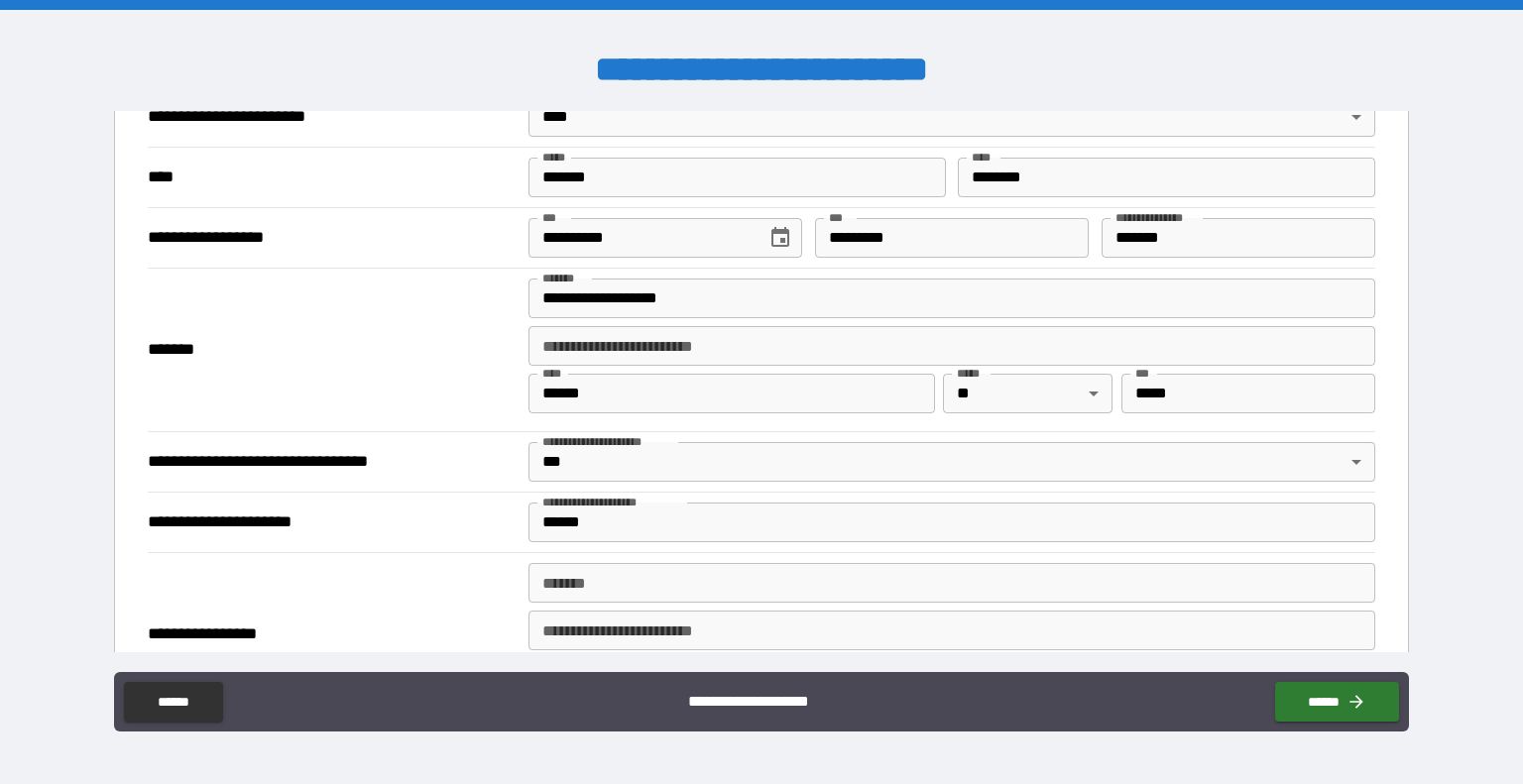 scroll, scrollTop: 2997, scrollLeft: 0, axis: vertical 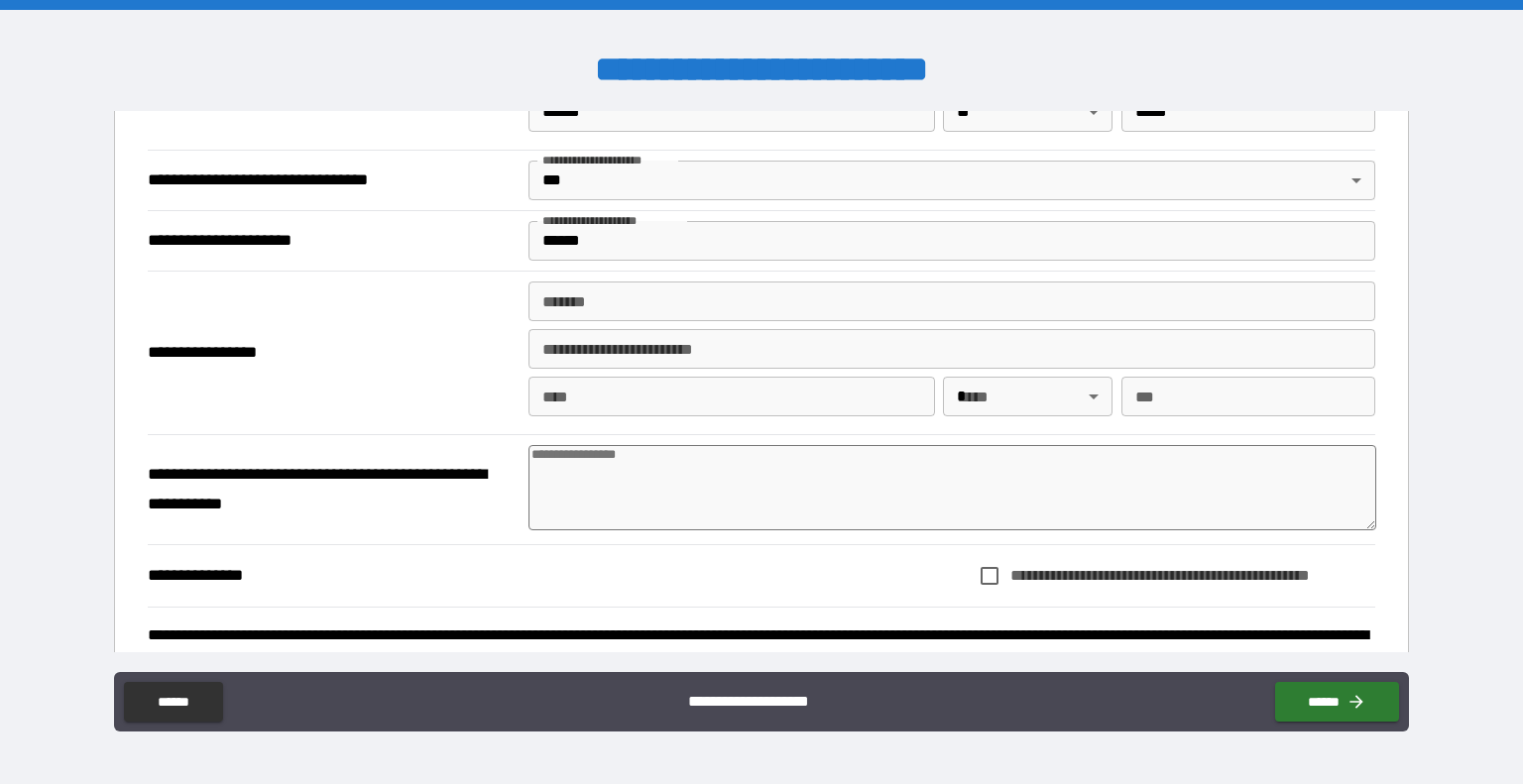 click on "*******" at bounding box center (952, 301) 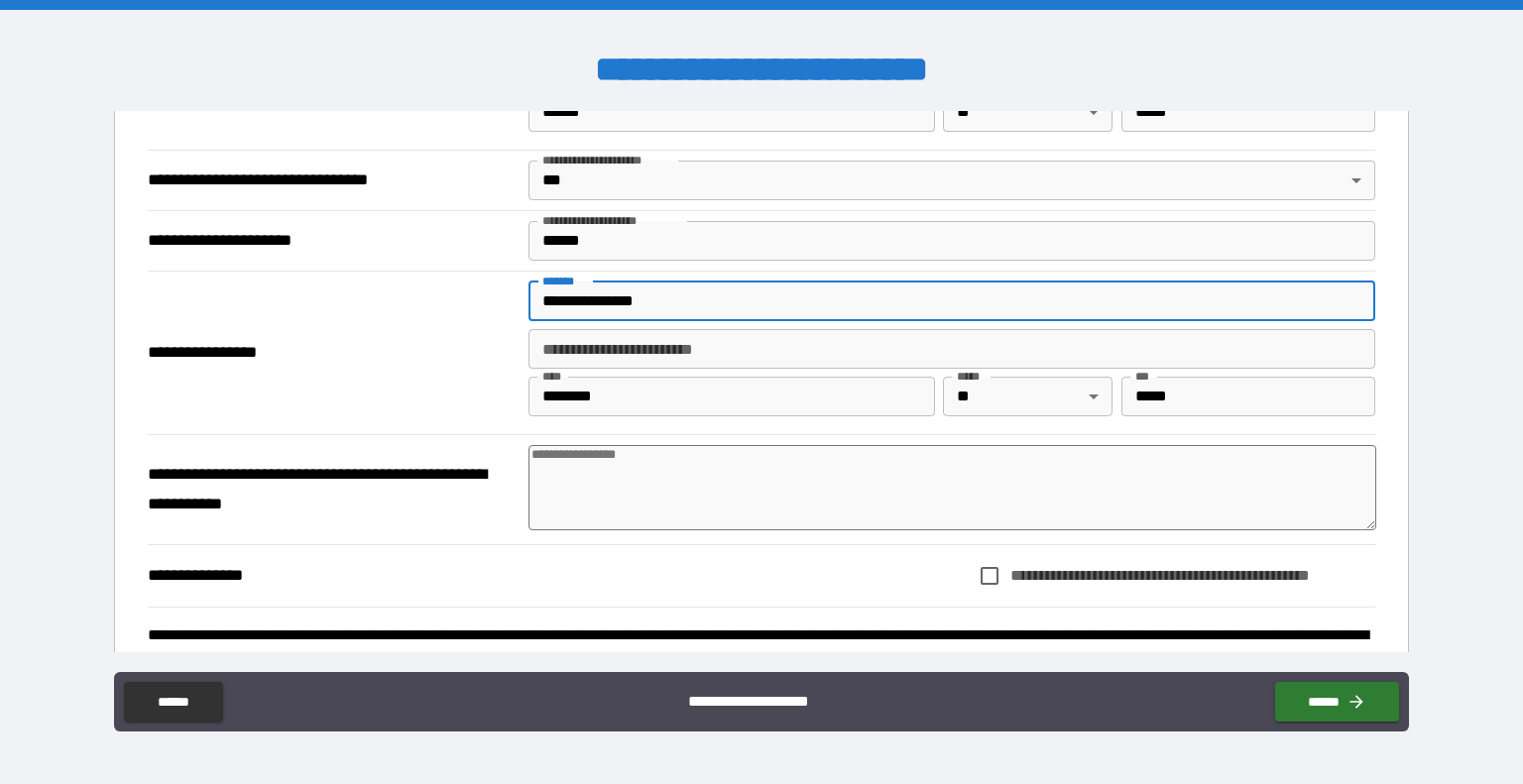 drag, startPoint x: 730, startPoint y: 285, endPoint x: 456, endPoint y: 296, distance: 274.22071 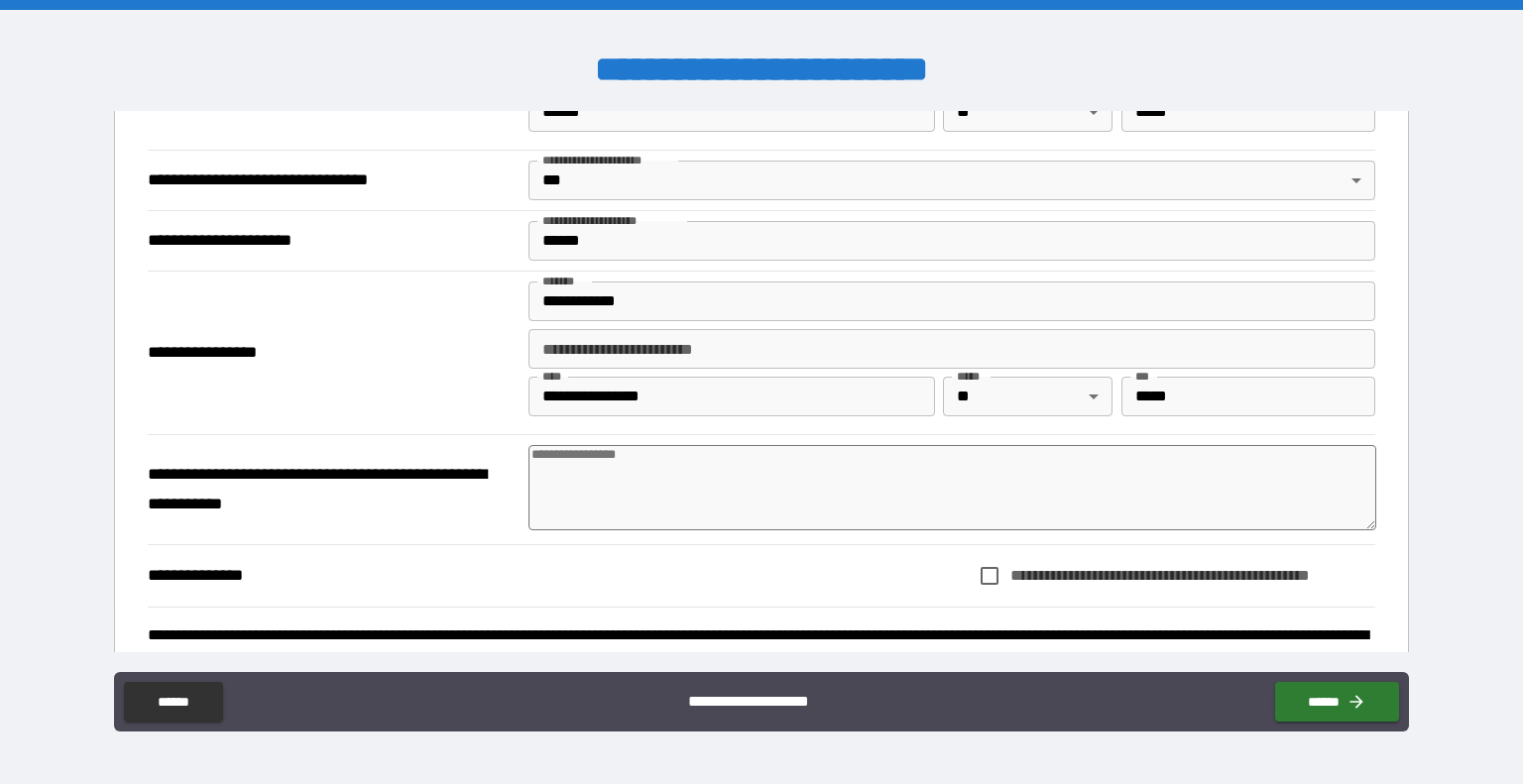 click at bounding box center [953, 488] 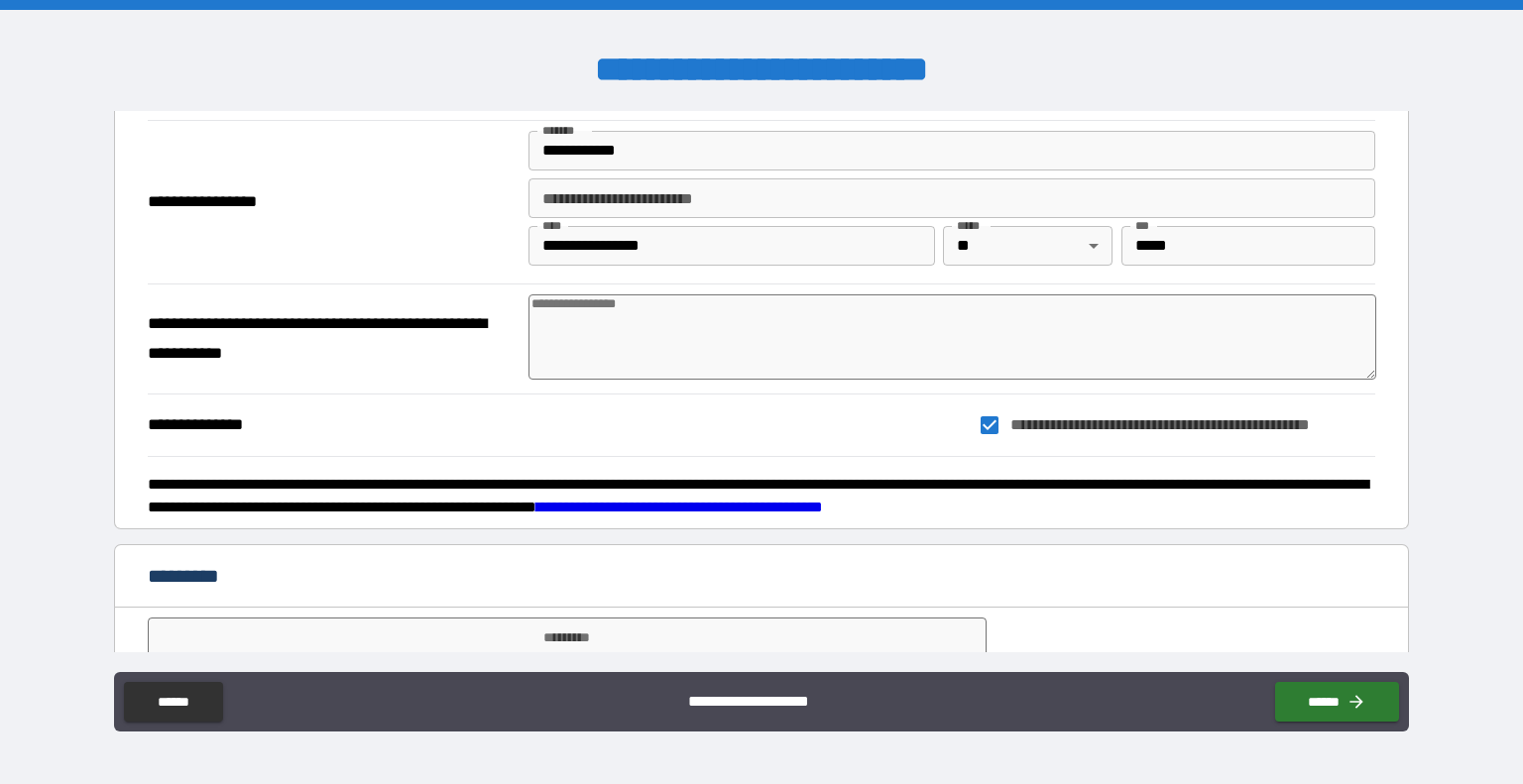 scroll, scrollTop: 3233, scrollLeft: 0, axis: vertical 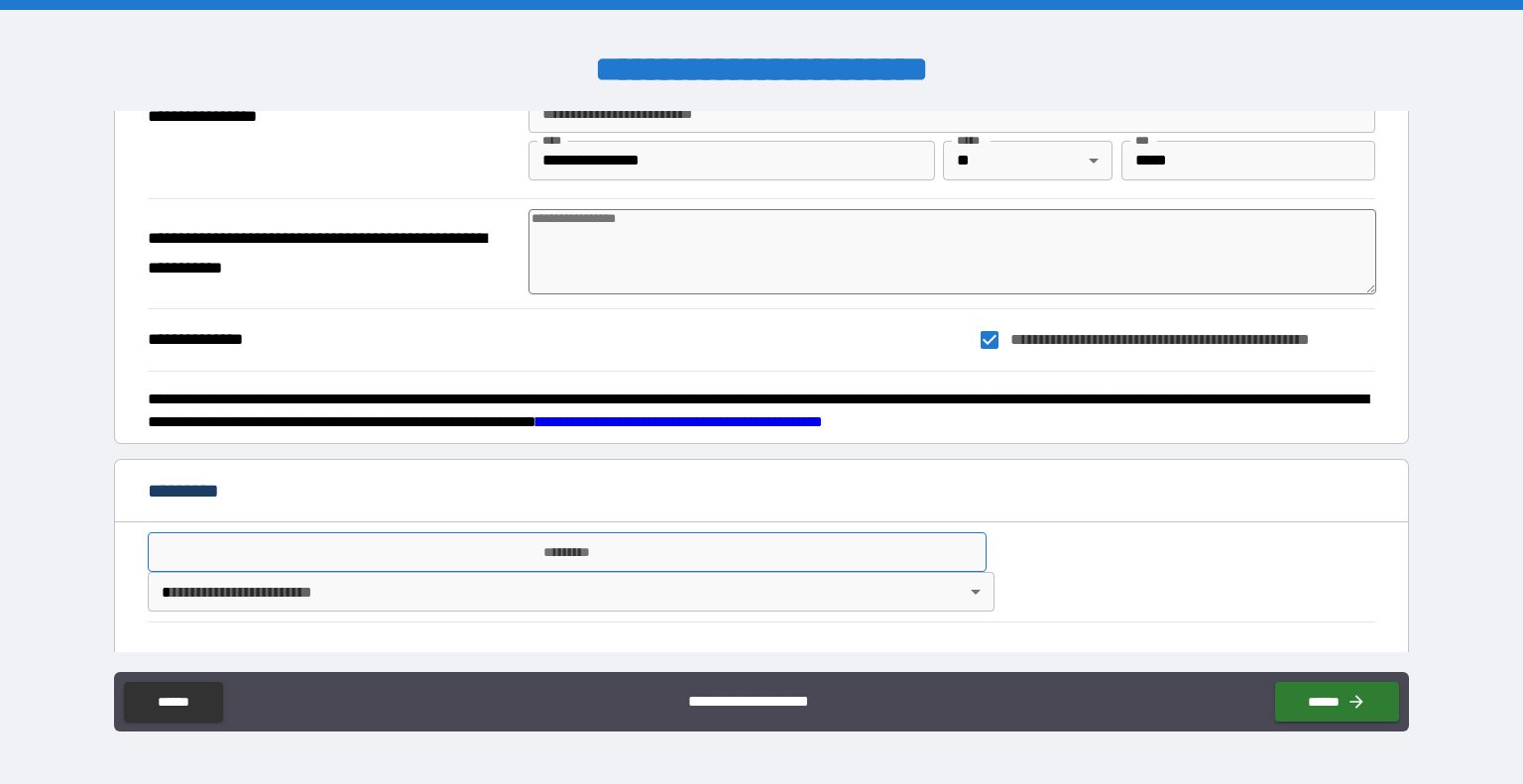 click on "*********" at bounding box center (567, 552) 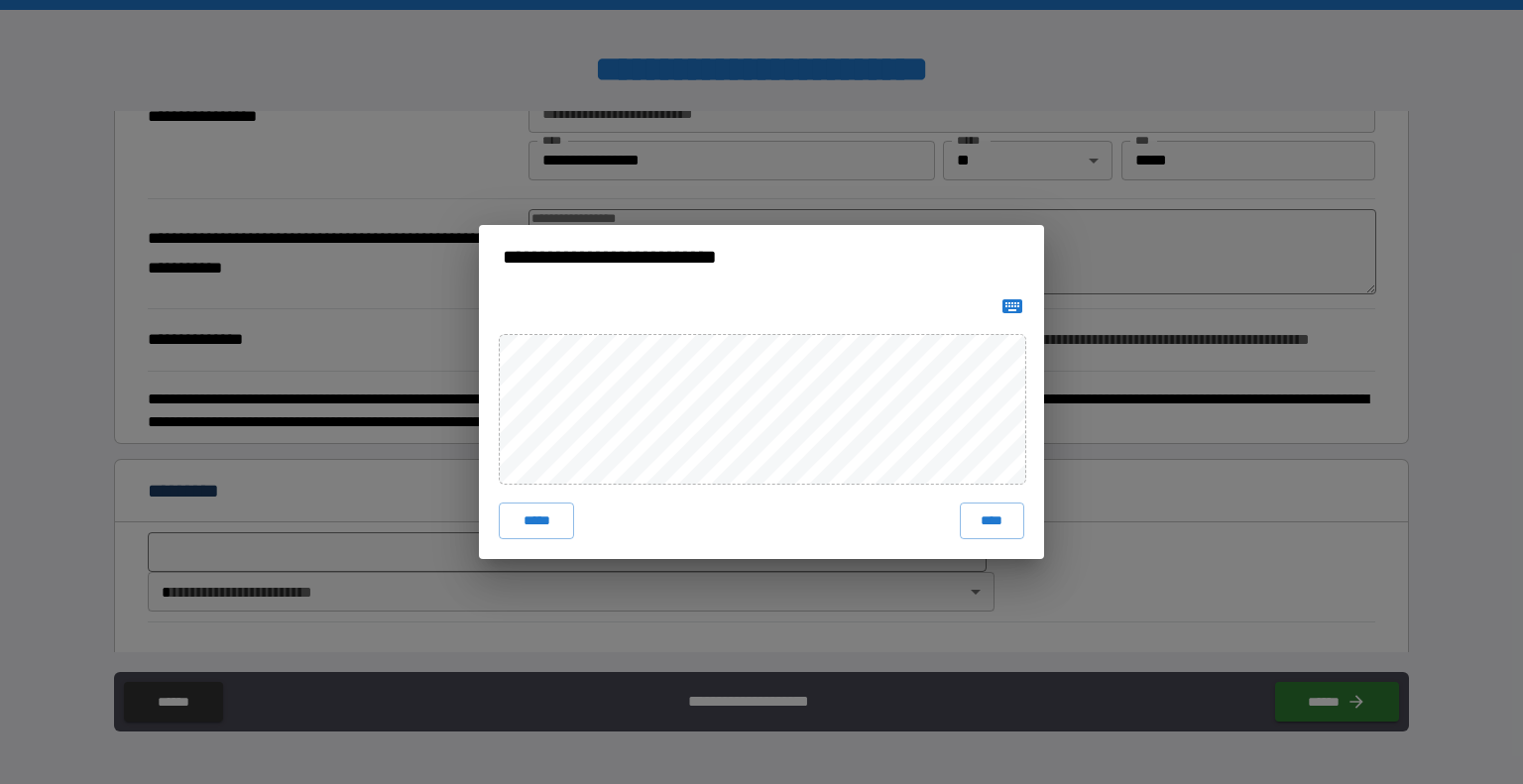 click on "***** ****" at bounding box center (762, 423) 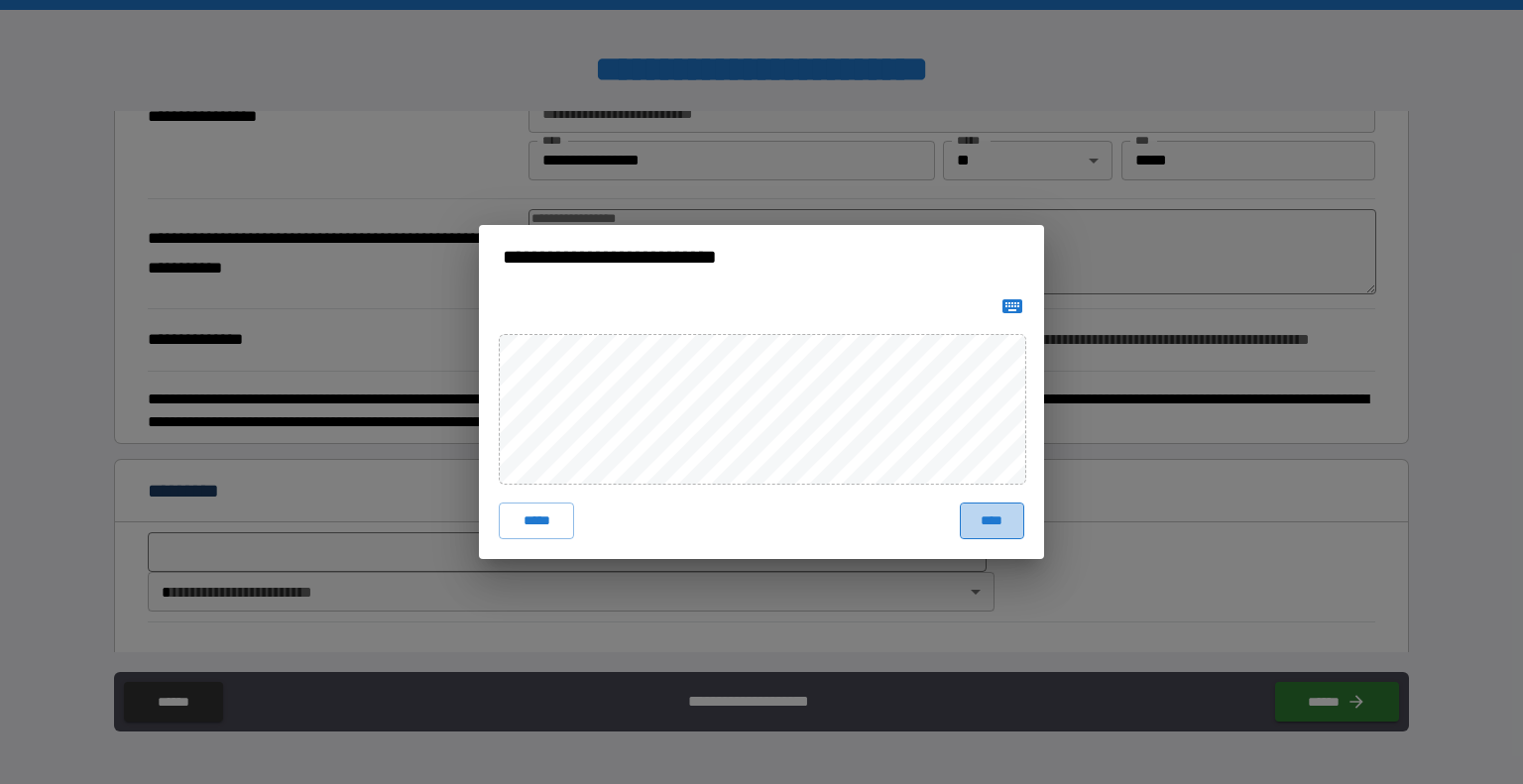 click on "****" at bounding box center (992, 520) 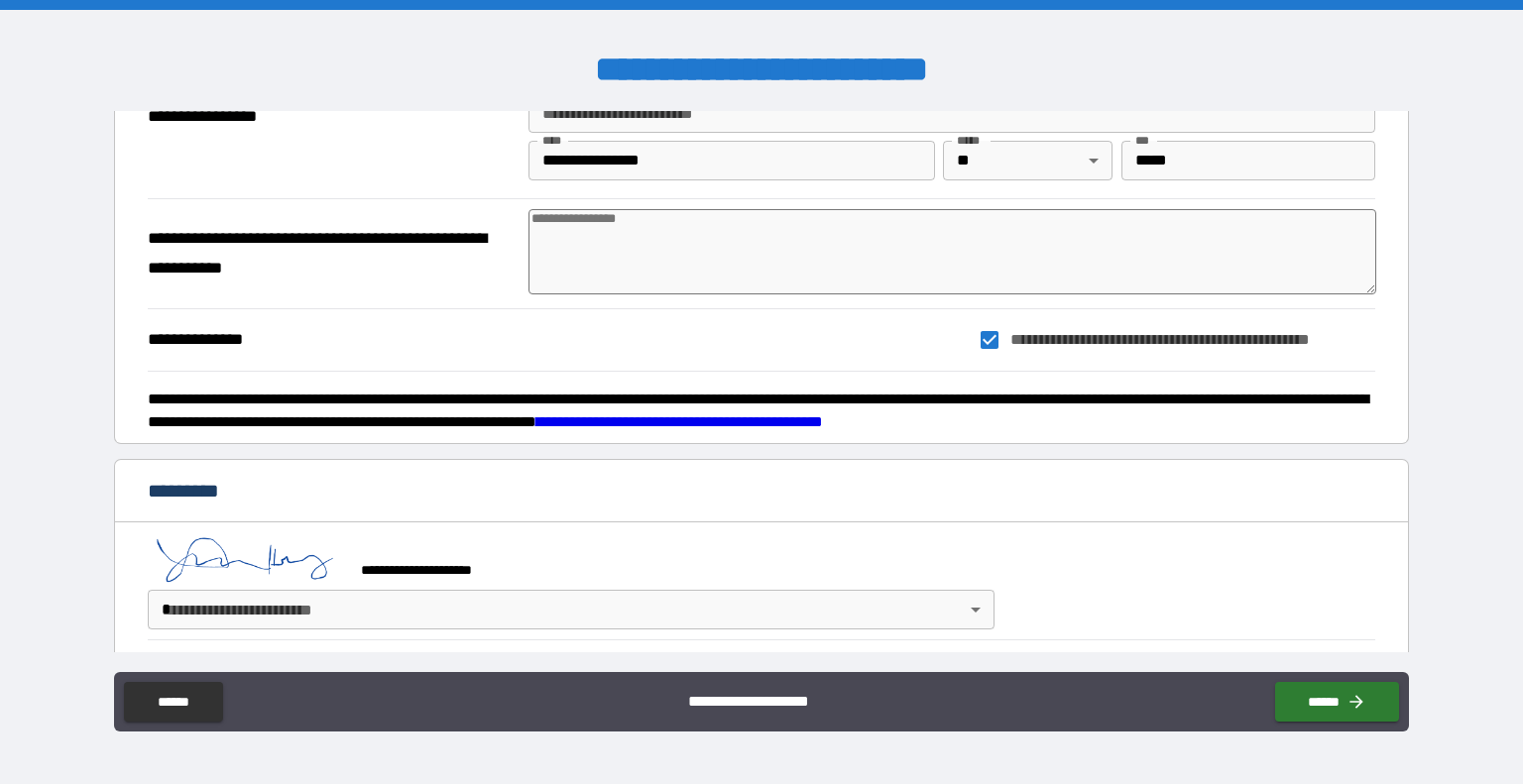 scroll, scrollTop: 3250, scrollLeft: 0, axis: vertical 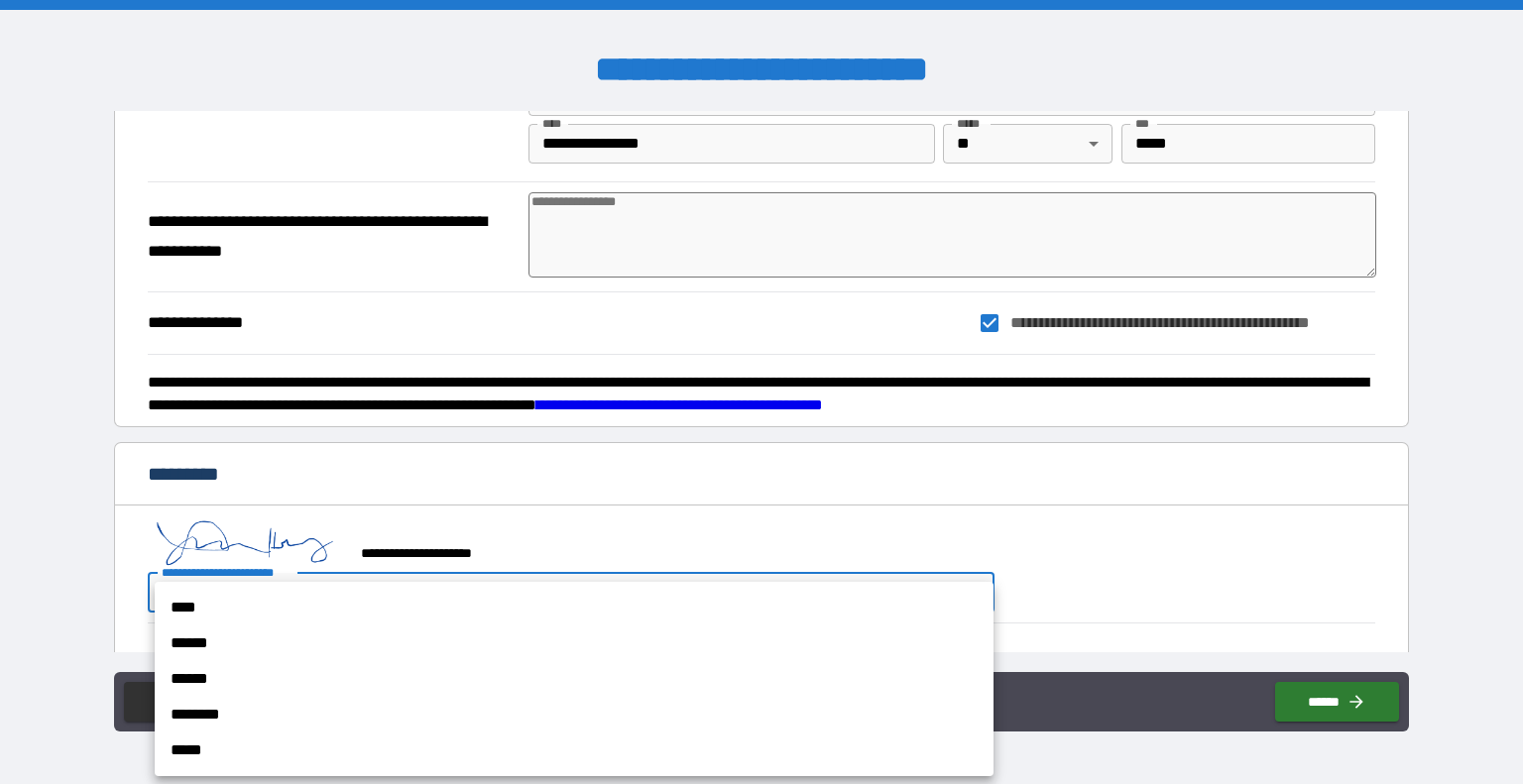 click on "**********" at bounding box center [762, 392] 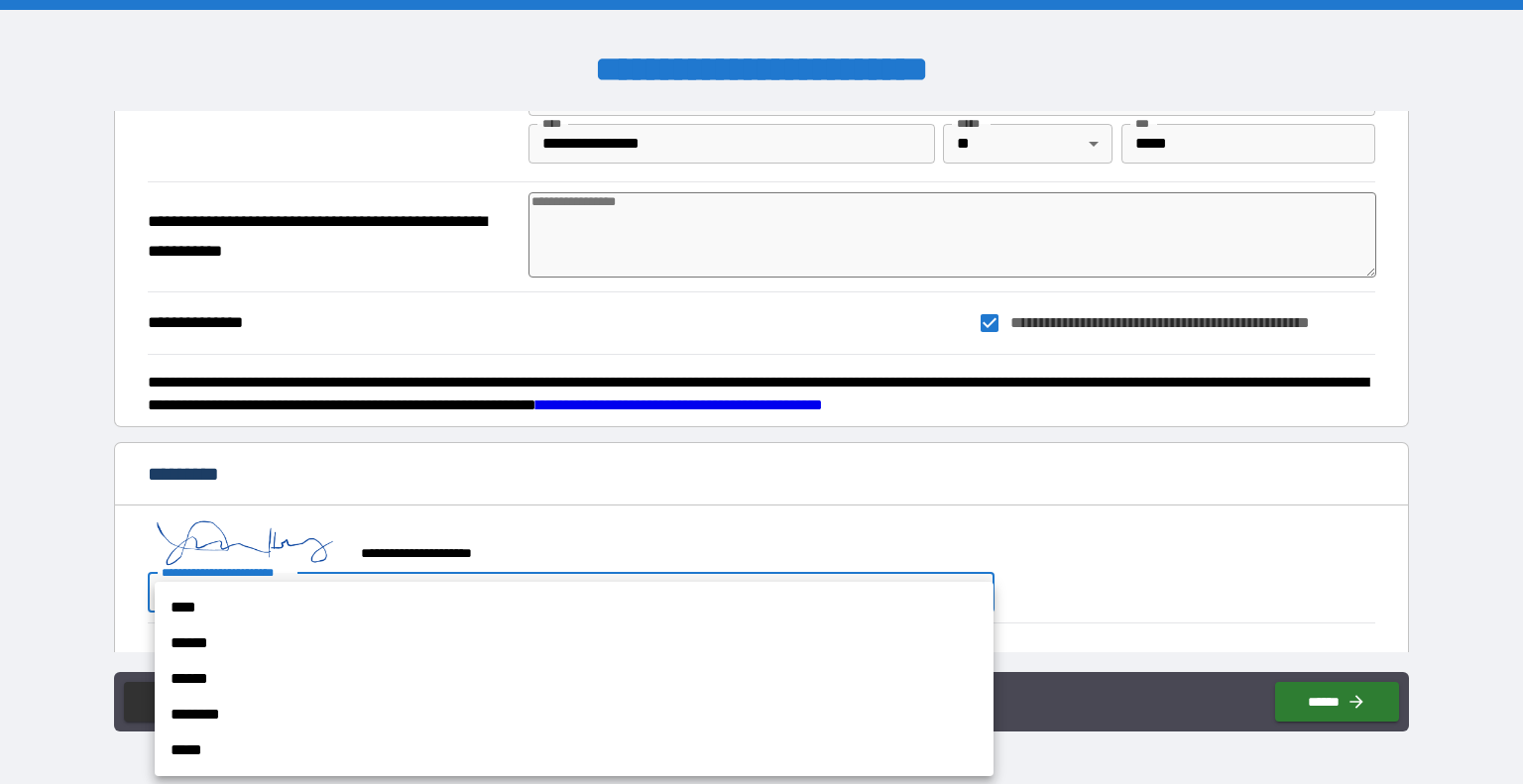 click on "****" at bounding box center [574, 608] 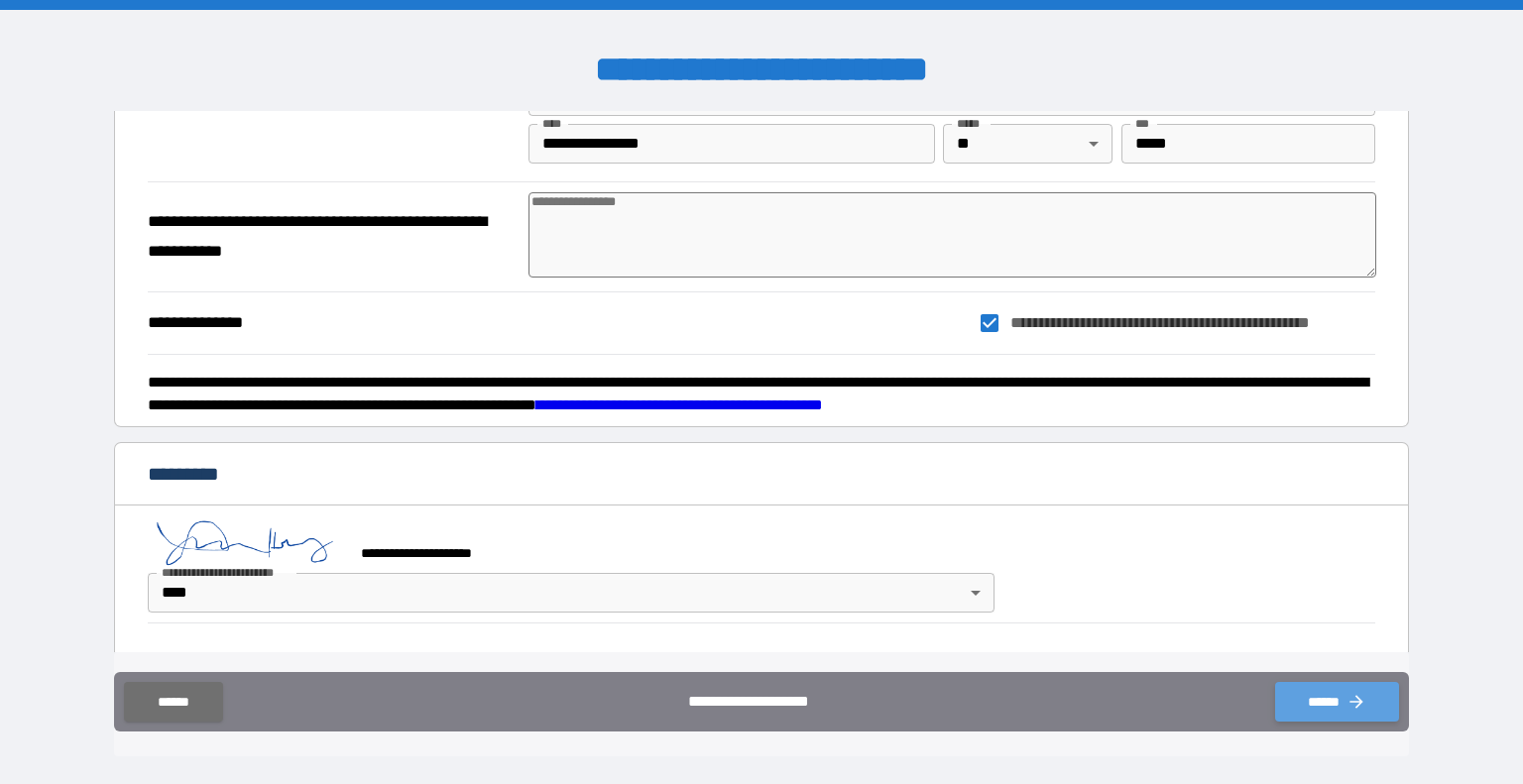 click on "******" at bounding box center [1337, 702] 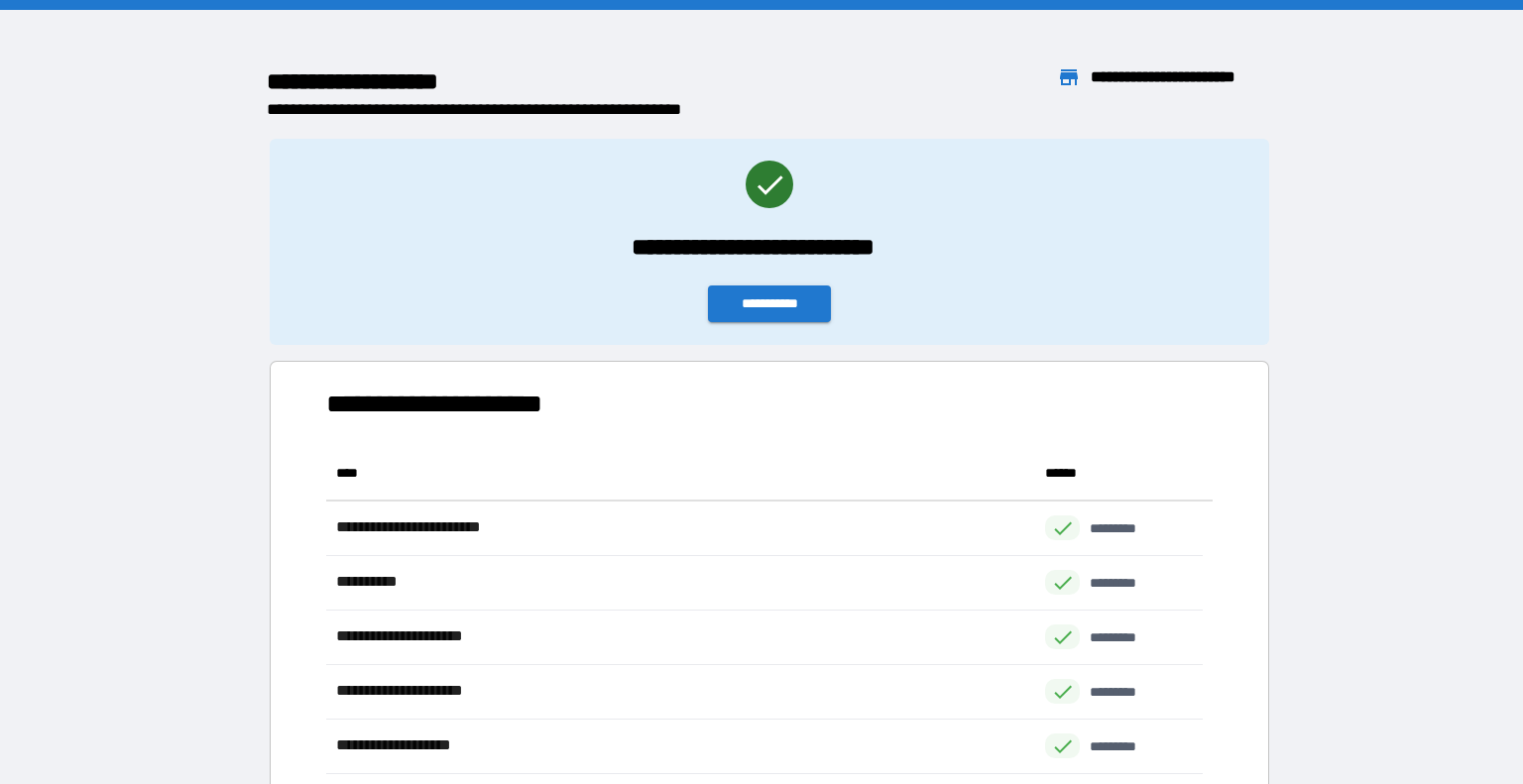 scroll, scrollTop: 16, scrollLeft: 16, axis: both 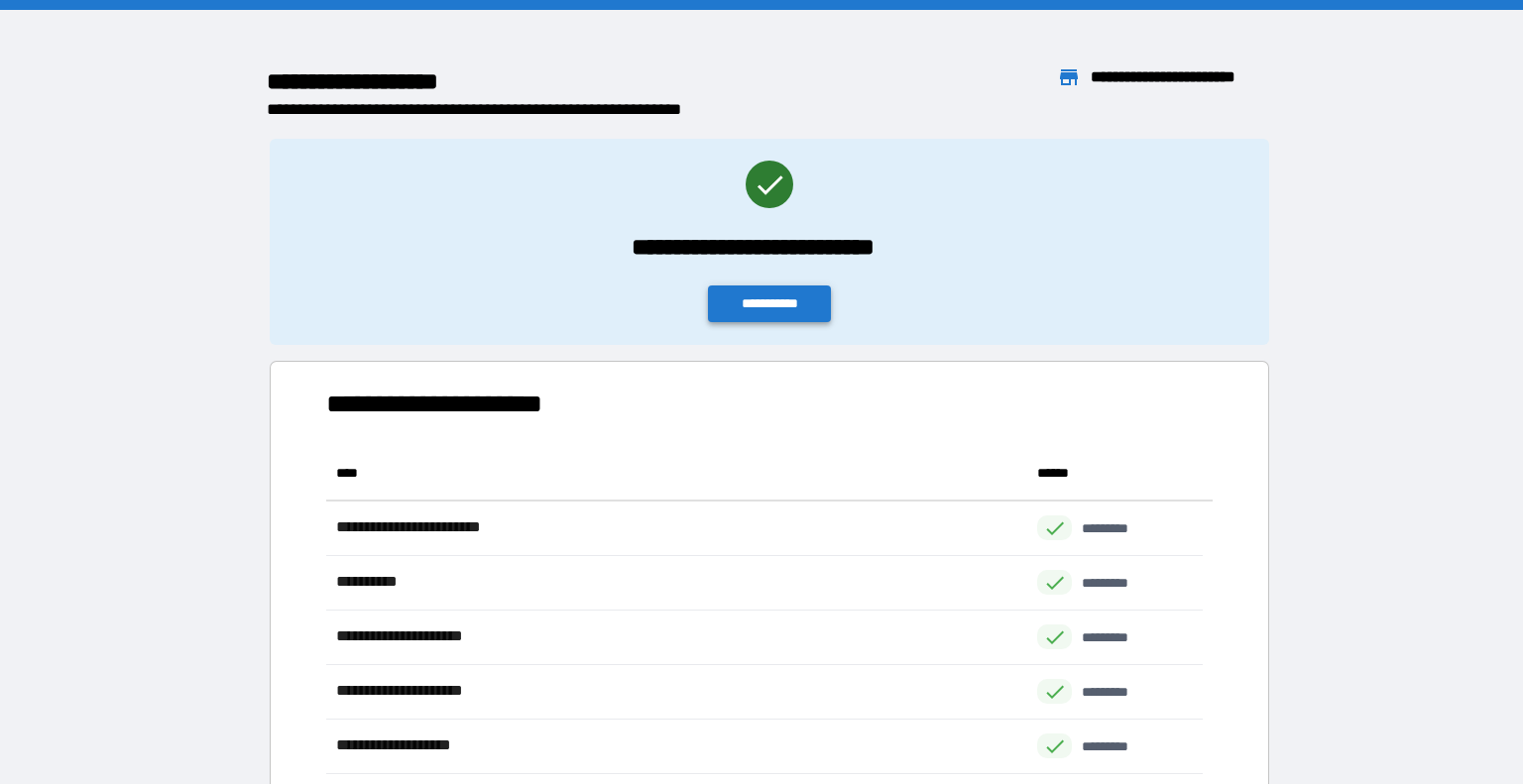 click on "**********" at bounding box center (769, 303) 